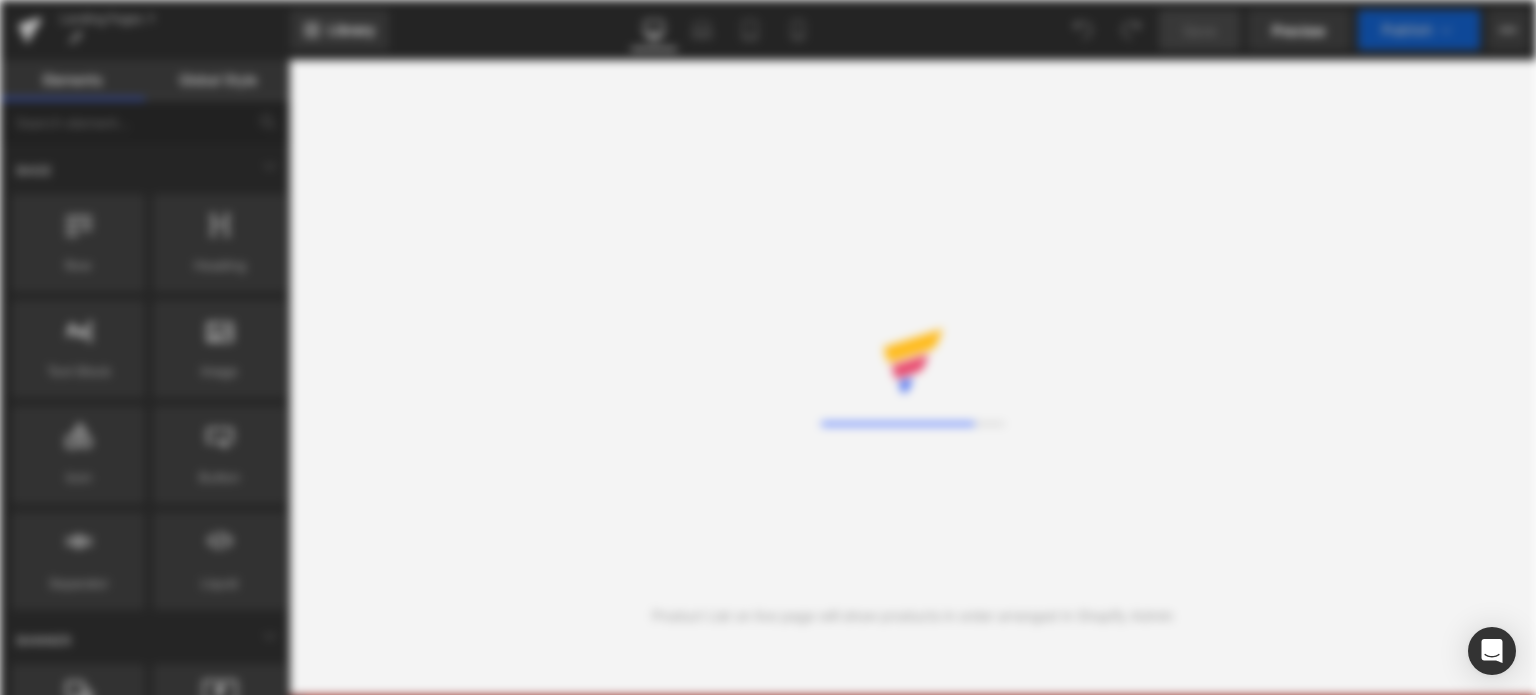 scroll, scrollTop: 0, scrollLeft: 0, axis: both 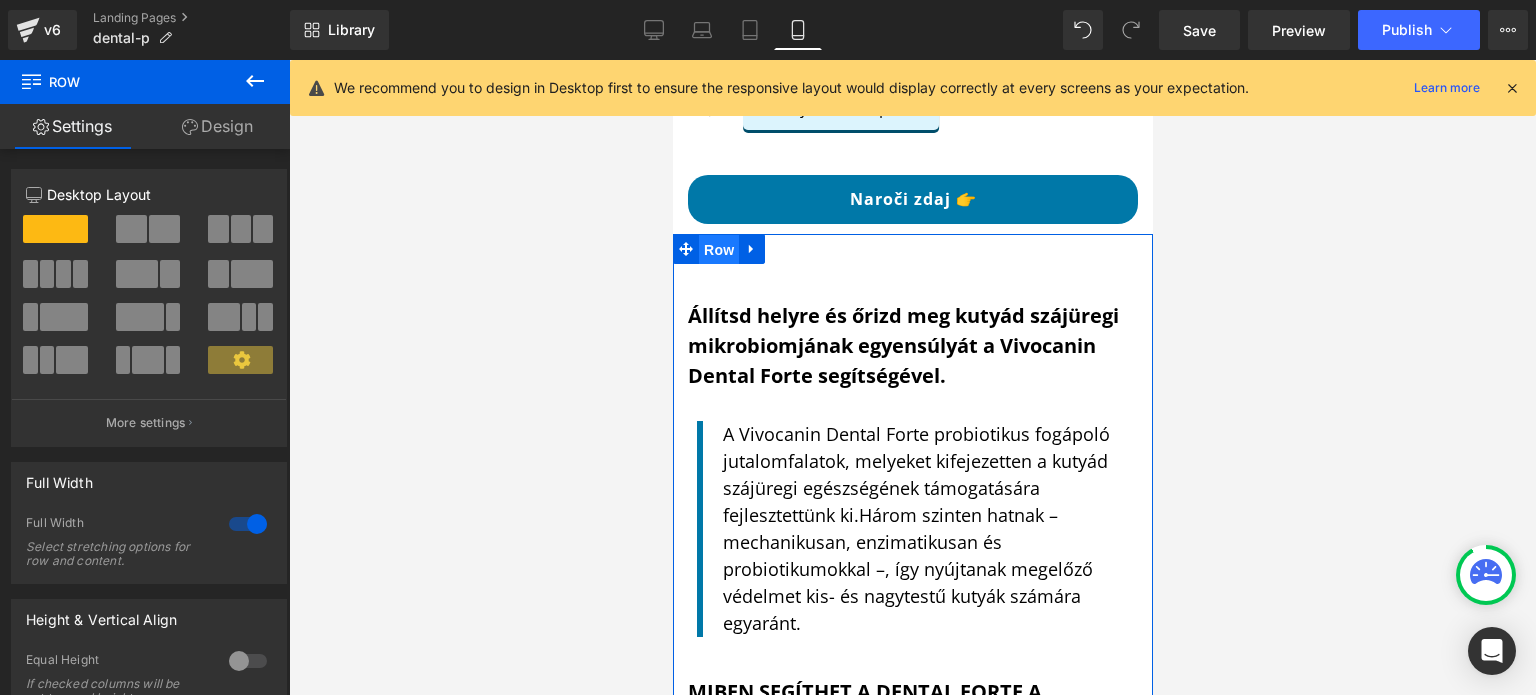click on "Row" at bounding box center [718, 250] 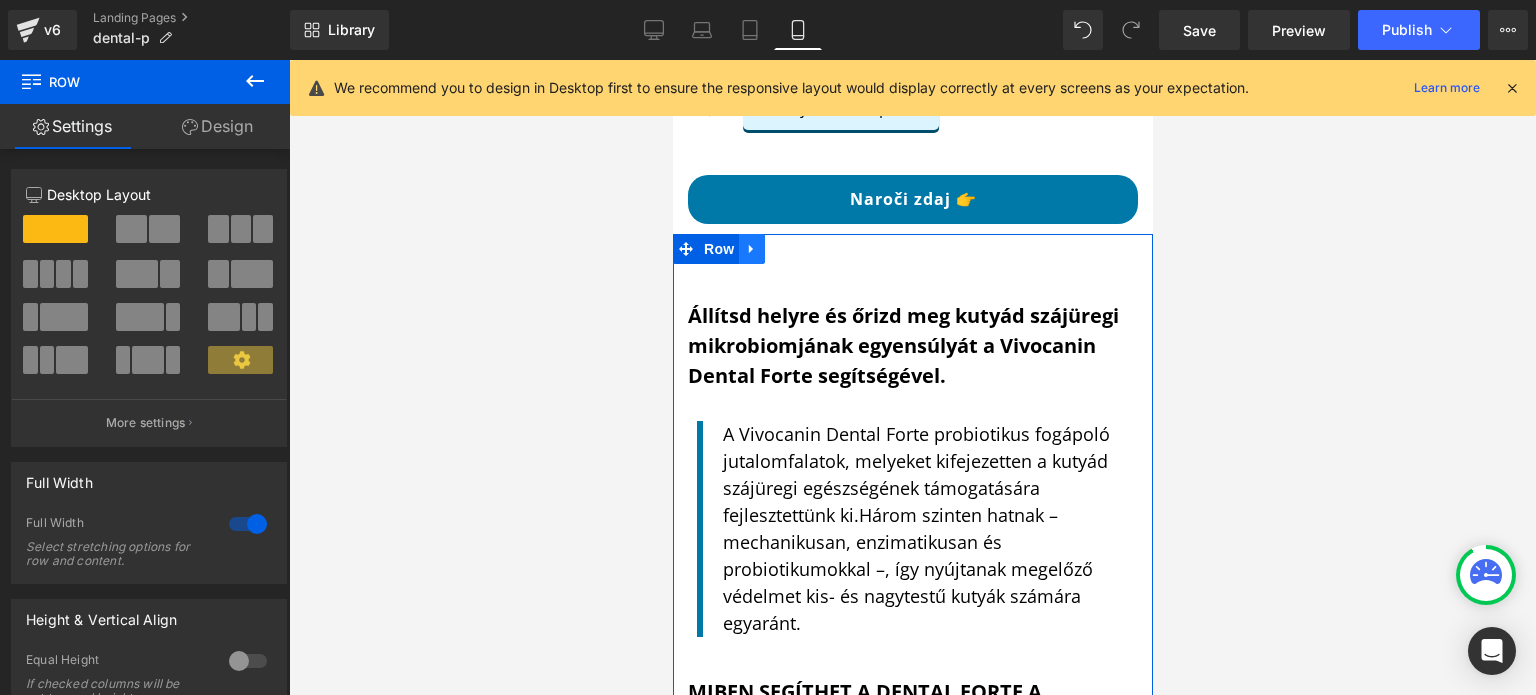 click 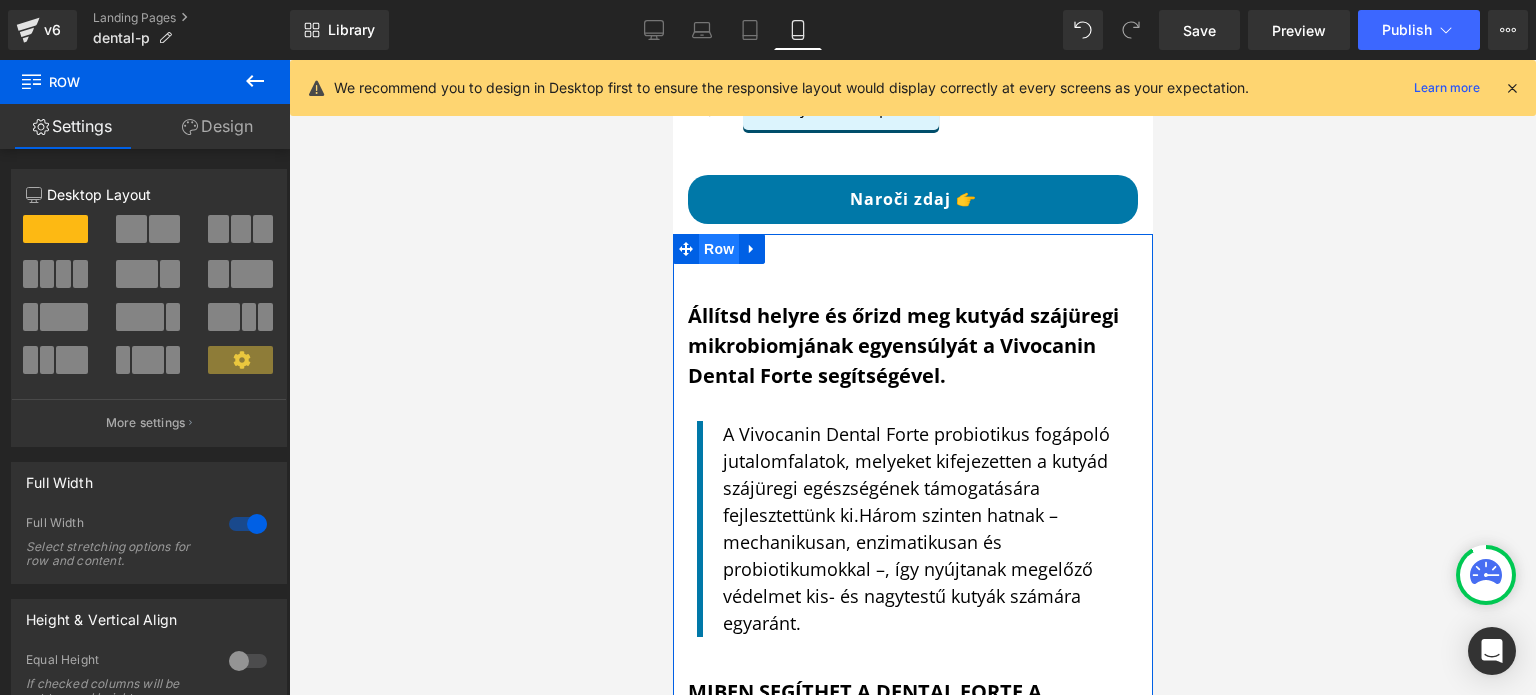click on "Row" at bounding box center [718, 249] 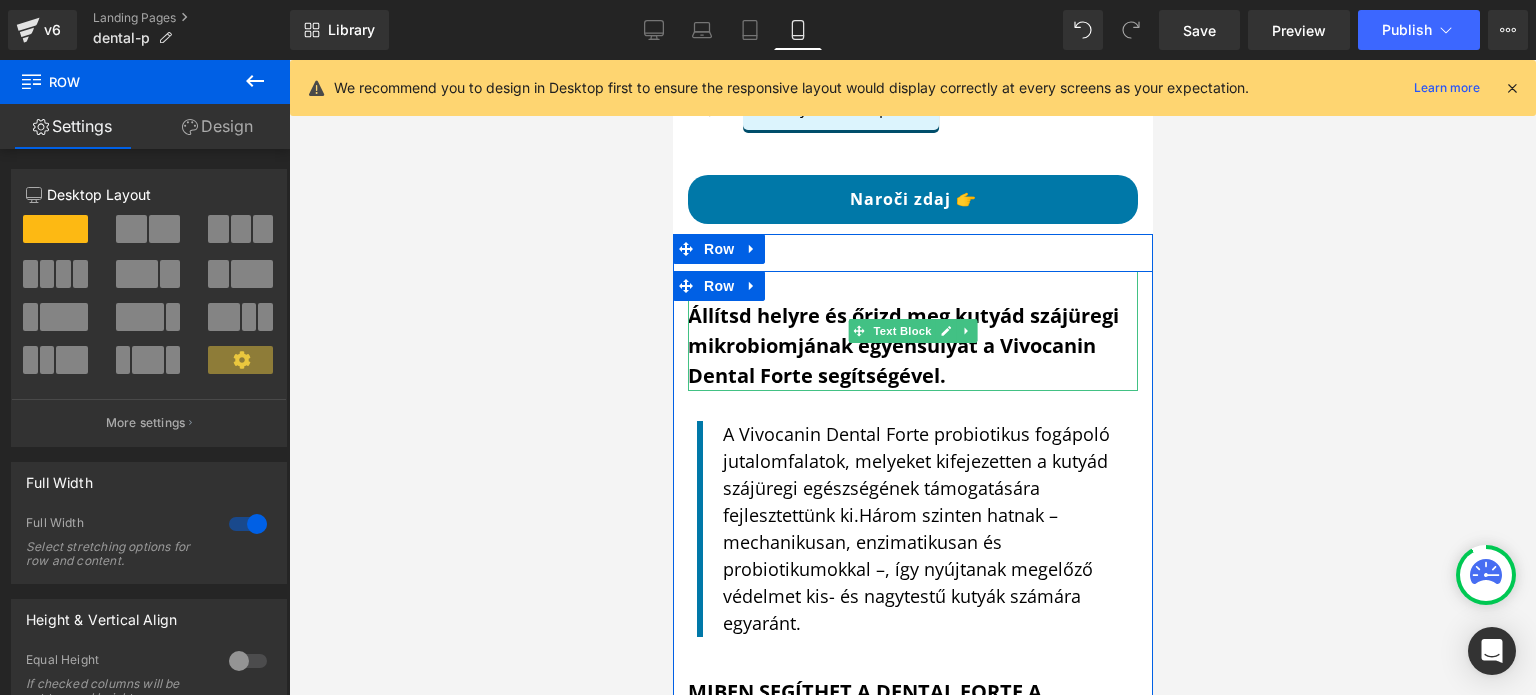 click on "Állítsd helyre és őrizd meg kutyád szájüregi mikrobiomjának egyensúlyát a Vivocanin Dental Forte segítségével." at bounding box center [902, 345] 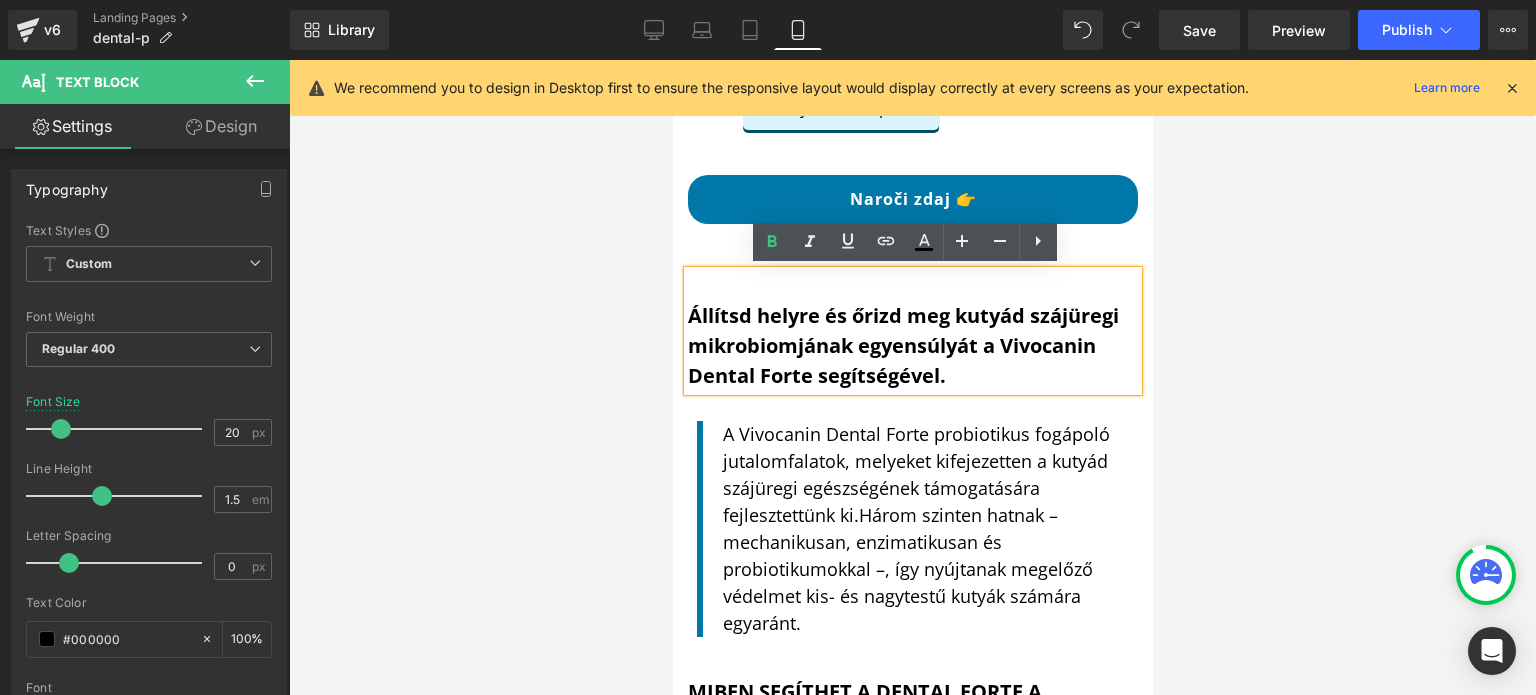 click on "Állítsd helyre és őrizd meg kutyád szájüregi mikrobiomjának egyensúlyát a Vivocanin Dental Forte segítségével." at bounding box center [912, 331] 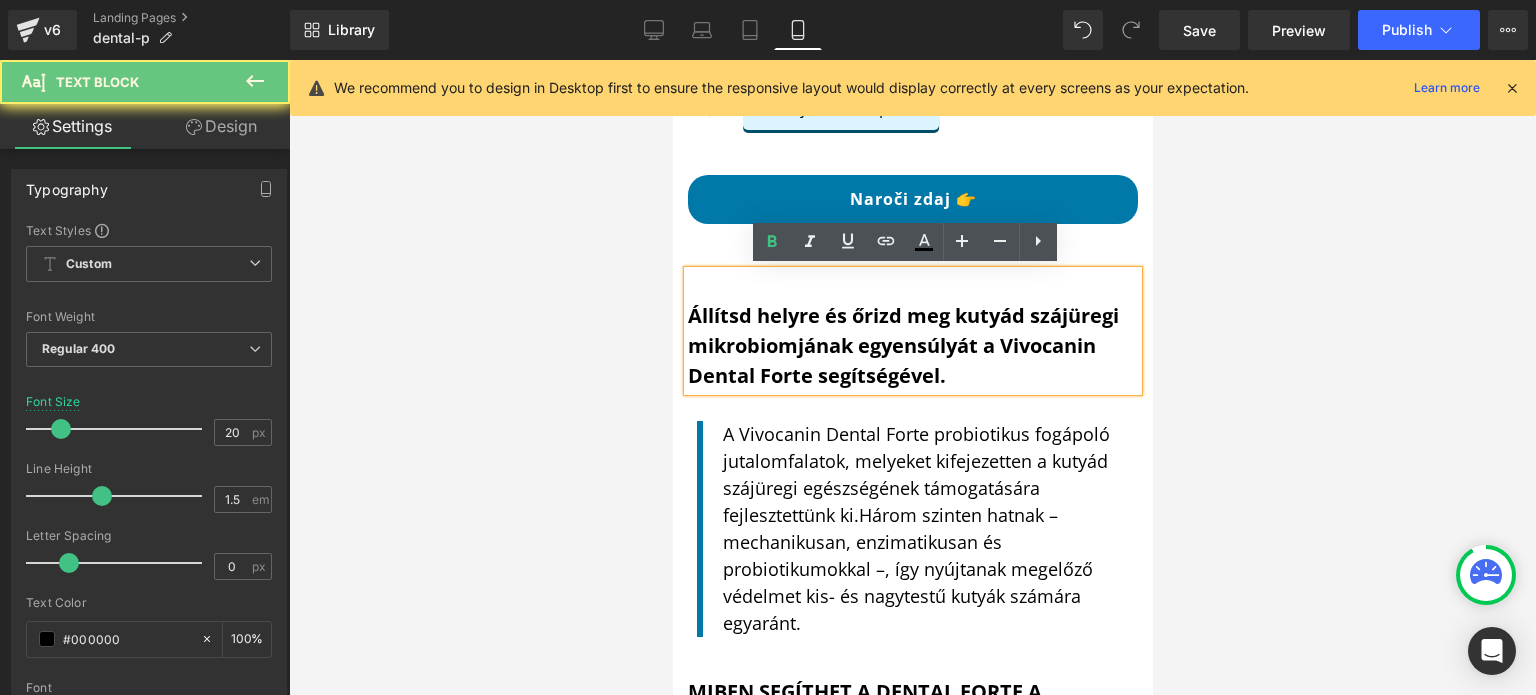 click on "Állítsd helyre és őrizd meg kutyád szájüregi mikrobiomjának egyensúlyát a Vivocanin Dental Forte segítségével." at bounding box center [912, 331] 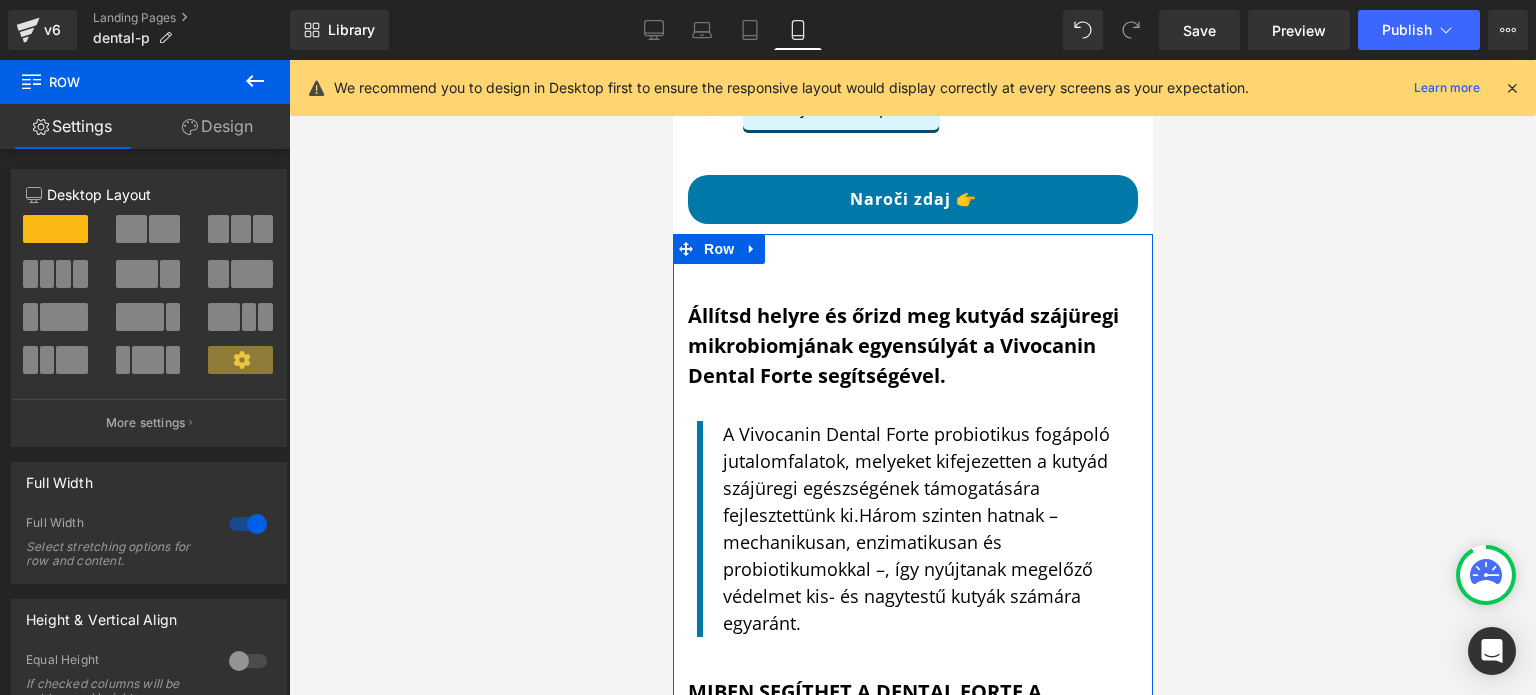 click 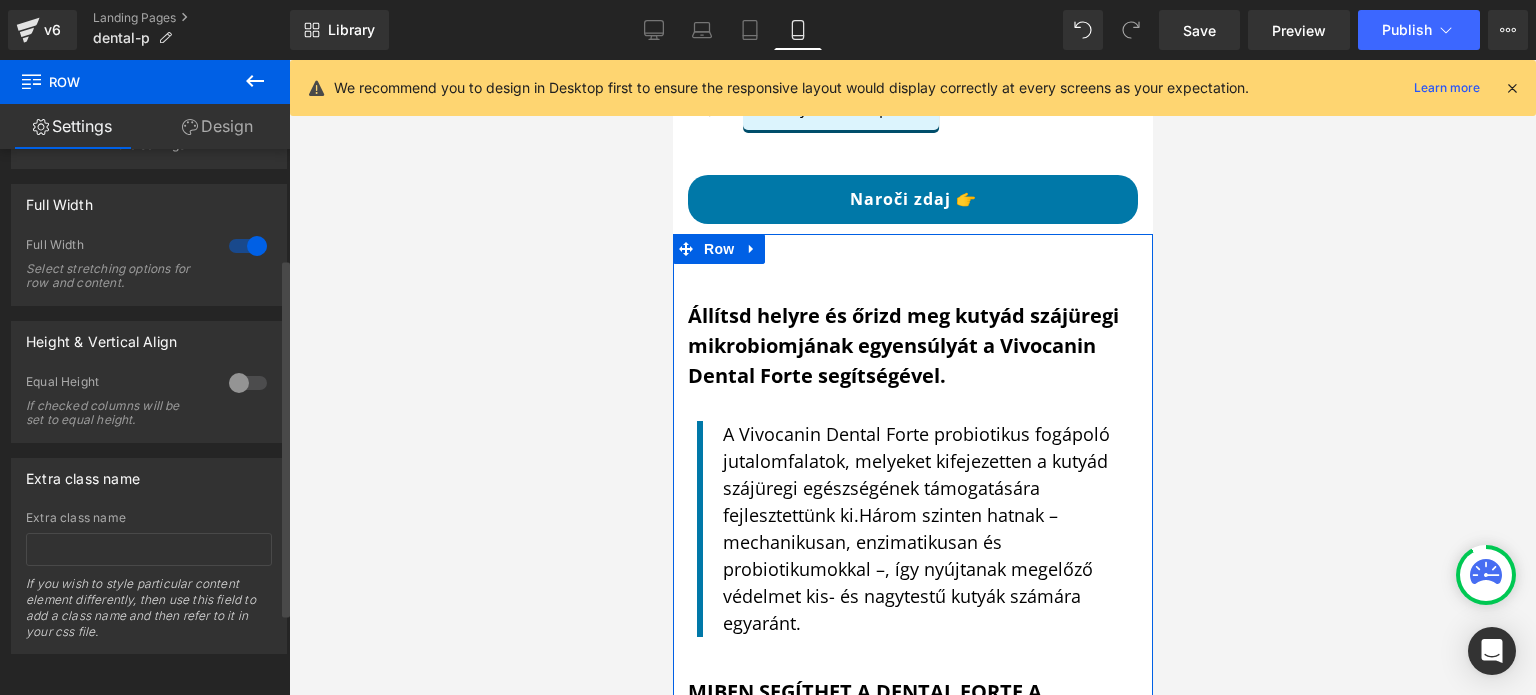 scroll, scrollTop: 0, scrollLeft: 0, axis: both 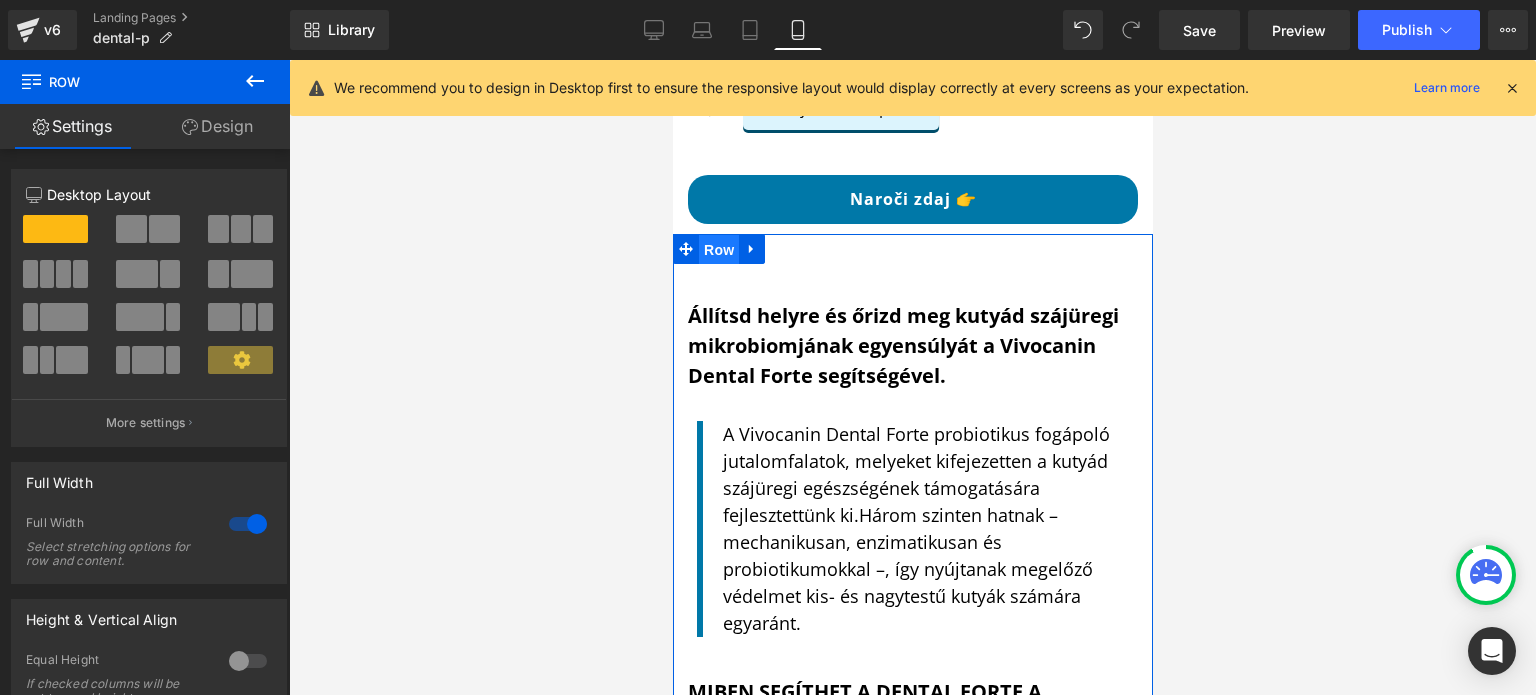 click on "Row" at bounding box center (718, 250) 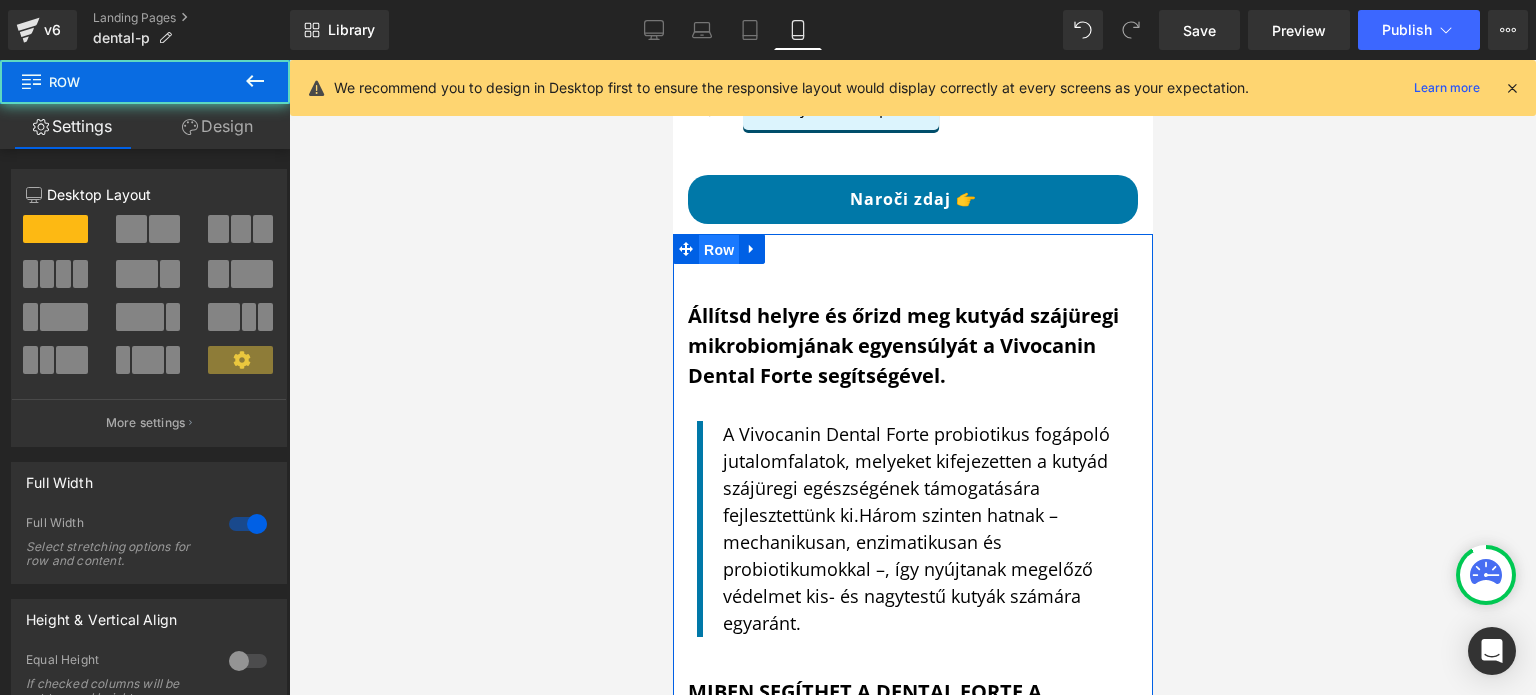 click on "Row" at bounding box center (718, 250) 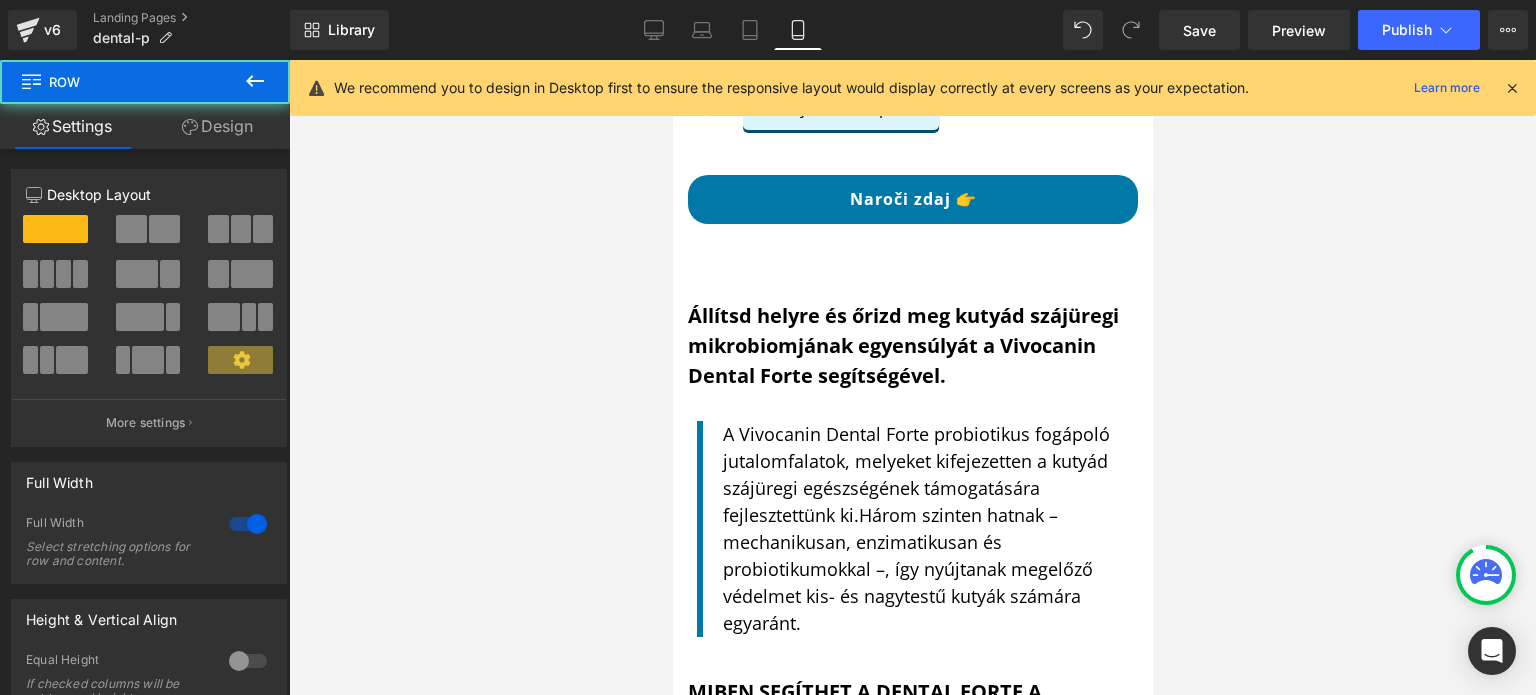 click 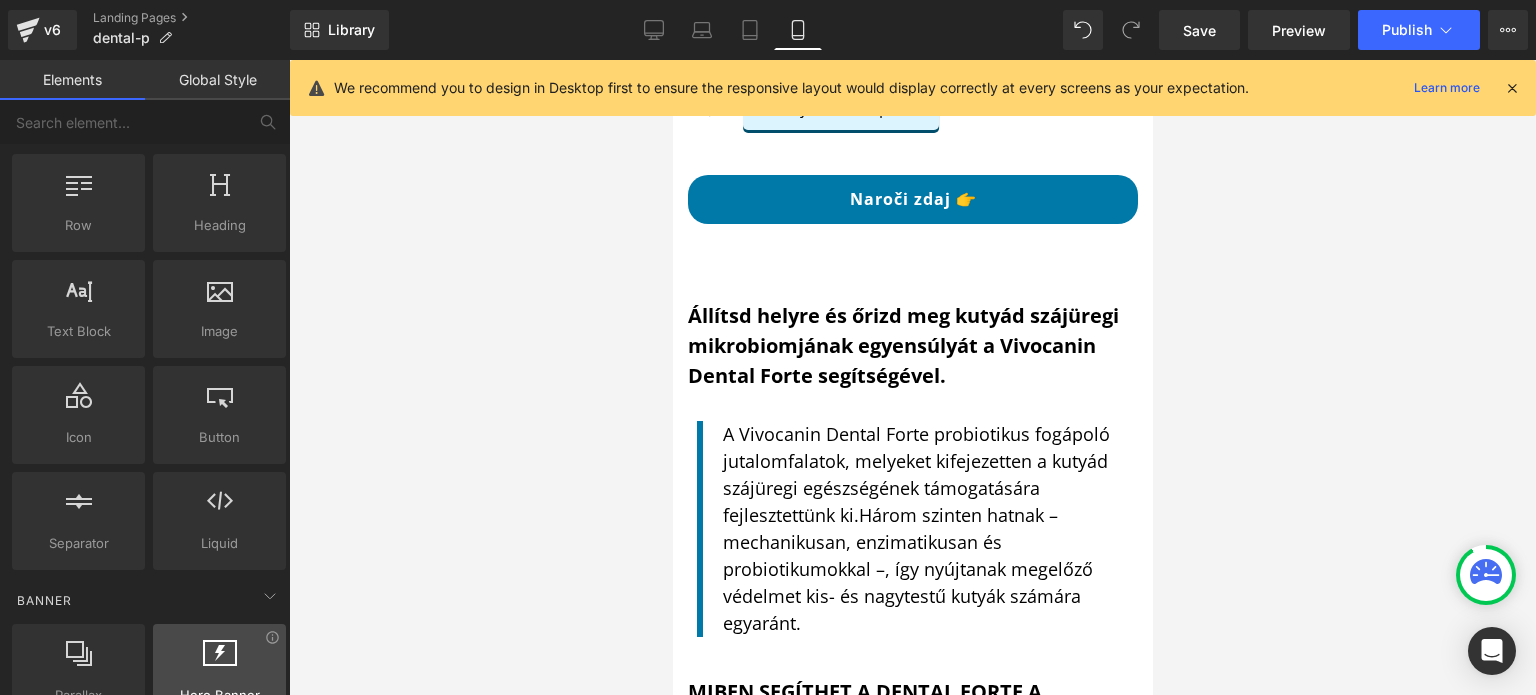 scroll, scrollTop: 0, scrollLeft: 0, axis: both 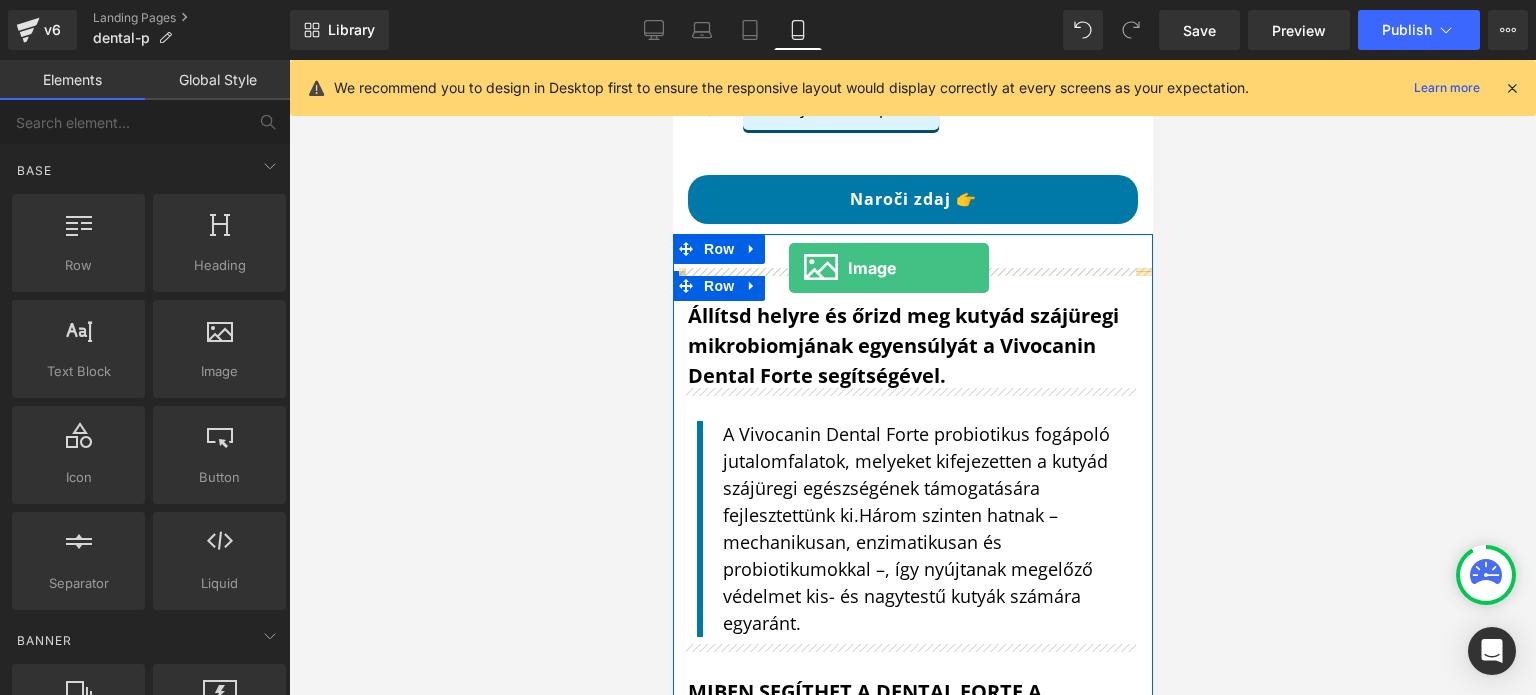 drag, startPoint x: 860, startPoint y: 395, endPoint x: 788, endPoint y: 268, distance: 145.98973 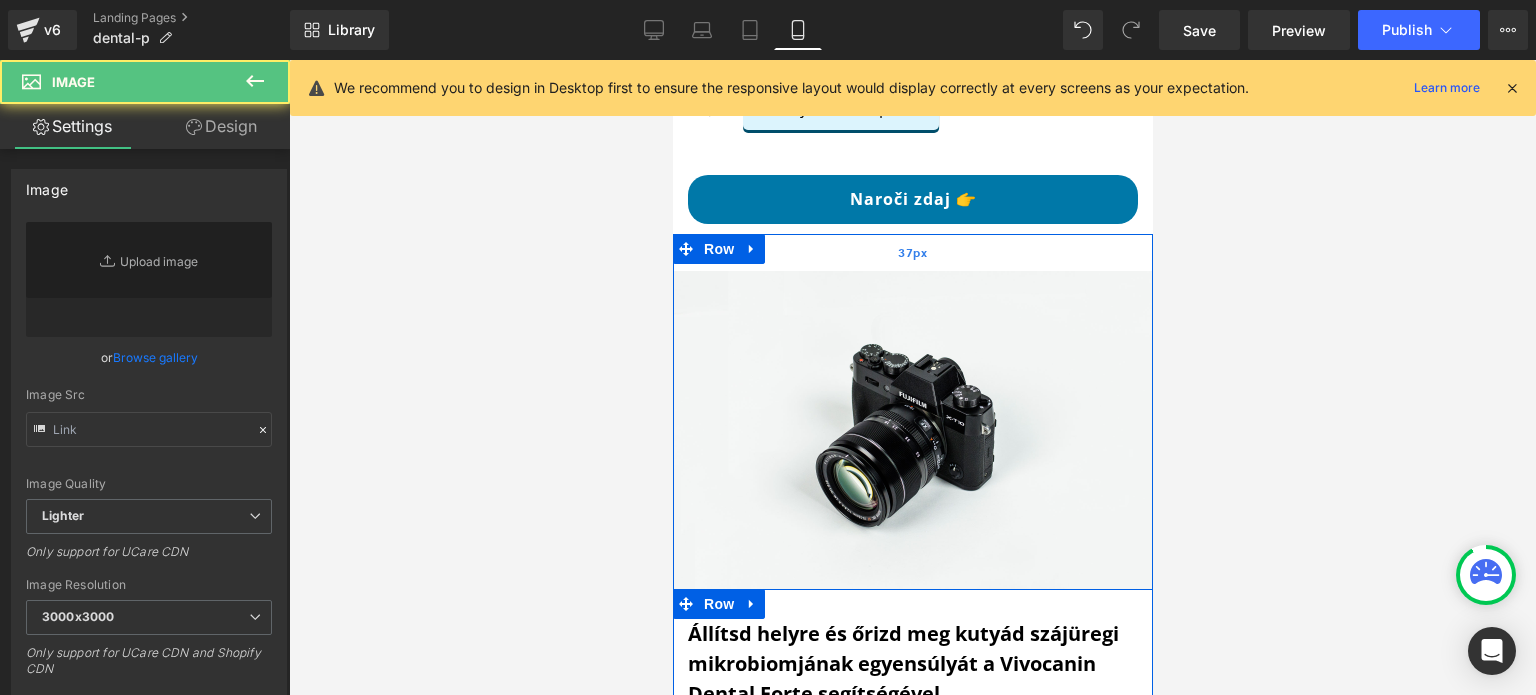 type on "//d1um8515vdn9kb.cloudfront.net/images/parallax.jpg" 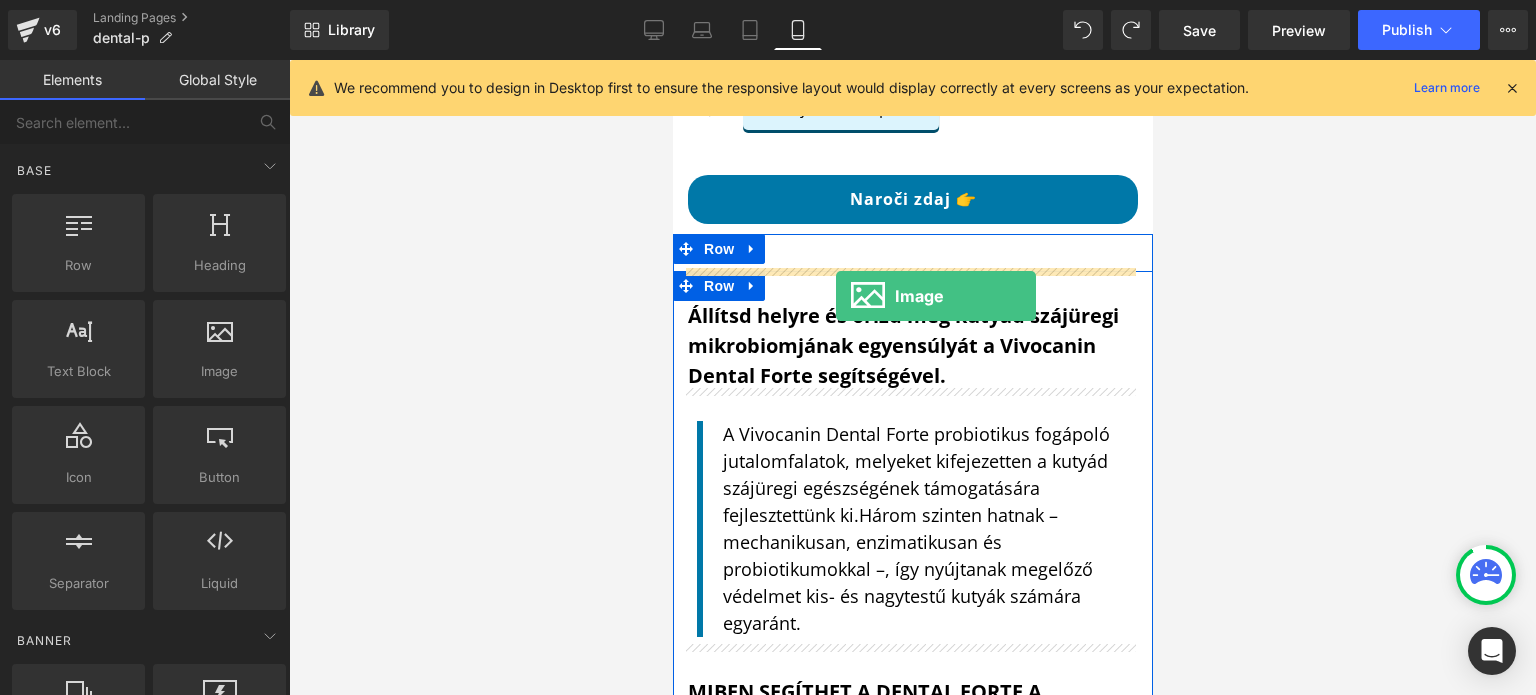 drag, startPoint x: 893, startPoint y: 428, endPoint x: 835, endPoint y: 296, distance: 144.18044 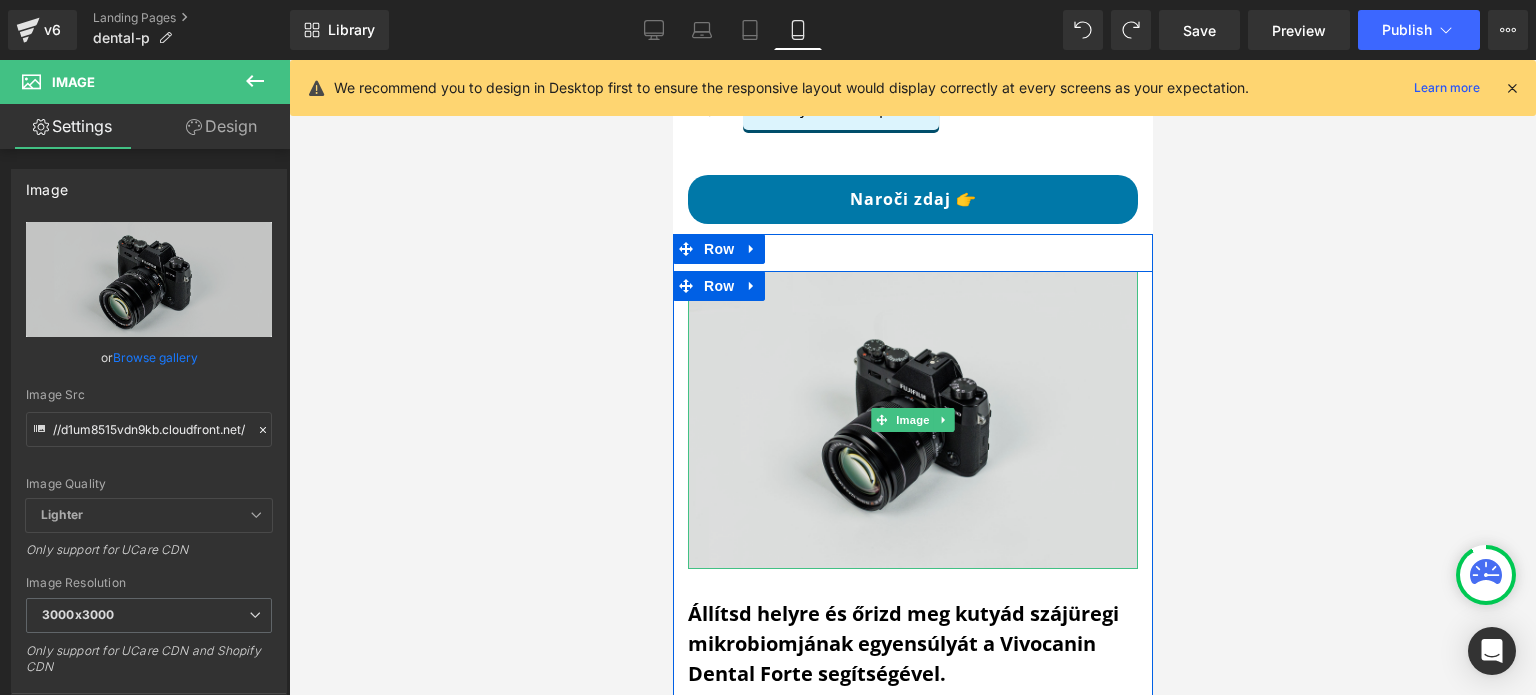 click at bounding box center [912, 420] 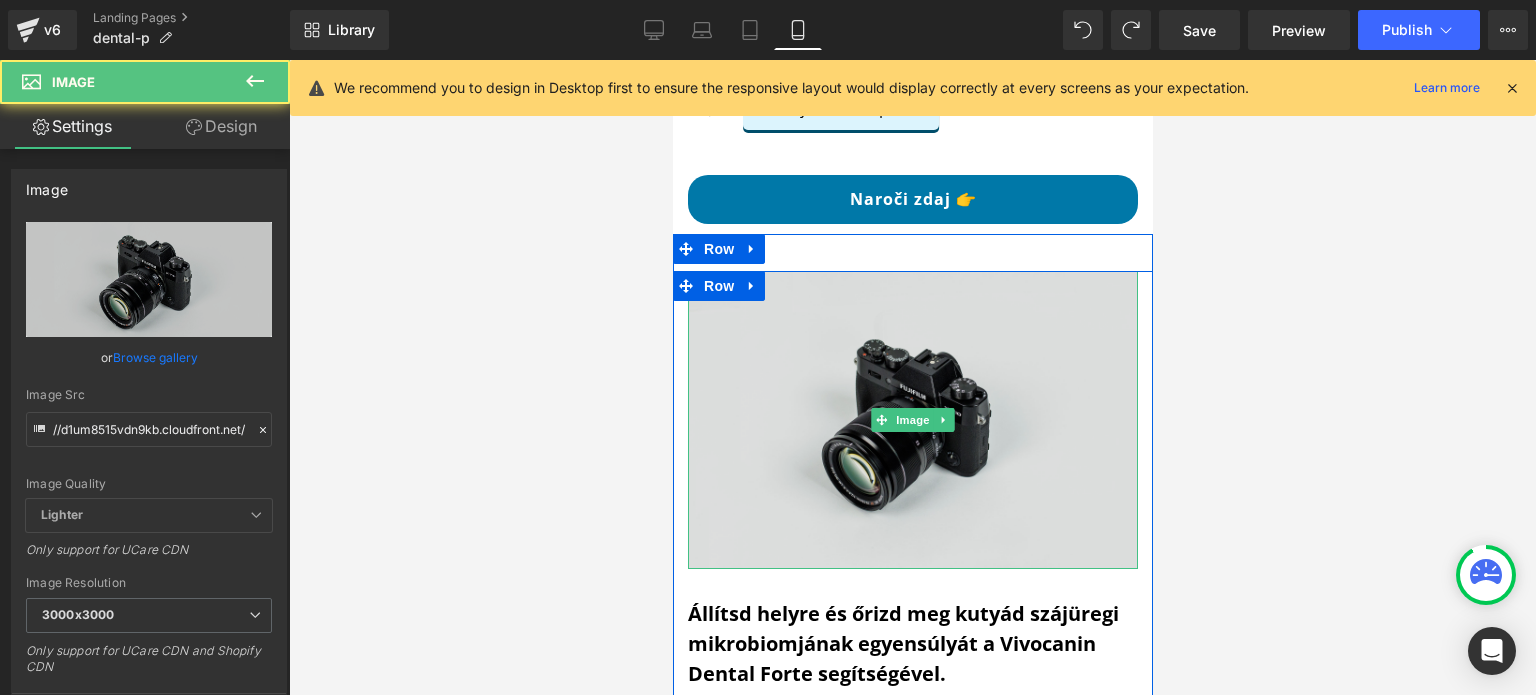 click at bounding box center (912, 420) 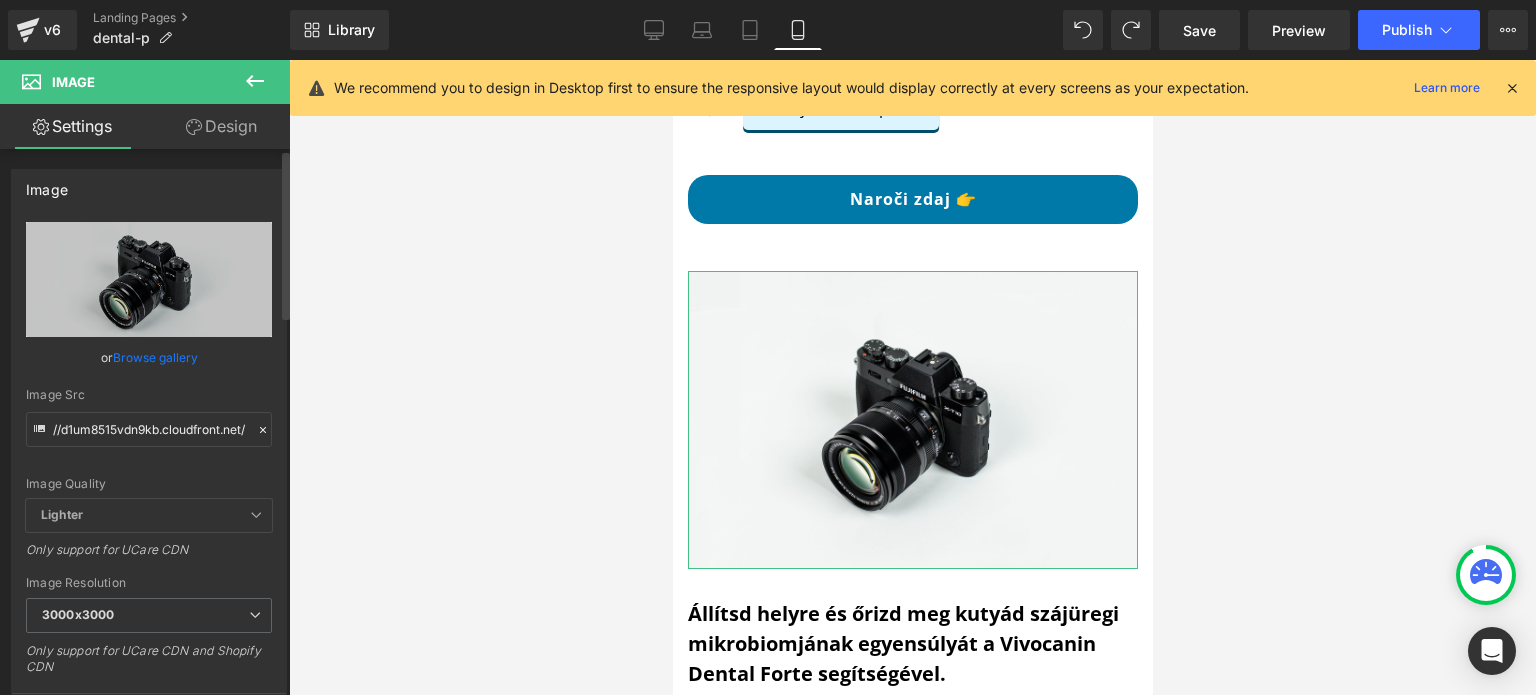 click on "Browse gallery" at bounding box center [155, 357] 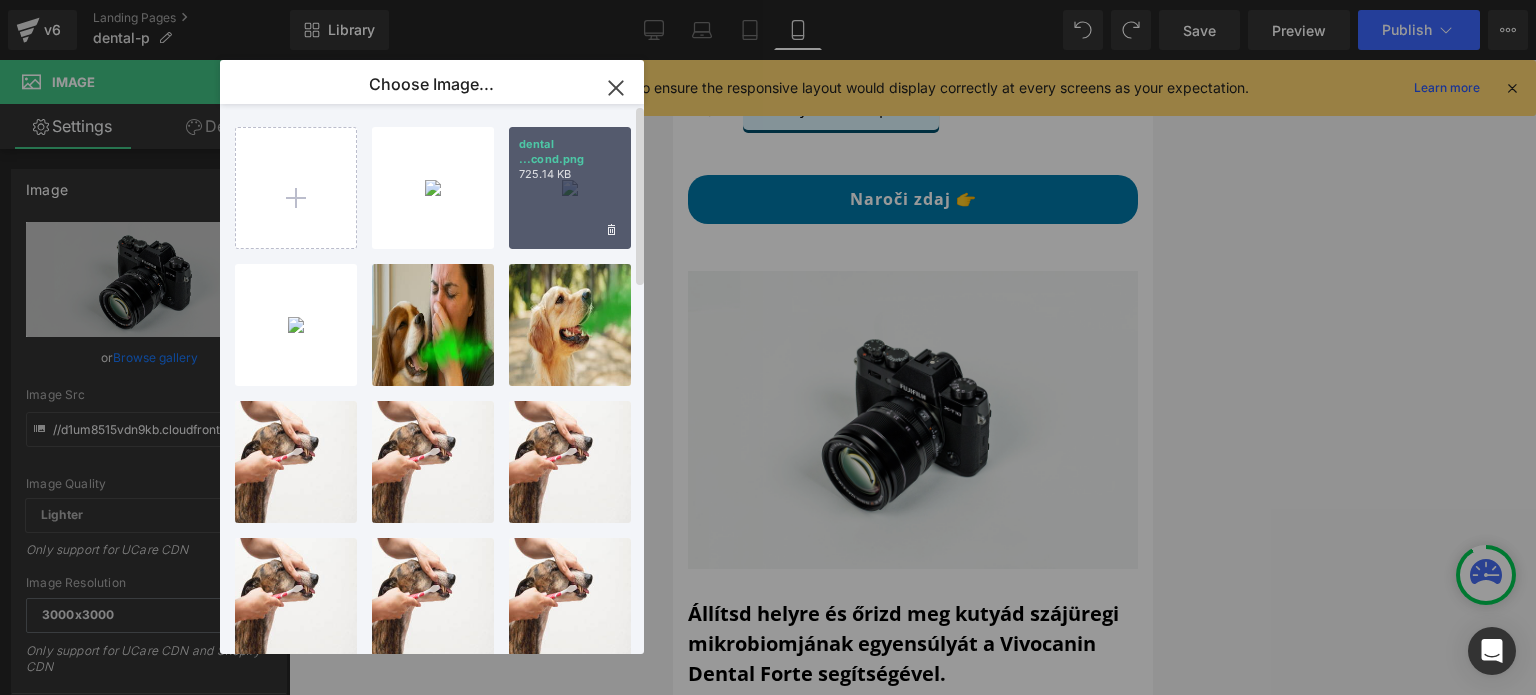 click on "dental ...cond.png 725.14 KB" at bounding box center [570, 188] 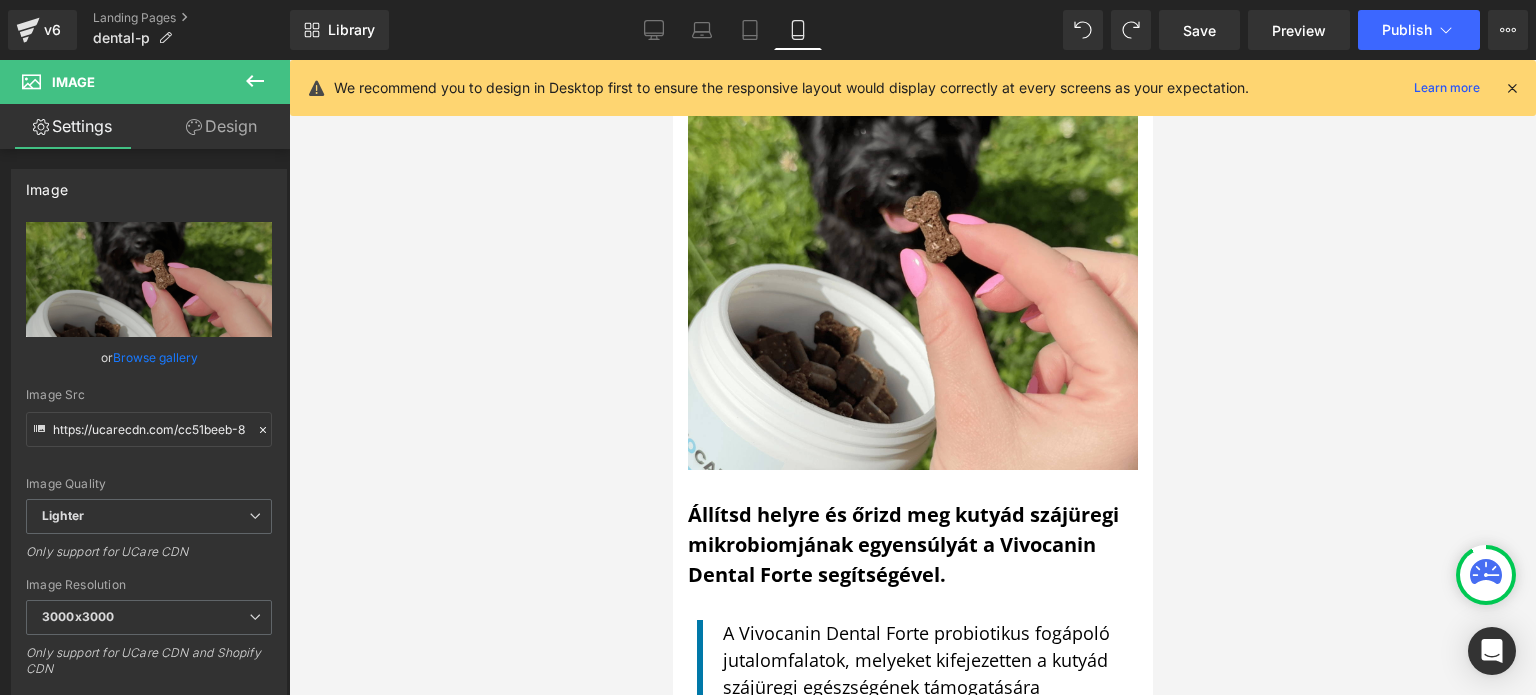 scroll, scrollTop: 2541, scrollLeft: 0, axis: vertical 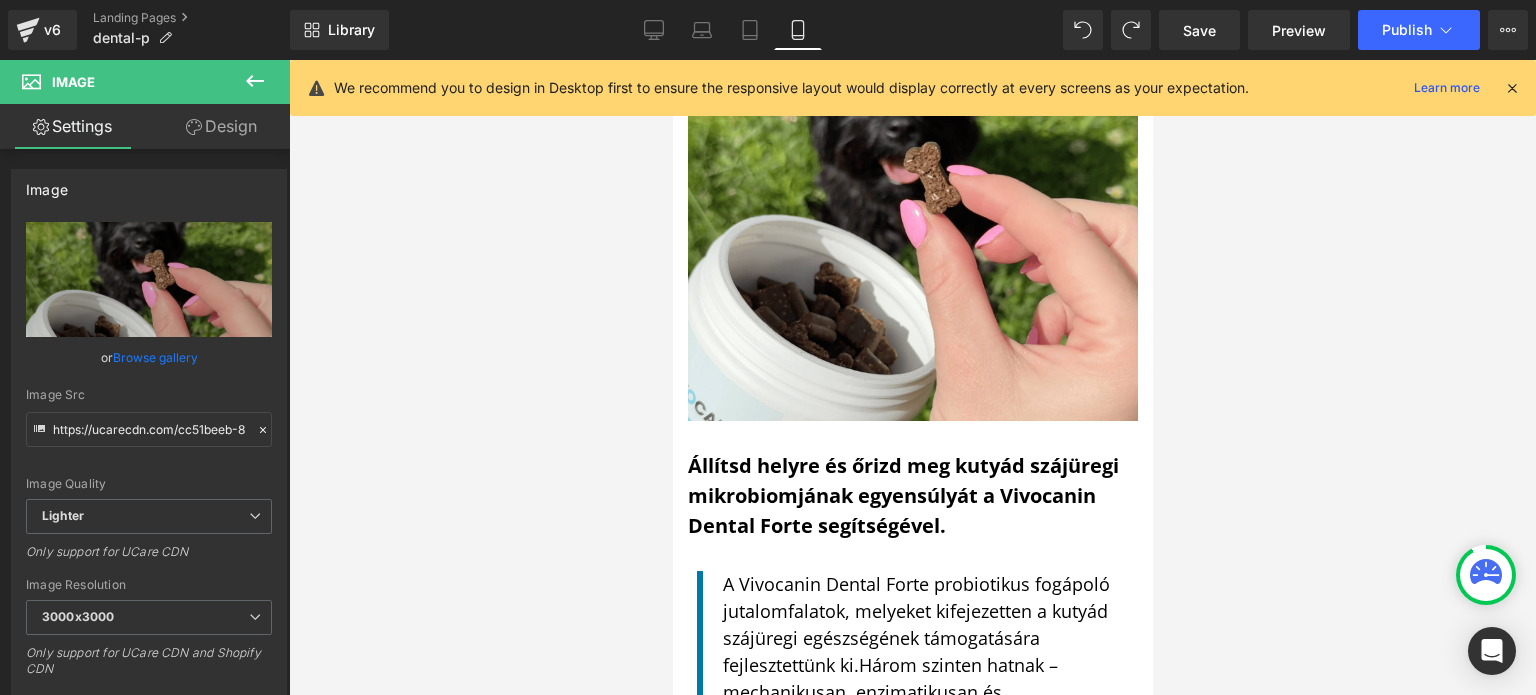 click on "Állítsd helyre és őrizd meg kutyád szájüregi mikrobiomjának egyensúlyát a Vivocanin Dental Forte segítségével." at bounding box center (902, 495) 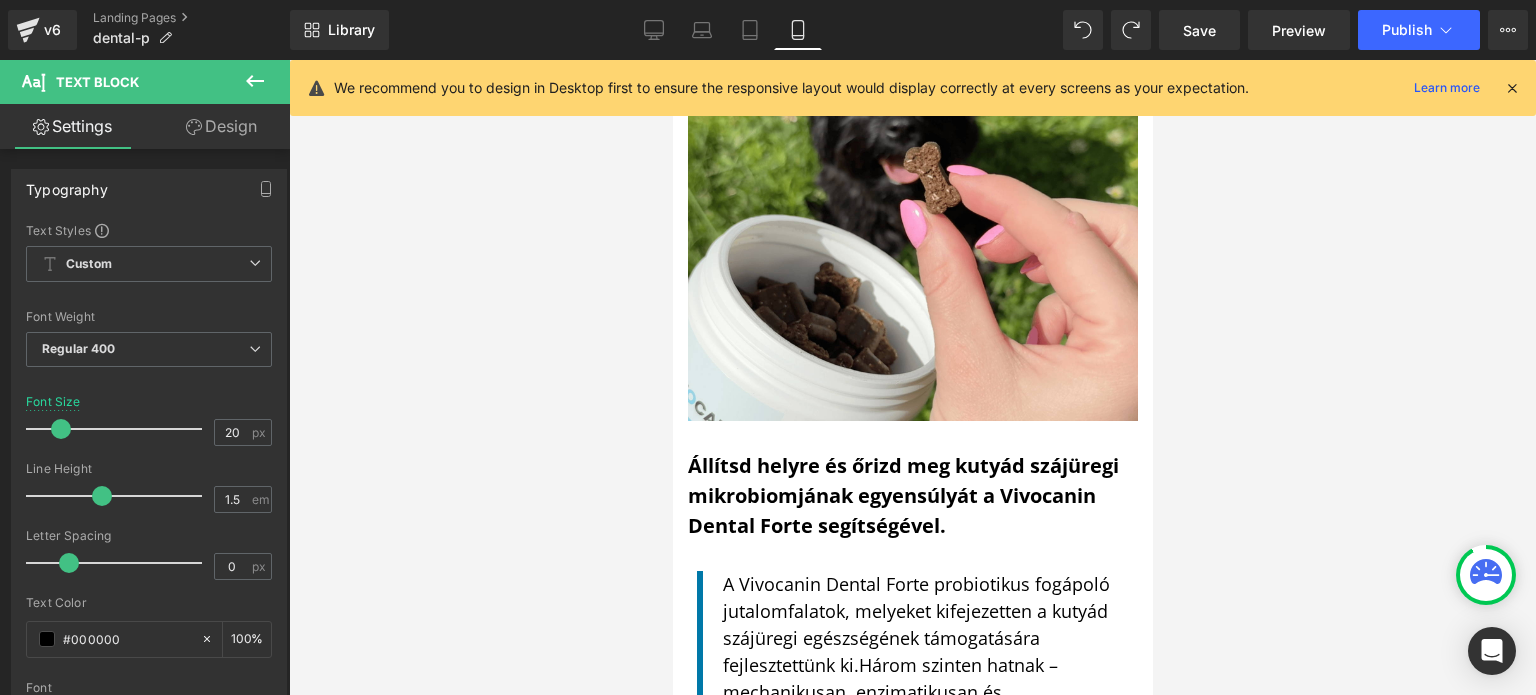 drag, startPoint x: 613, startPoint y: 433, endPoint x: 4, endPoint y: 389, distance: 610.5874 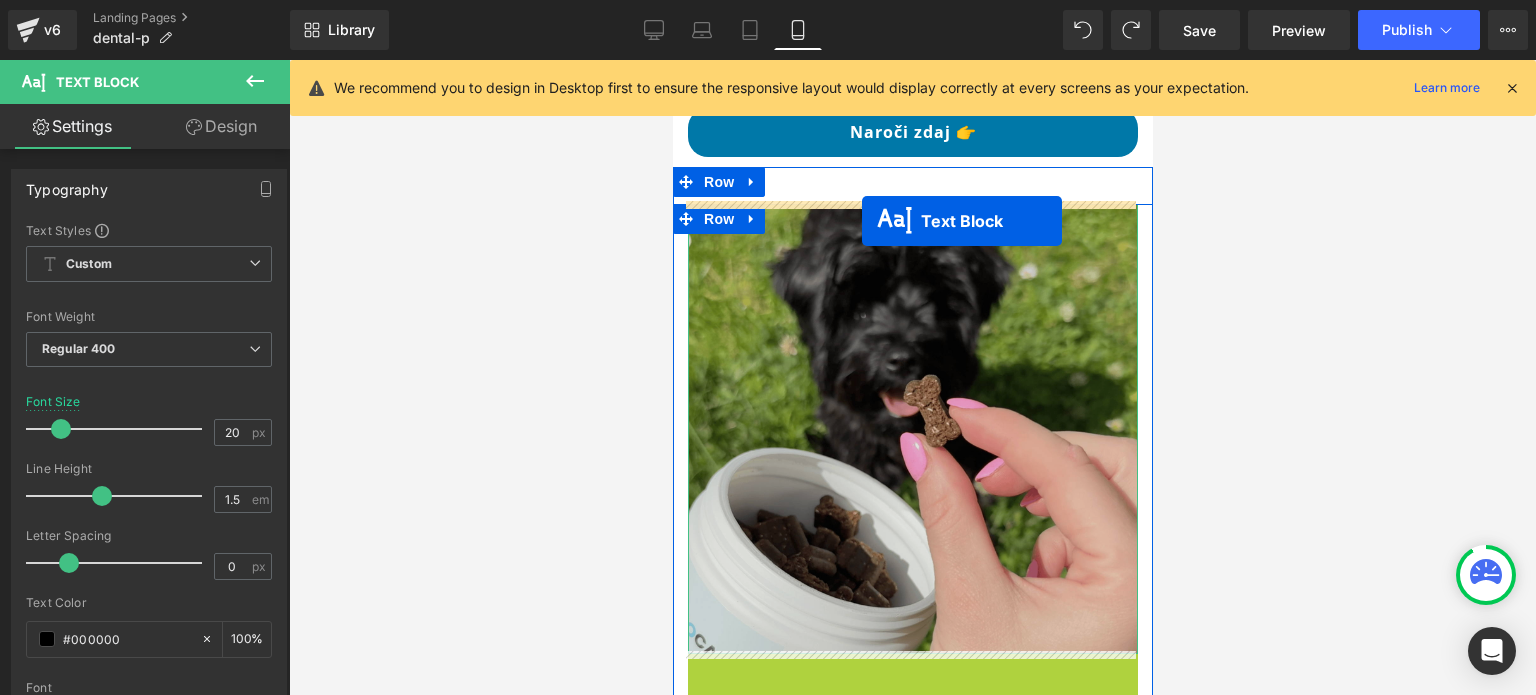 scroll, scrollTop: 2304, scrollLeft: 0, axis: vertical 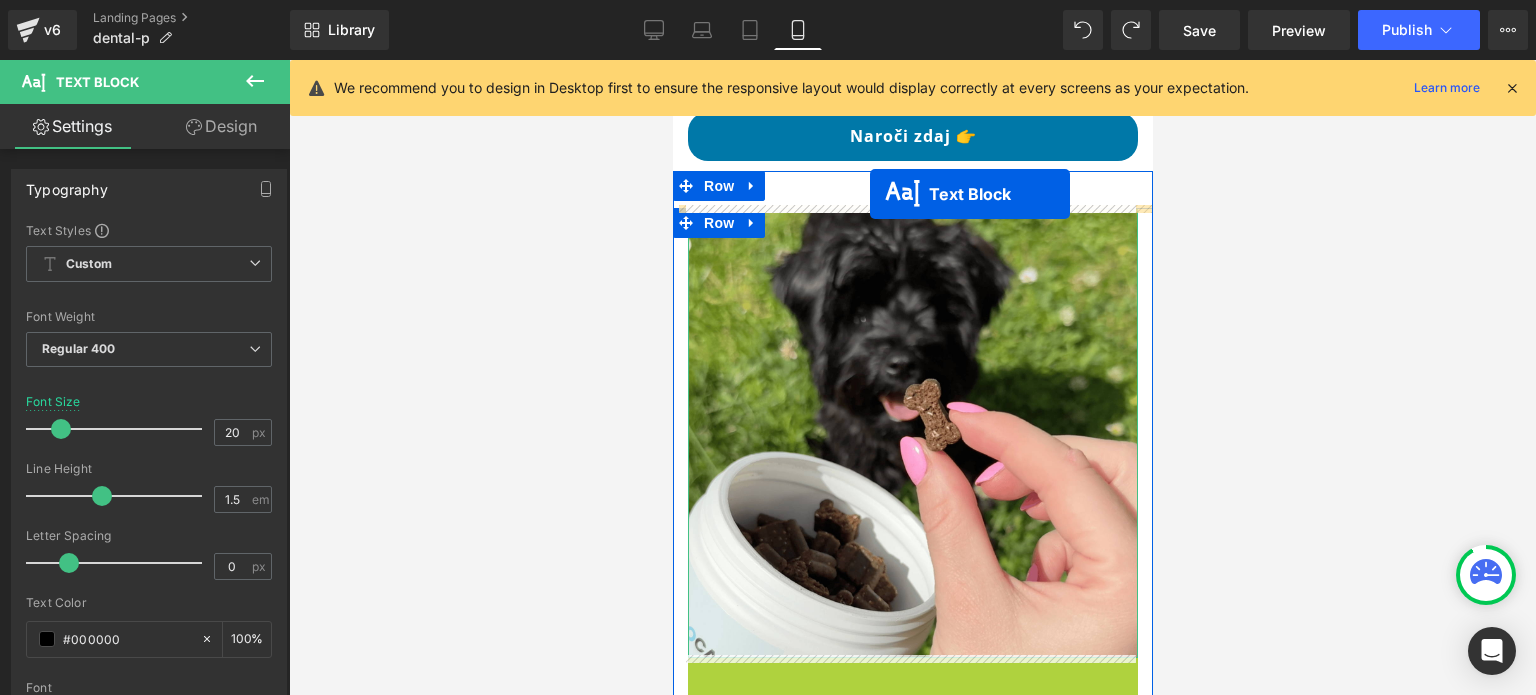 drag, startPoint x: 848, startPoint y: 475, endPoint x: 869, endPoint y: 195, distance: 280.7864 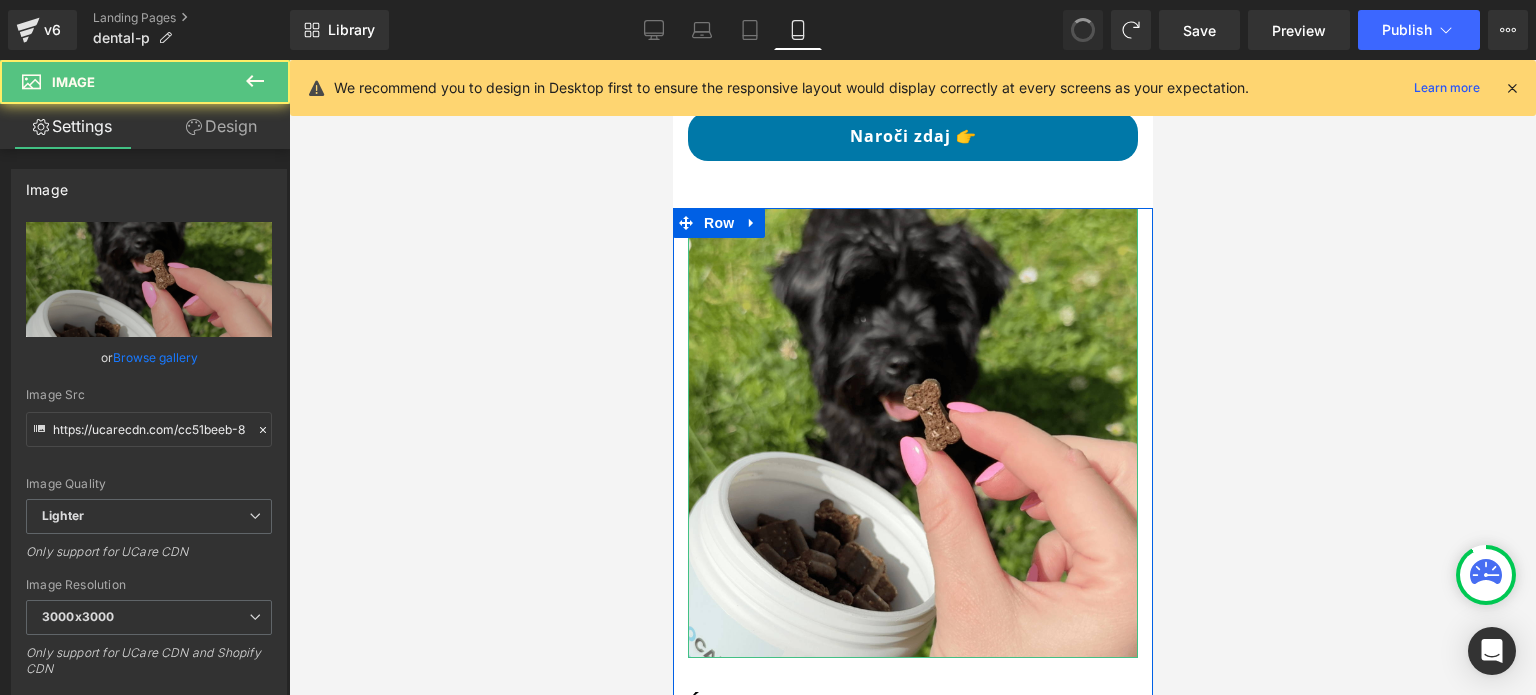 type on "//d1um8515vdn9kb.cloudfront.net/images/parallax.jpg" 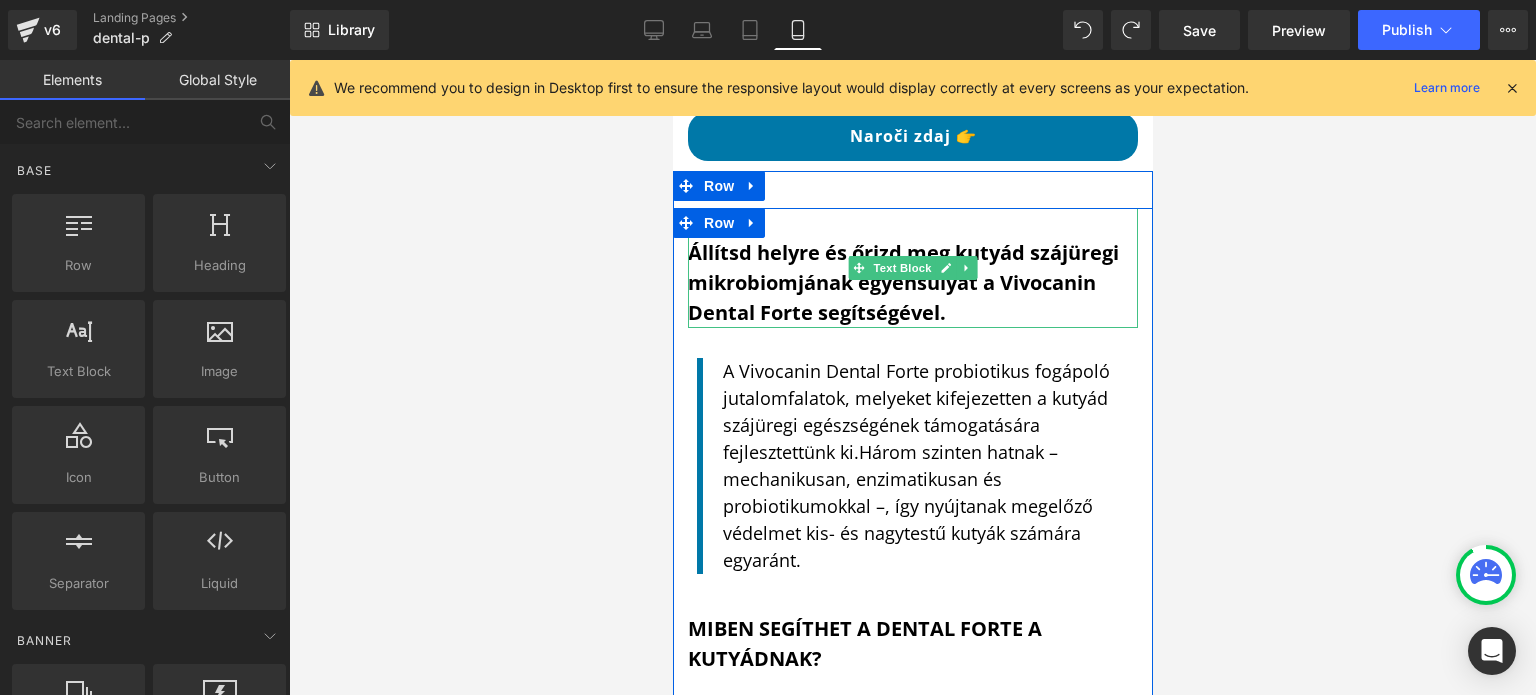 scroll, scrollTop: 2196, scrollLeft: 0, axis: vertical 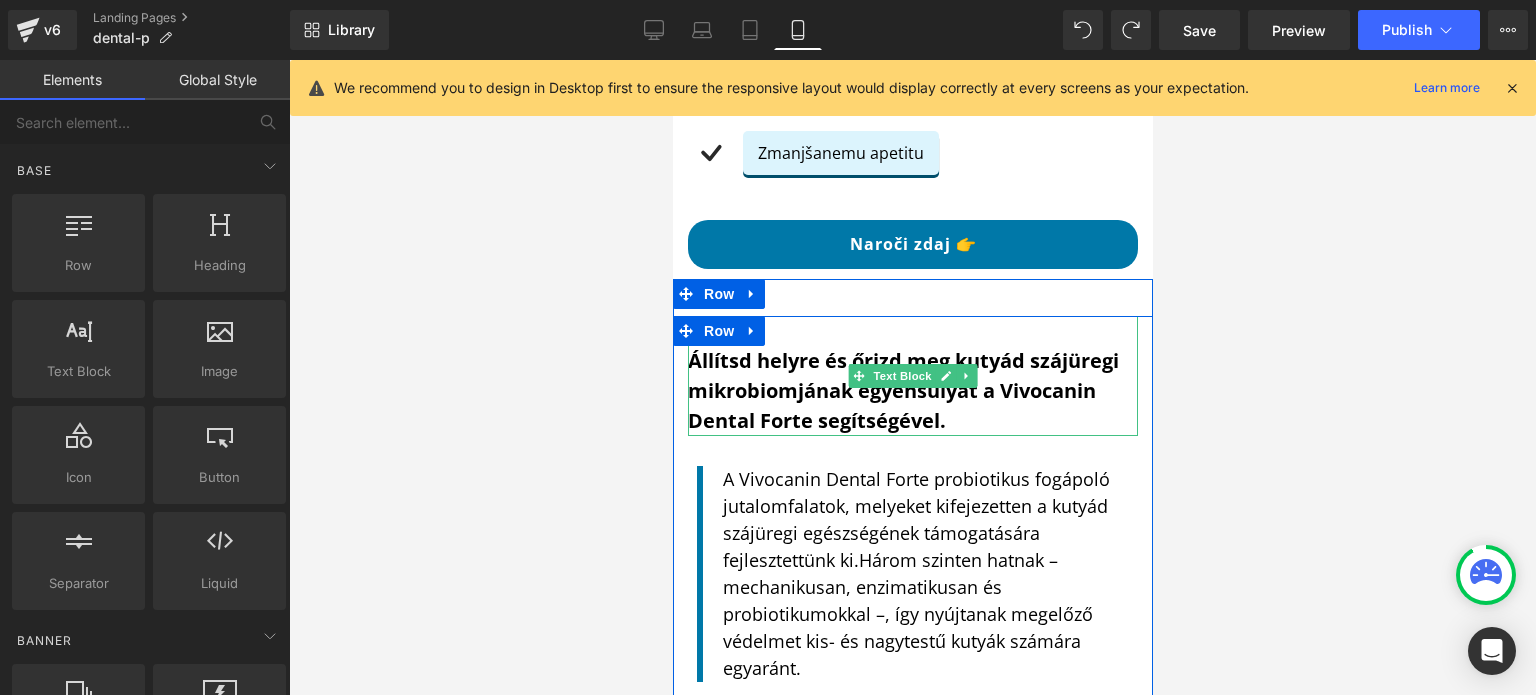 click on "Állítsd helyre és őrizd meg kutyád szájüregi mikrobiomjának egyensúlyát a Vivocanin Dental Forte segítségével." at bounding box center [902, 390] 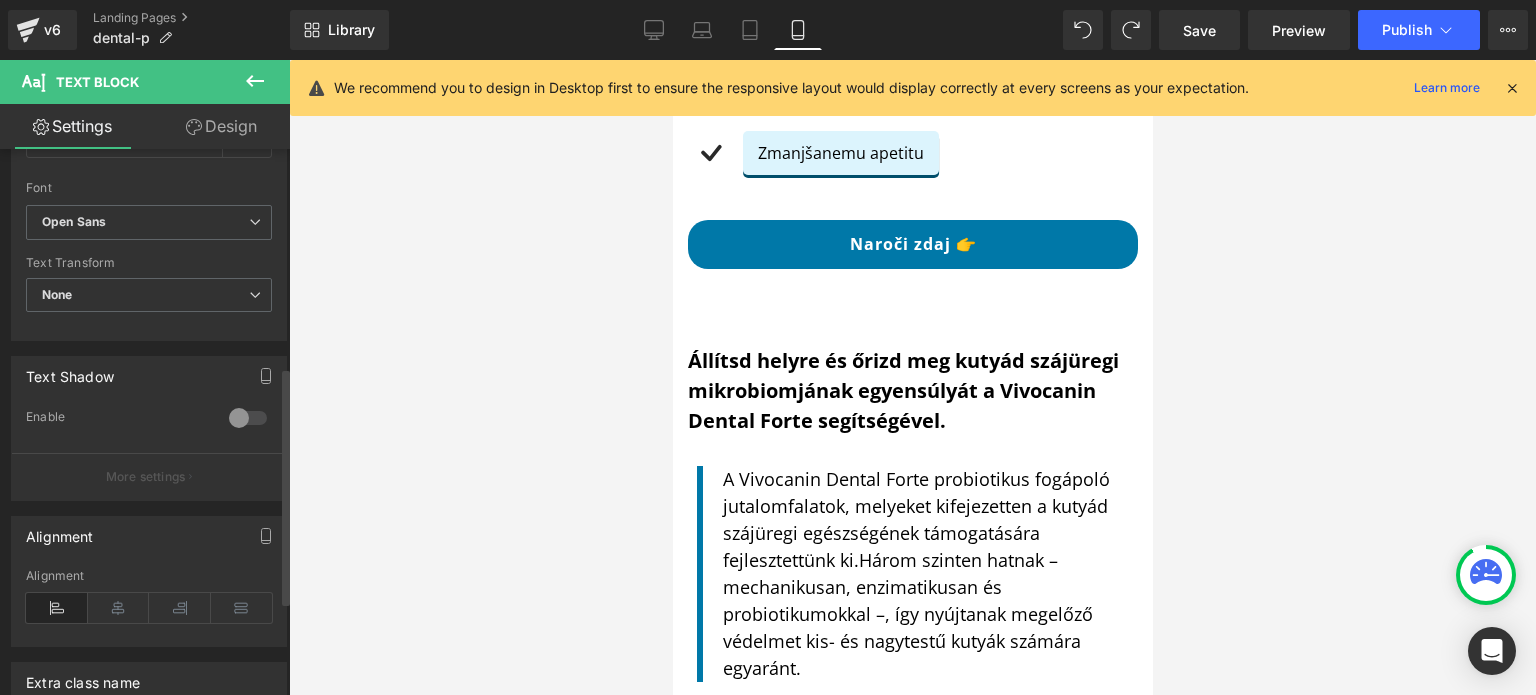 scroll, scrollTop: 600, scrollLeft: 0, axis: vertical 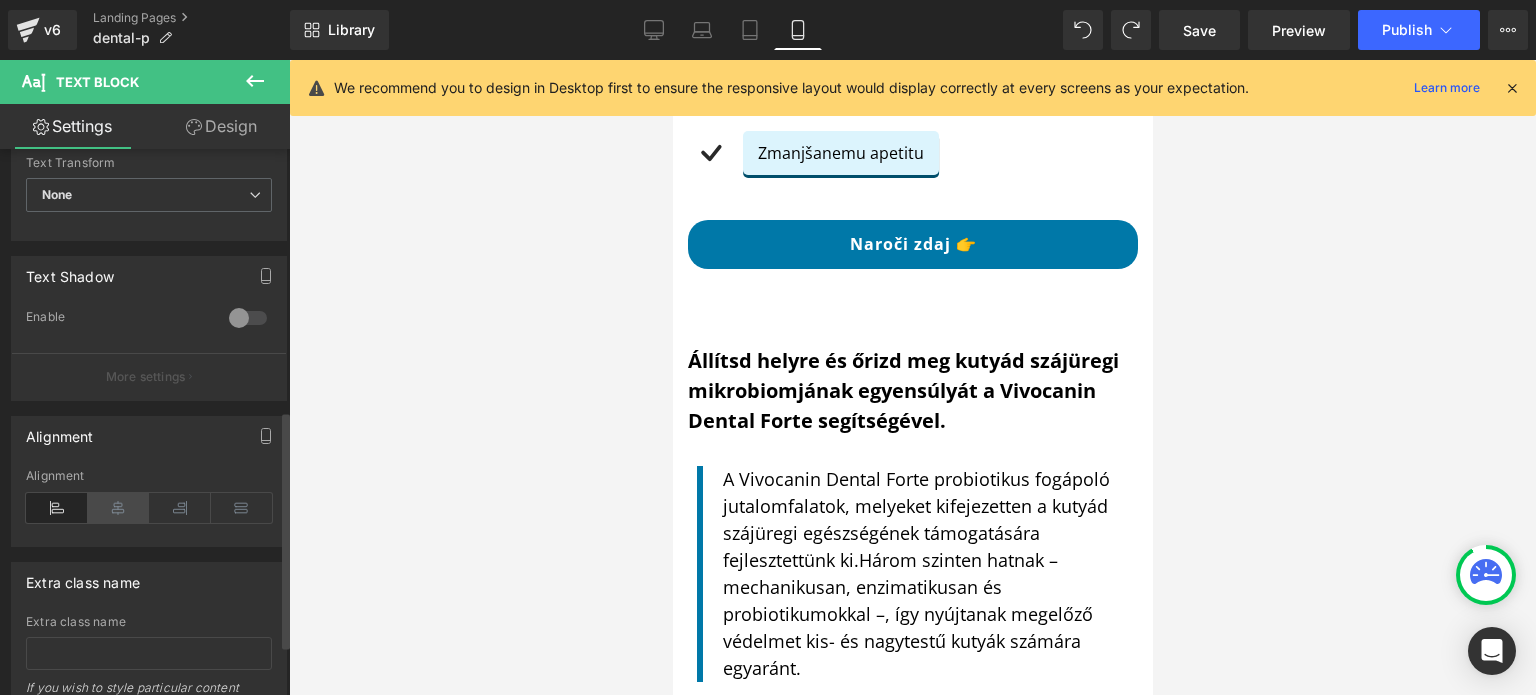 click at bounding box center (119, 508) 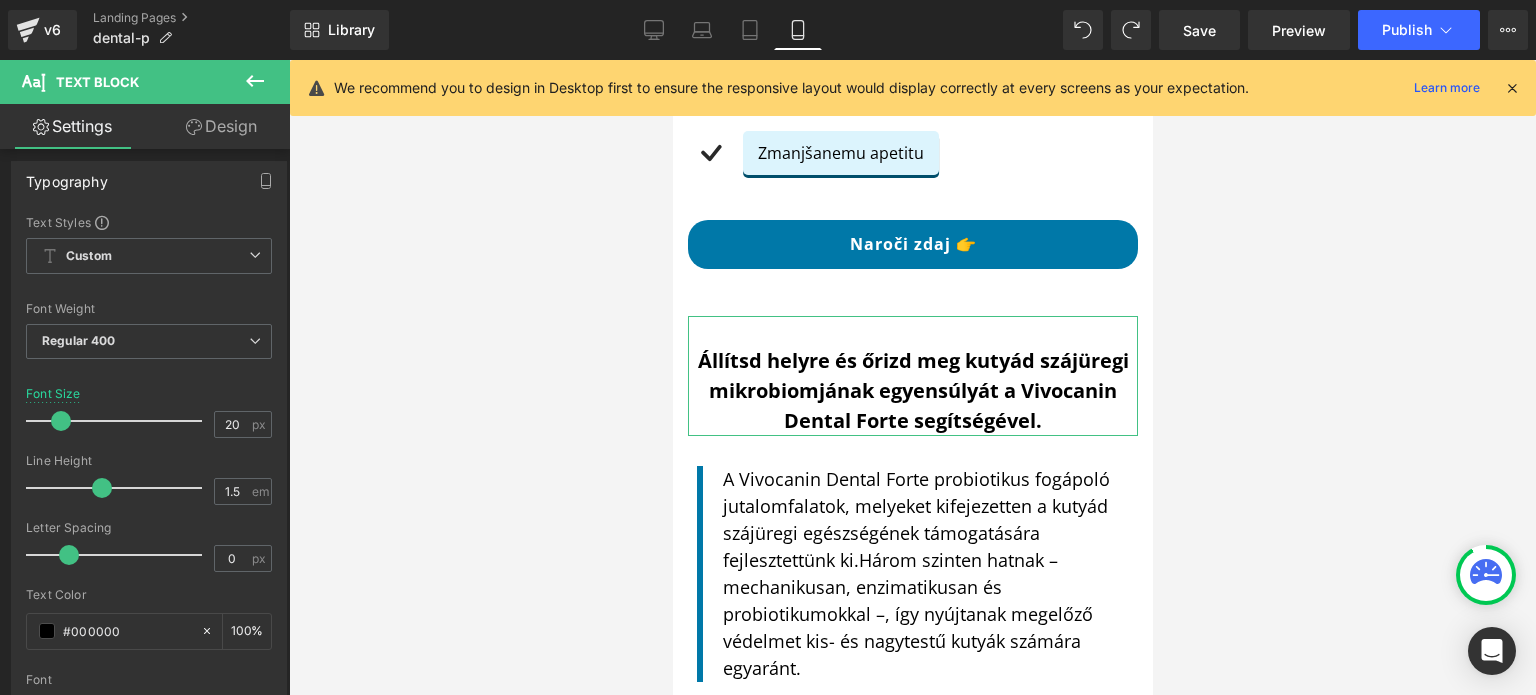 scroll, scrollTop: 0, scrollLeft: 0, axis: both 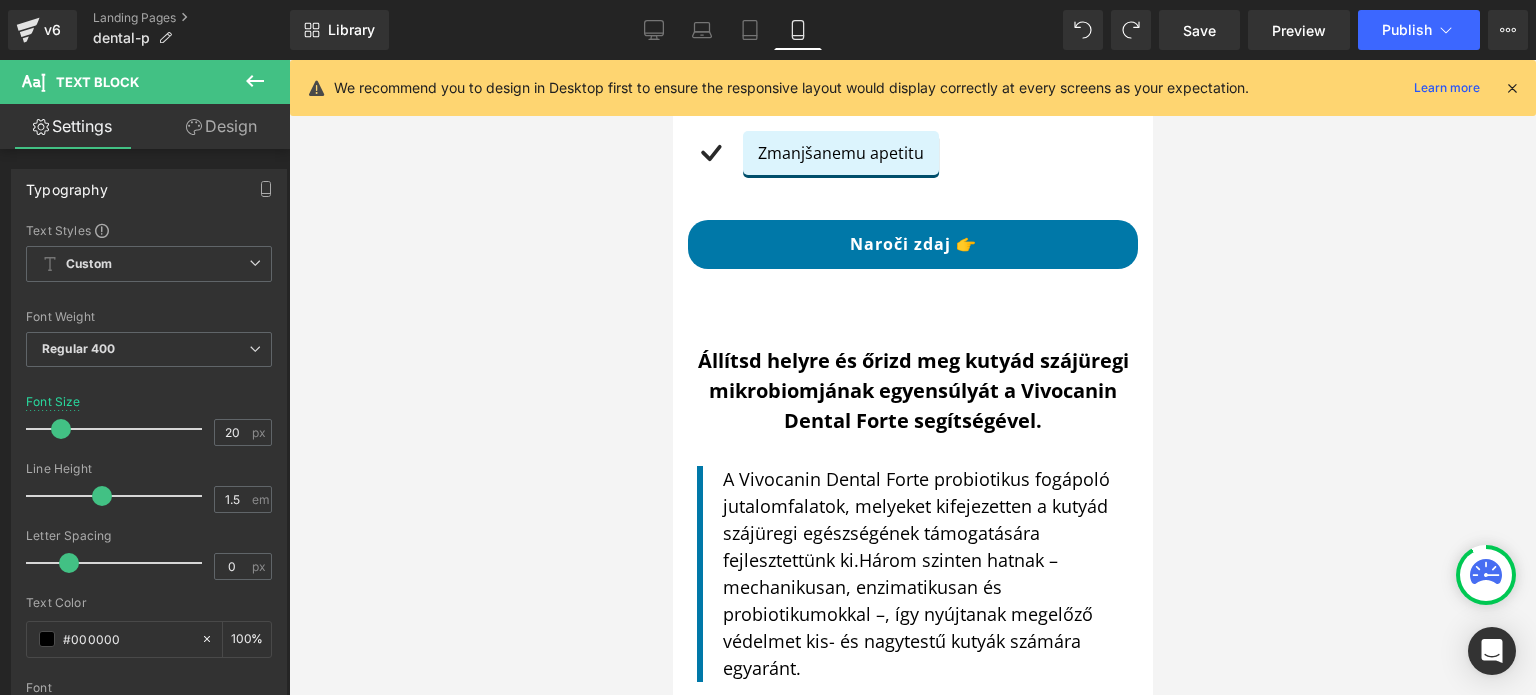 click 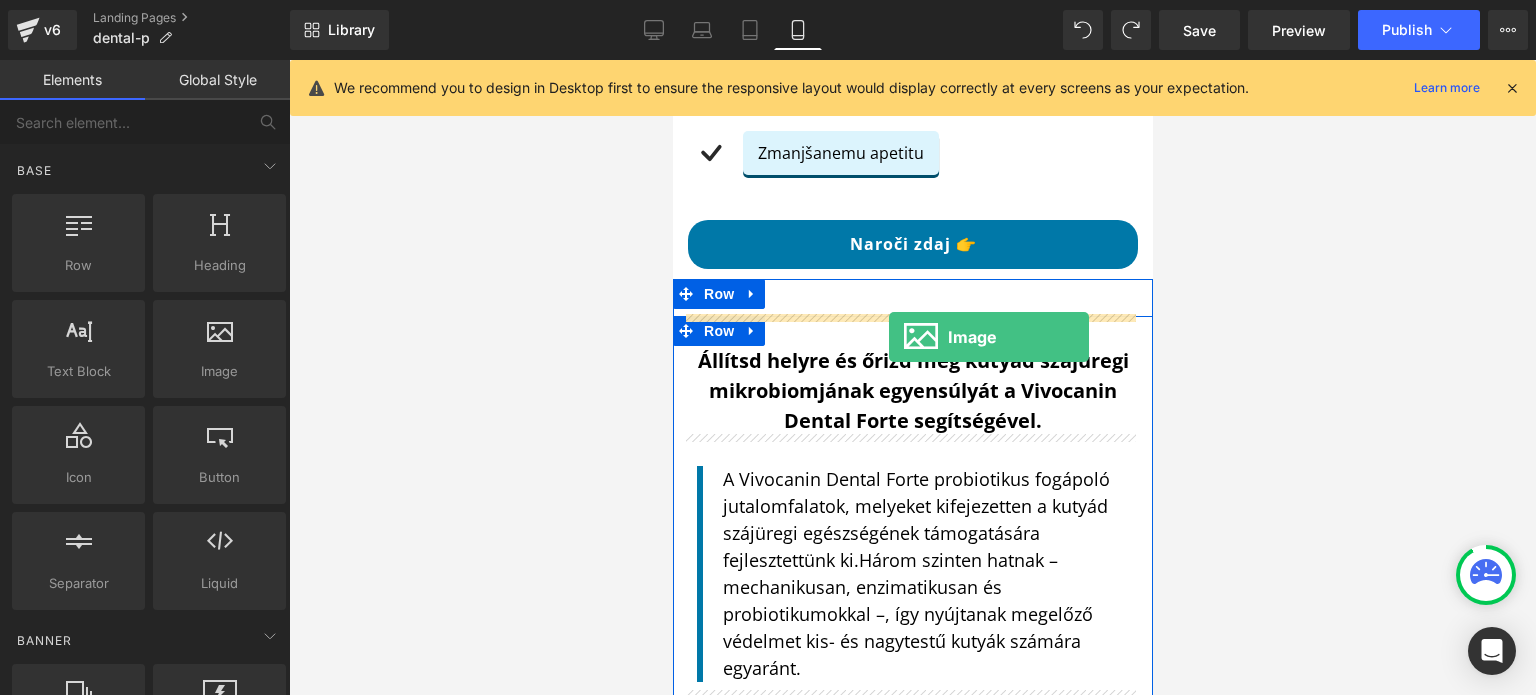 drag, startPoint x: 1228, startPoint y: 404, endPoint x: 888, endPoint y: 337, distance: 346.5386 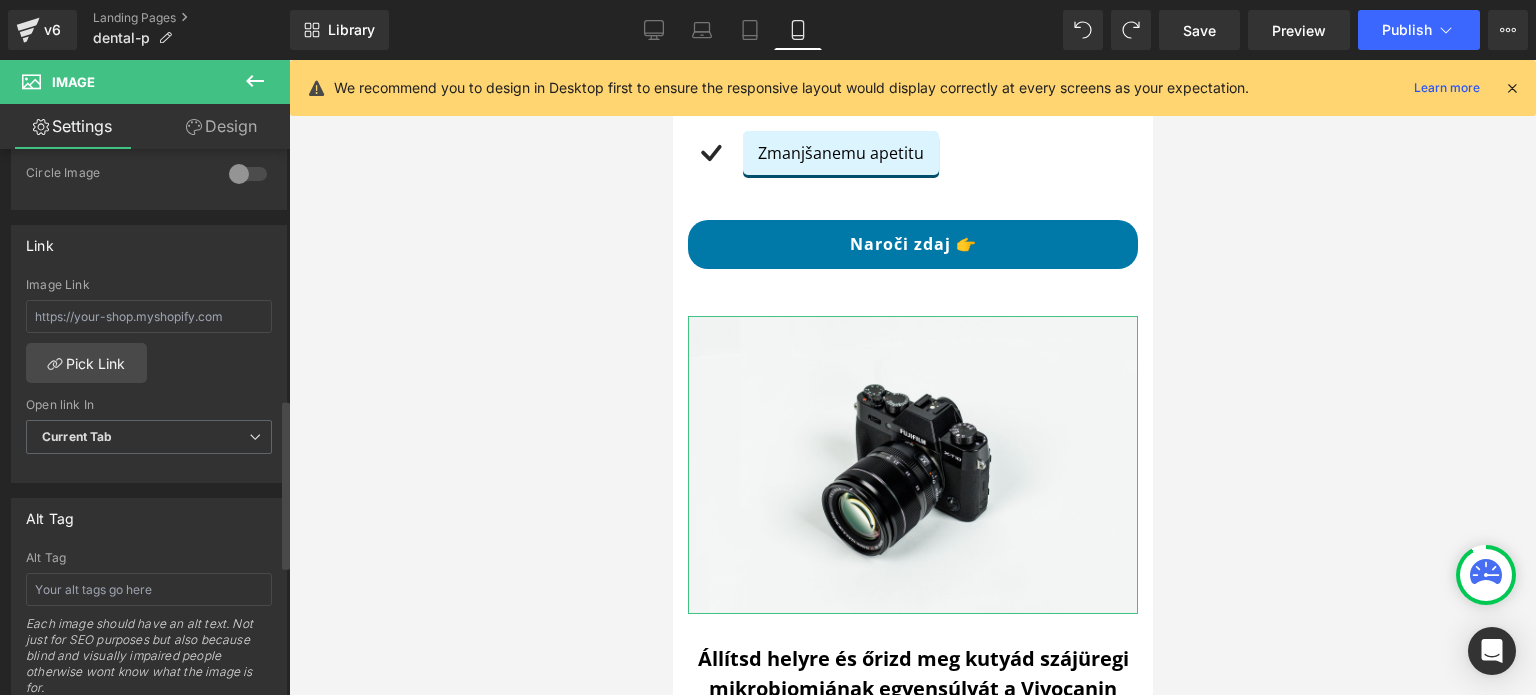scroll, scrollTop: 1100, scrollLeft: 0, axis: vertical 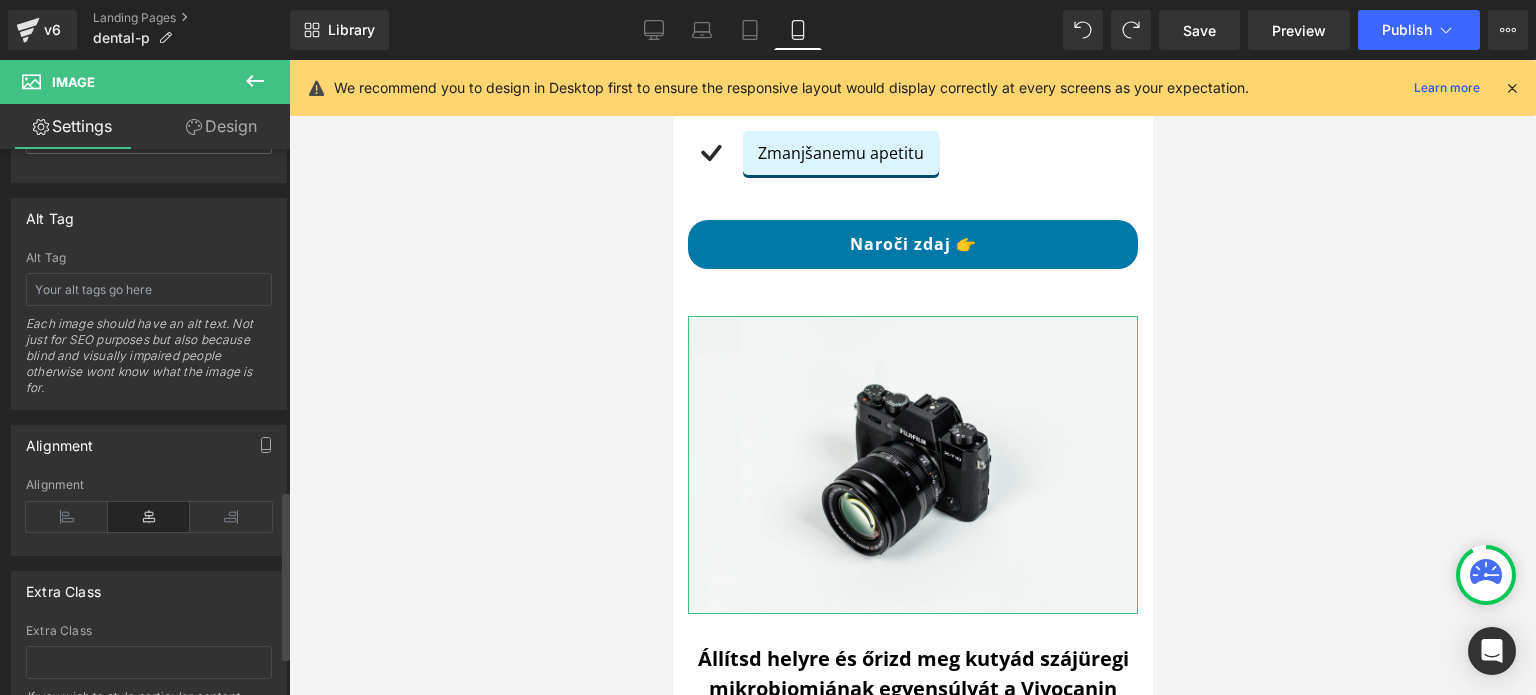 click at bounding box center (149, 517) 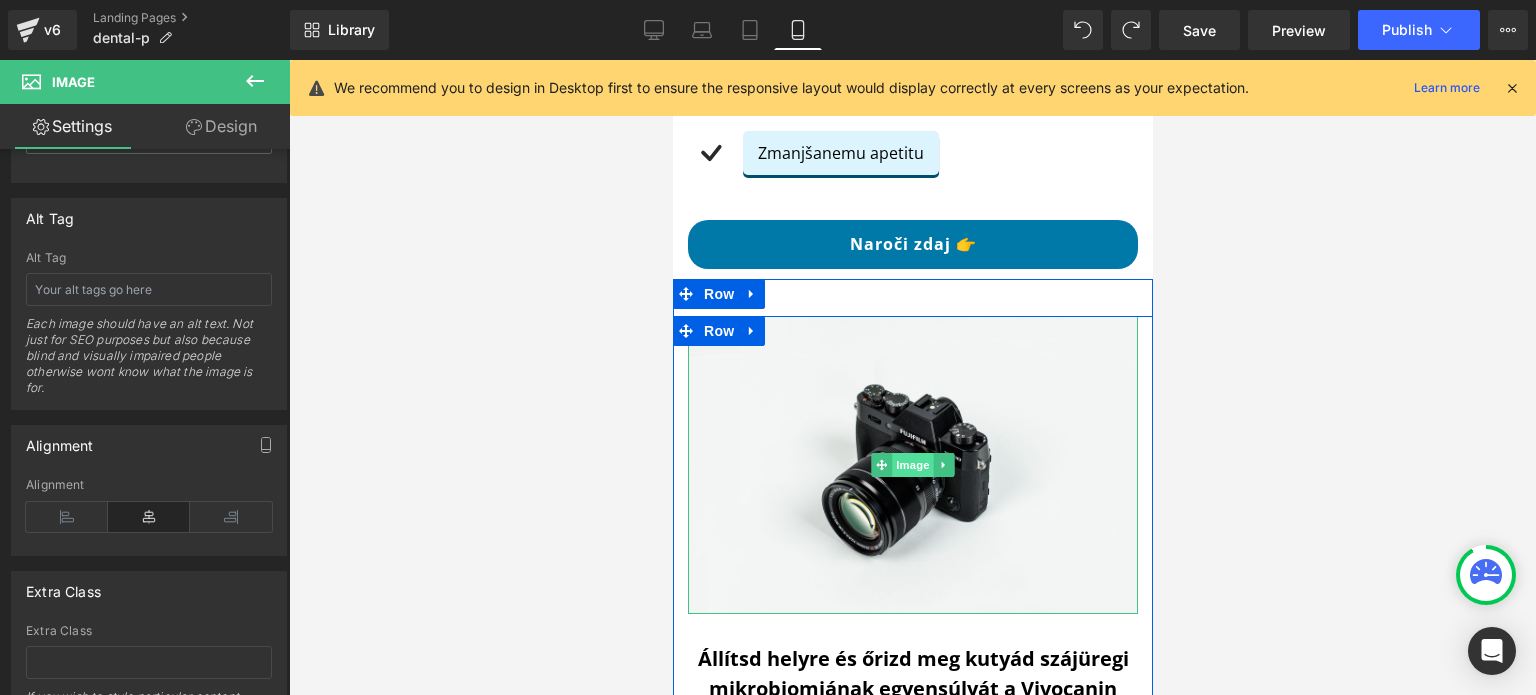 click on "Image" at bounding box center (912, 465) 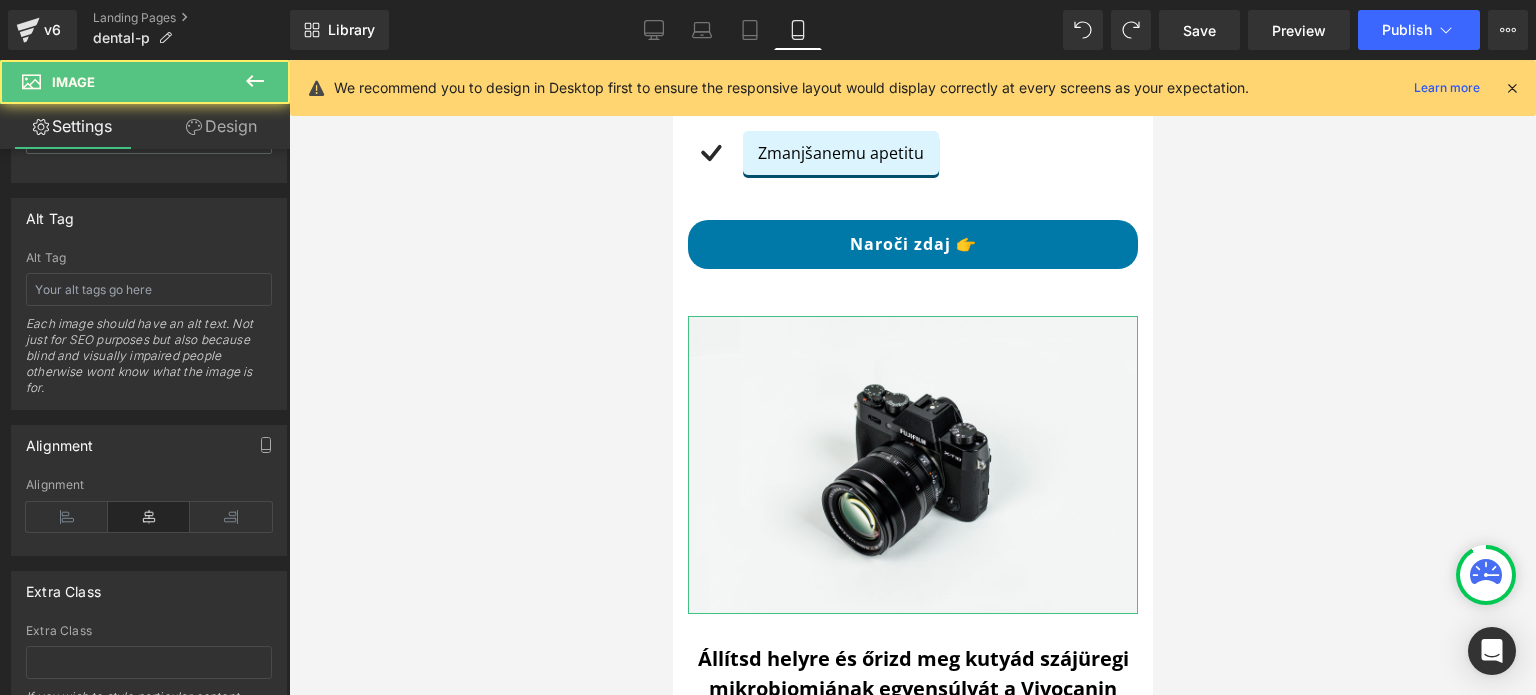 click on "Design" at bounding box center (221, 126) 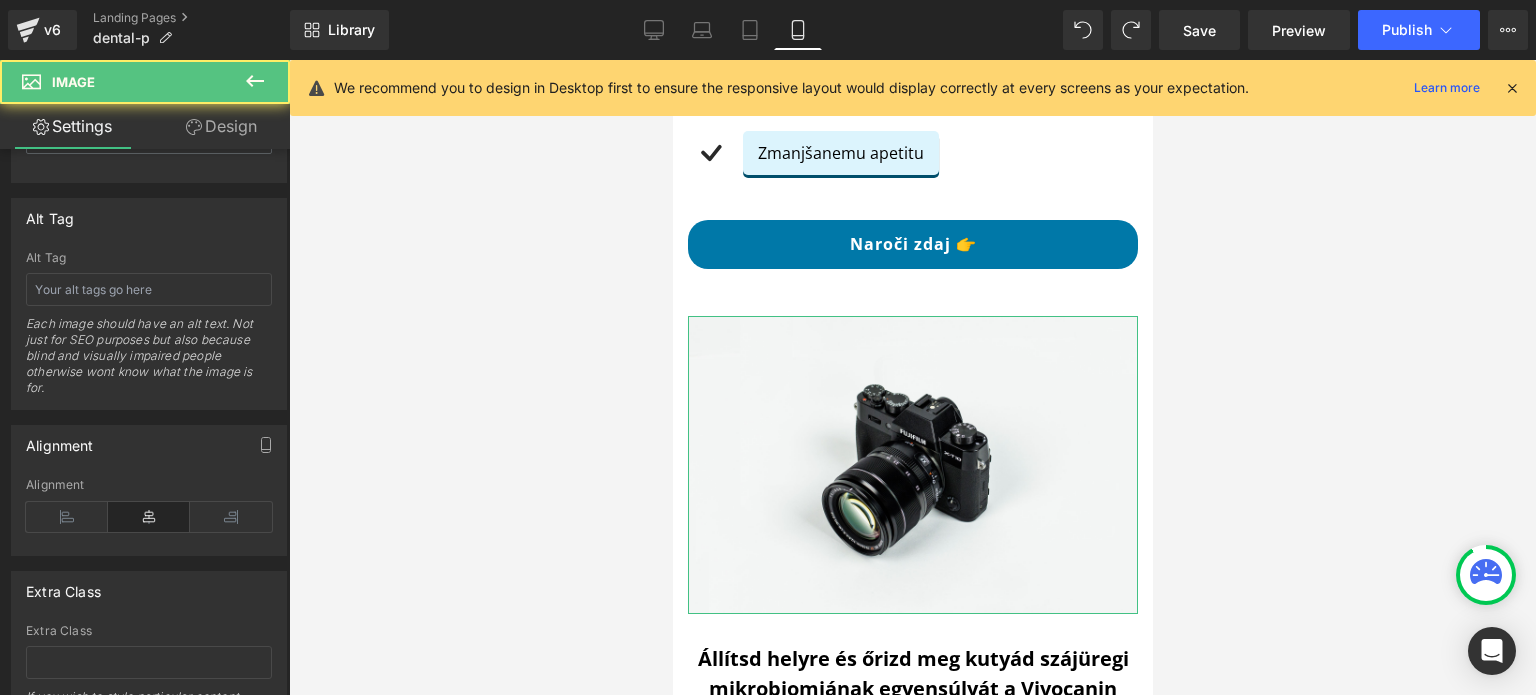 click on "Spacing" at bounding box center (0, 0) 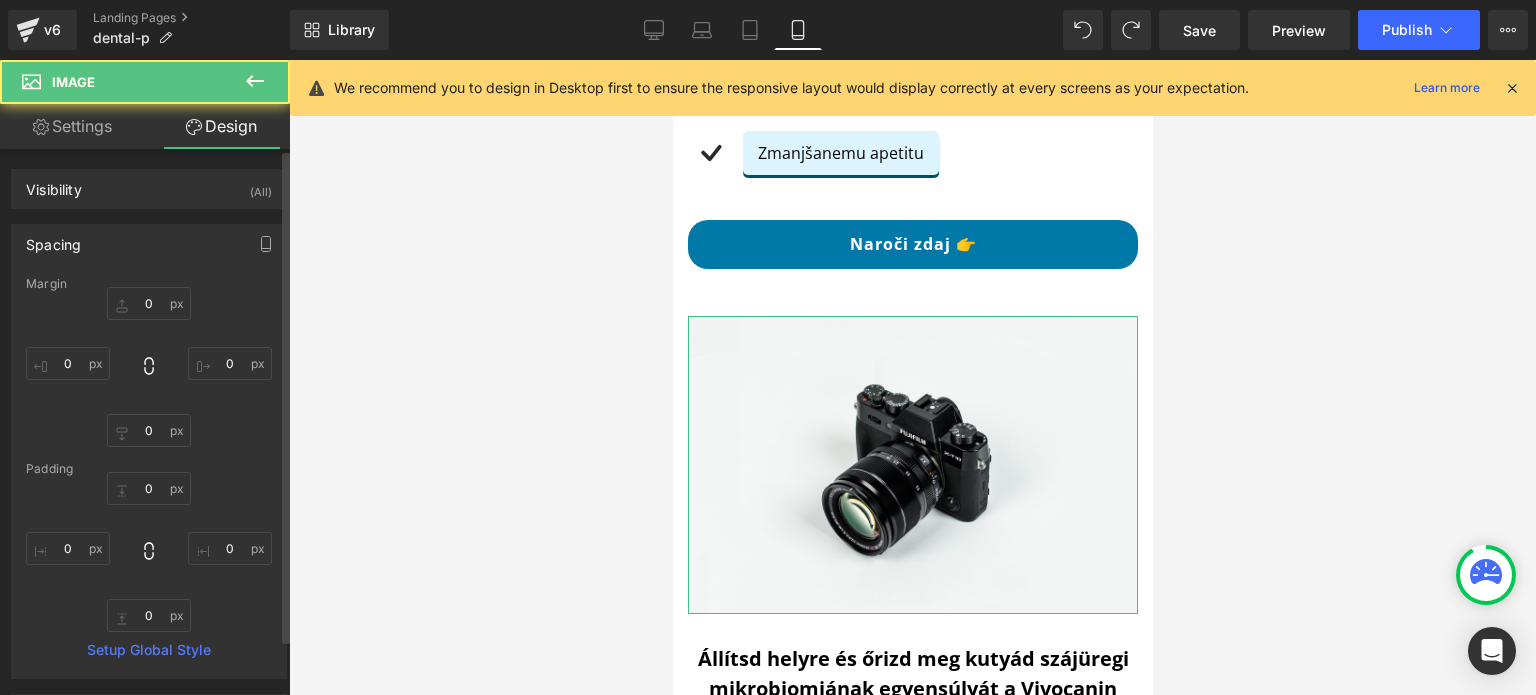 type on "0" 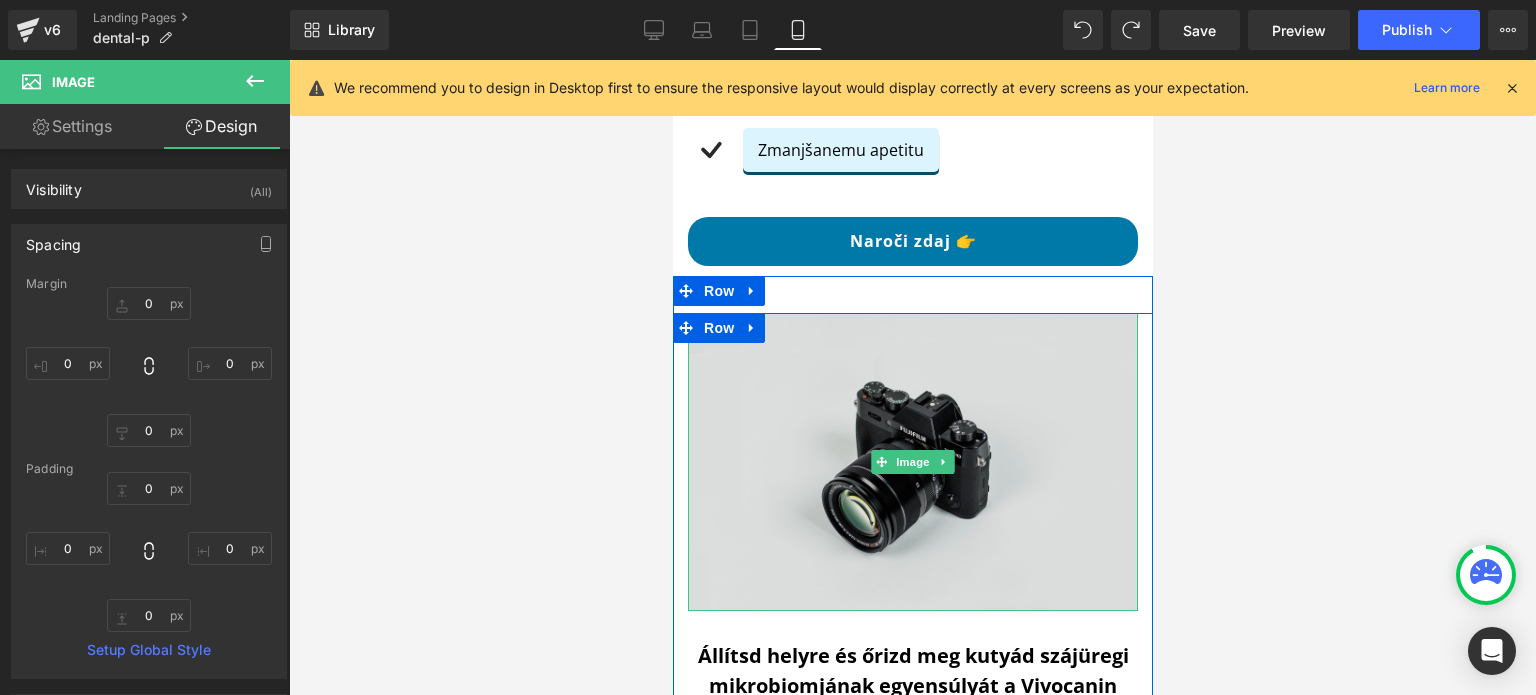 scroll, scrollTop: 2196, scrollLeft: 0, axis: vertical 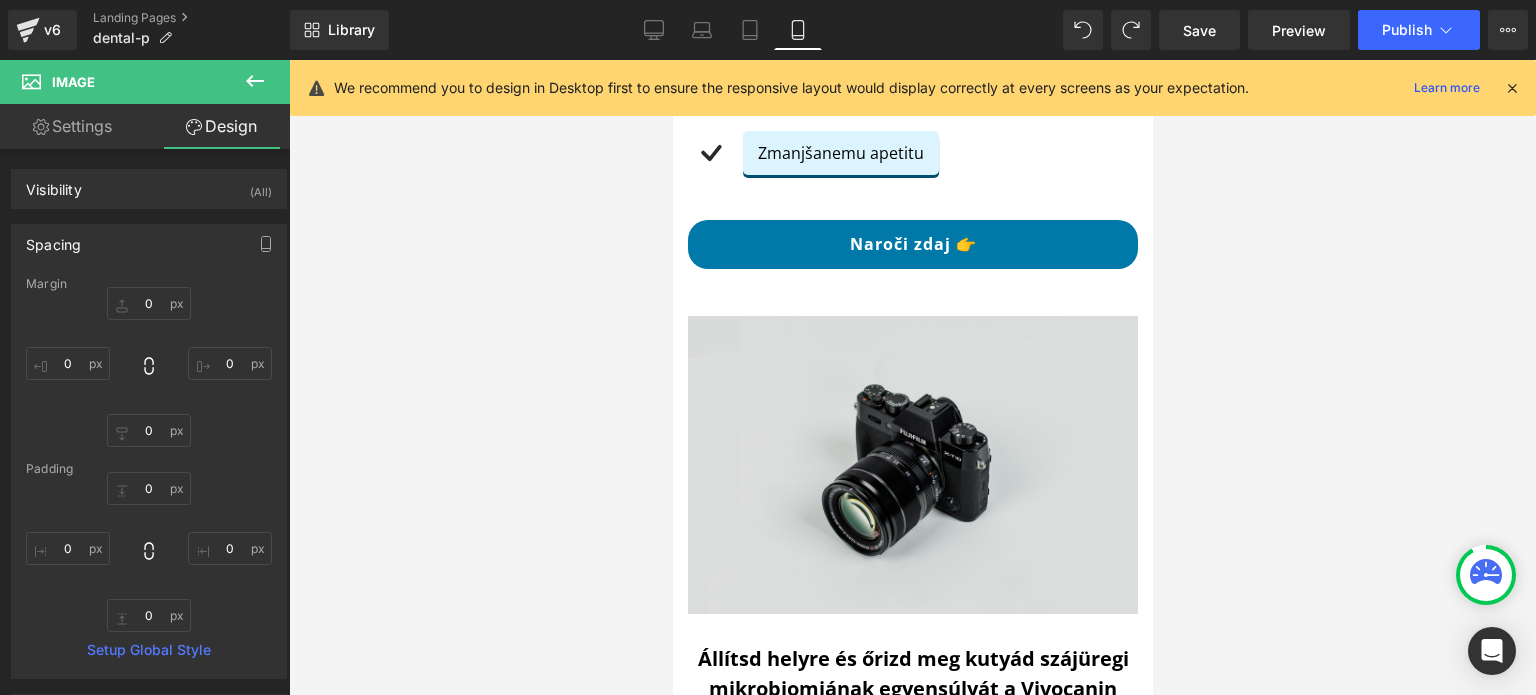 click at bounding box center [912, 465] 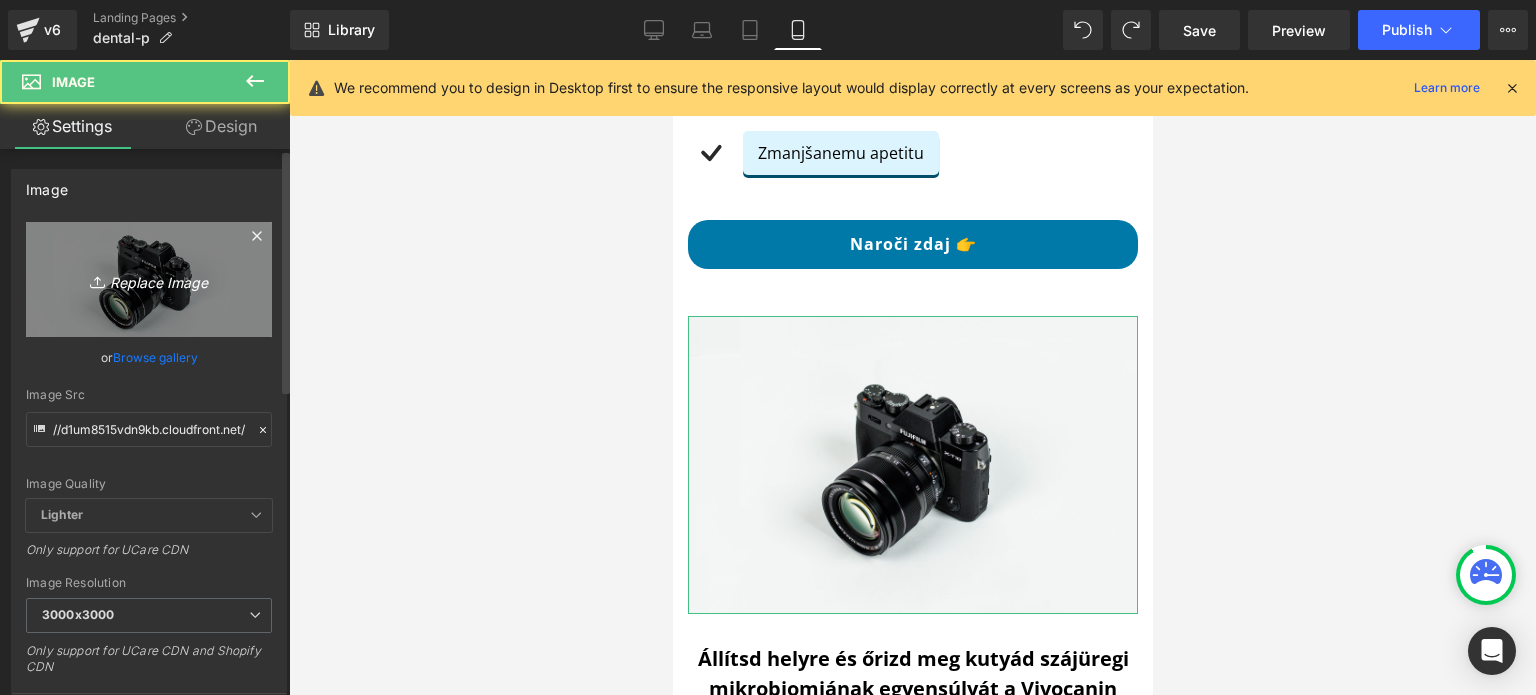 click on "Replace Image" at bounding box center (149, 279) 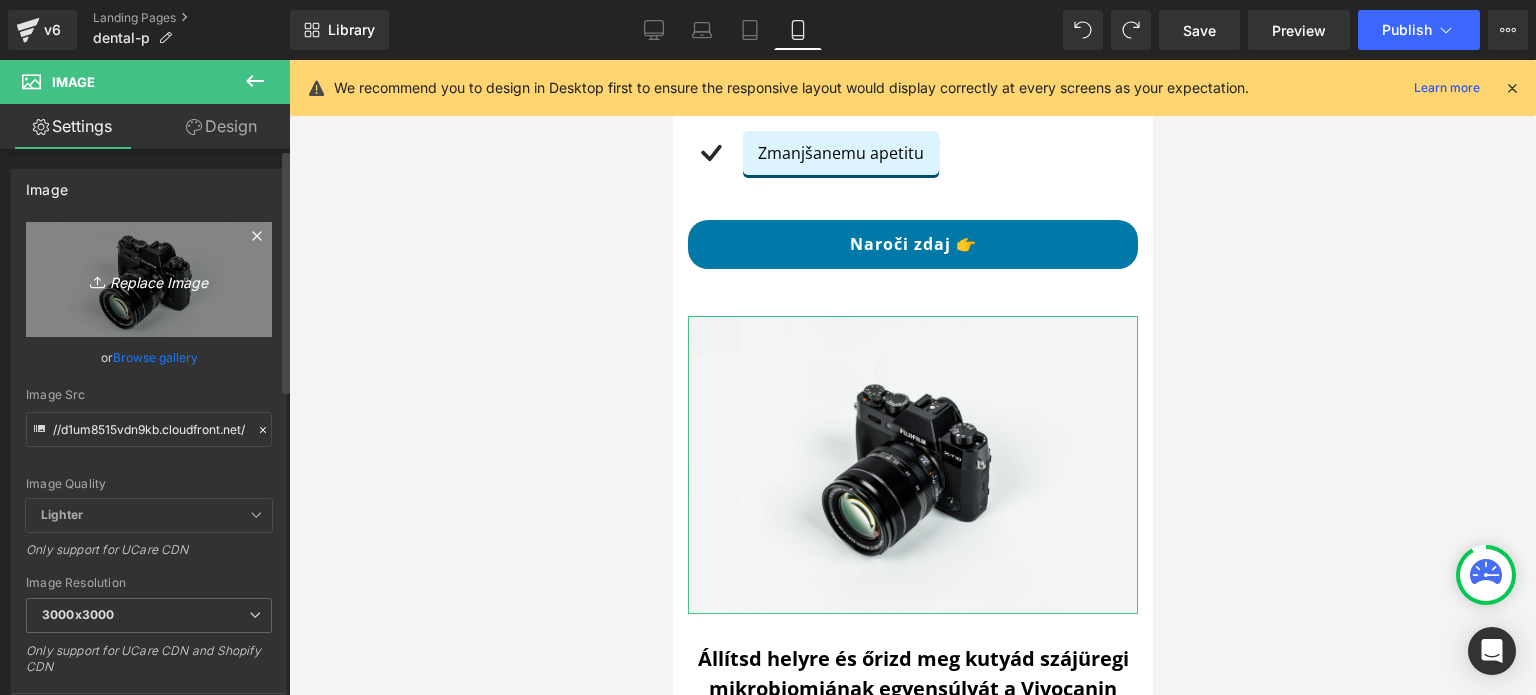 type on "C:\fakepath\dental forte mobile second.png" 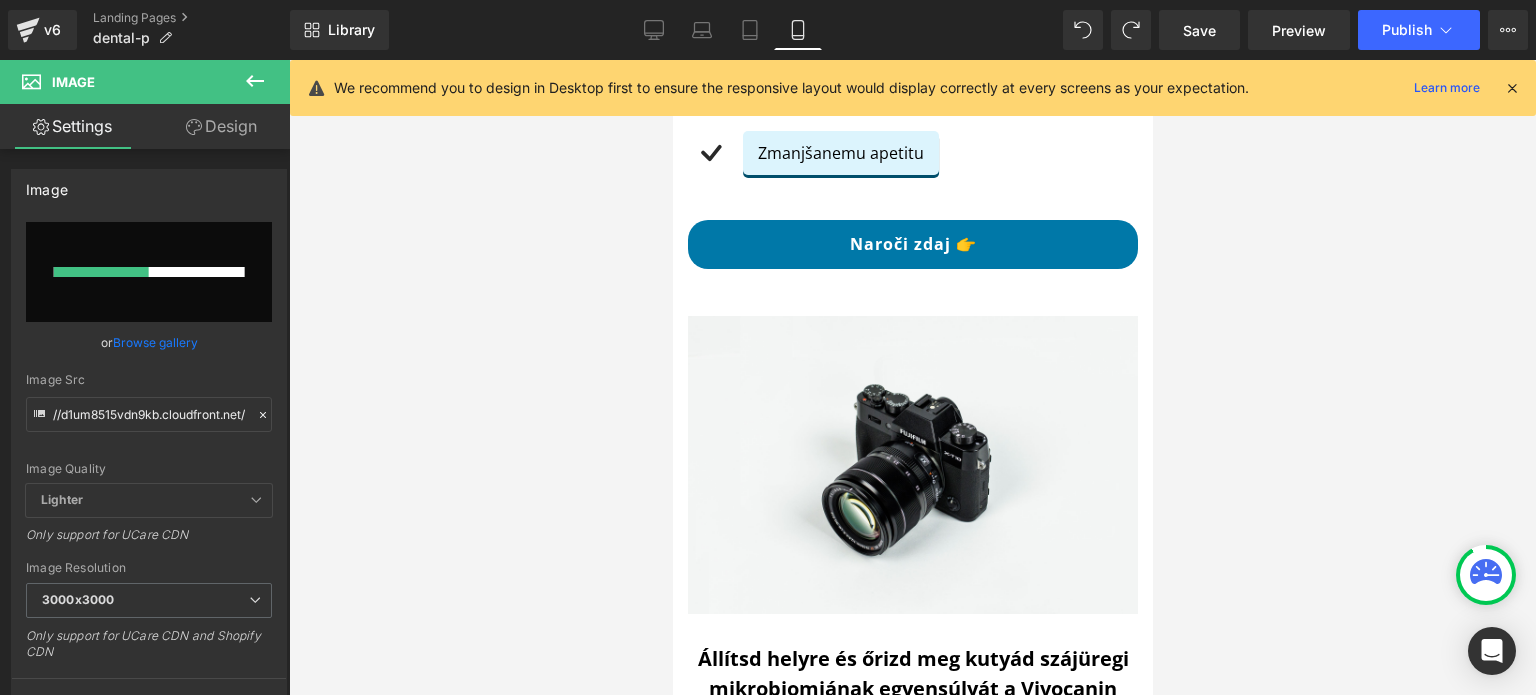 type 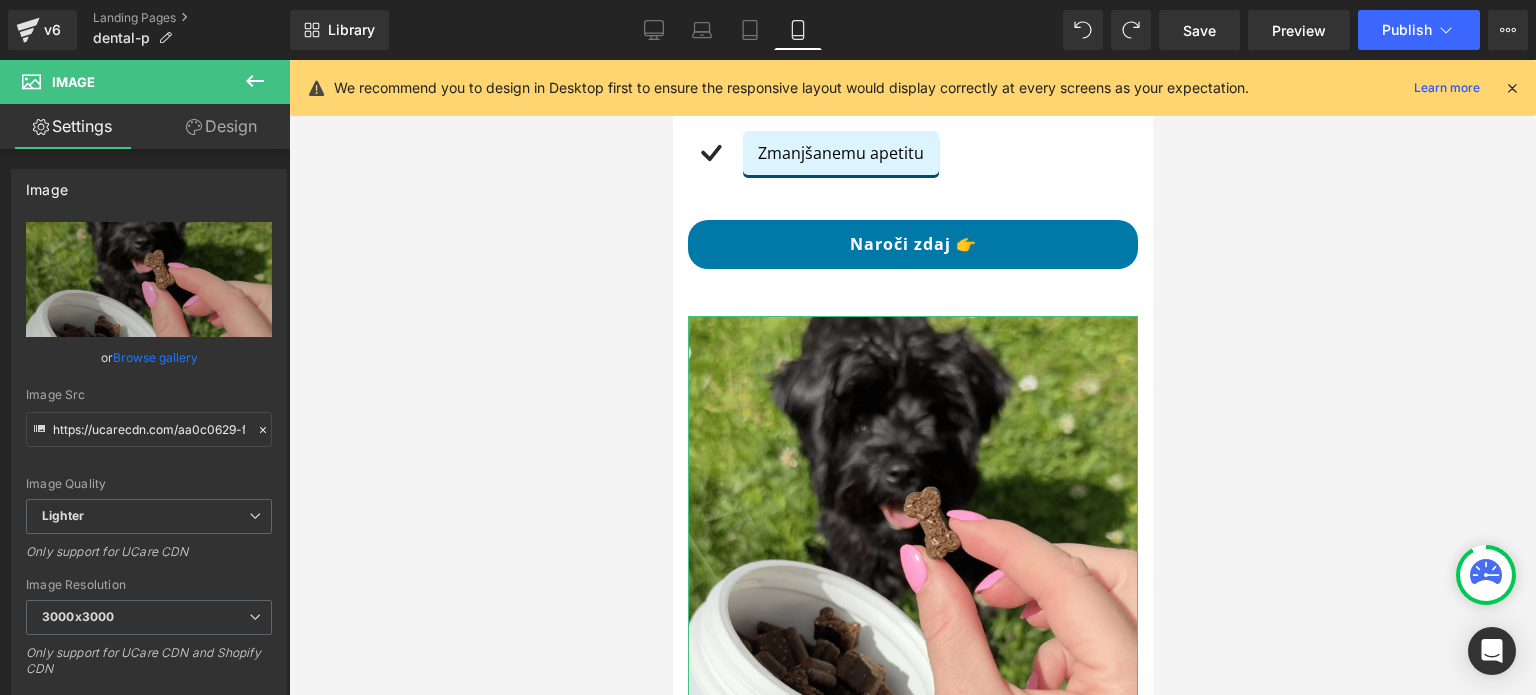 click on "Design" at bounding box center [221, 126] 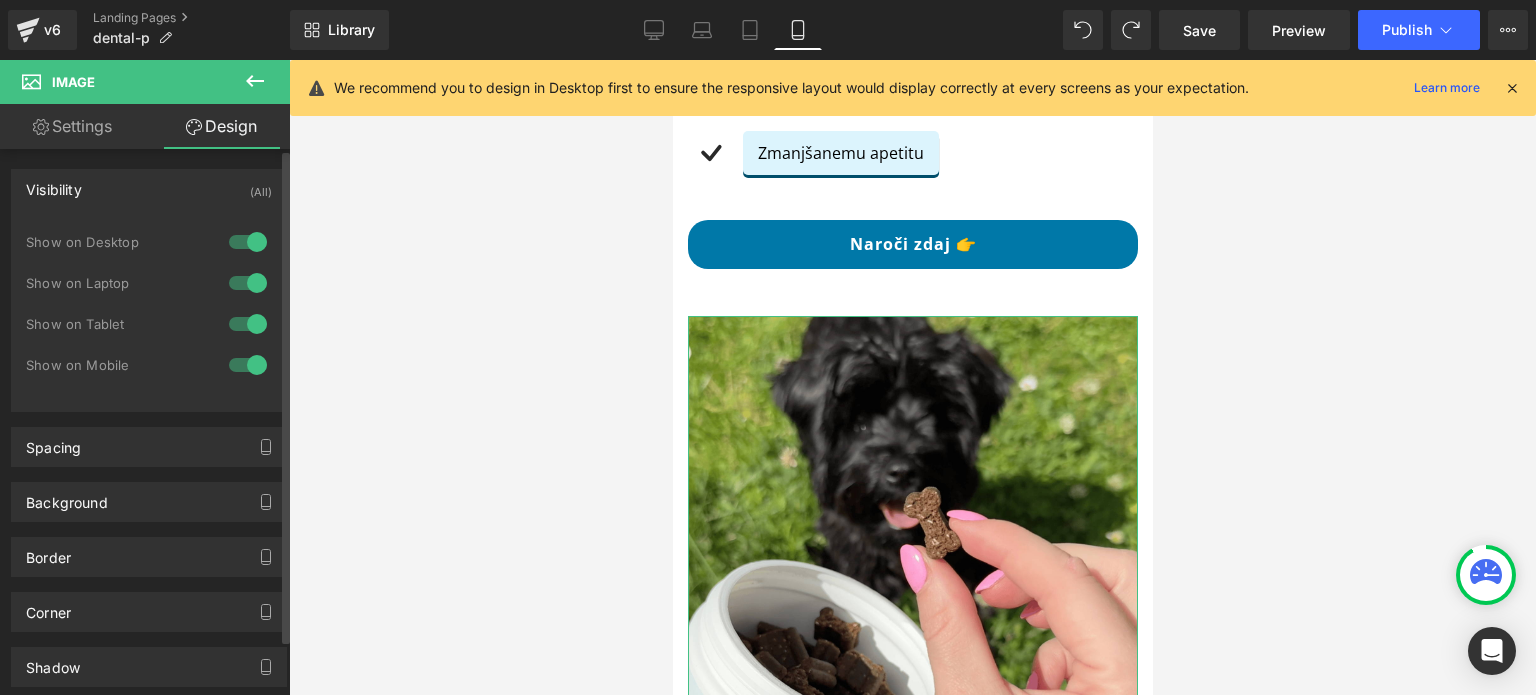 click at bounding box center [248, 242] 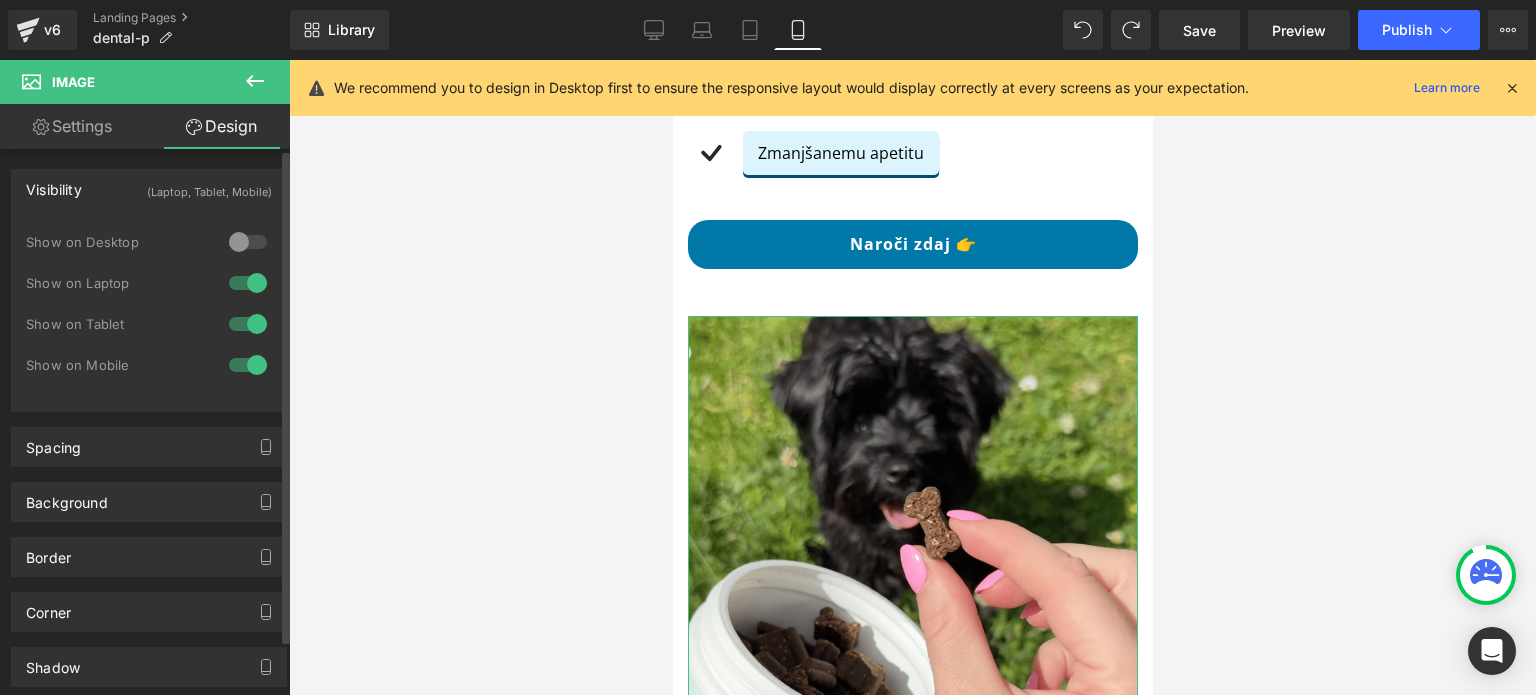 click at bounding box center (248, 283) 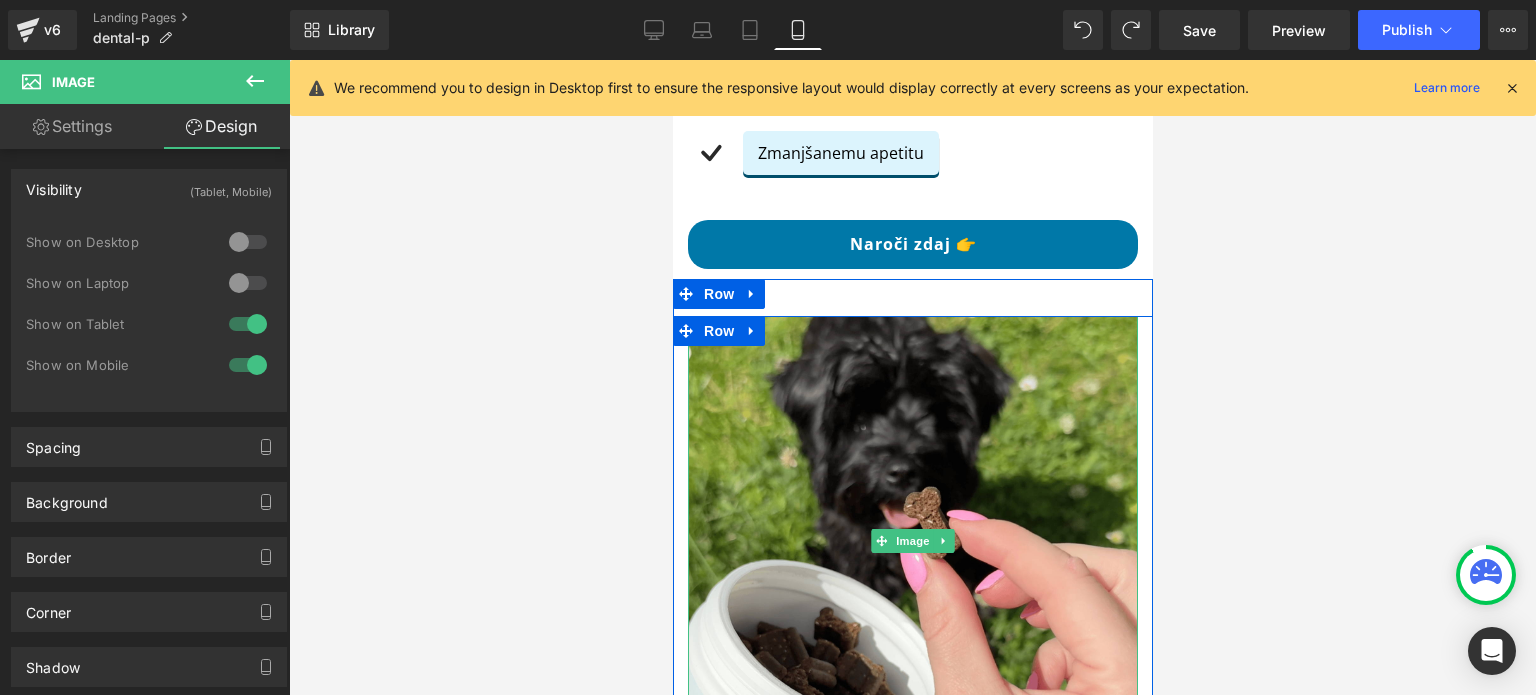drag, startPoint x: 821, startPoint y: 375, endPoint x: 802, endPoint y: 125, distance: 250.72096 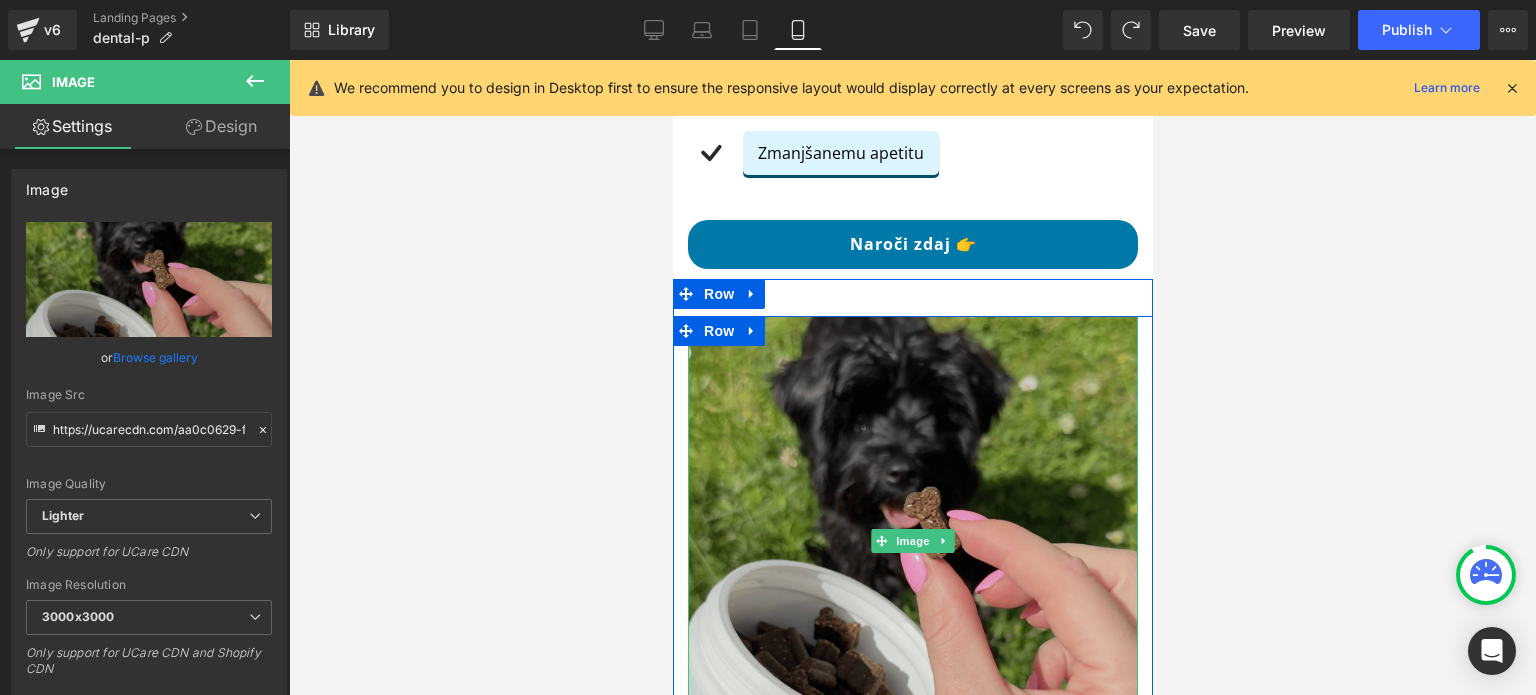 click at bounding box center (912, 541) 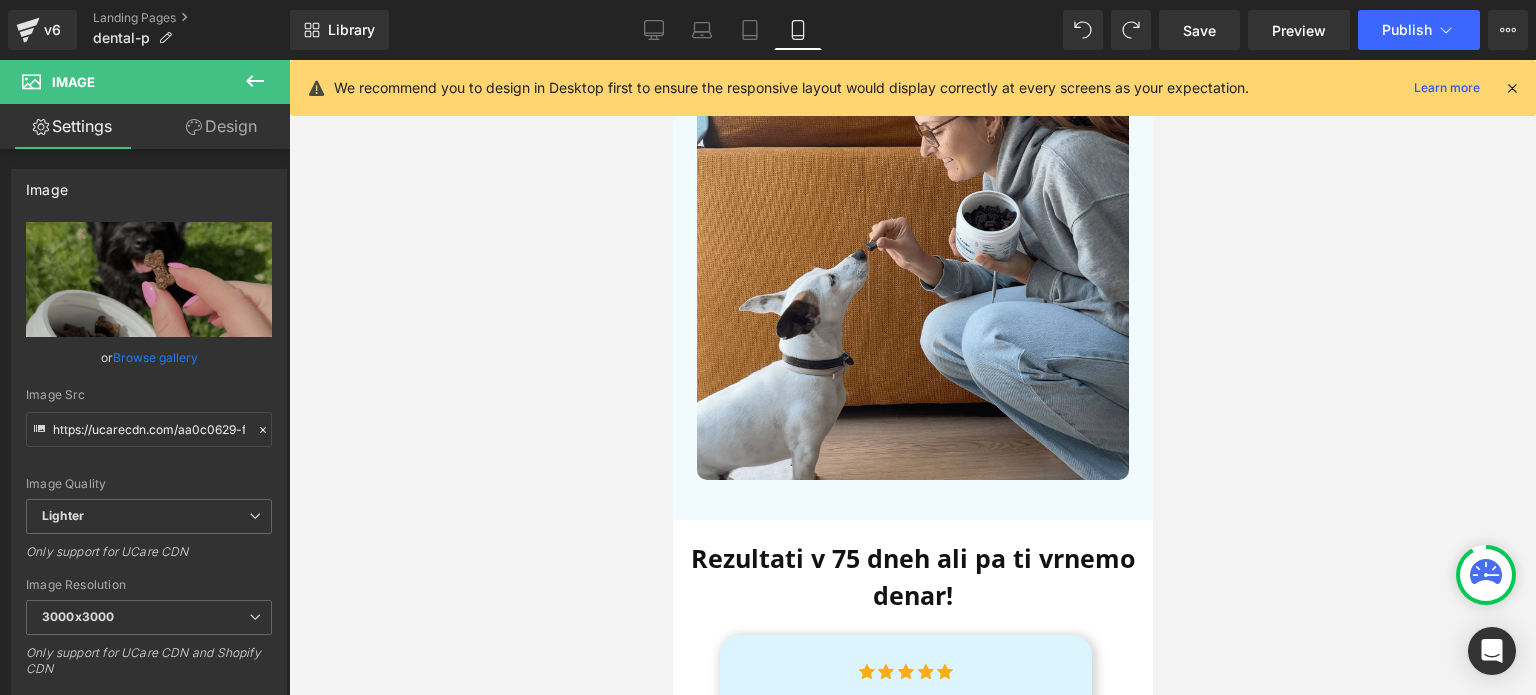 scroll, scrollTop: 496, scrollLeft: 0, axis: vertical 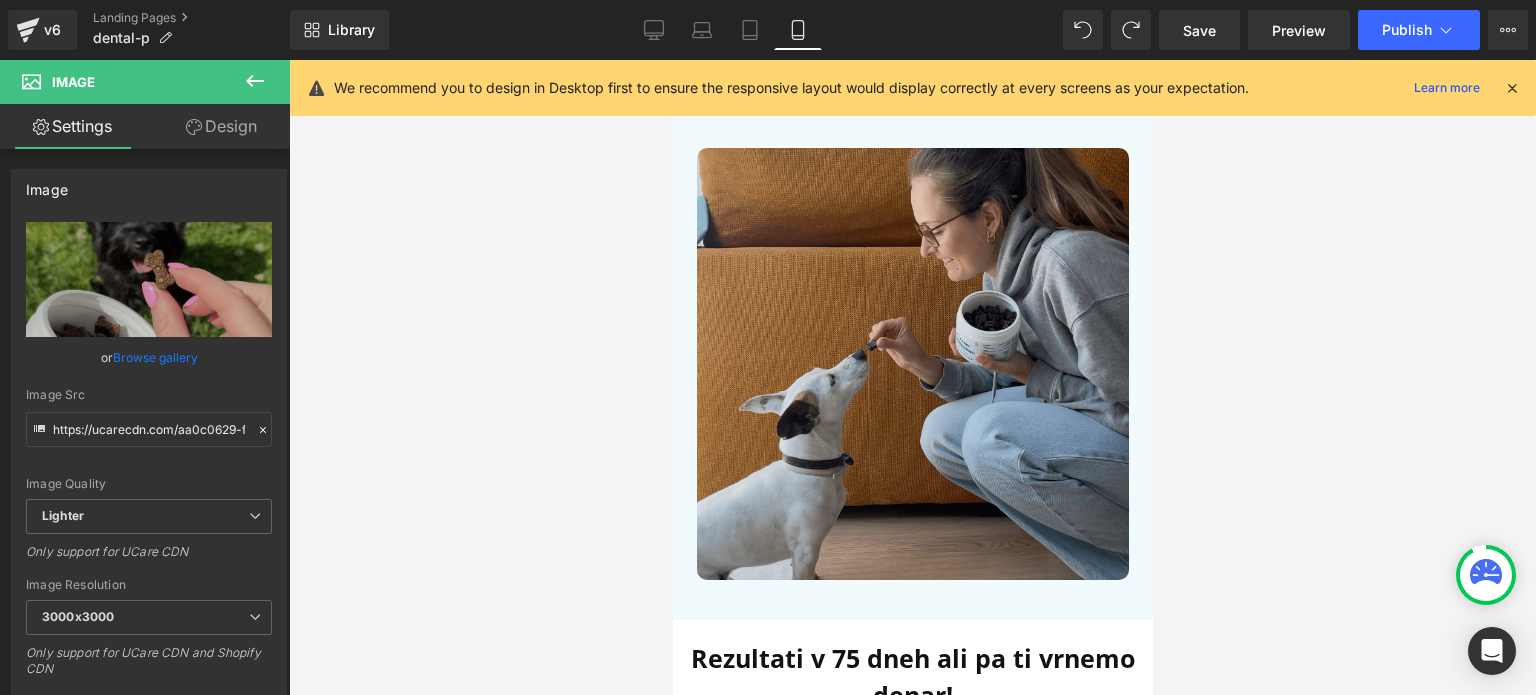 click at bounding box center [912, 364] 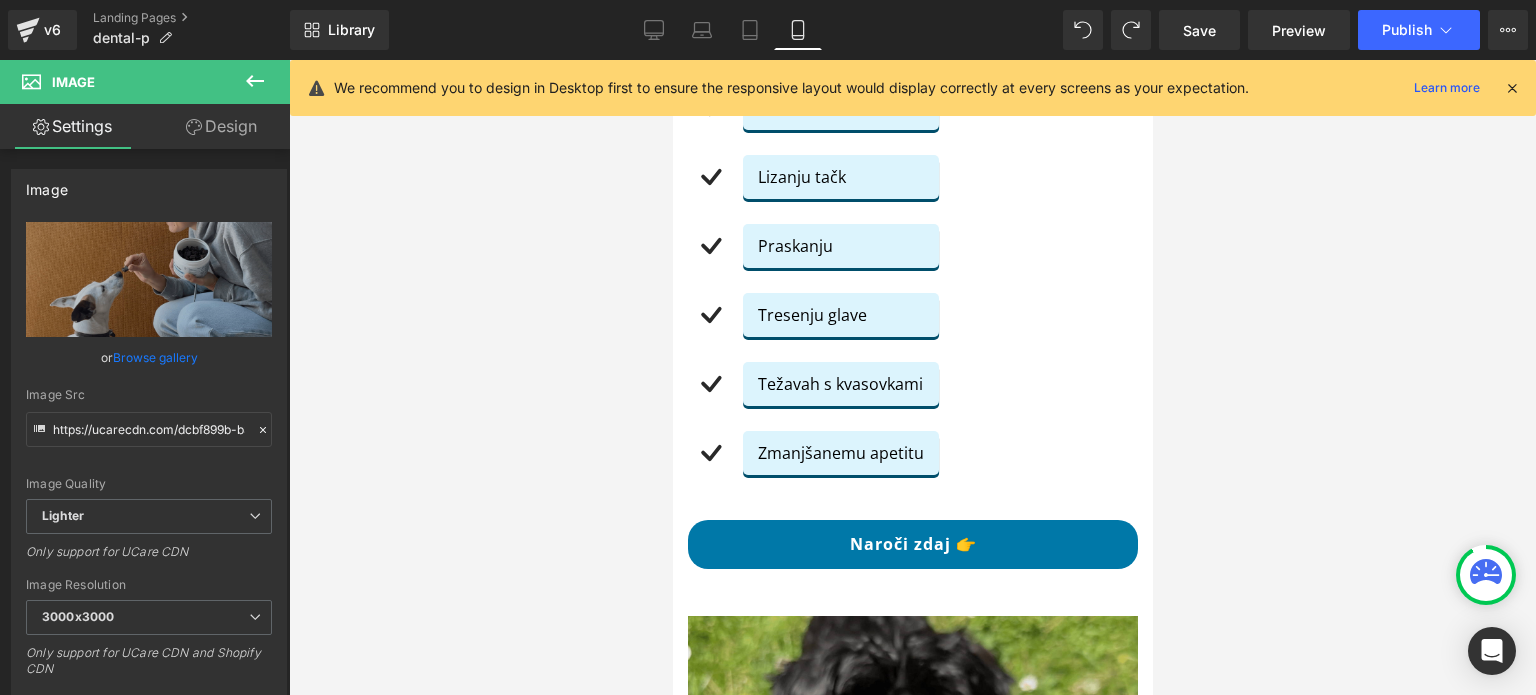 scroll, scrollTop: 2296, scrollLeft: 0, axis: vertical 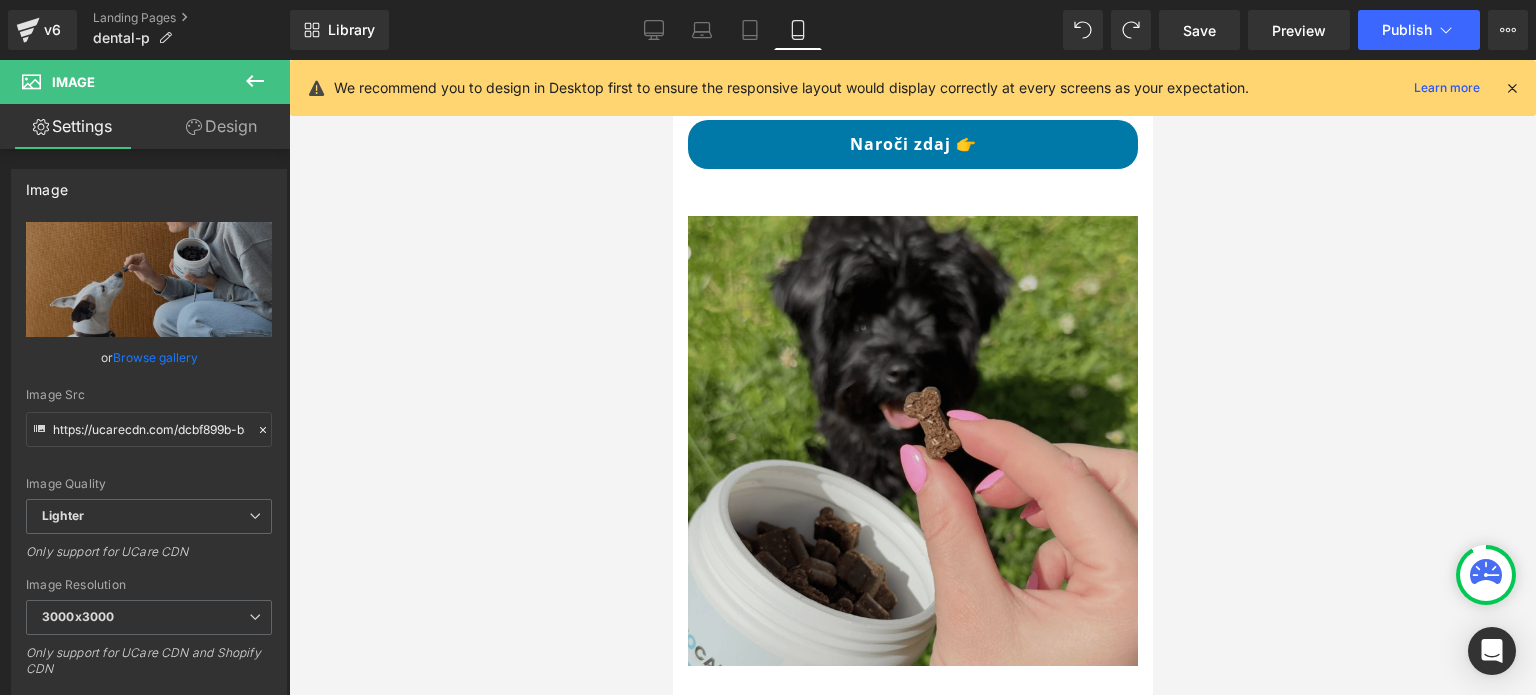 click at bounding box center [912, 441] 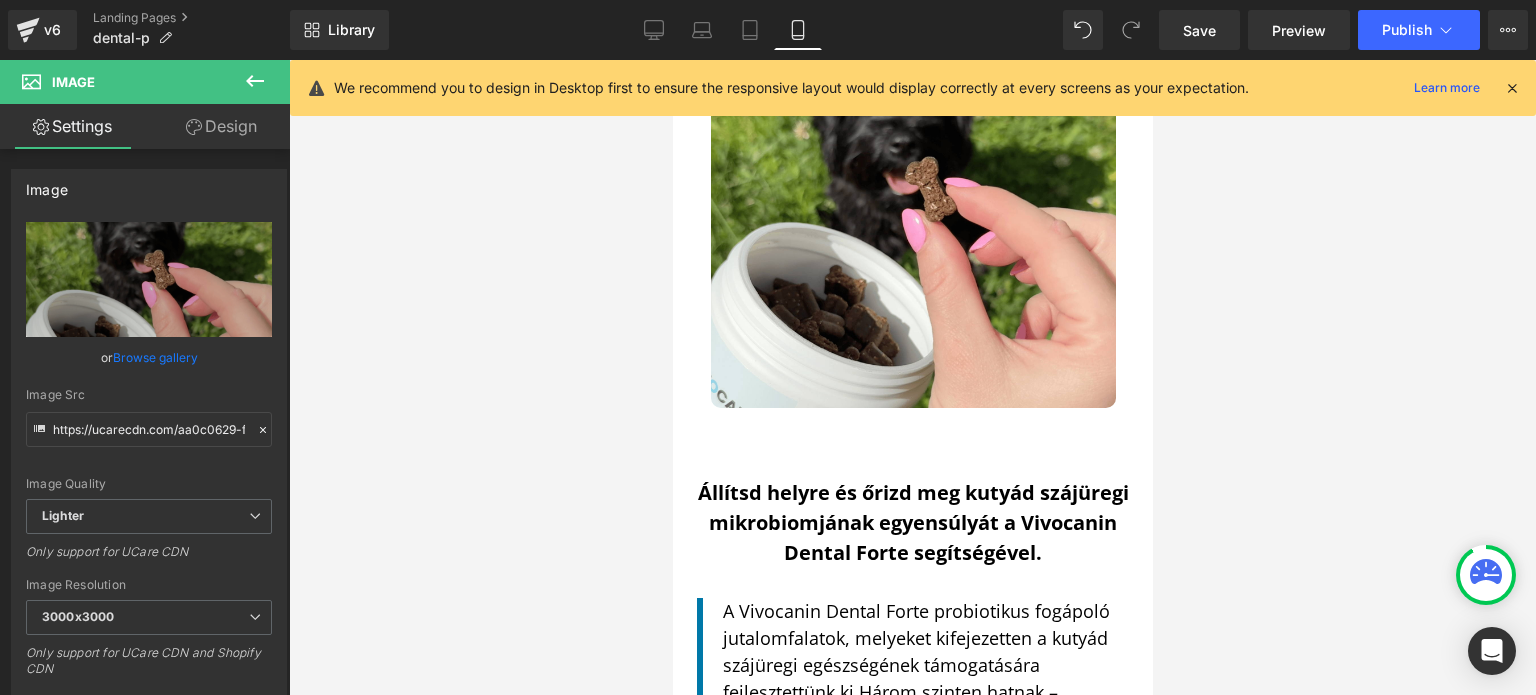 scroll, scrollTop: 2596, scrollLeft: 0, axis: vertical 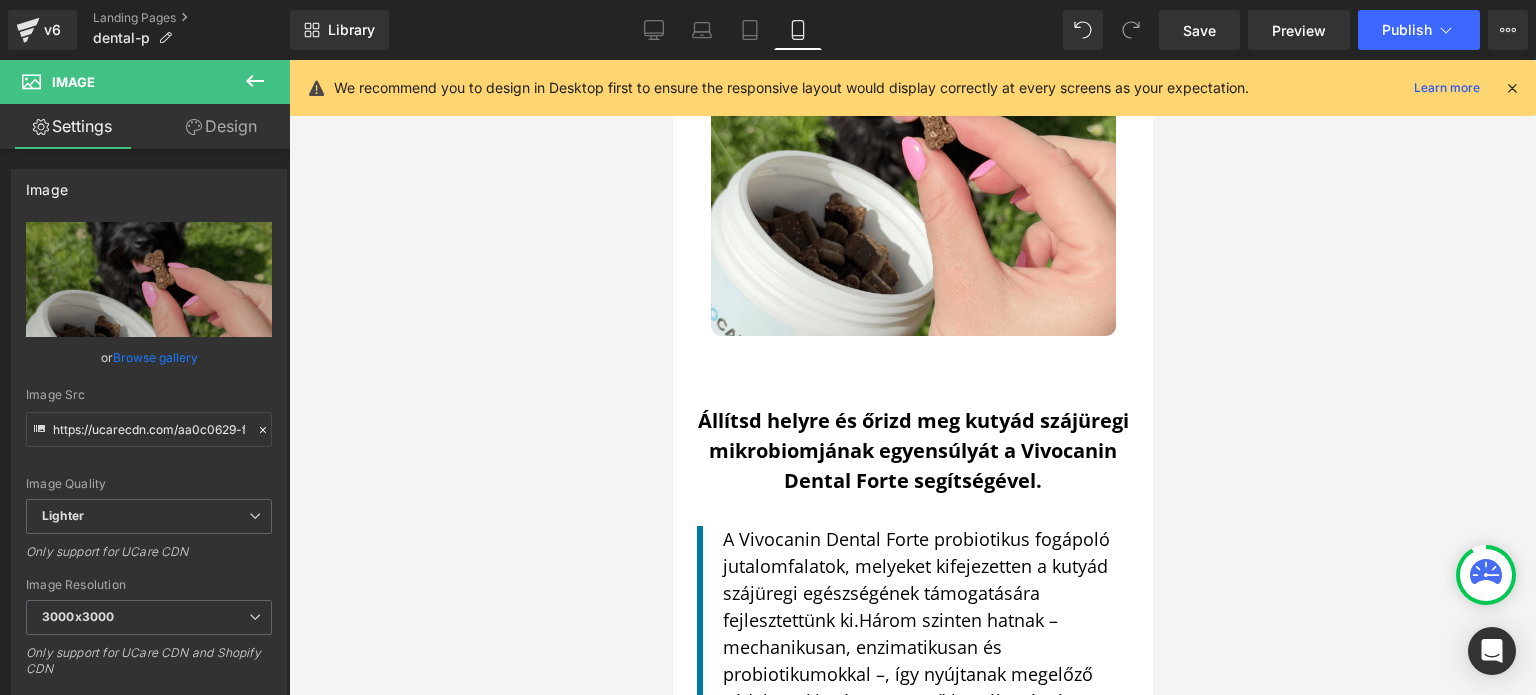 click at bounding box center (912, 377) 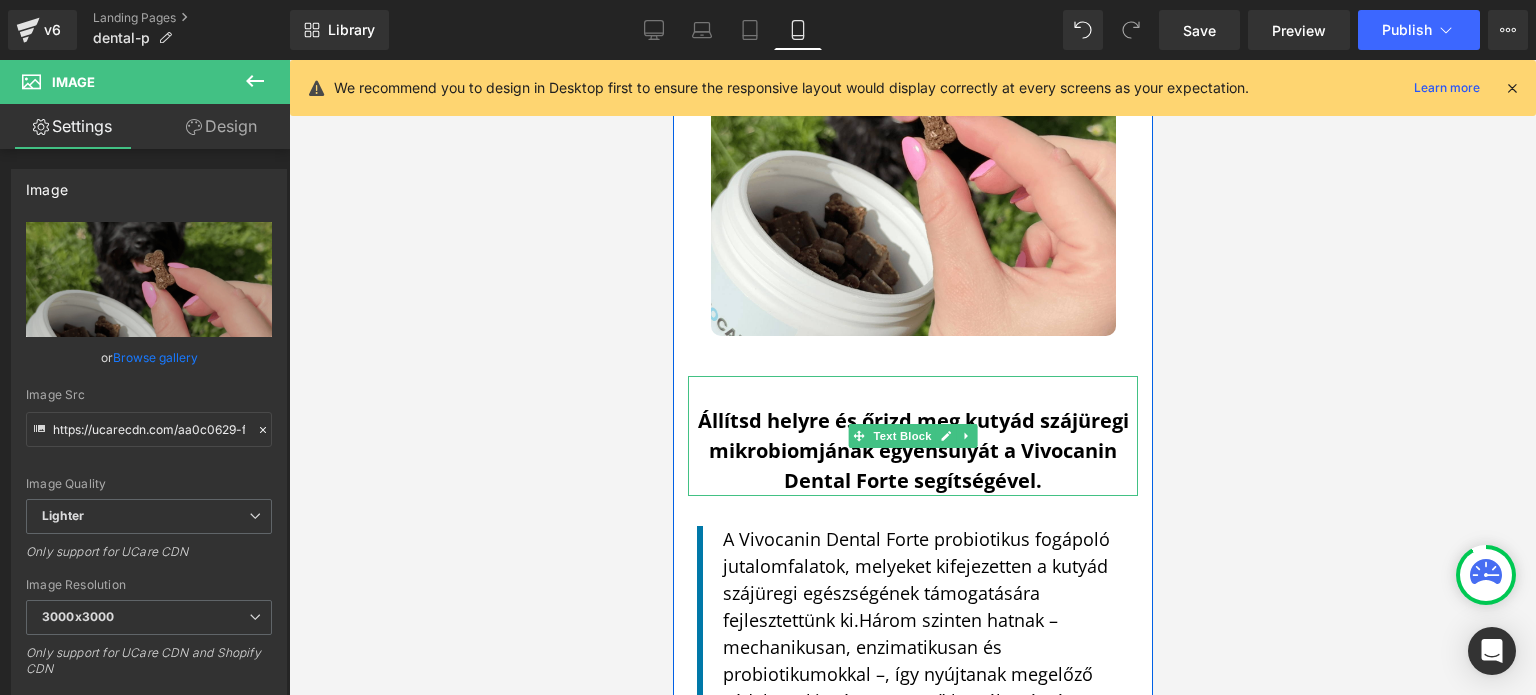 click on "Állítsd helyre és őrizd meg kutyád szájüregi mikrobiomjának egyensúlyát a Vivocanin Dental Forte segítségével." at bounding box center (912, 450) 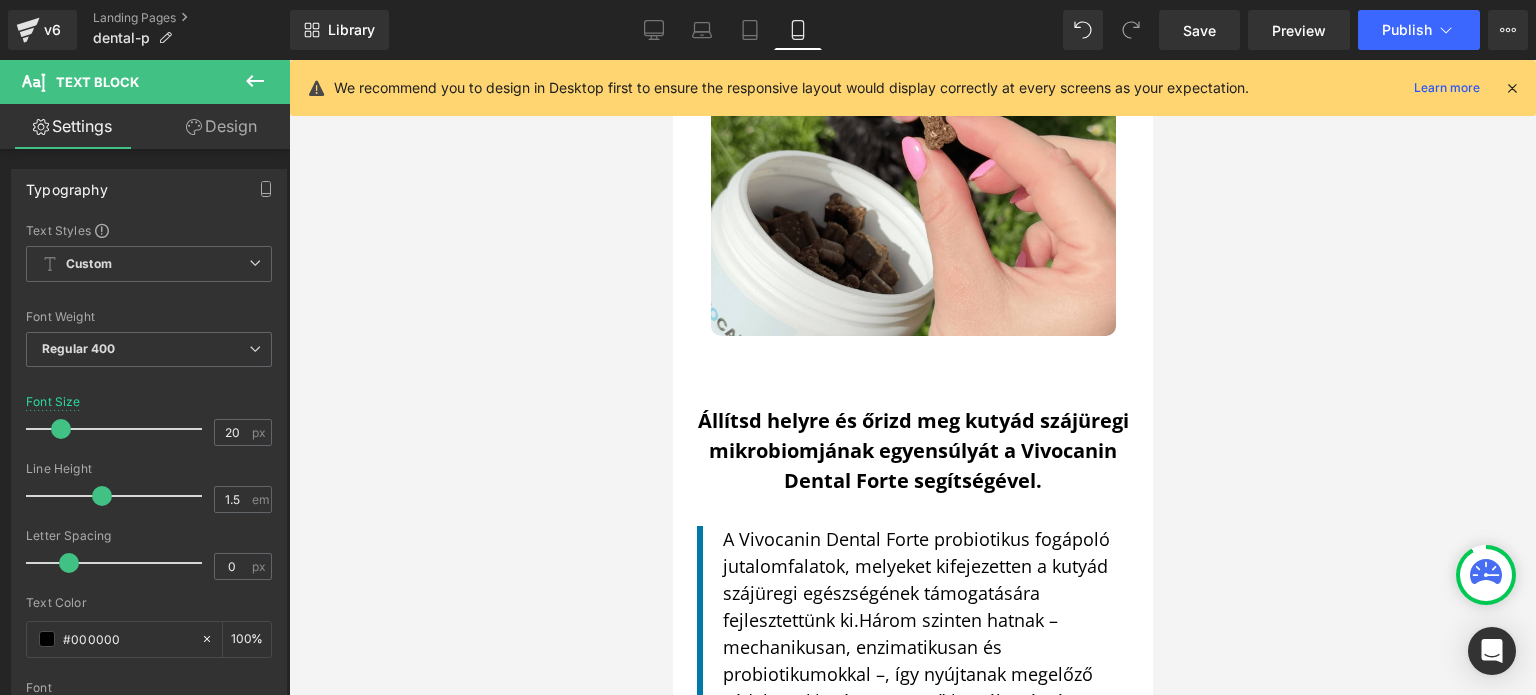 click at bounding box center [912, 377] 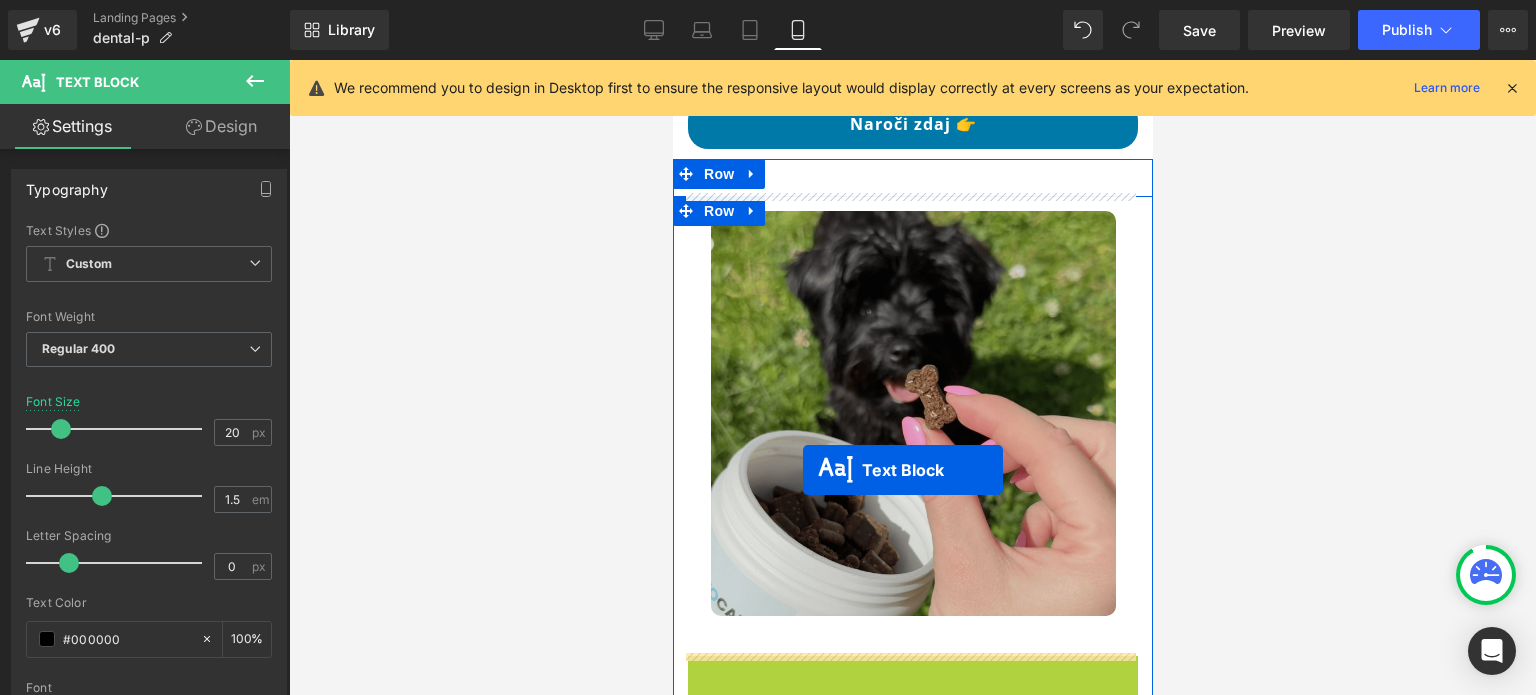 scroll, scrollTop: 2300, scrollLeft: 0, axis: vertical 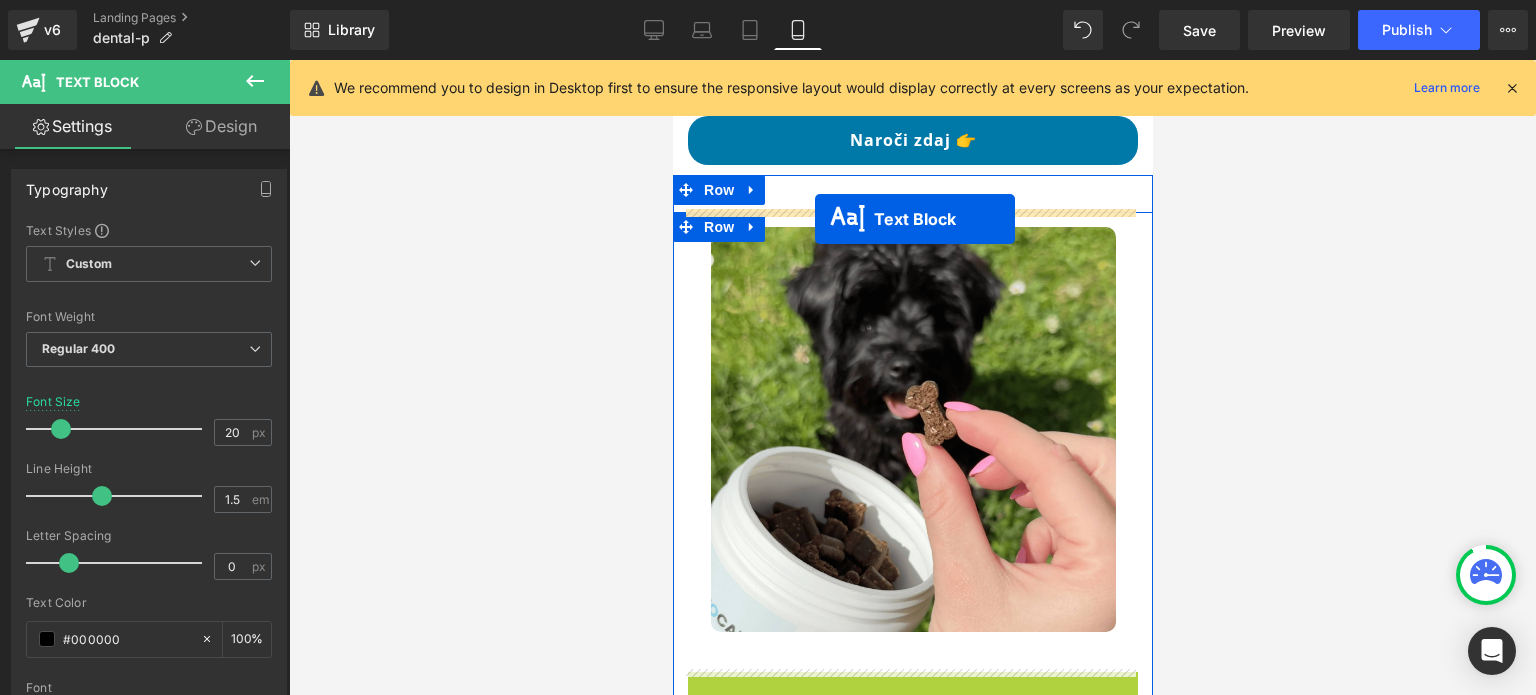 drag, startPoint x: 842, startPoint y: 439, endPoint x: 814, endPoint y: 219, distance: 221.77466 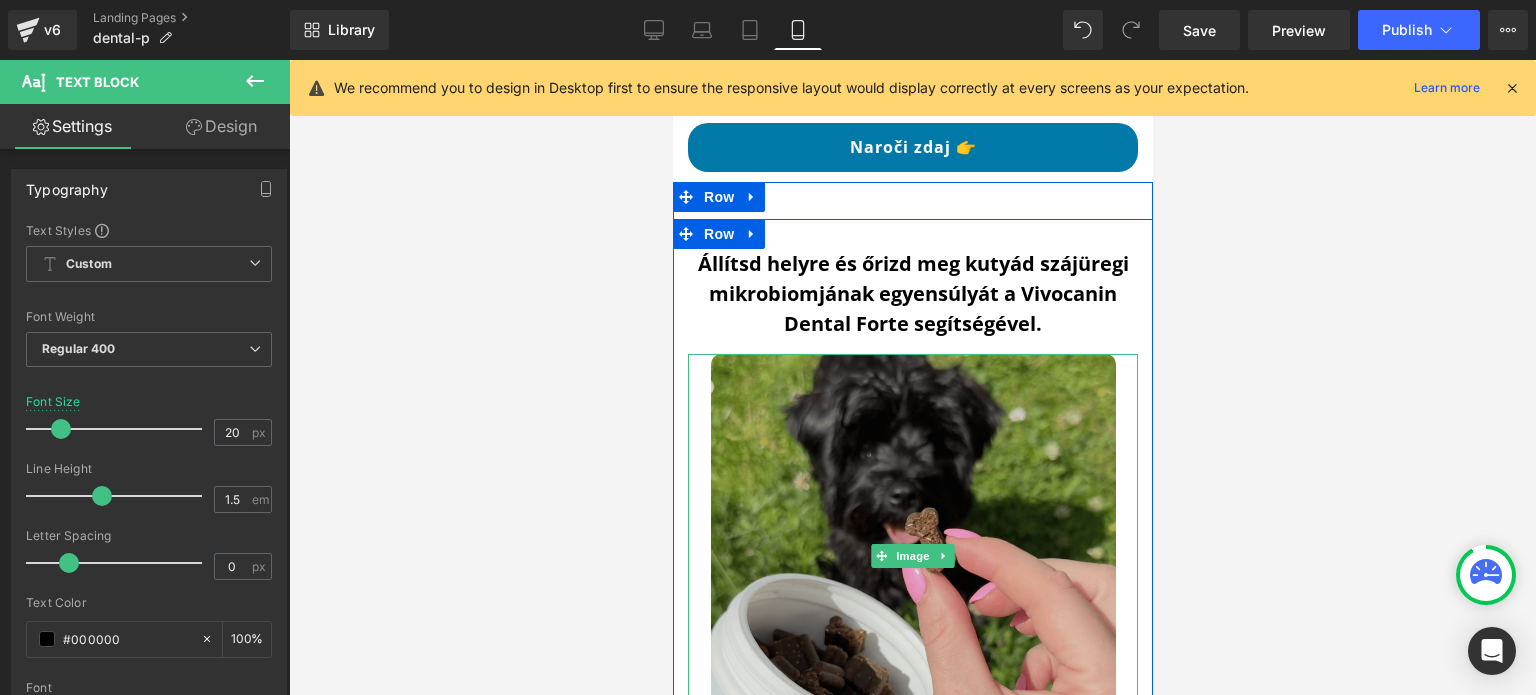 scroll, scrollTop: 2200, scrollLeft: 0, axis: vertical 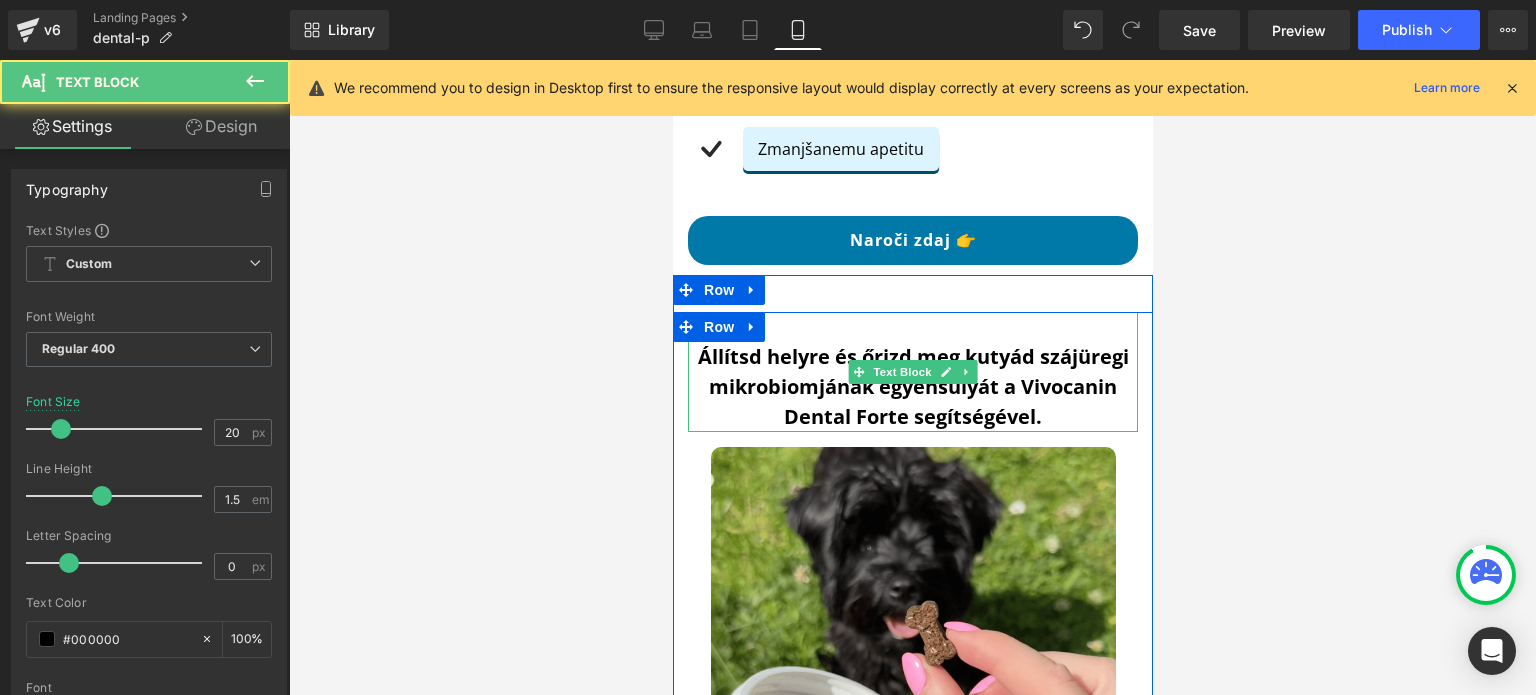 click on "Állítsd helyre és őrizd meg kutyád szájüregi mikrobiomjának egyensúlyát a Vivocanin Dental Forte segítségével." at bounding box center (912, 386) 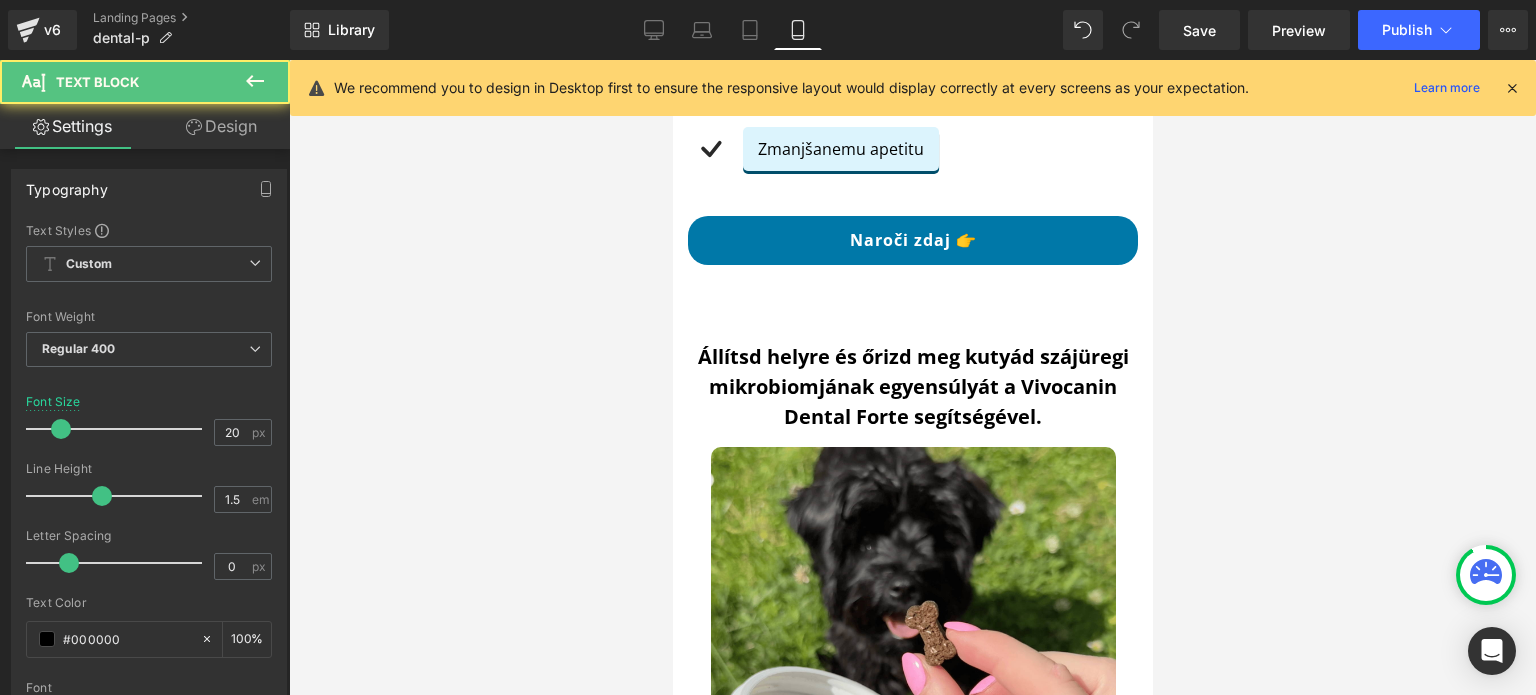 click on "Design" at bounding box center (221, 126) 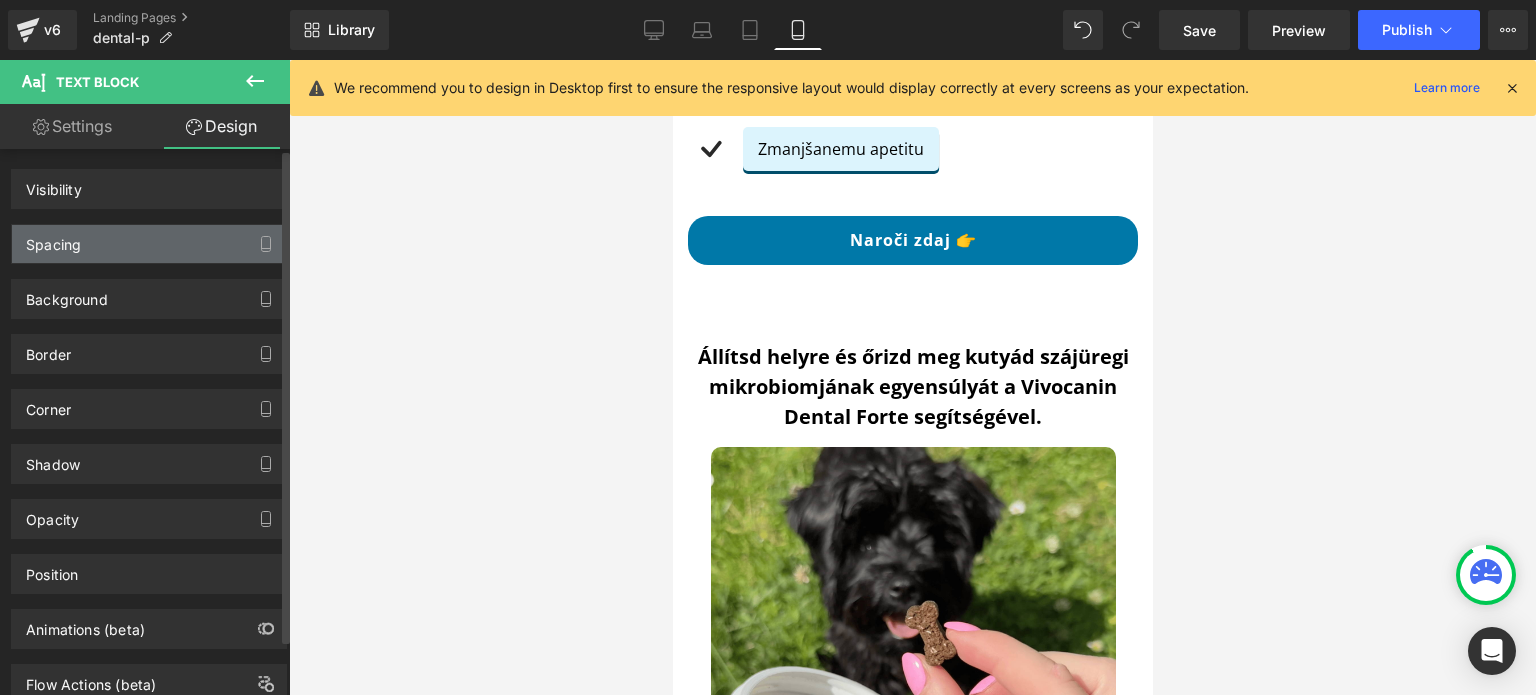 click on "Spacing" at bounding box center [149, 244] 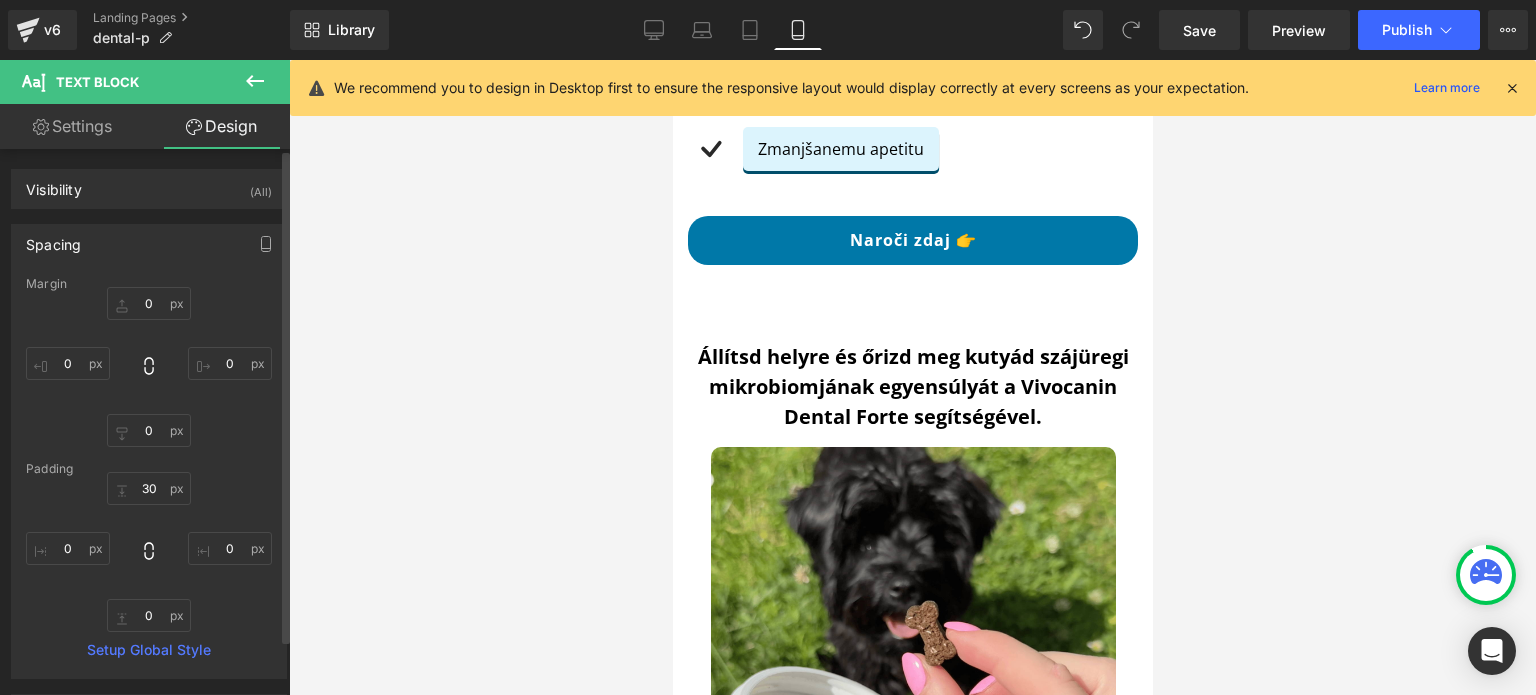 type on "0" 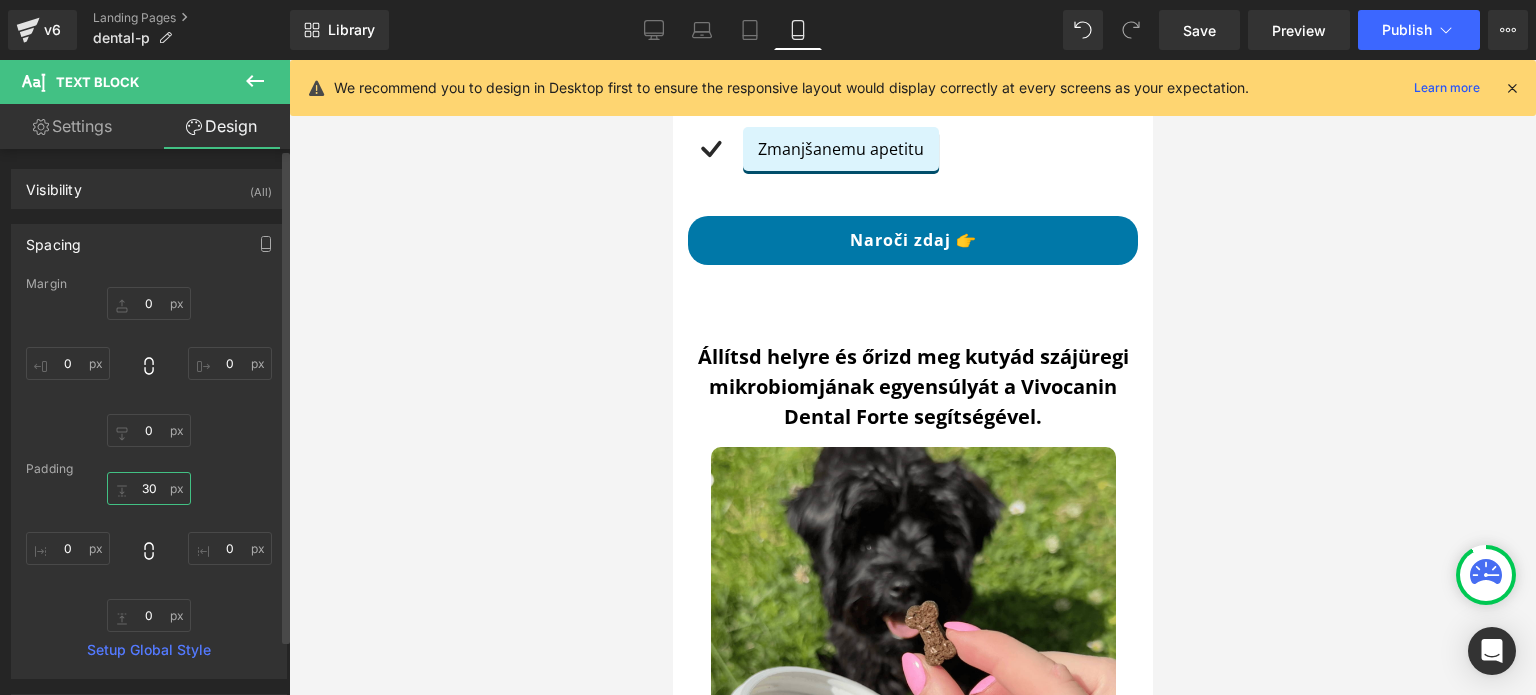 click on "30" at bounding box center (149, 488) 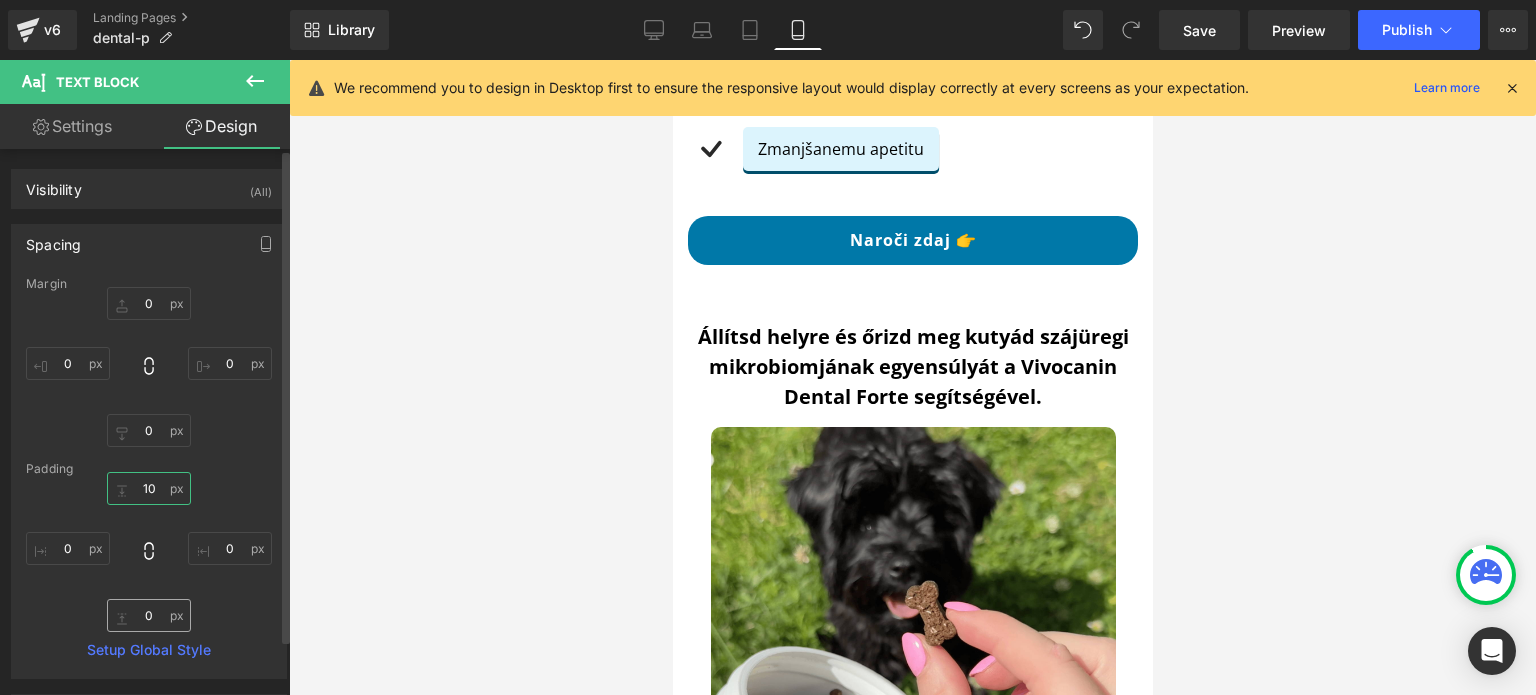 type on "10" 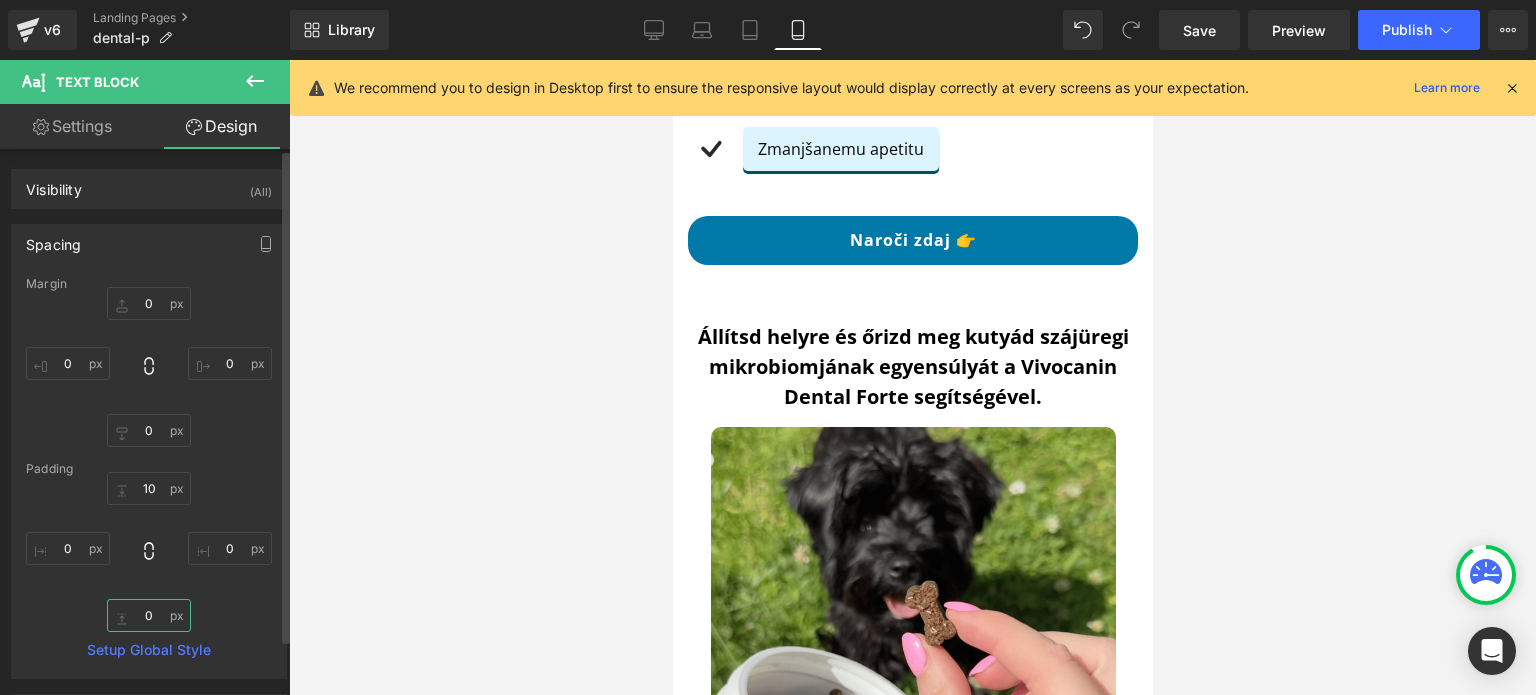 click on "0" at bounding box center (149, 615) 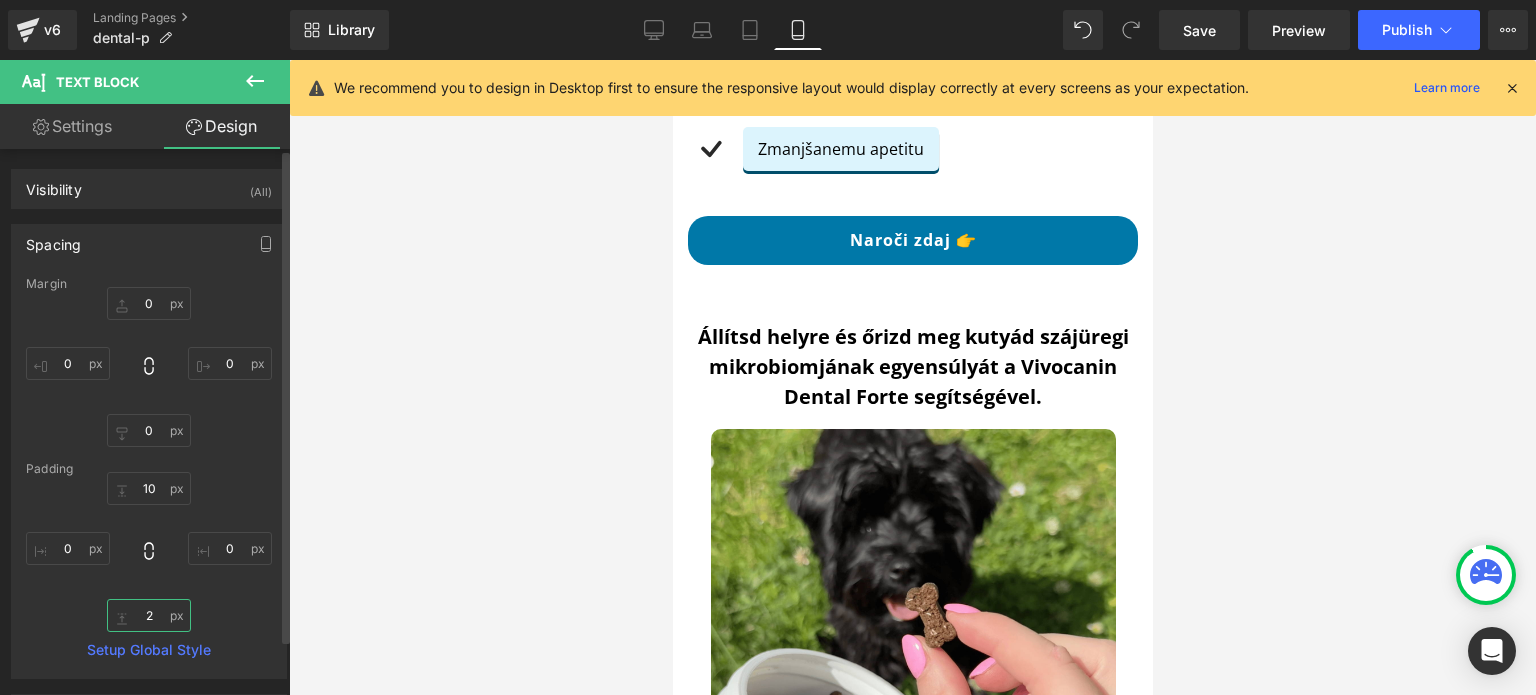 type on "20" 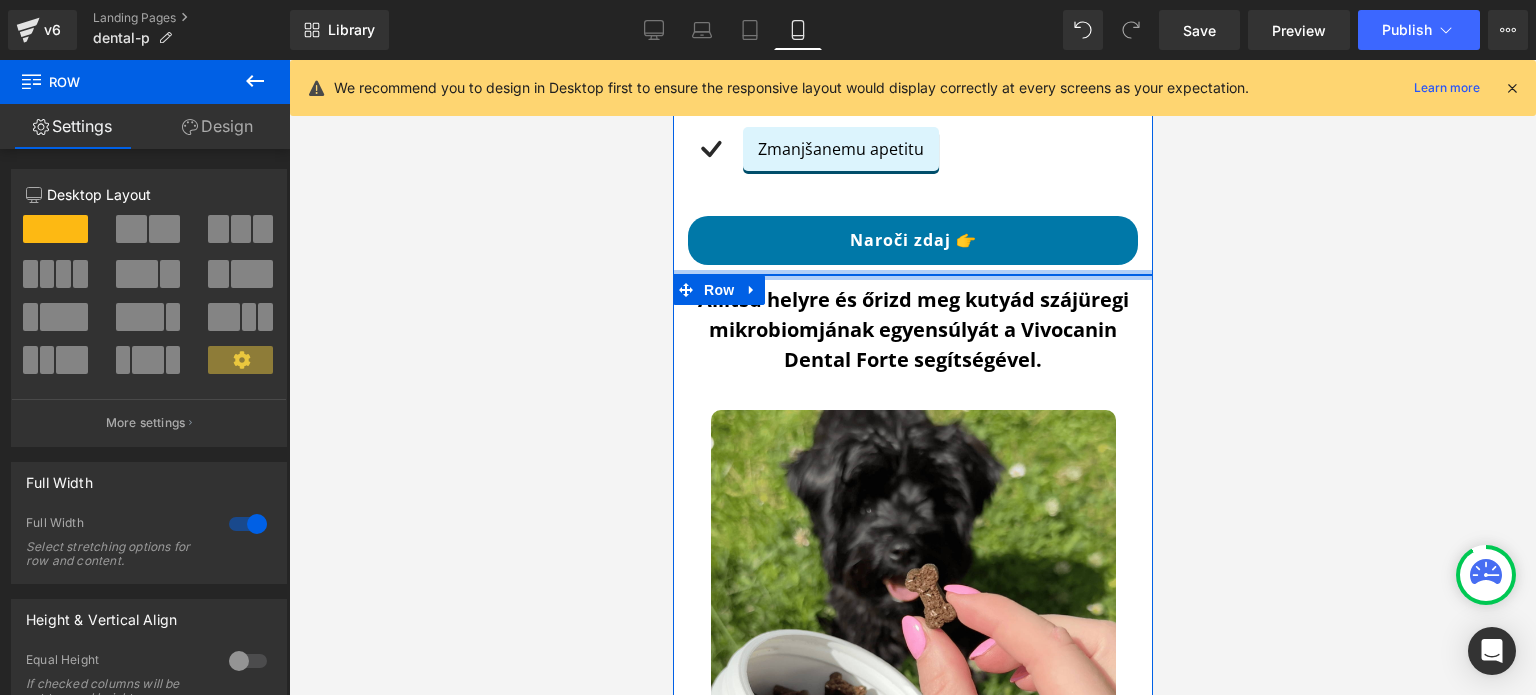drag, startPoint x: 840, startPoint y: 300, endPoint x: 854, endPoint y: 264, distance: 38.626415 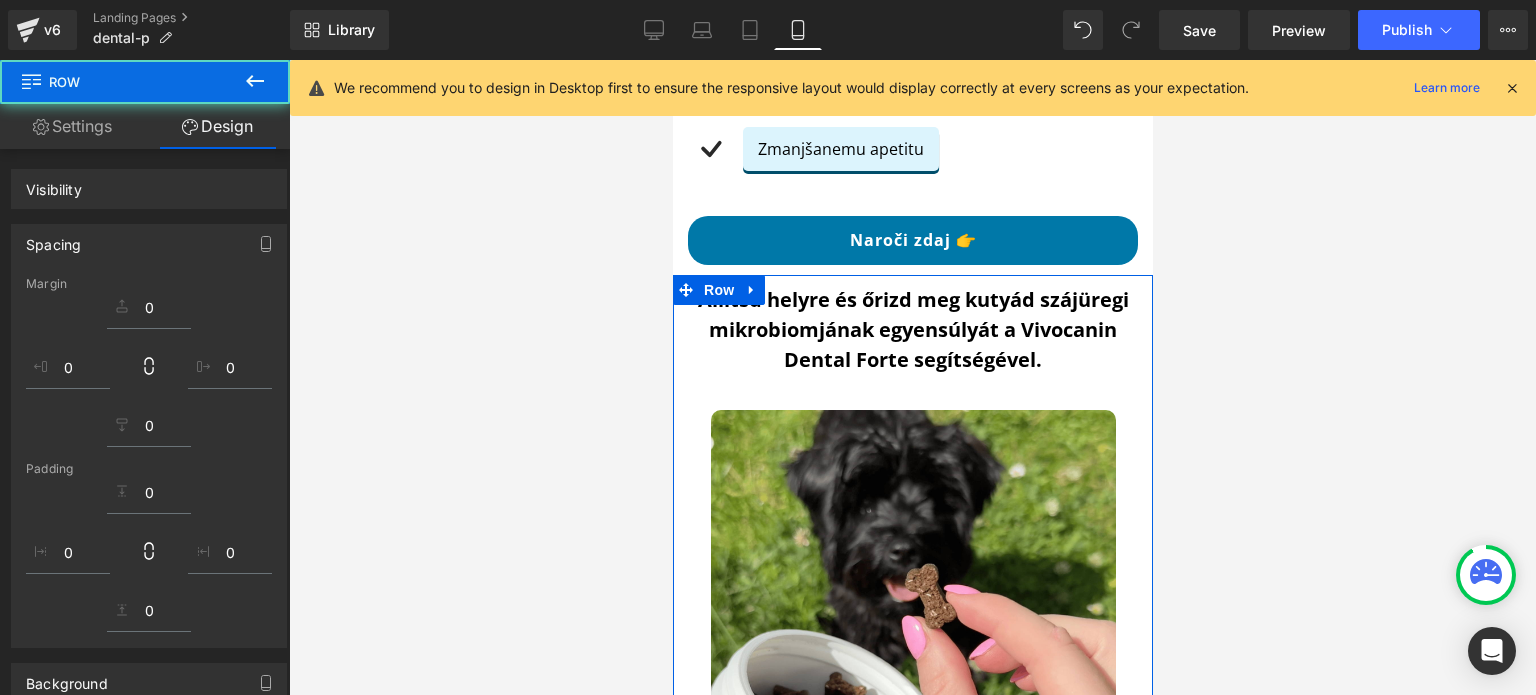 click at bounding box center [912, 377] 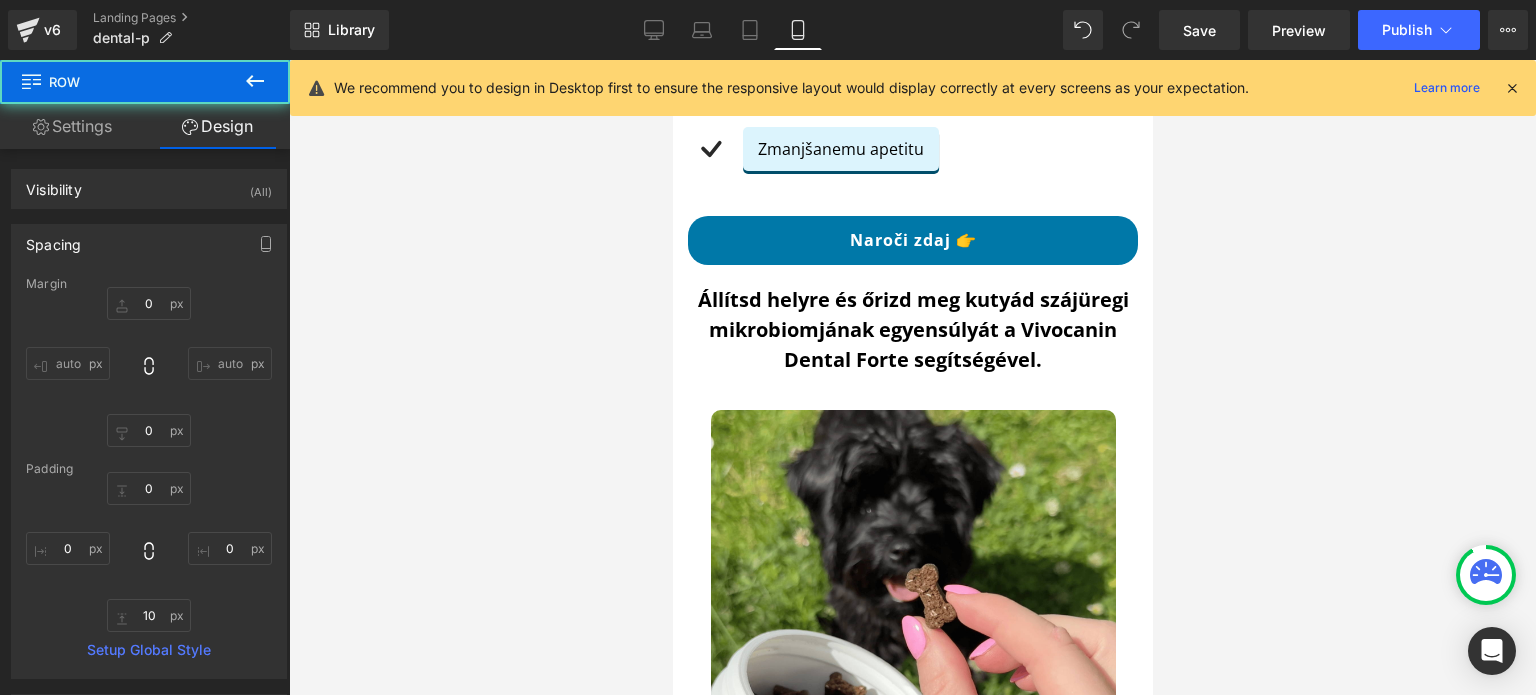 type on "0" 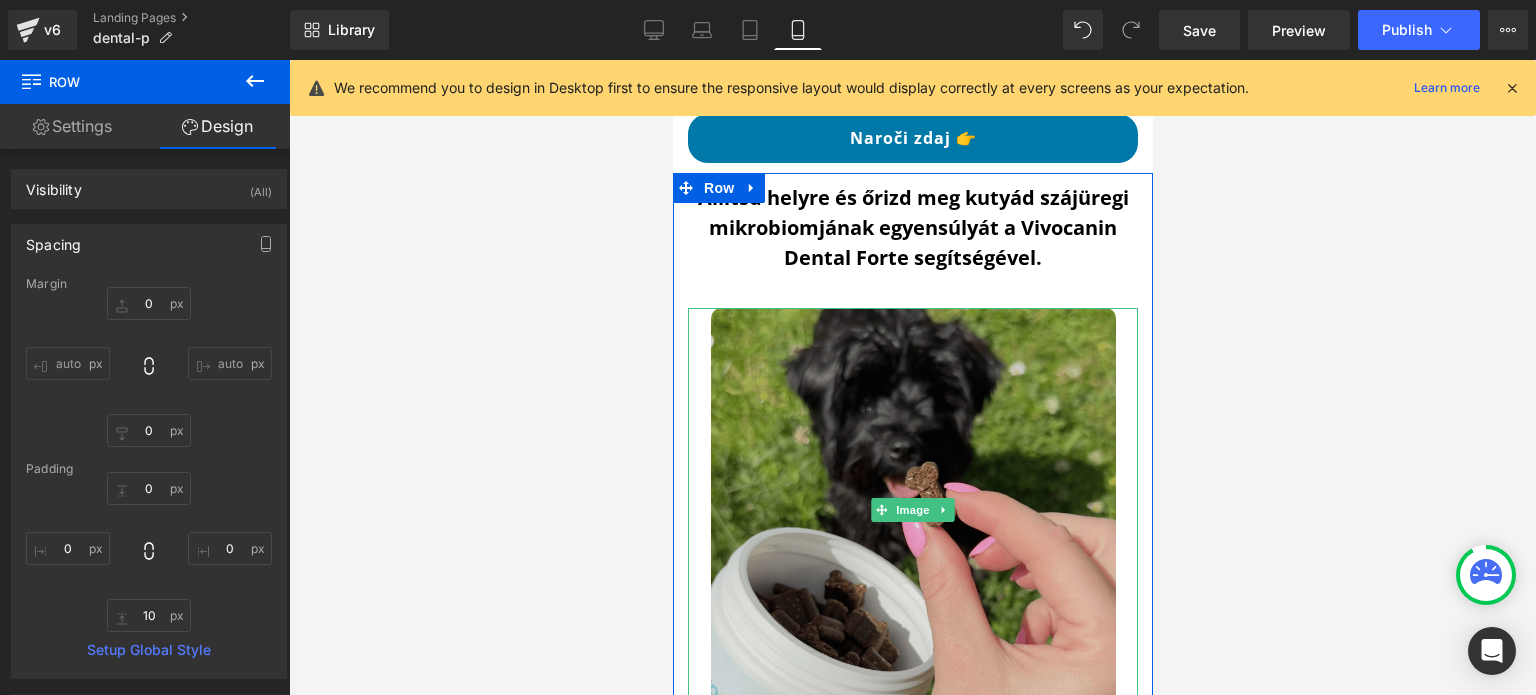 scroll, scrollTop: 2400, scrollLeft: 0, axis: vertical 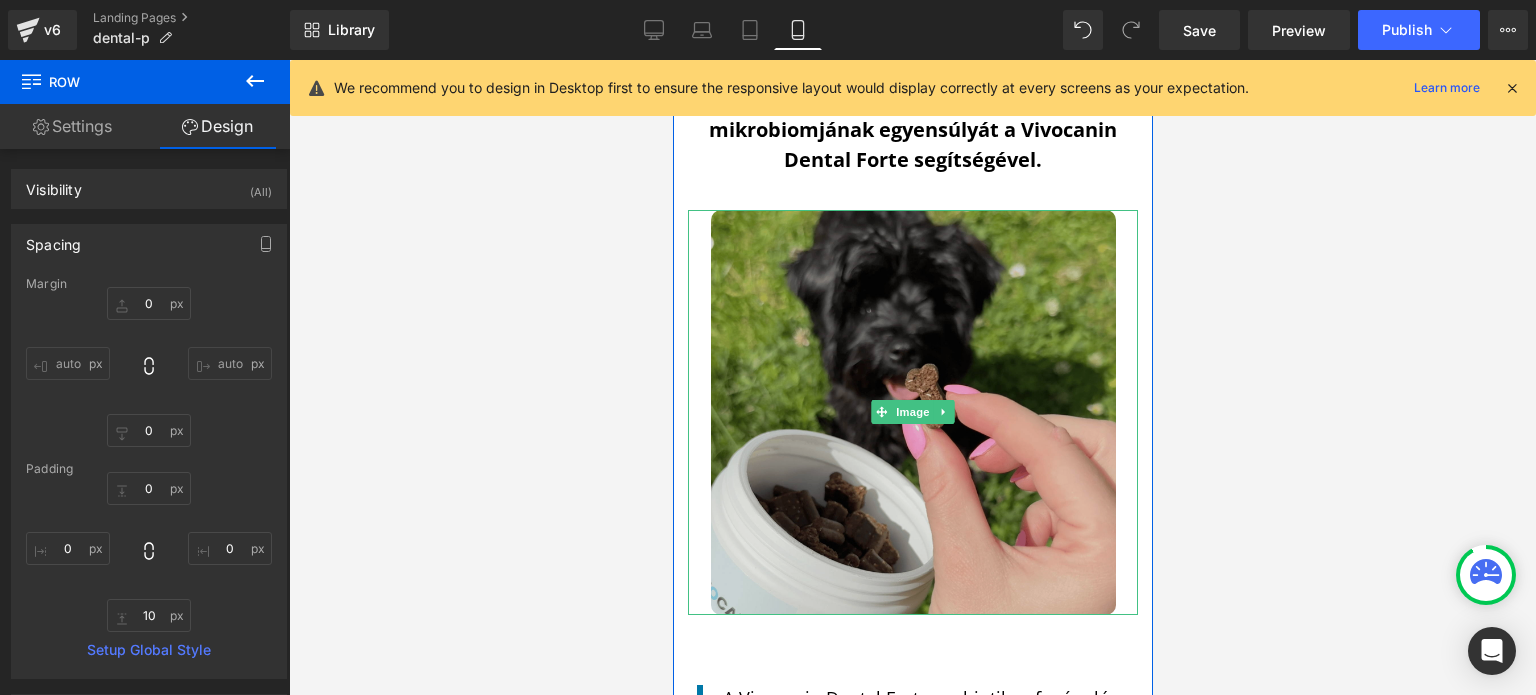 click at bounding box center (912, 412) 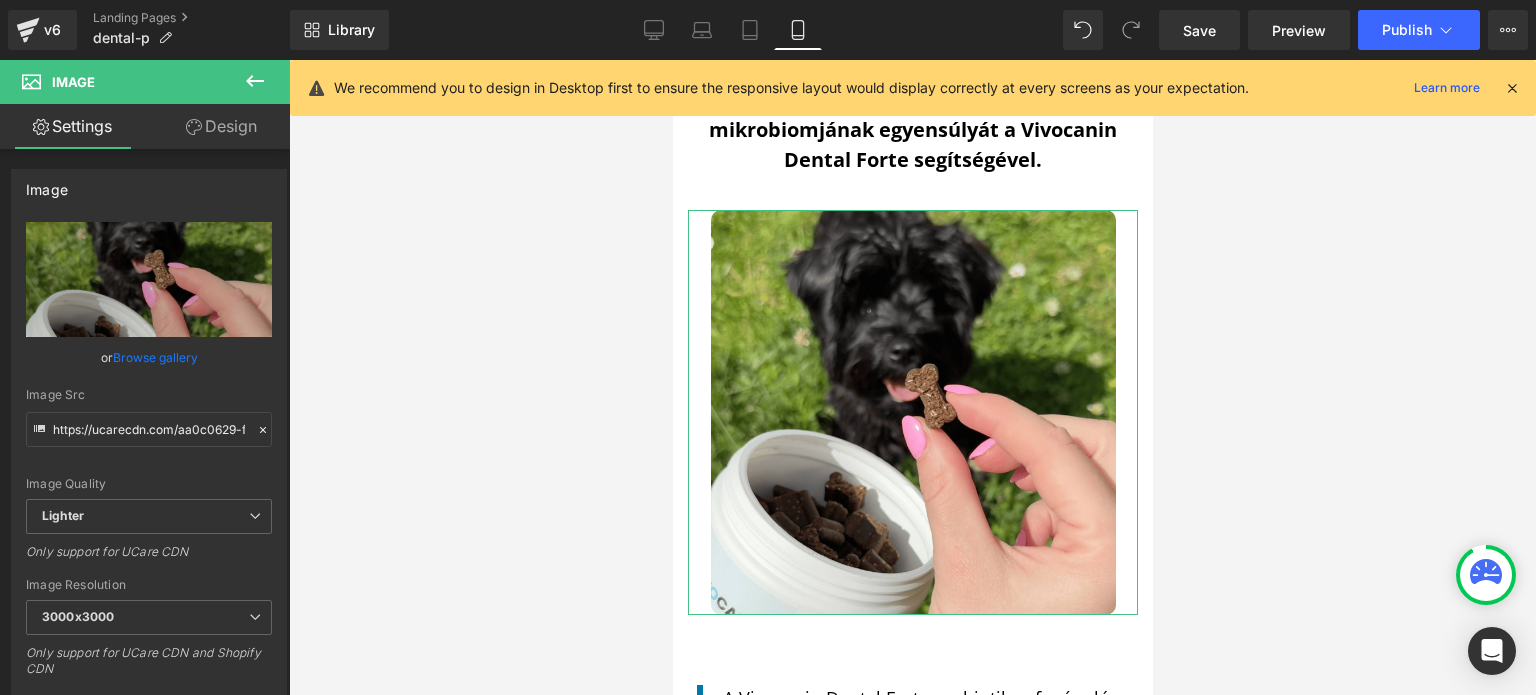 click on "Design" at bounding box center (221, 126) 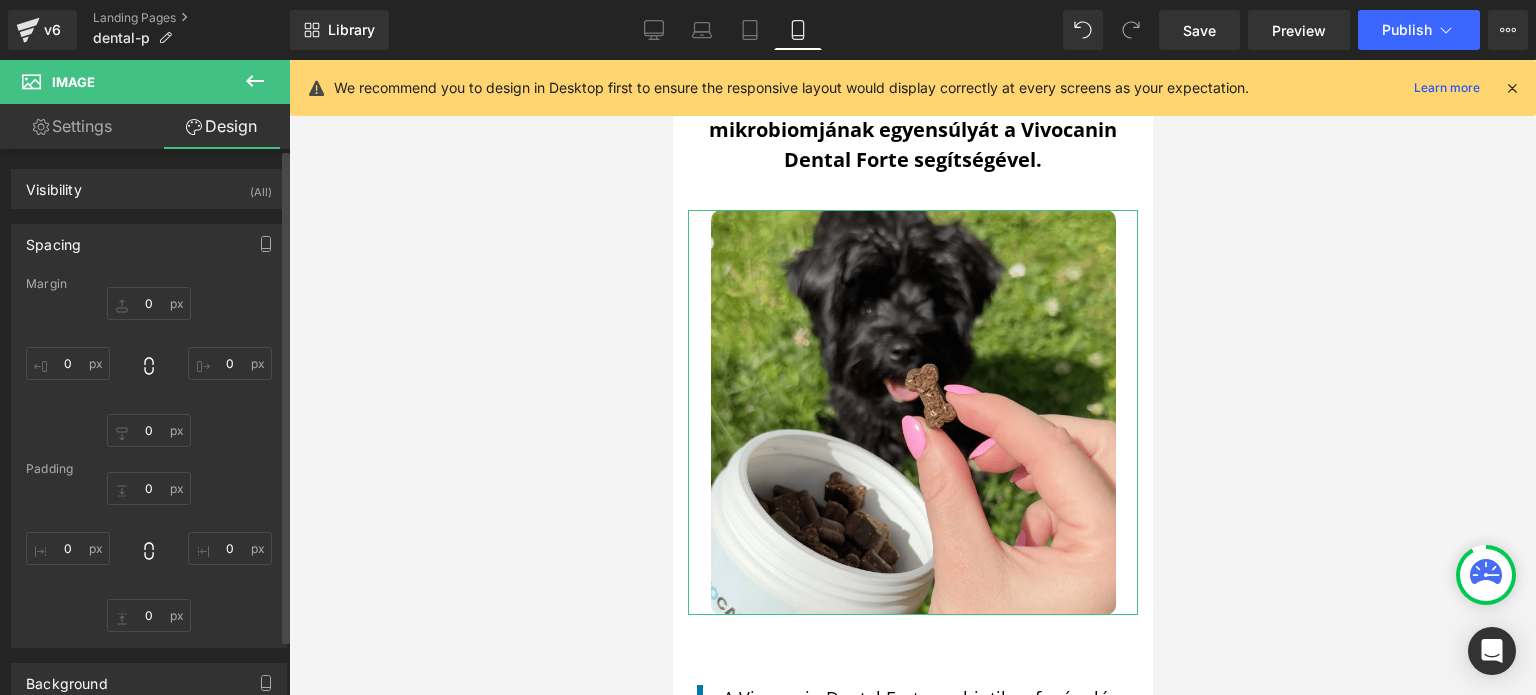 type on "15" 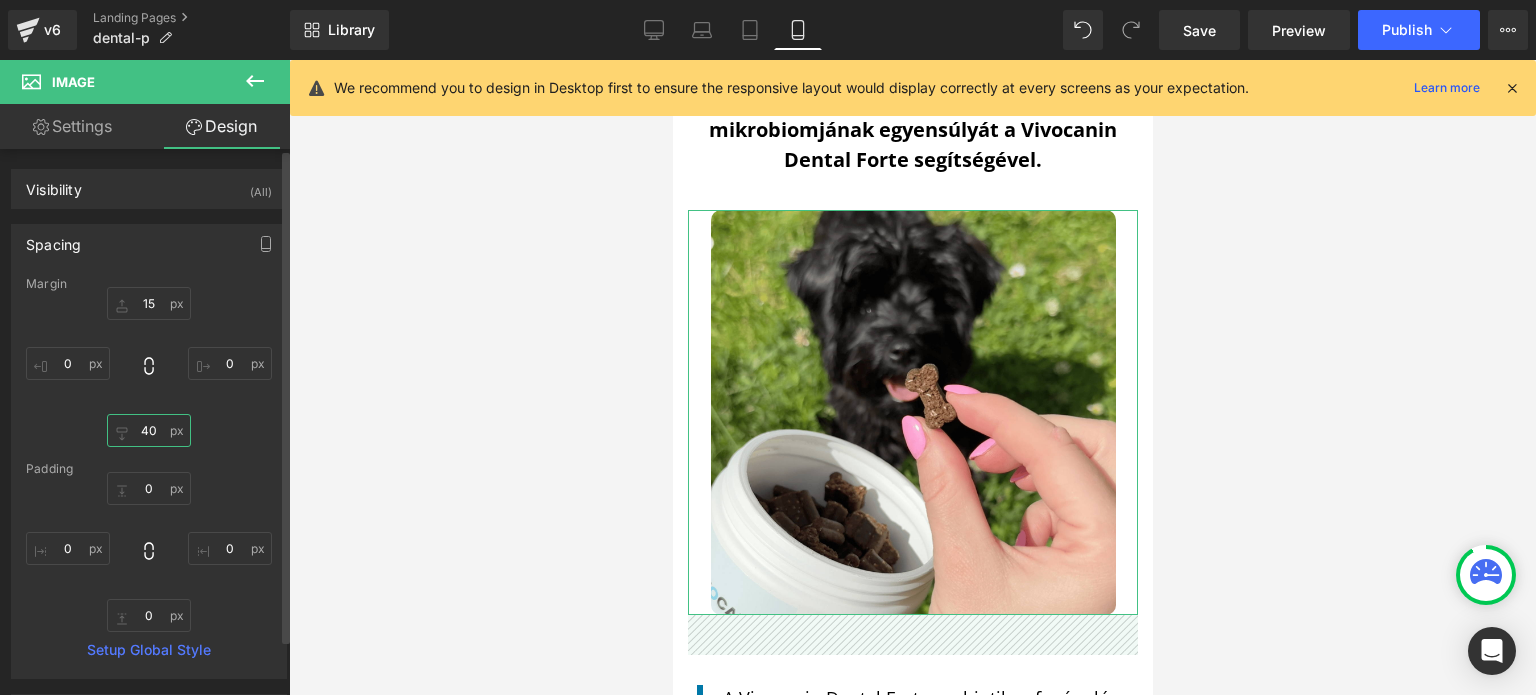 click on "40" at bounding box center (149, 430) 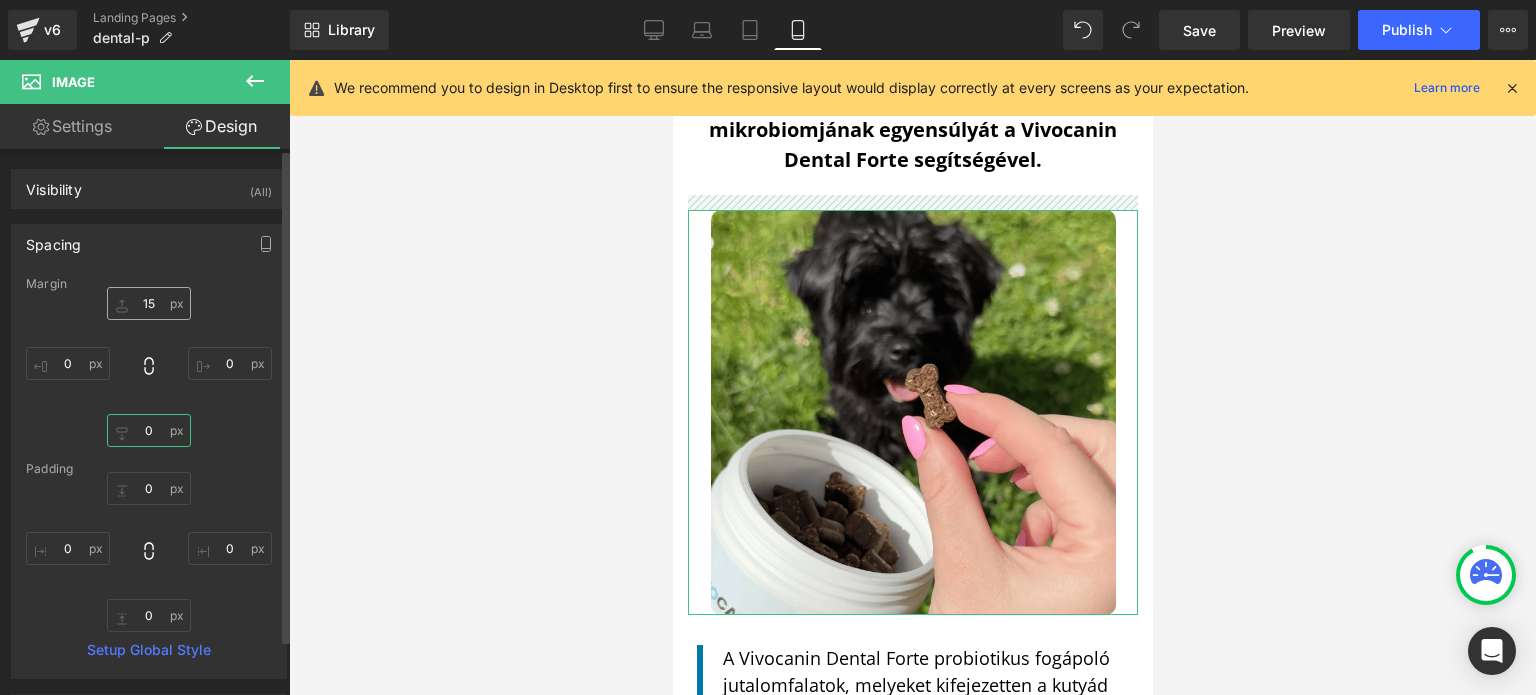 type on "0" 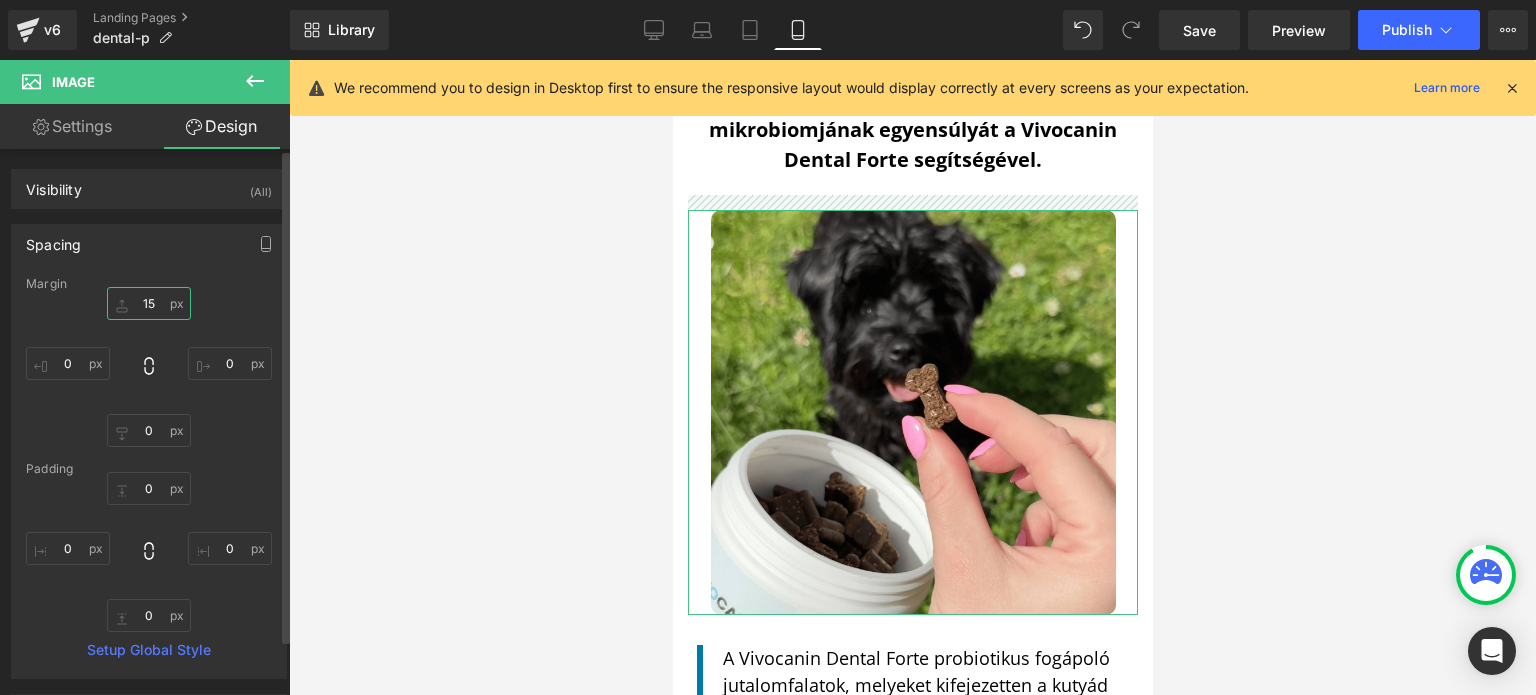 click on "15" at bounding box center (149, 303) 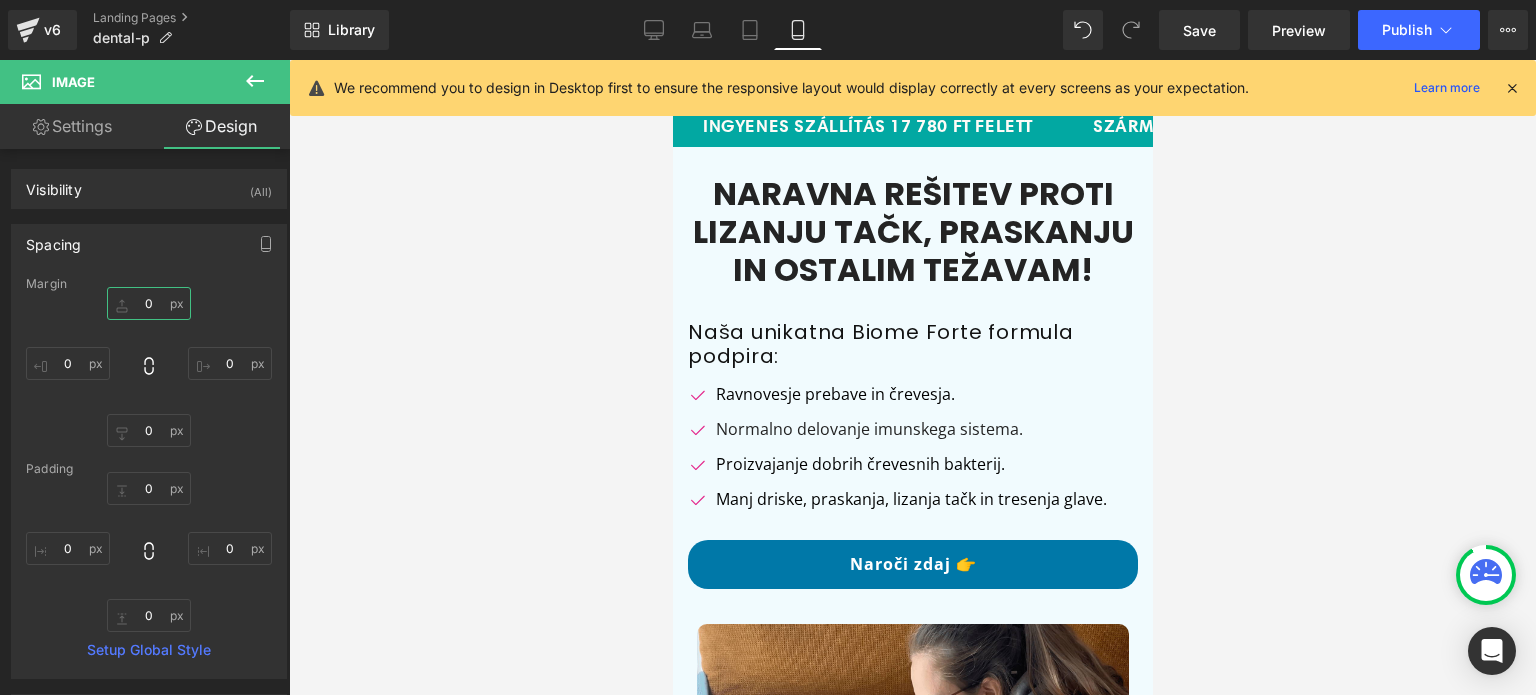 scroll, scrollTop: 0, scrollLeft: 0, axis: both 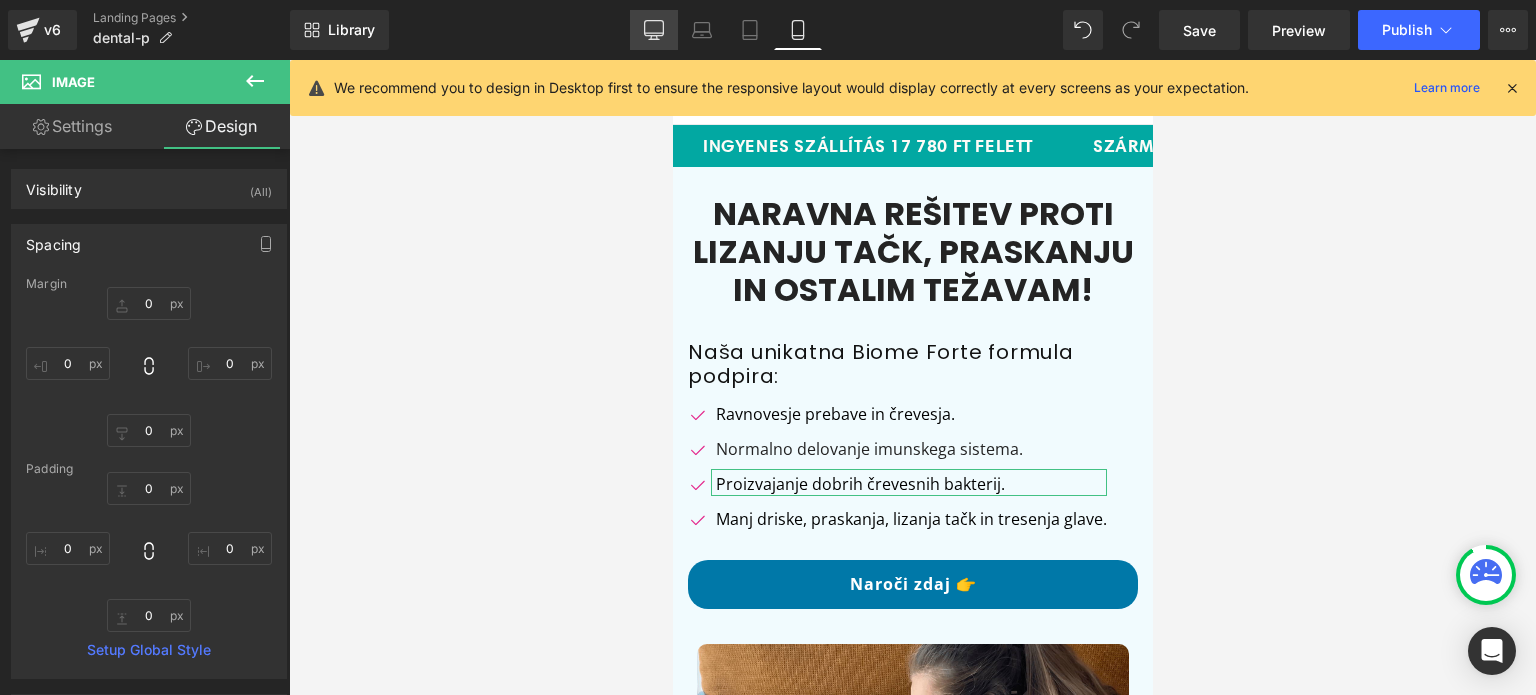 drag, startPoint x: 637, startPoint y: 37, endPoint x: 492, endPoint y: 236, distance: 246.22348 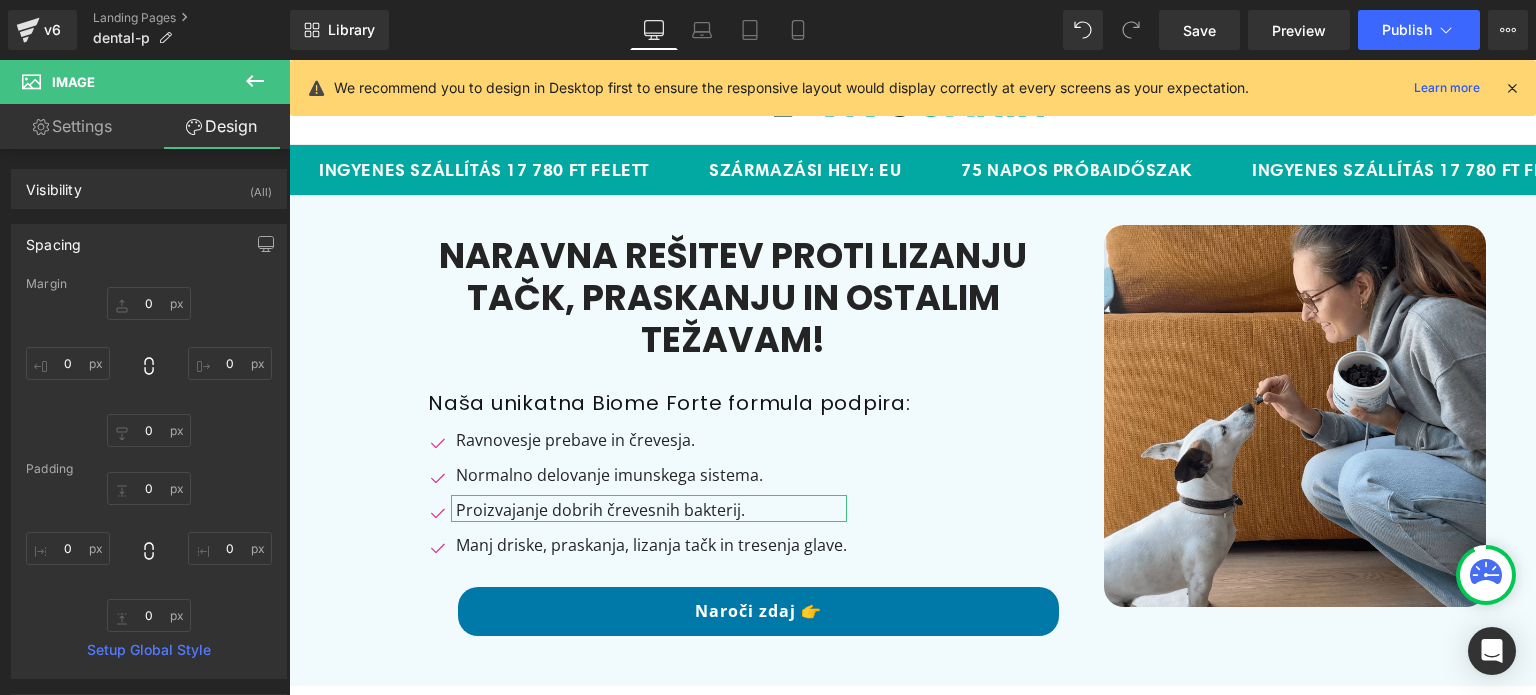 type on "0" 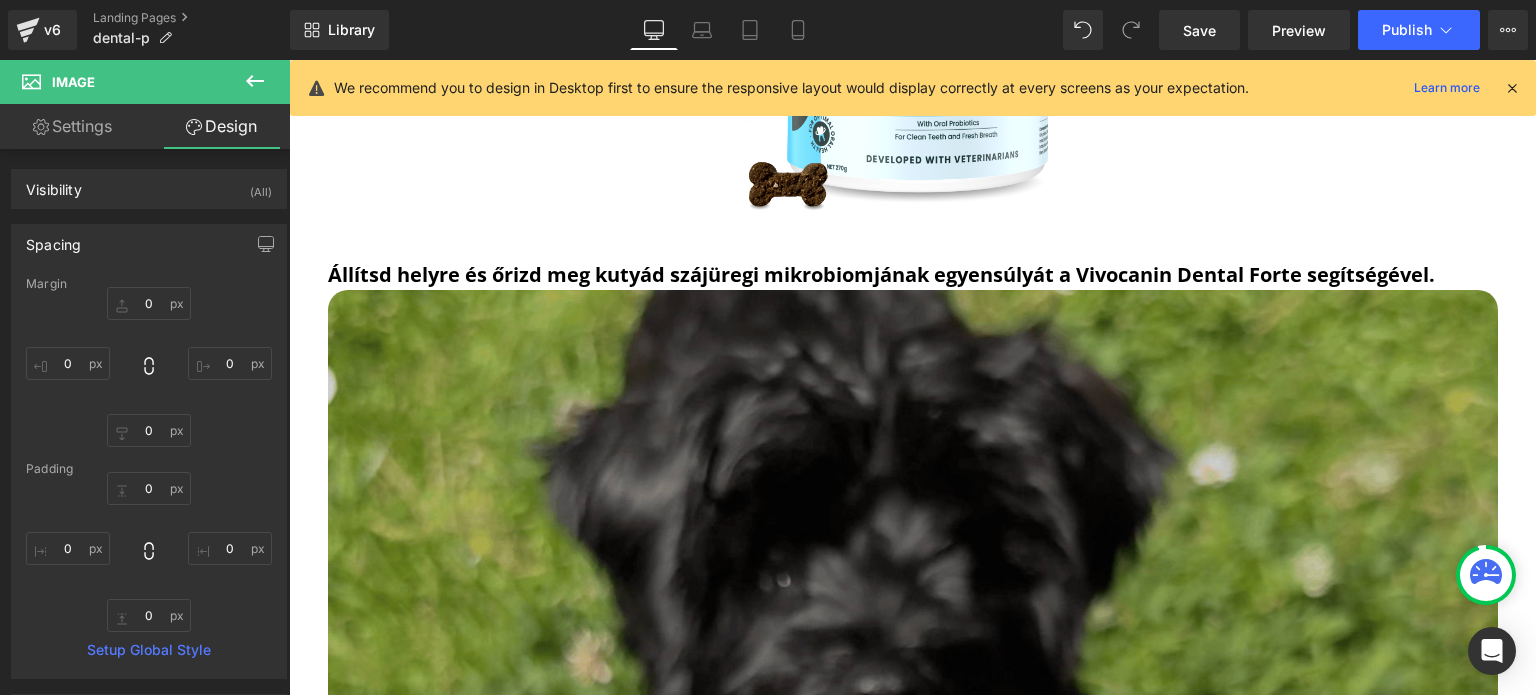 scroll, scrollTop: 1804, scrollLeft: 0, axis: vertical 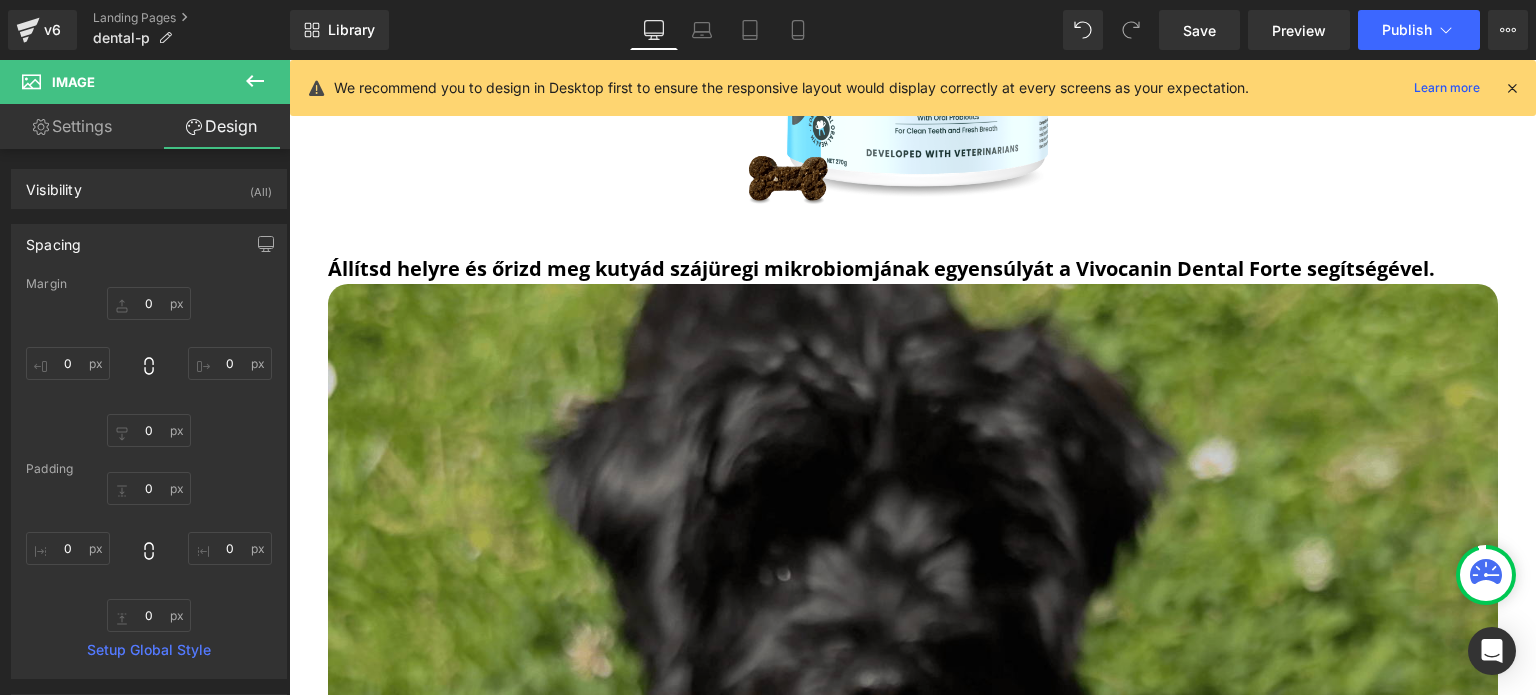 click at bounding box center [913, 869] 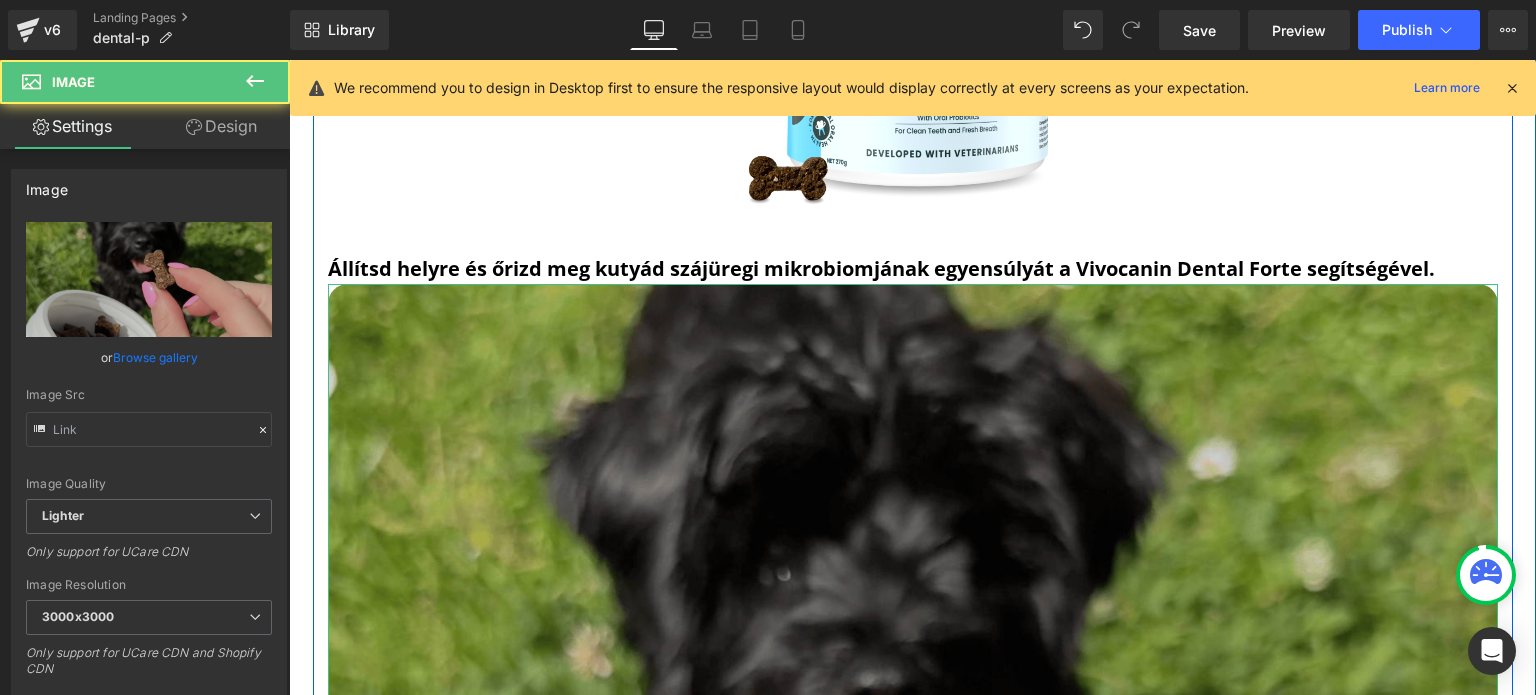 type on "https://ucarecdn.com/aa0c0629-f999-449d-a809-e114f6714d2b/-/format/auto/-/preview/3000x3000/-/quality/lighter/dental%20forte%20mobile%20second.png" 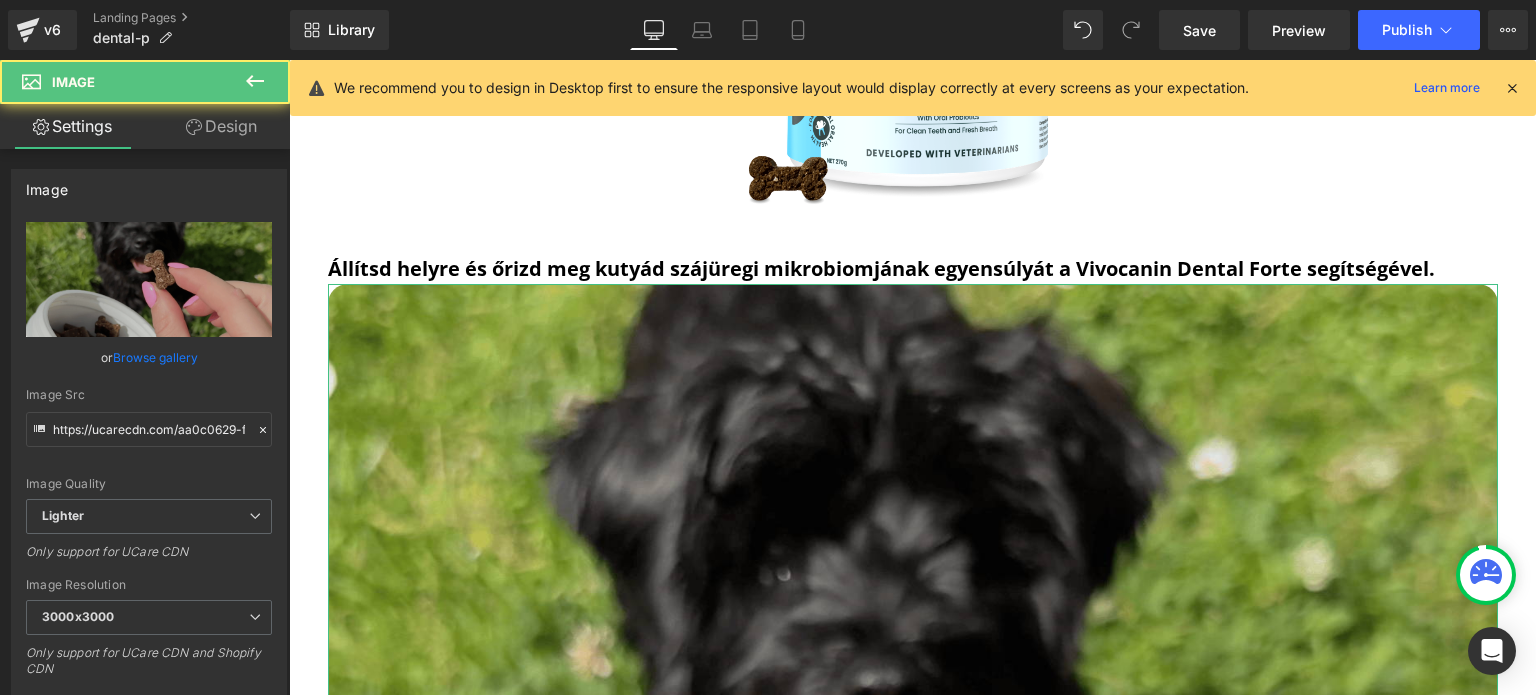 click on "Design" at bounding box center [221, 126] 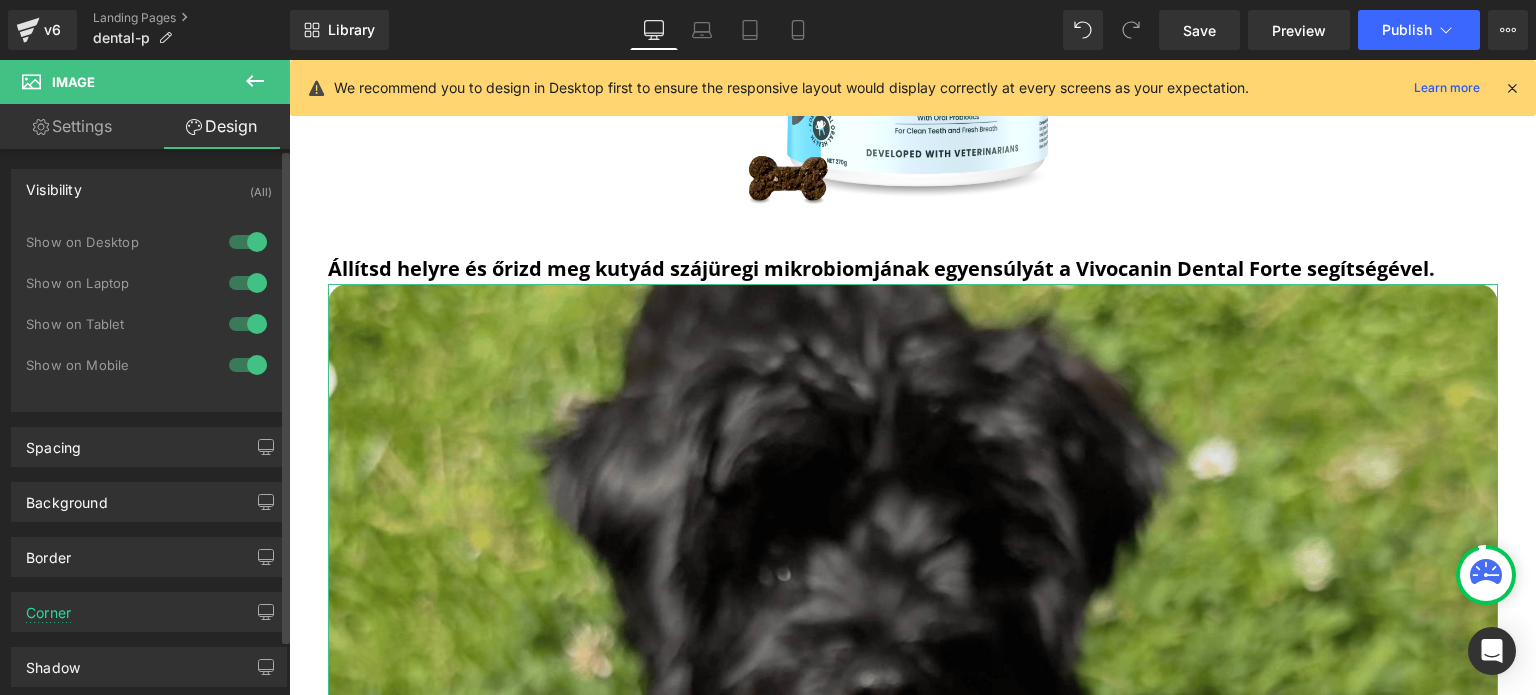 click at bounding box center (248, 242) 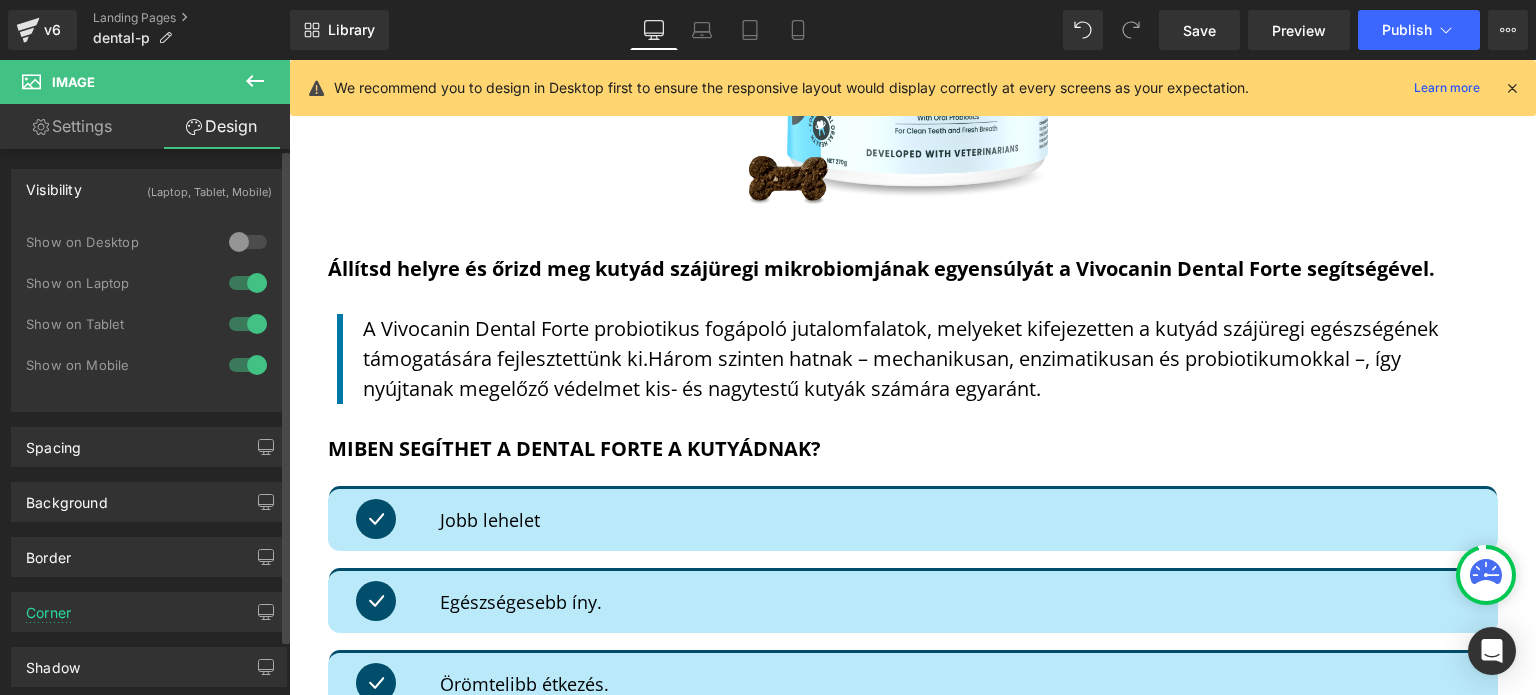 click at bounding box center (248, 283) 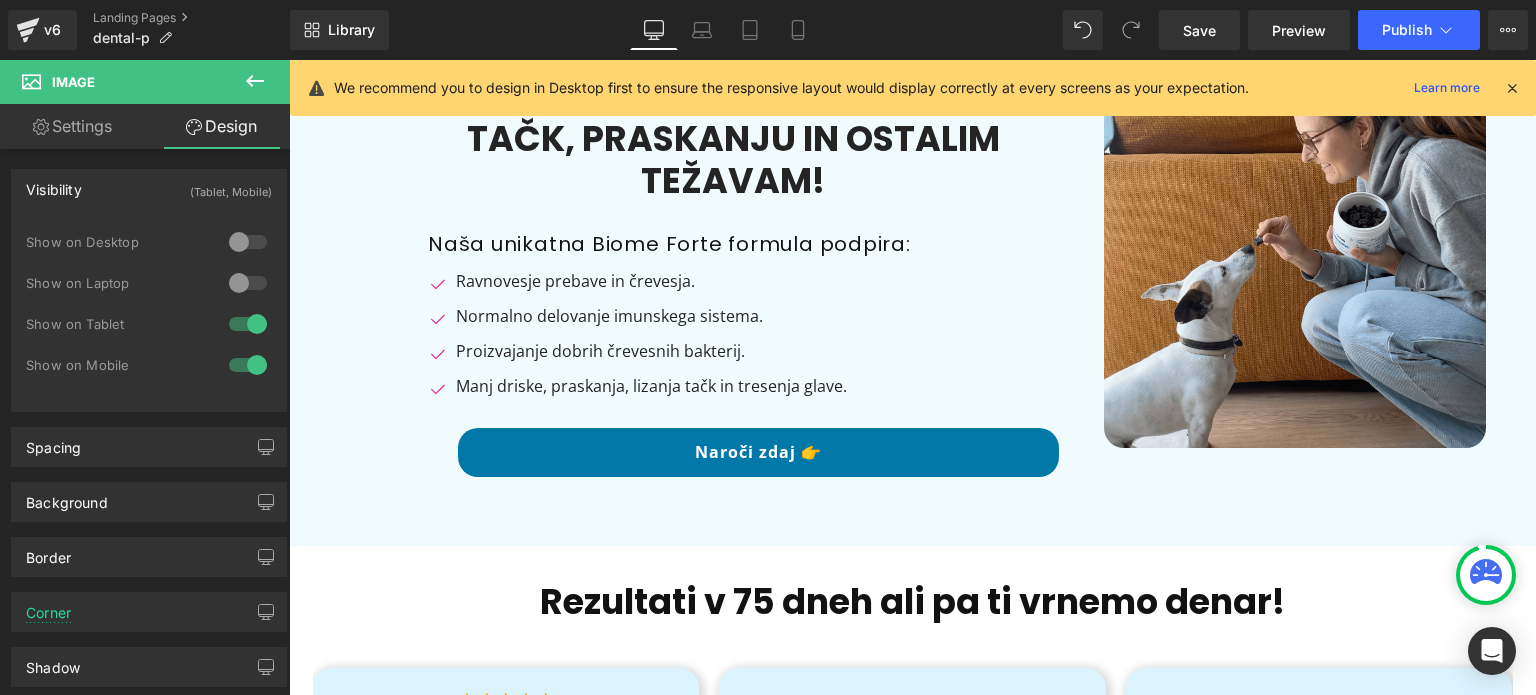 scroll, scrollTop: 0, scrollLeft: 0, axis: both 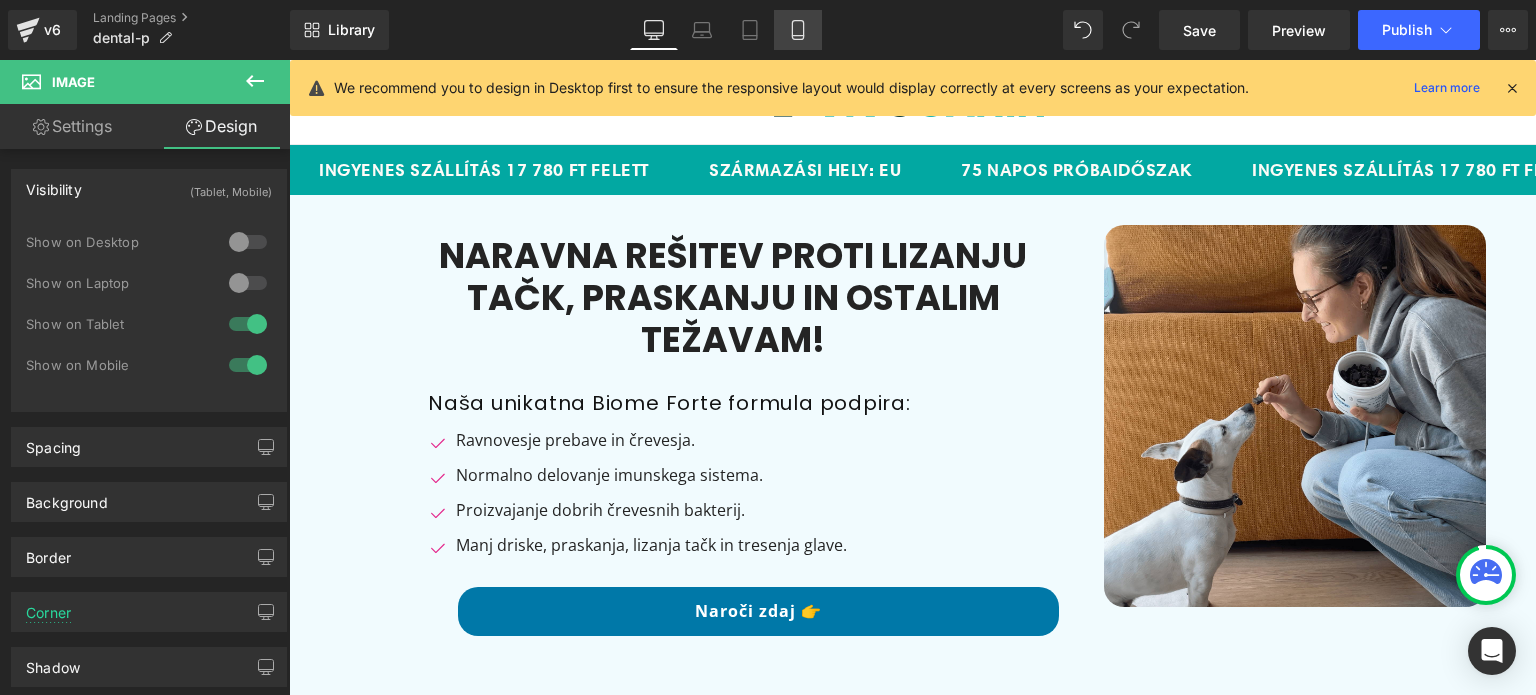 click 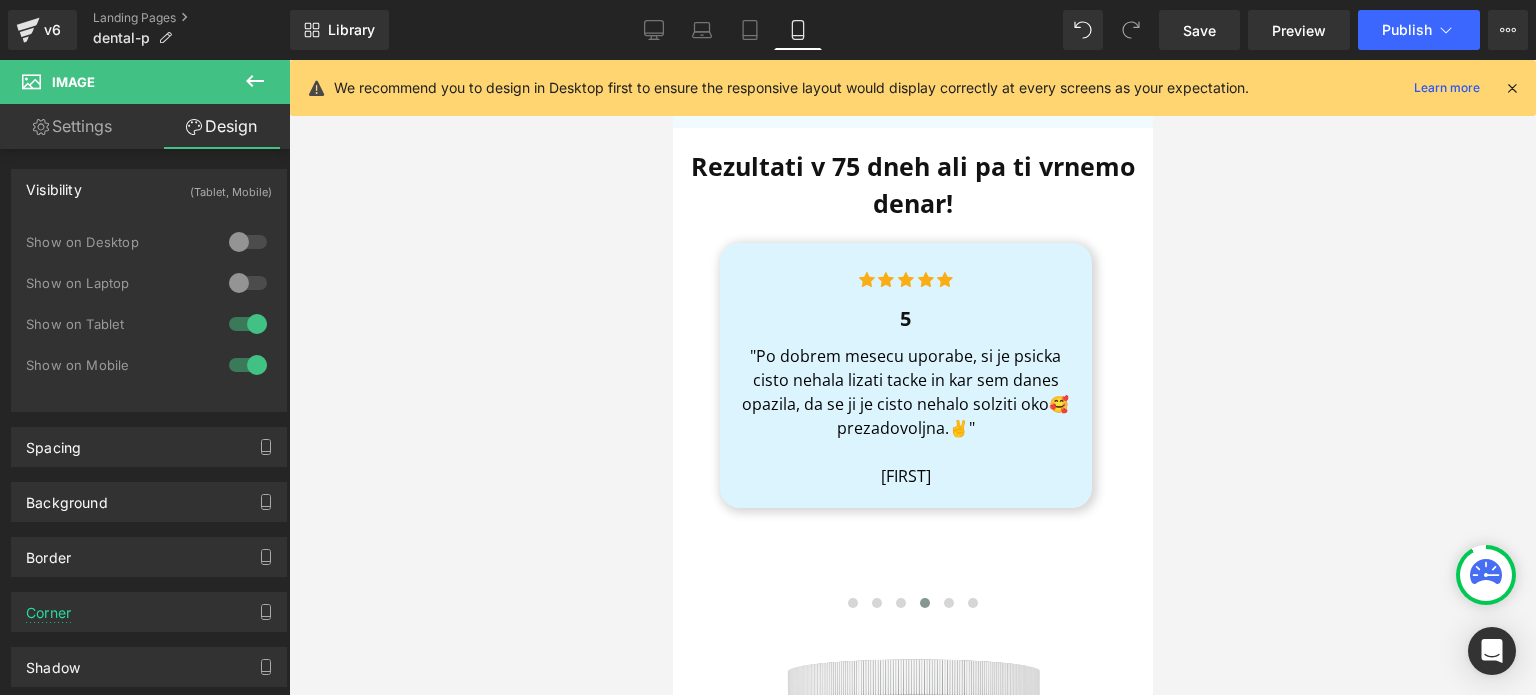 scroll, scrollTop: 540, scrollLeft: 0, axis: vertical 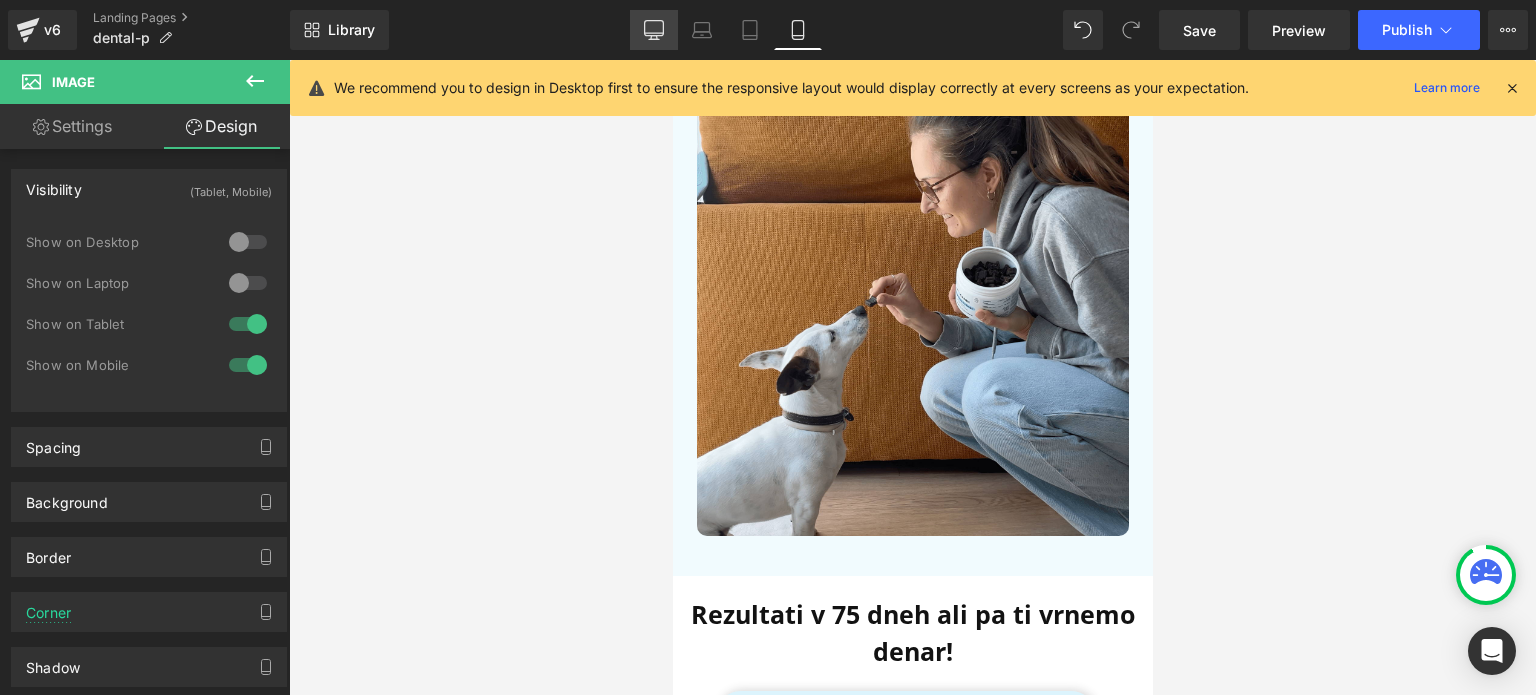drag, startPoint x: 645, startPoint y: 21, endPoint x: 510, endPoint y: 197, distance: 221.81299 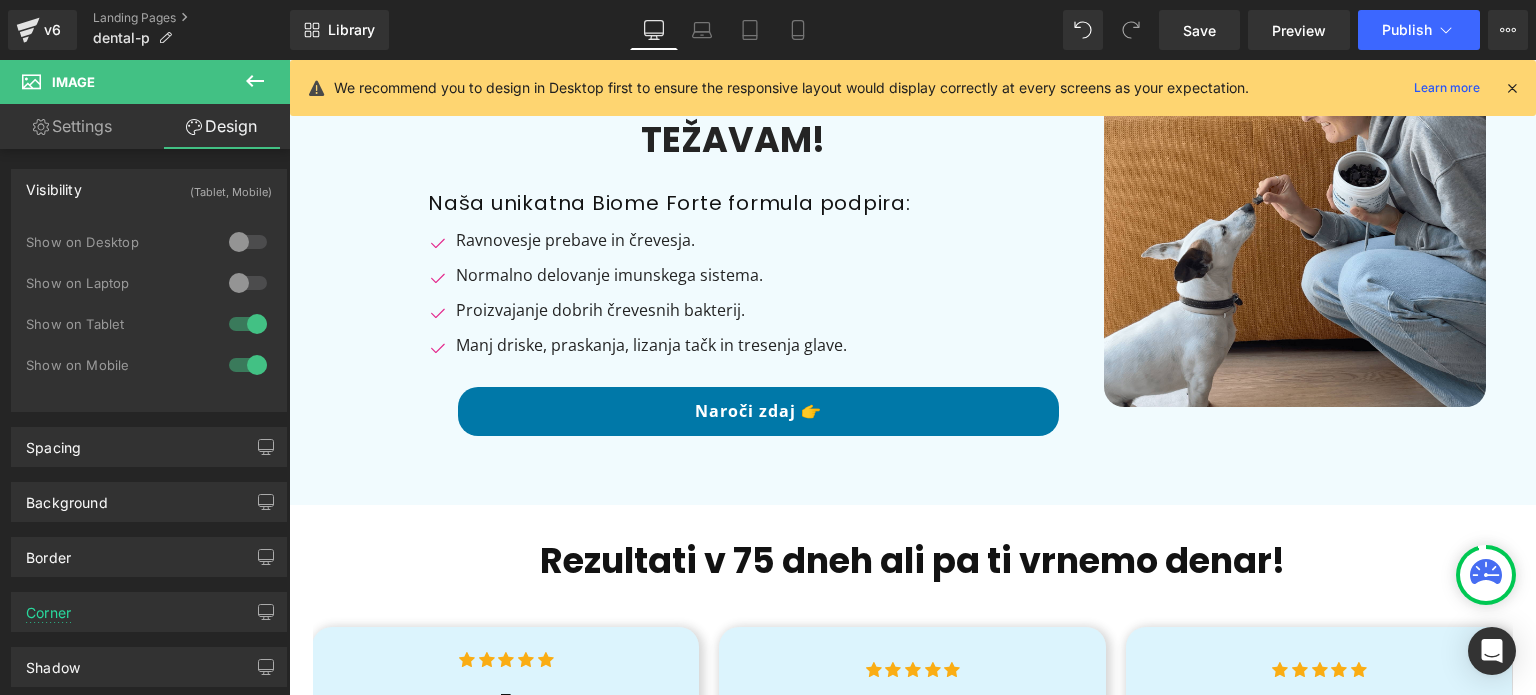 scroll, scrollTop: 400, scrollLeft: 0, axis: vertical 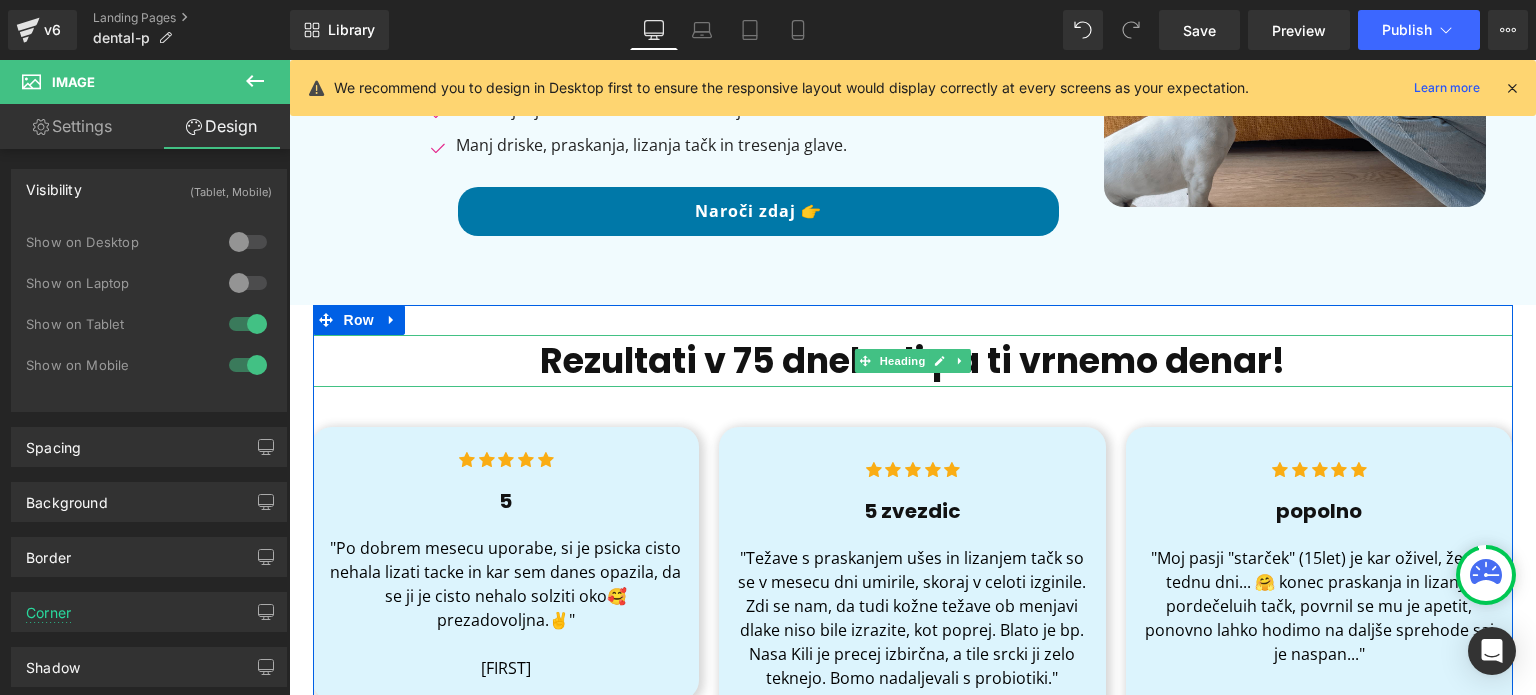 click on "Rezultati v 75 dneh ali pa ti vrnemo denar!" at bounding box center [912, 360] 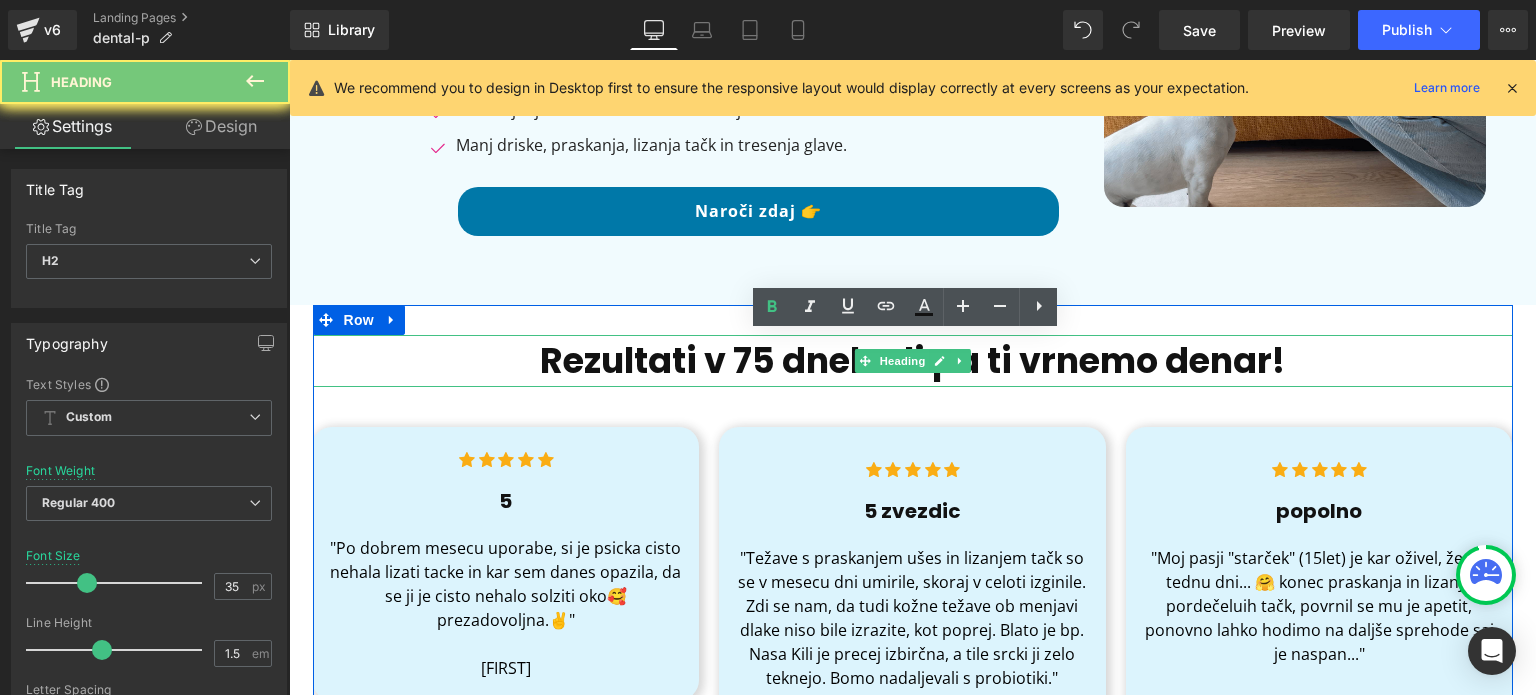 click on "Rezultati v 75 dneh ali pa ti vrnemo denar!" at bounding box center [912, 360] 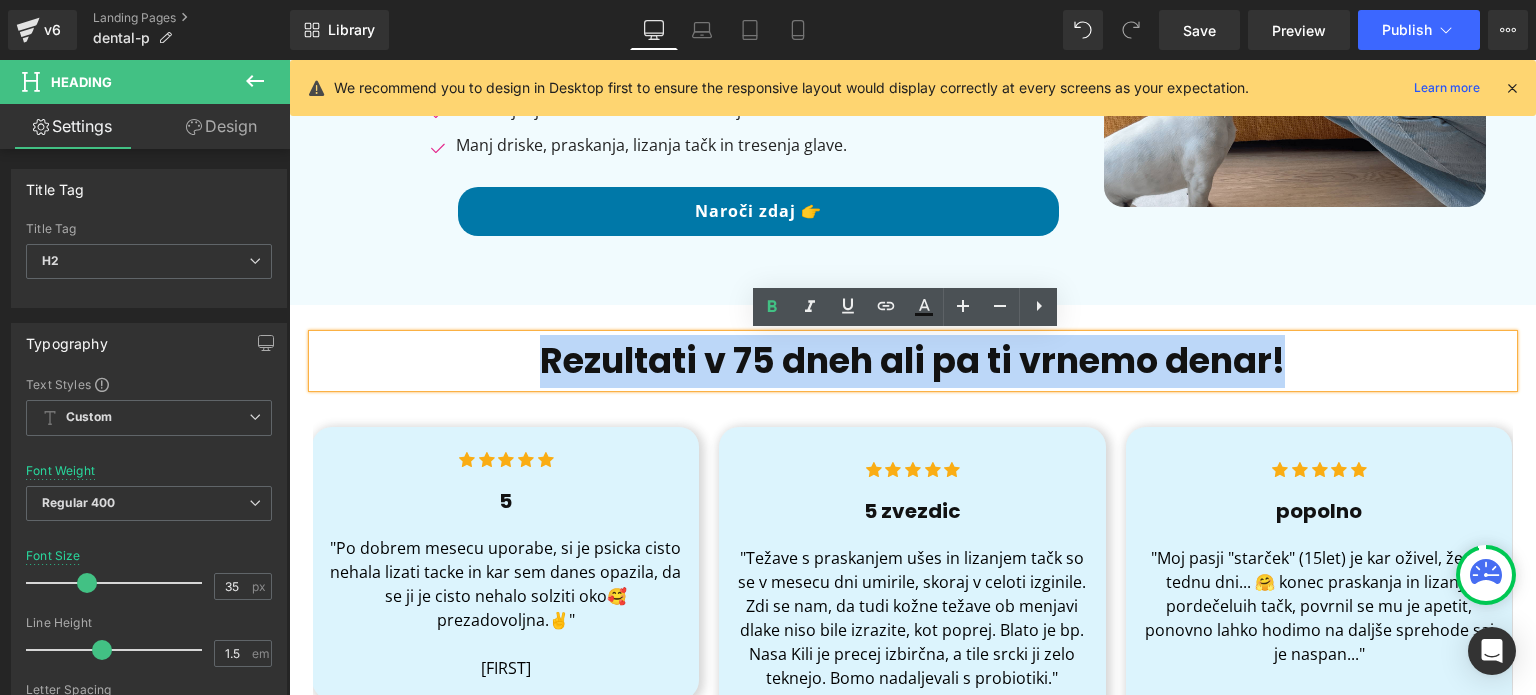 paste 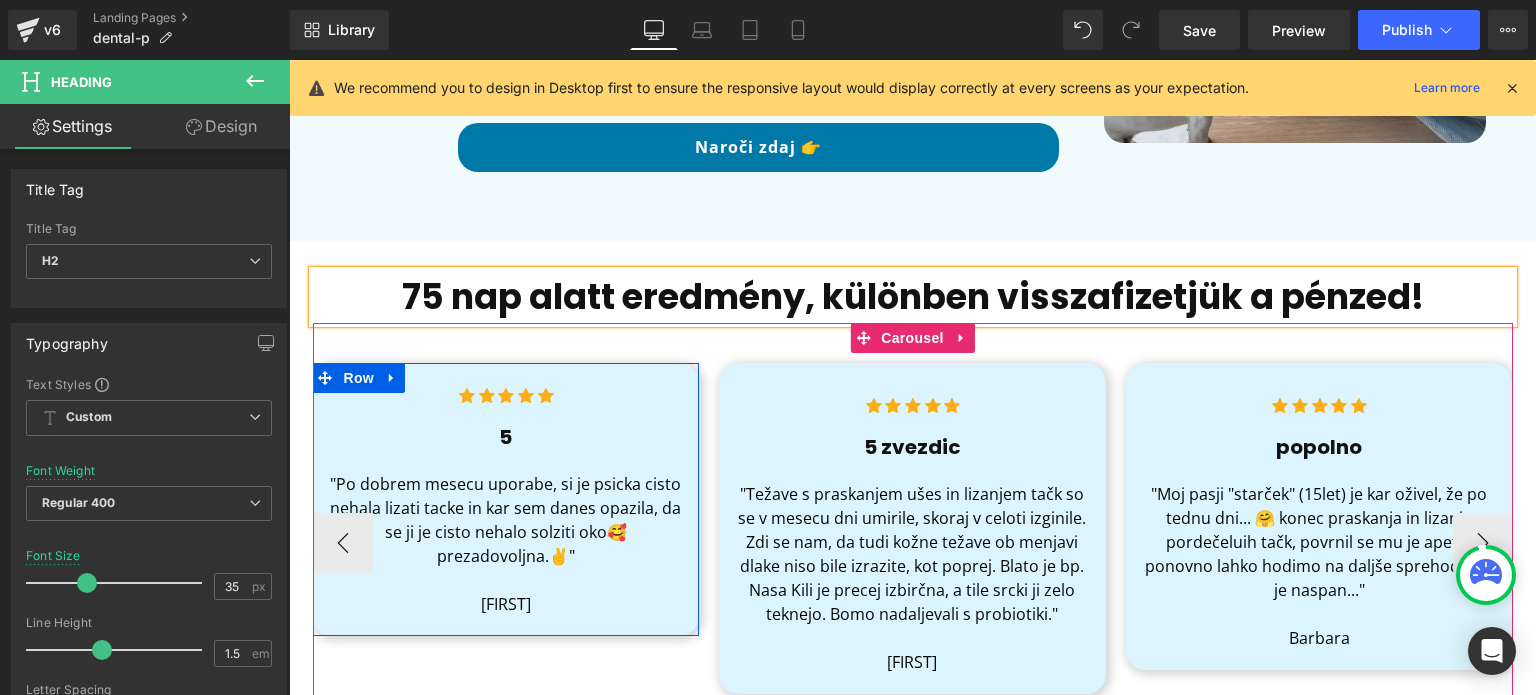 scroll, scrollTop: 500, scrollLeft: 0, axis: vertical 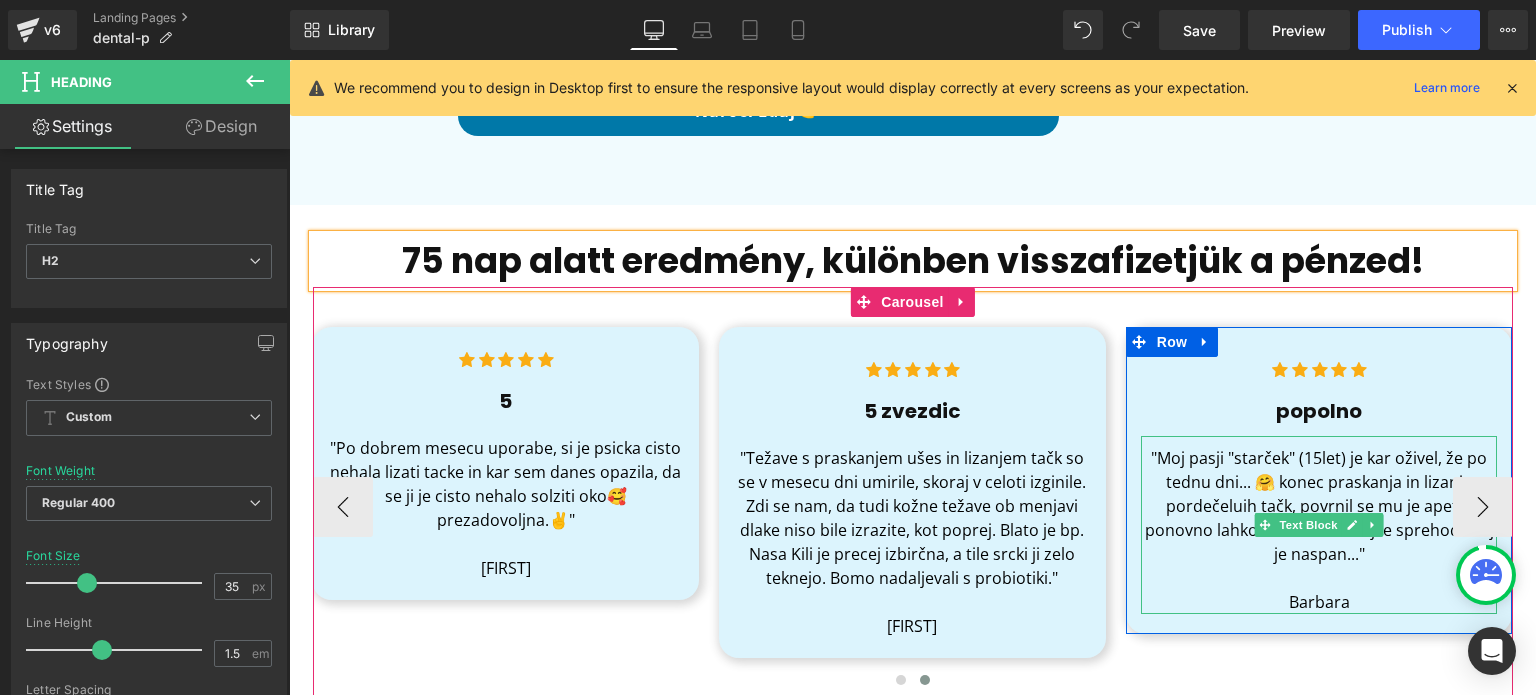 click on ""Moj pasji "starček" (15let) je kar oživel, že po tednu dni... 🤗 konec praskanja in lizanja pordečeluih tačk, povrnil se mu je apetit, ponovno lahko hodimo na daljše sprehode saj je naspan..."" at bounding box center (1319, 506) 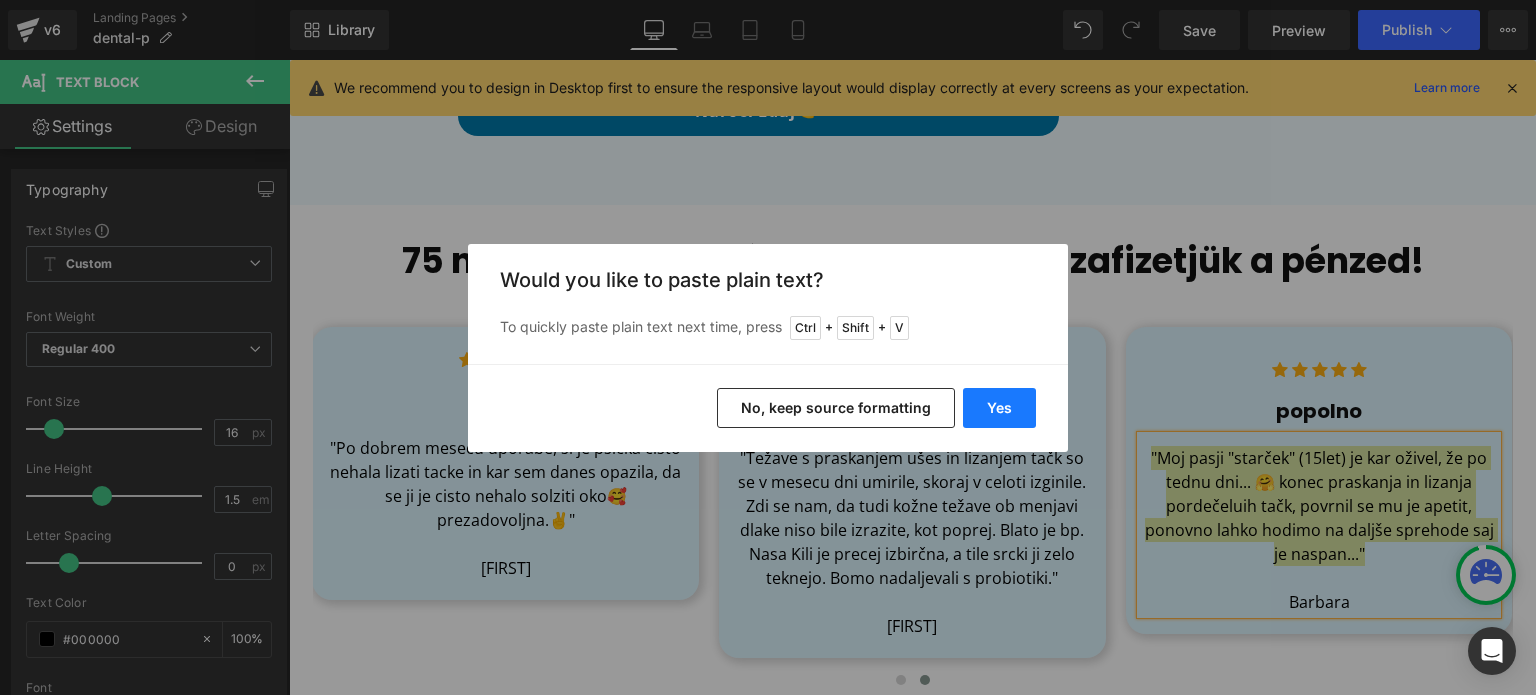 drag, startPoint x: 986, startPoint y: 408, endPoint x: 697, endPoint y: 348, distance: 295.16266 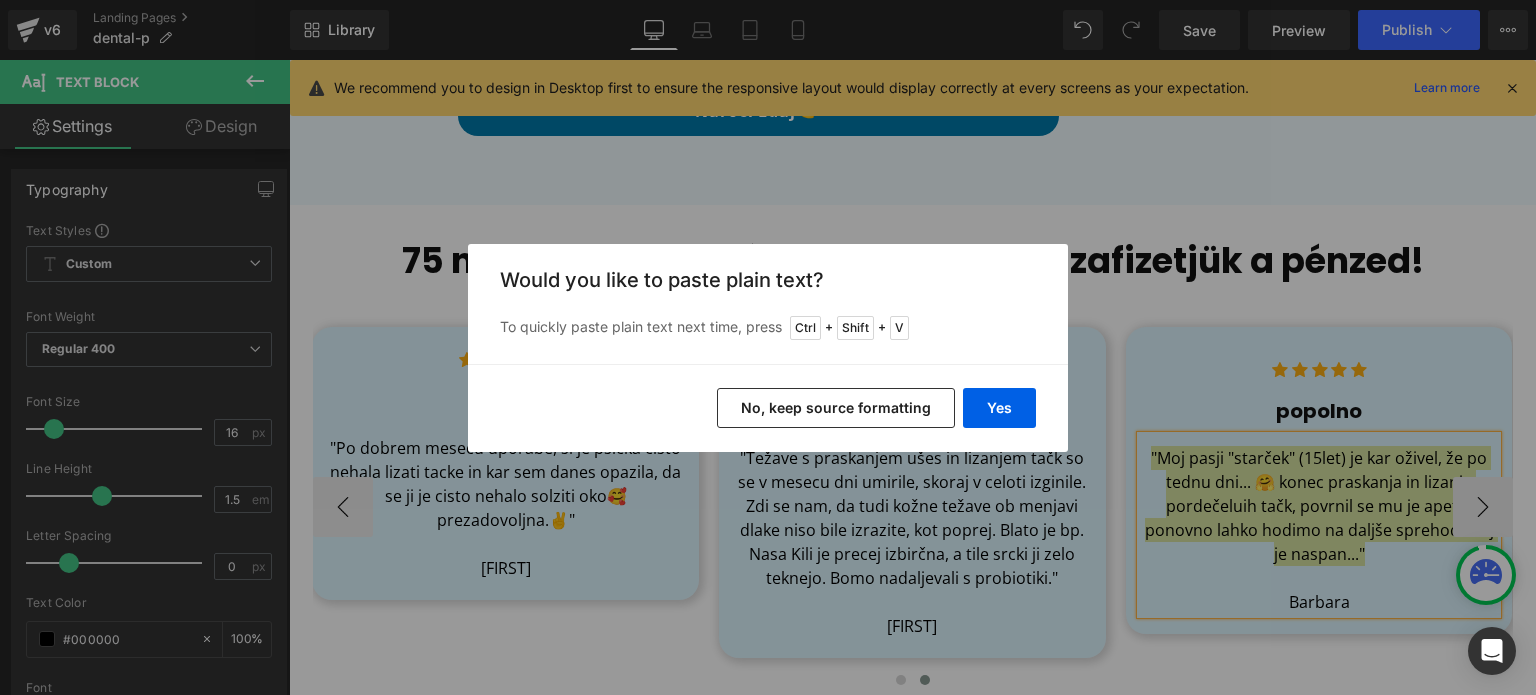 type 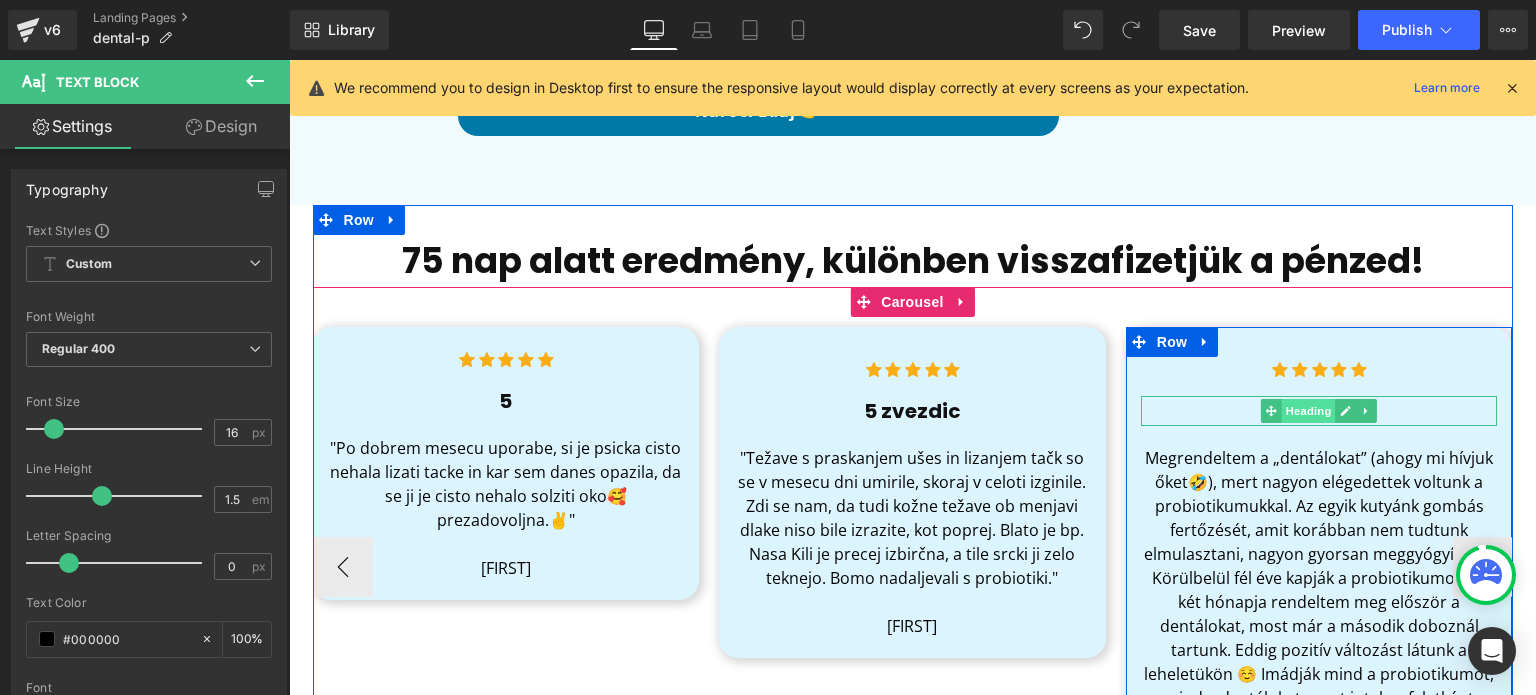 click on "Heading" at bounding box center [1309, 411] 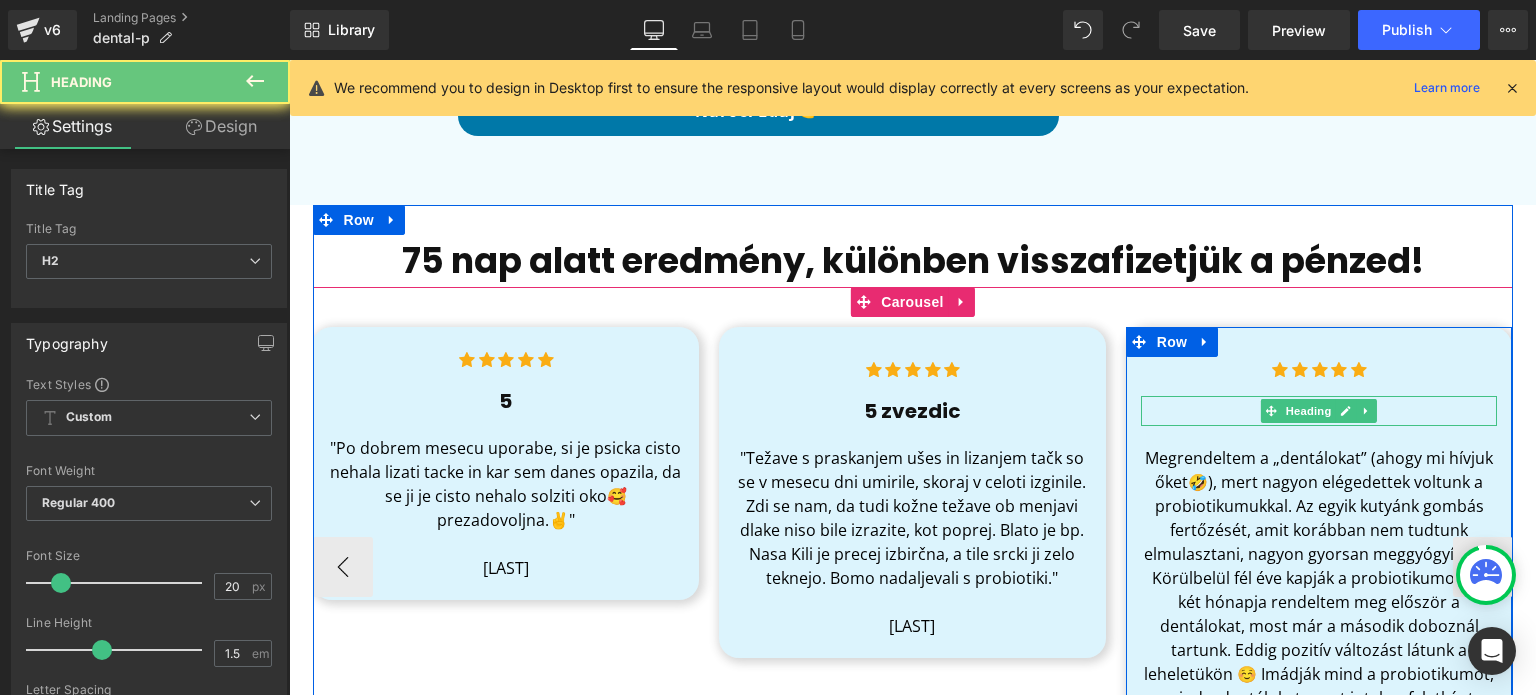 click on "popolno" at bounding box center (1319, 411) 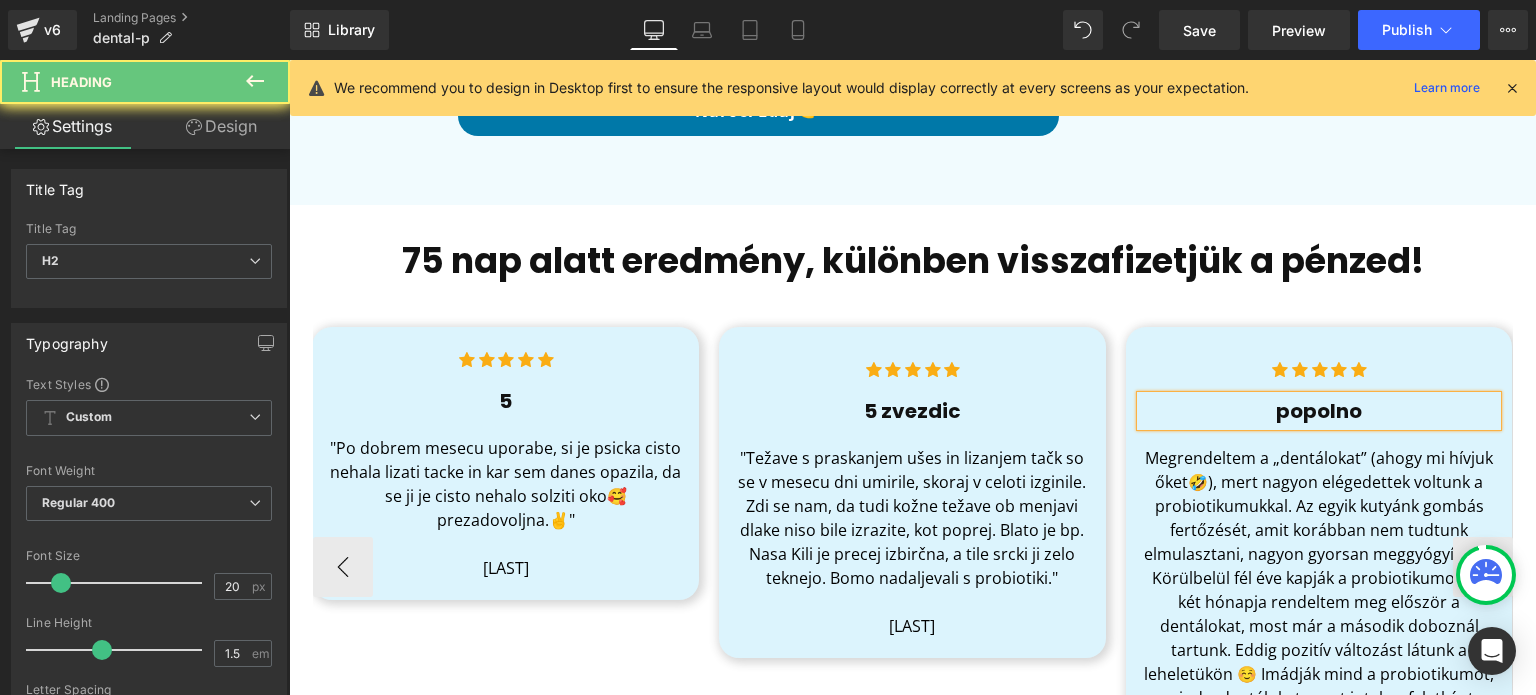 click on "popolno" at bounding box center [1319, 411] 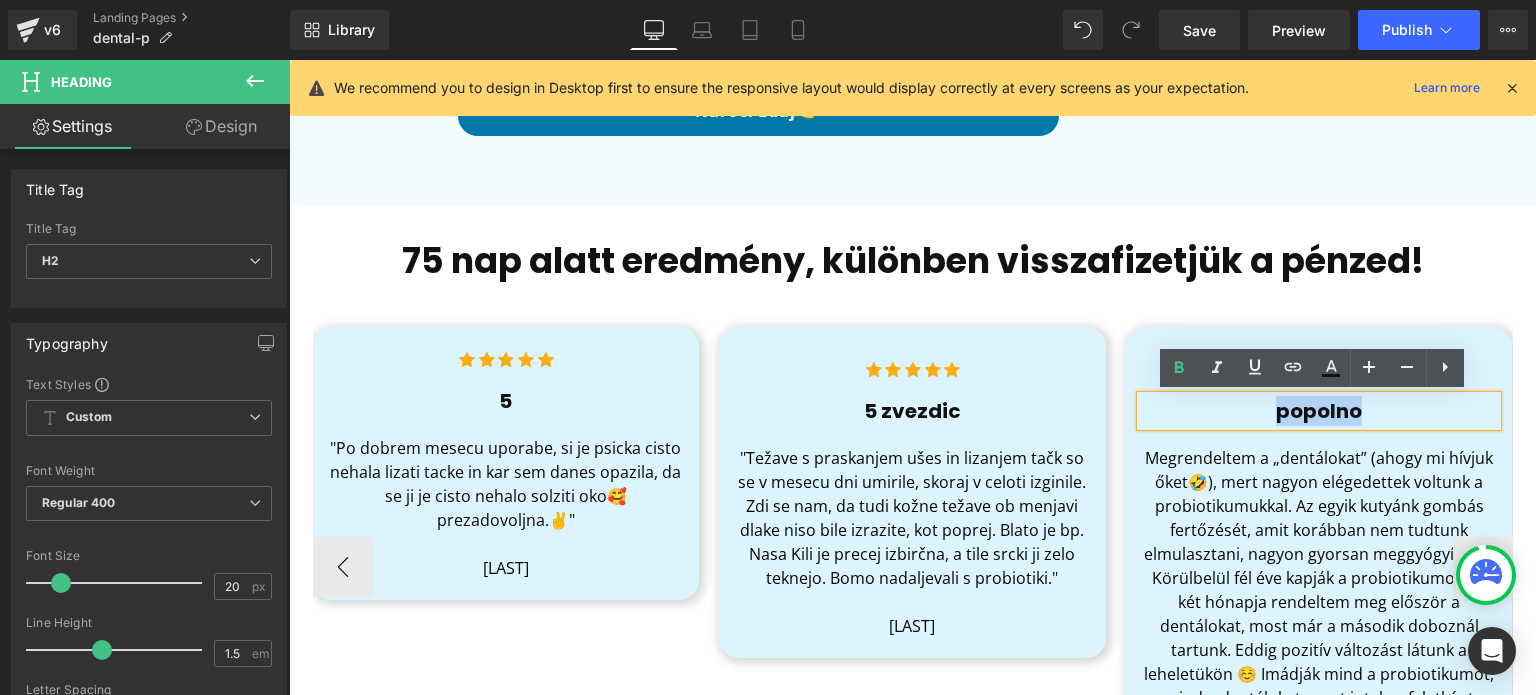 paste 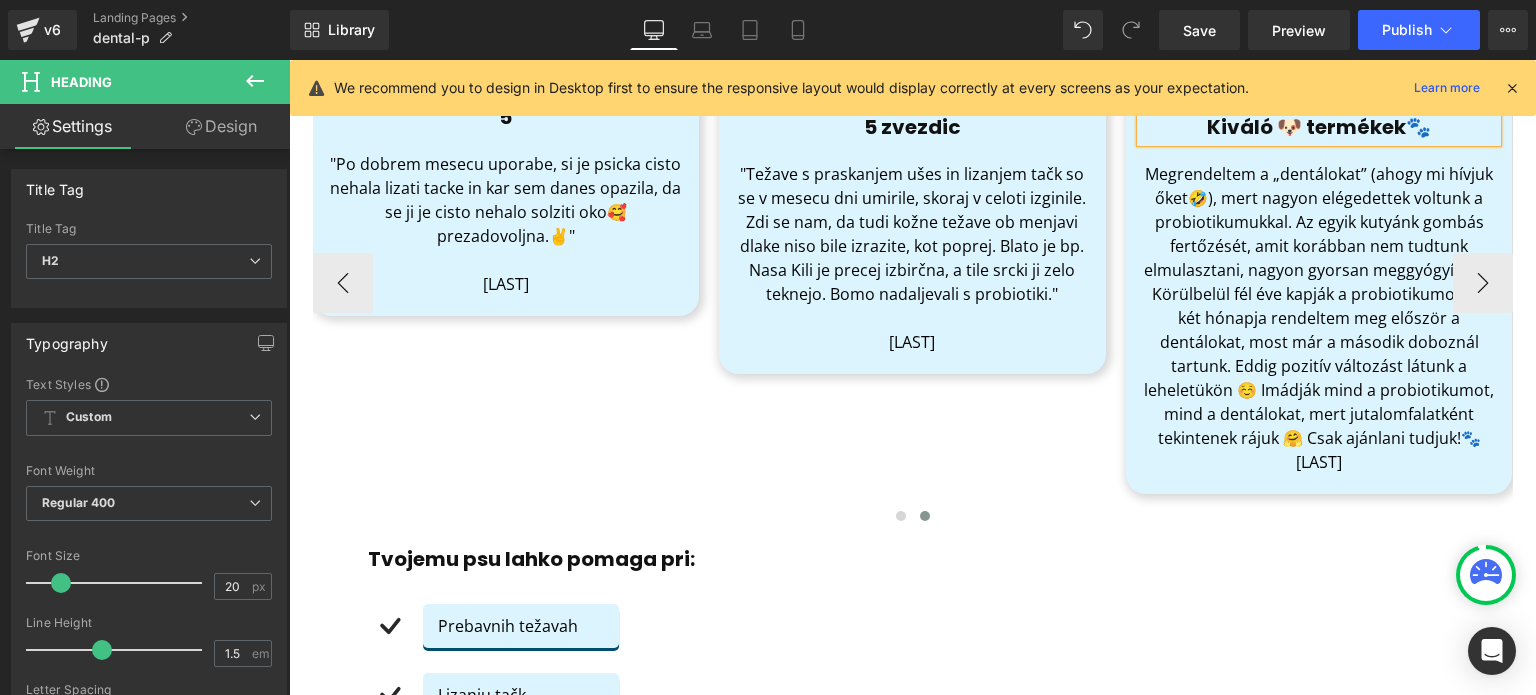 scroll, scrollTop: 800, scrollLeft: 0, axis: vertical 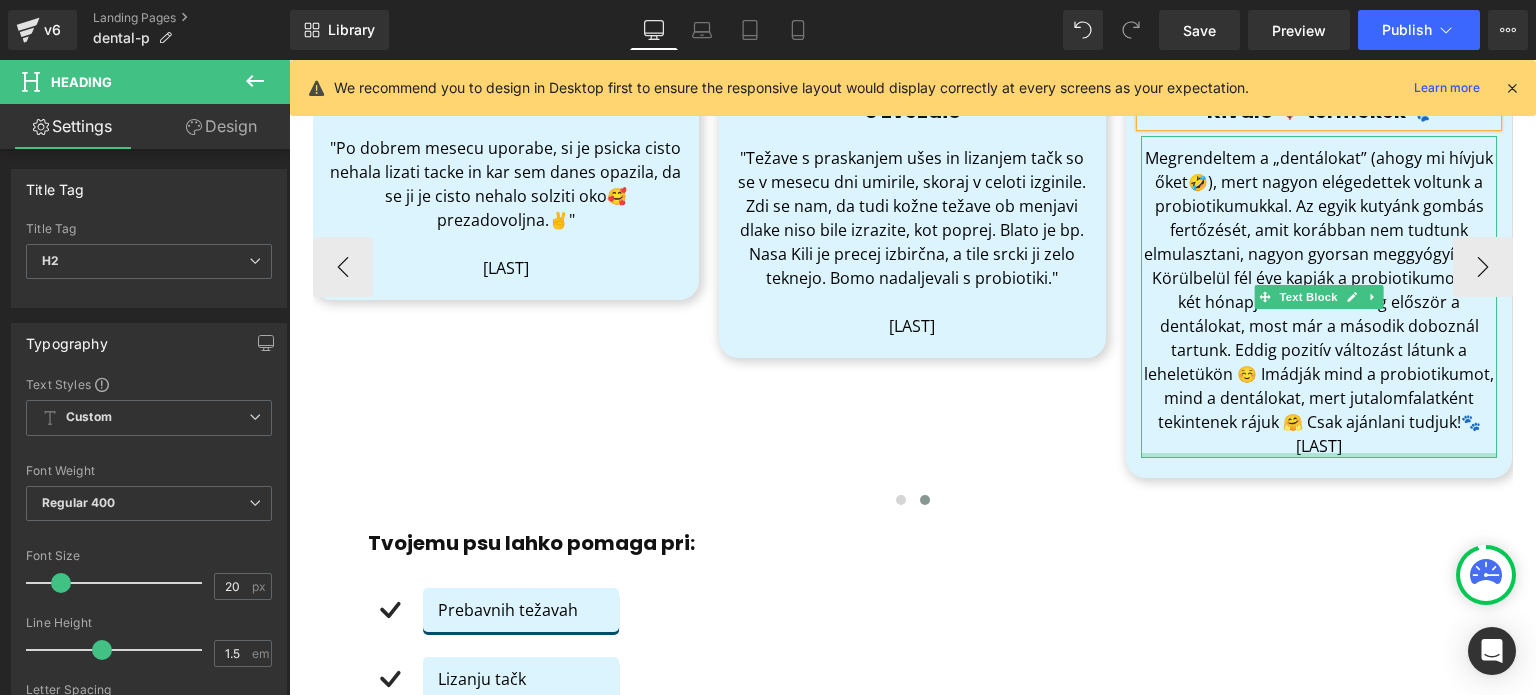 drag, startPoint x: 1348, startPoint y: 451, endPoint x: 1342, endPoint y: 442, distance: 10.816654 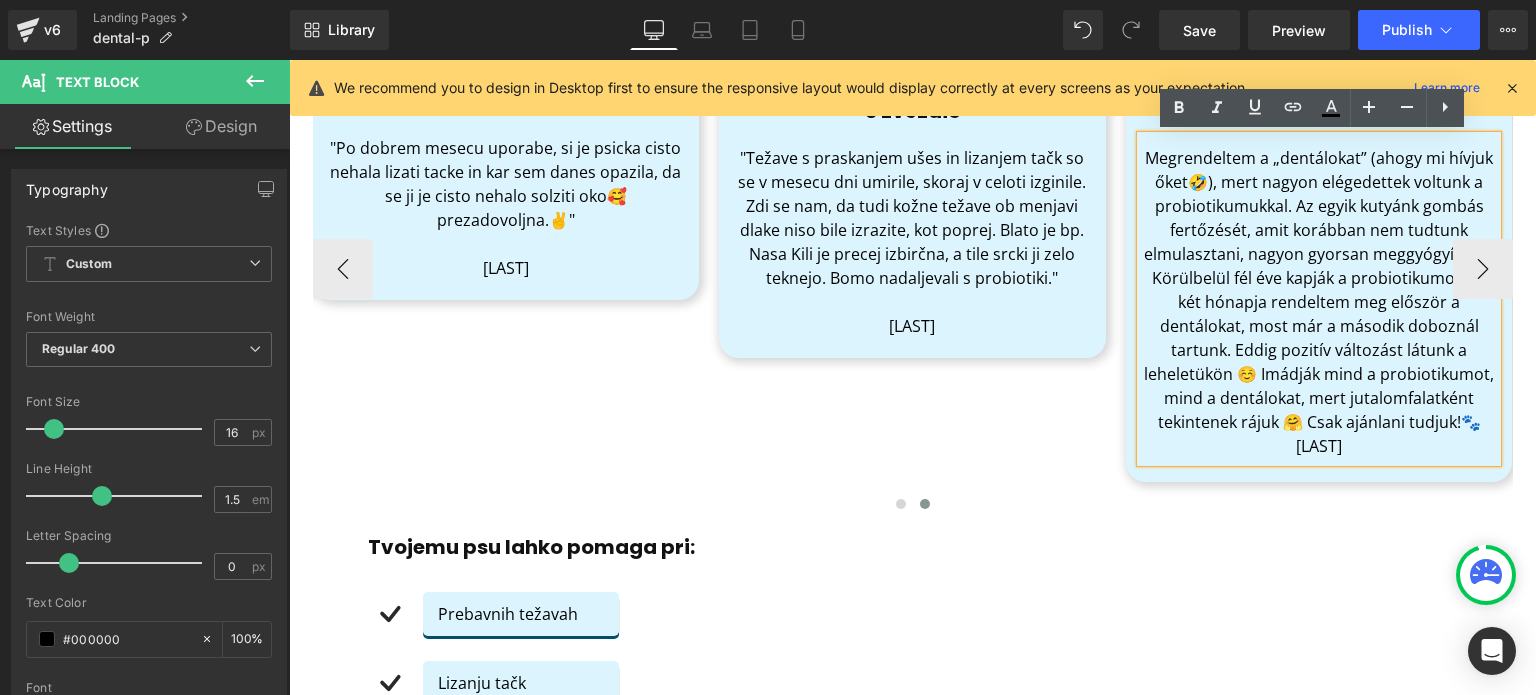drag, startPoint x: 1340, startPoint y: 445, endPoint x: 1283, endPoint y: 447, distance: 57.035076 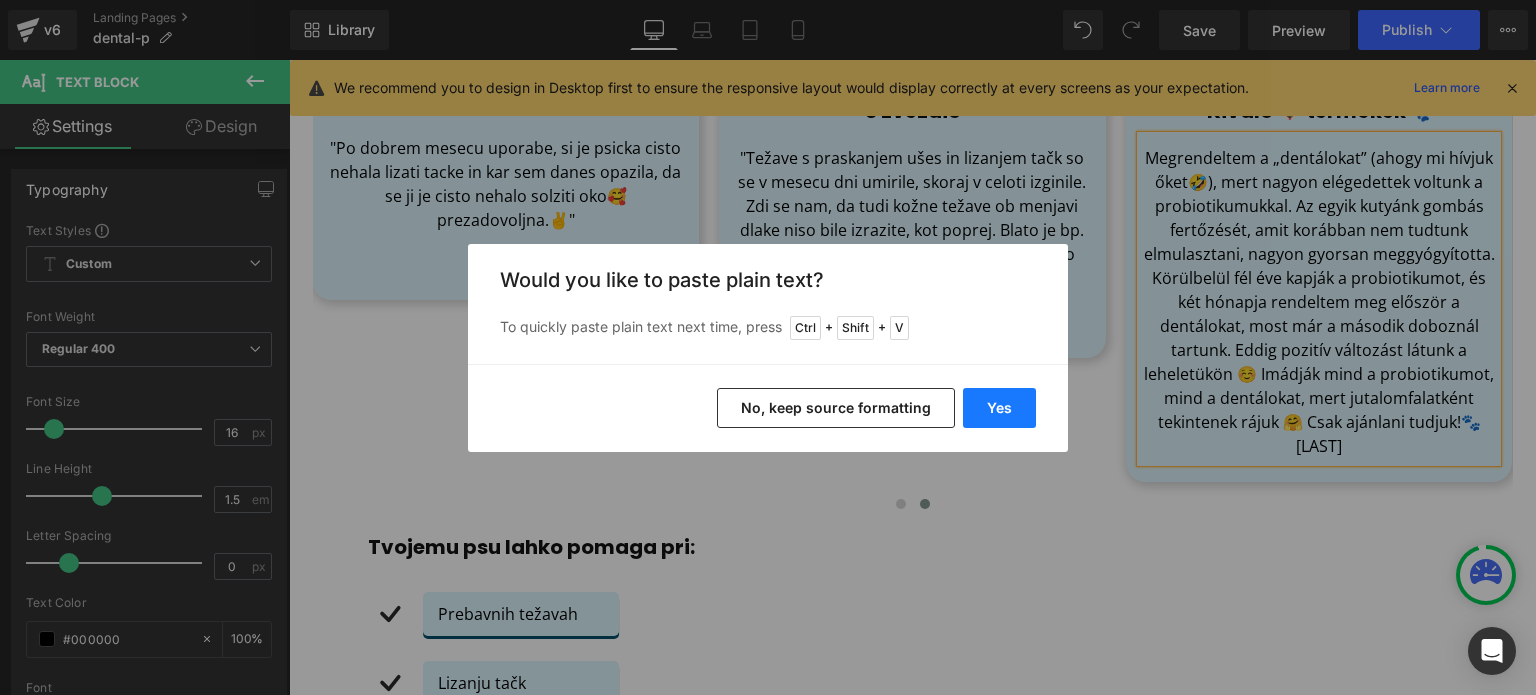 click on "Yes" at bounding box center [999, 408] 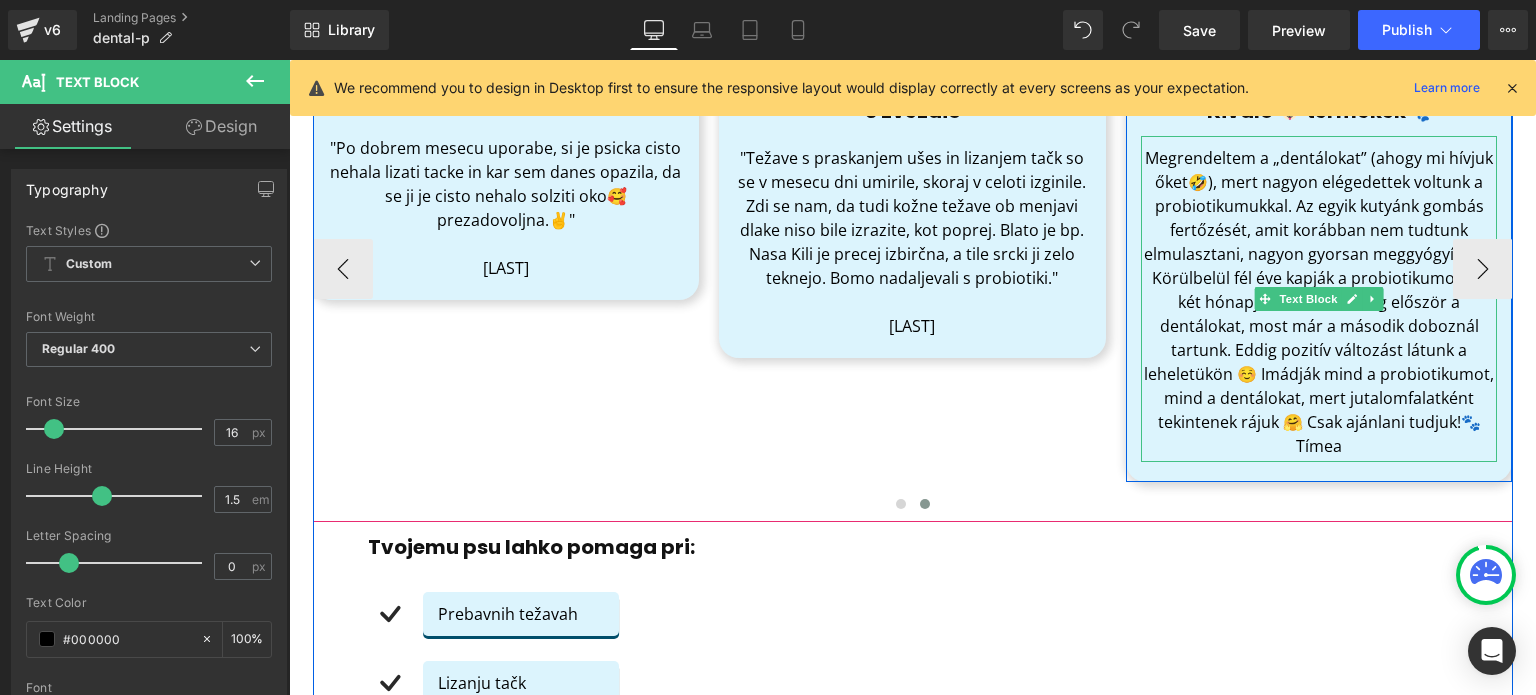 click on "Megrendeltem a „dentálokat” (ahogy mi hívjuk őket🤣), mert nagyon elégedettek voltunk a probiotikumukkal. Az egyik kutyánk gombás fertőzését, amit korábban nem tudtunk elmulasztani, nagyon gyorsan meggyógyította. Körülbelül fél éve kapják a probiotikumot, és két hónapja rendeltem meg először a dentálokat, most már a második doboznál tartunk. Eddig pozitív változást látunk a leheletükön ☺️ Imádják mind a probiotikumot, mind a dentálokat, mert jutalomfalatként tekintenek rájuk 🤗 Csak ajánlani tudjuk!🐾" at bounding box center [1319, 290] 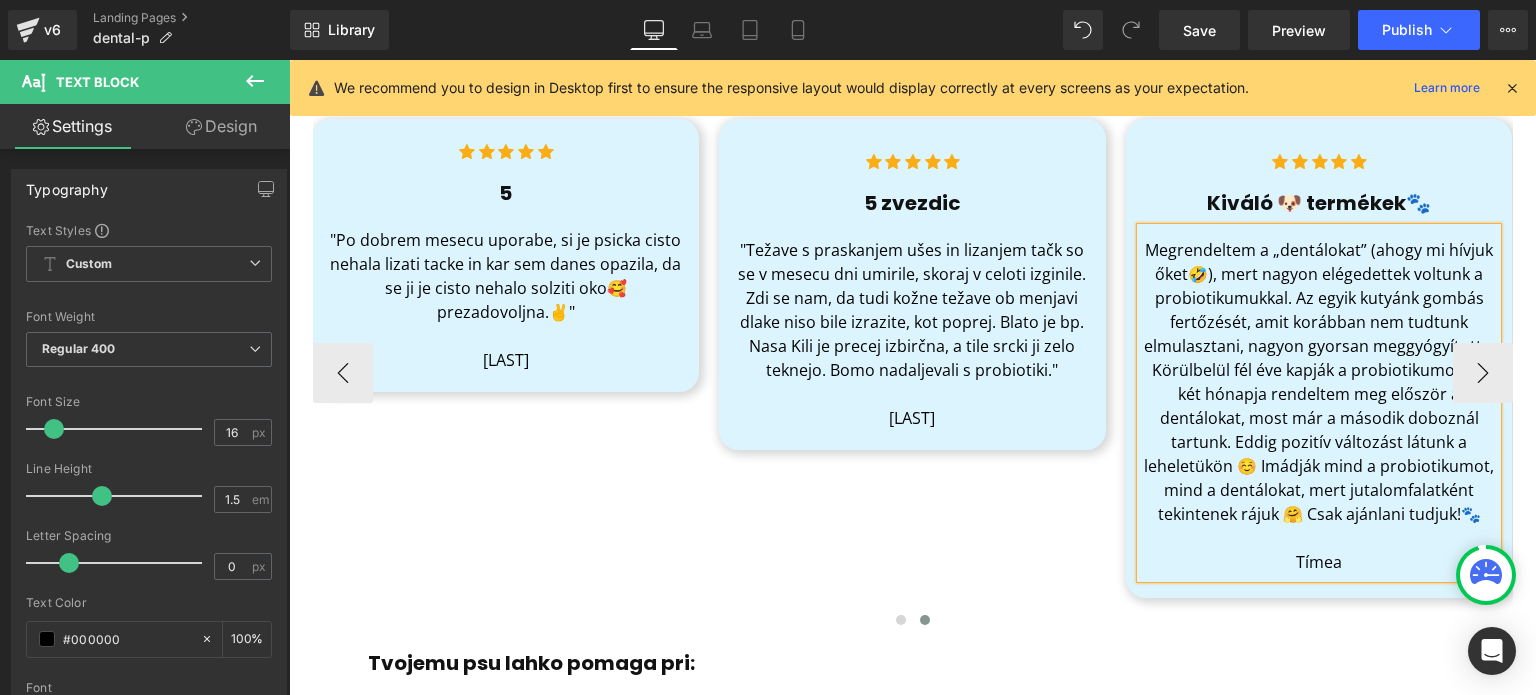 scroll, scrollTop: 600, scrollLeft: 0, axis: vertical 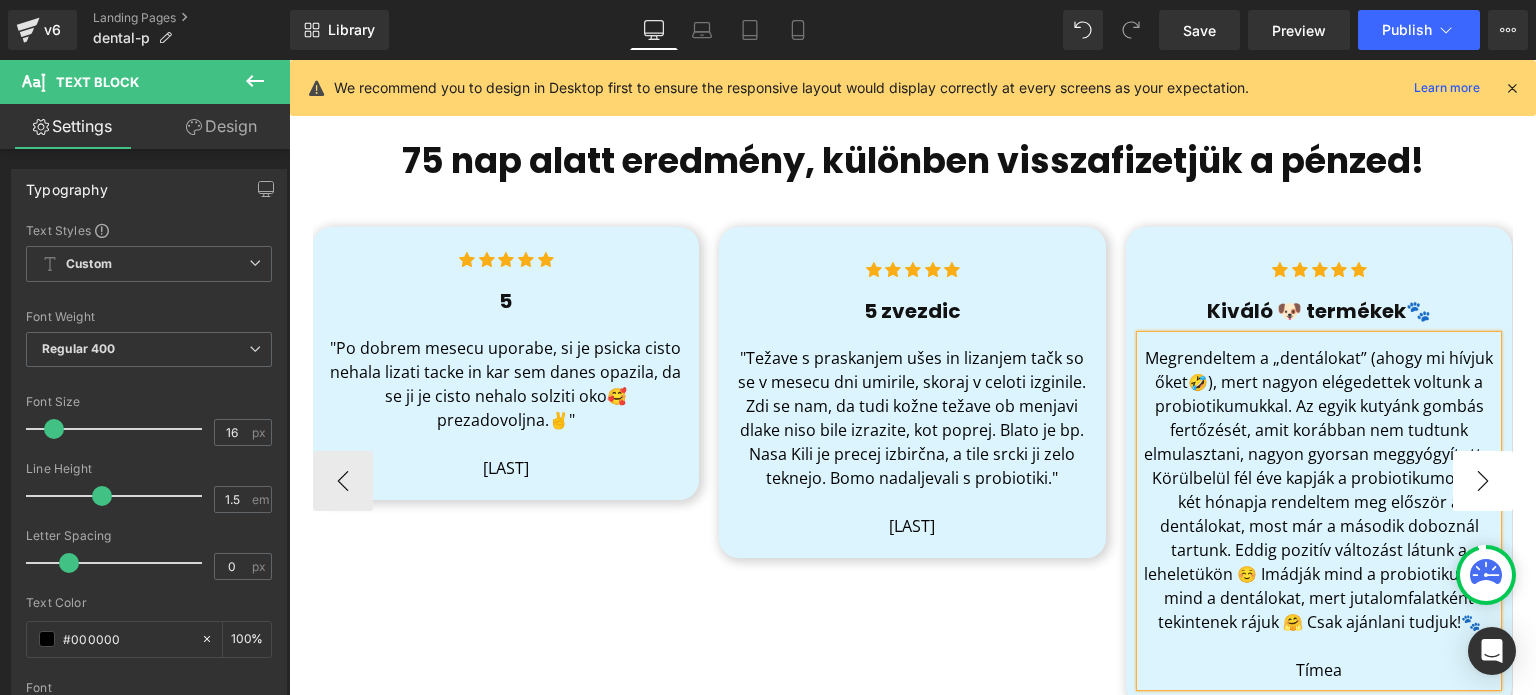 click on "›" at bounding box center [1483, 481] 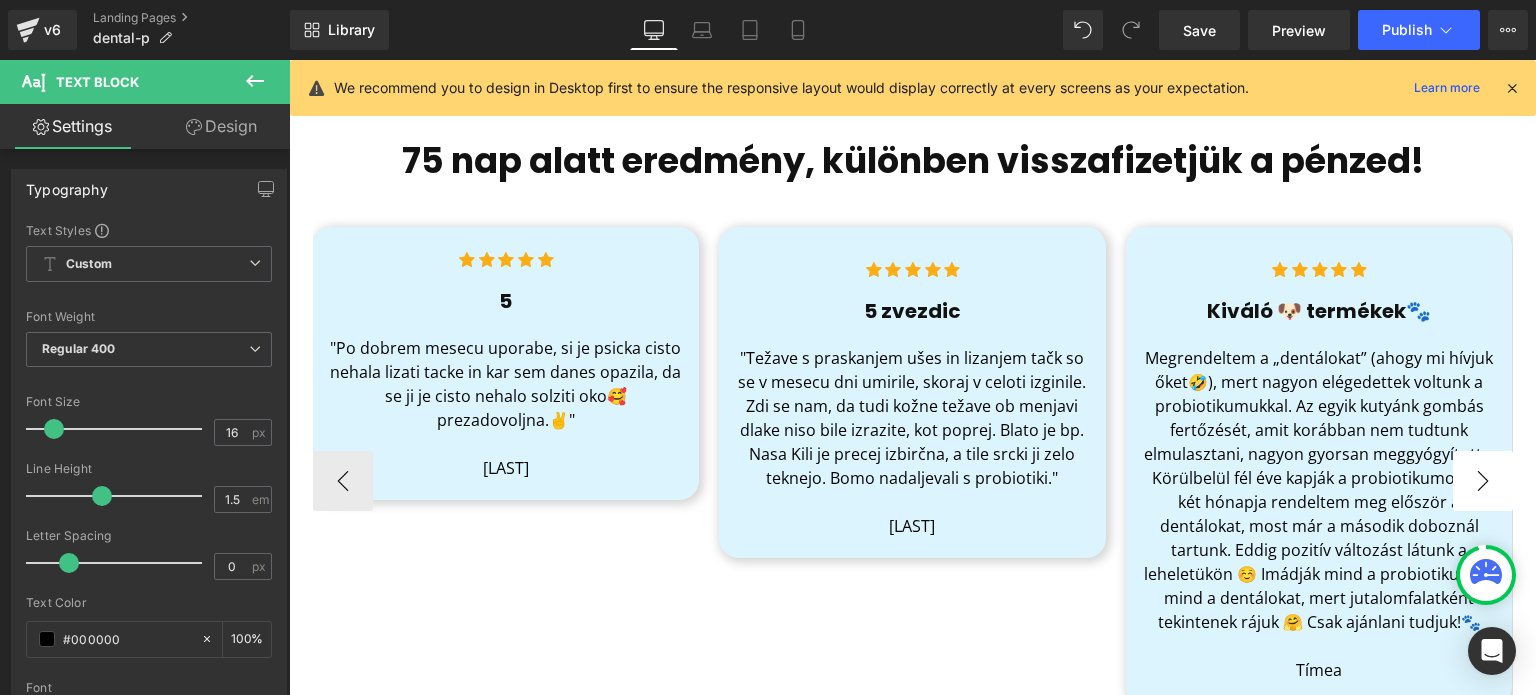click on "›" at bounding box center (1483, 481) 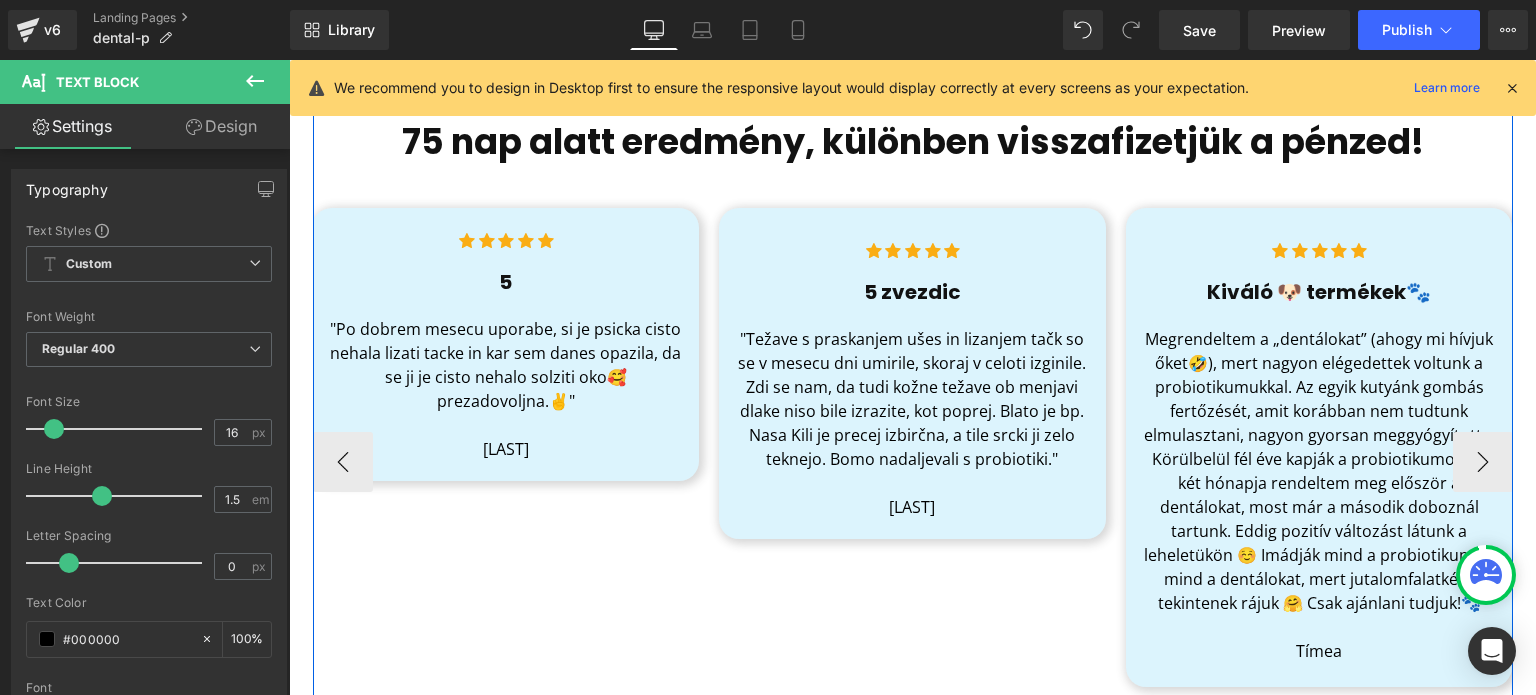 scroll, scrollTop: 620, scrollLeft: 0, axis: vertical 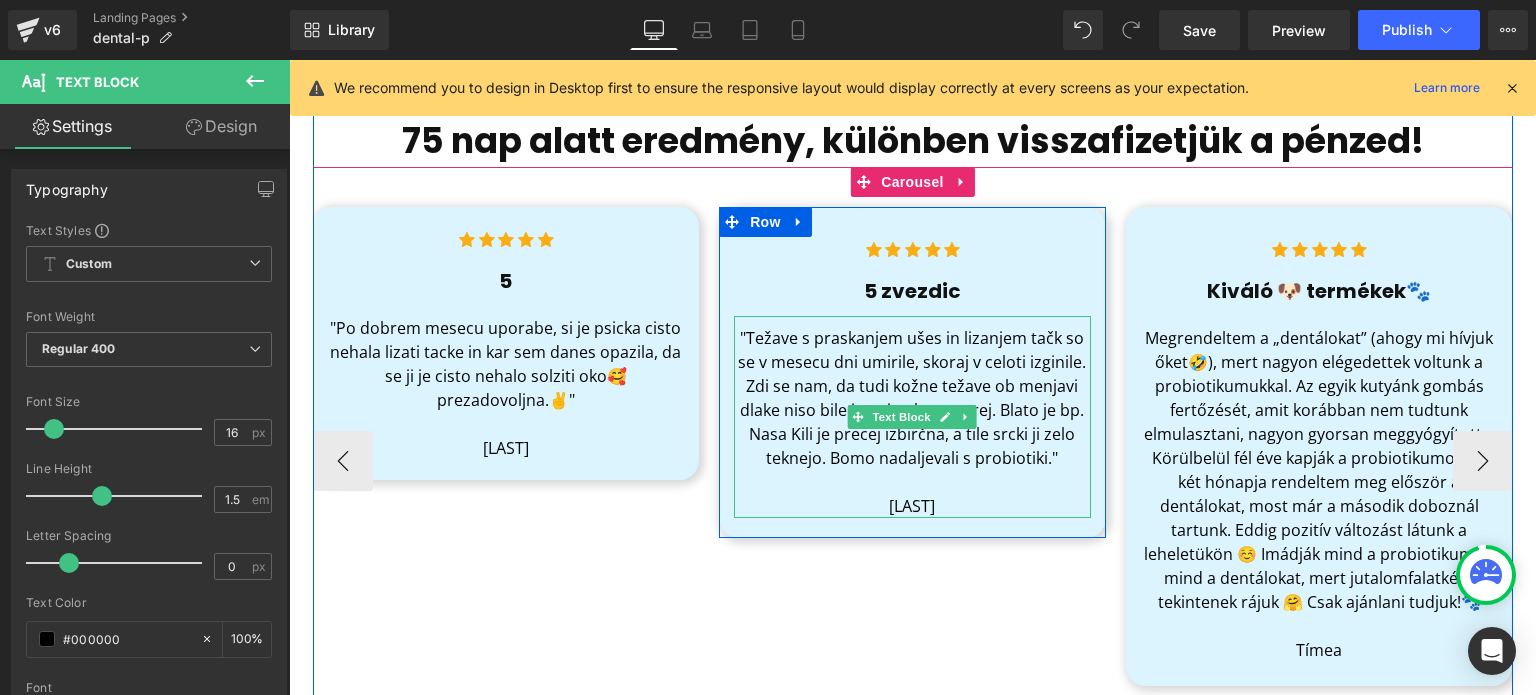 click on ""Težave s praskanjem ušes in lizanjem tačk so se v mesecu dni umirile, skoraj v celoti izginile. Zdi se nam, da tudi kožne težave ob menjavi dlake niso bile izrazite, kot poprej. Blato je bp. Nasa Kili je precej izbirčna, a tile srcki ji zelo teknejo. Bomo nadaljevali s probiotiki."" at bounding box center [912, 398] 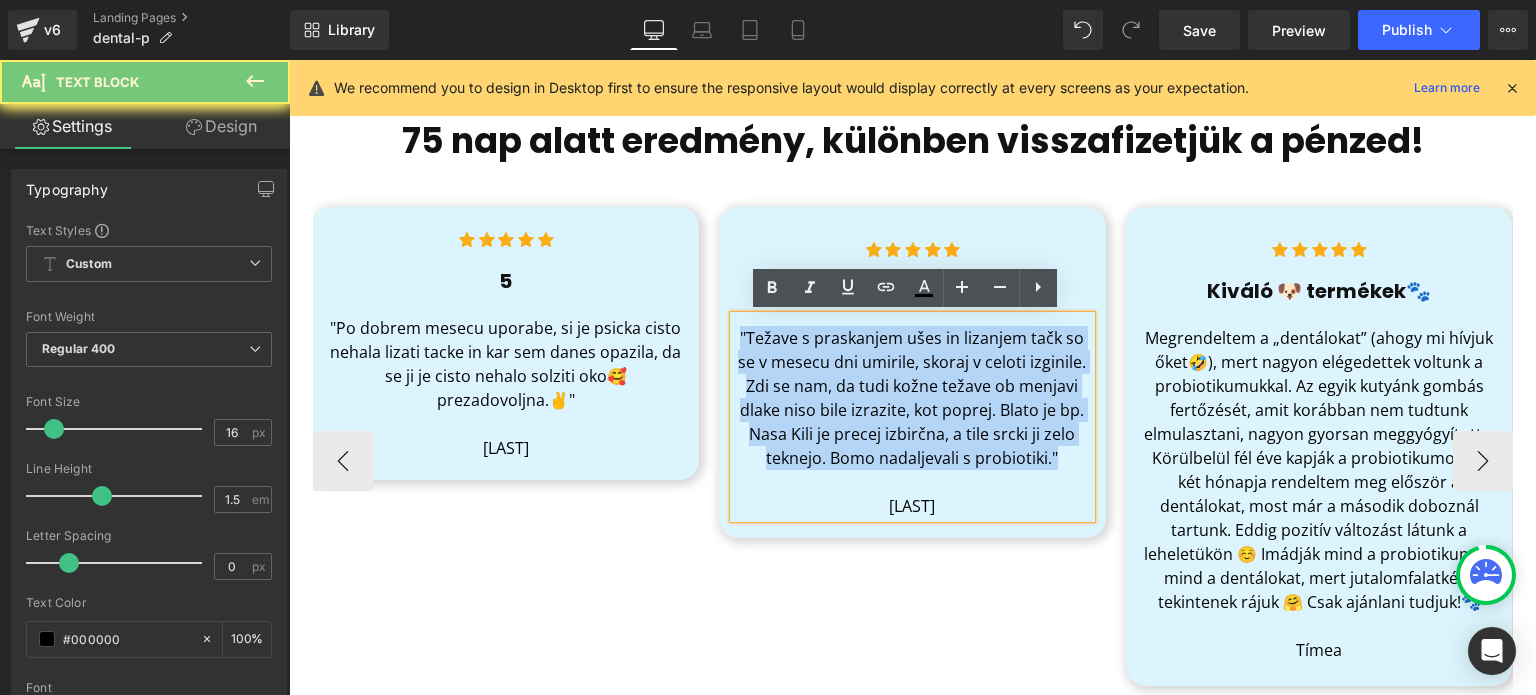 click on ""Težave s praskanjem ušes in lizanjem tačk so se v mesecu dni umirile, skoraj v celoti izginile. Zdi se nam, da tudi kožne težave ob menjavi dlake niso bile izrazite, kot poprej. Blato je bp. Nasa Kili je precej izbirčna, a tile srcki ji zelo teknejo. Bomo nadaljevali s probiotiki."" at bounding box center (912, 398) 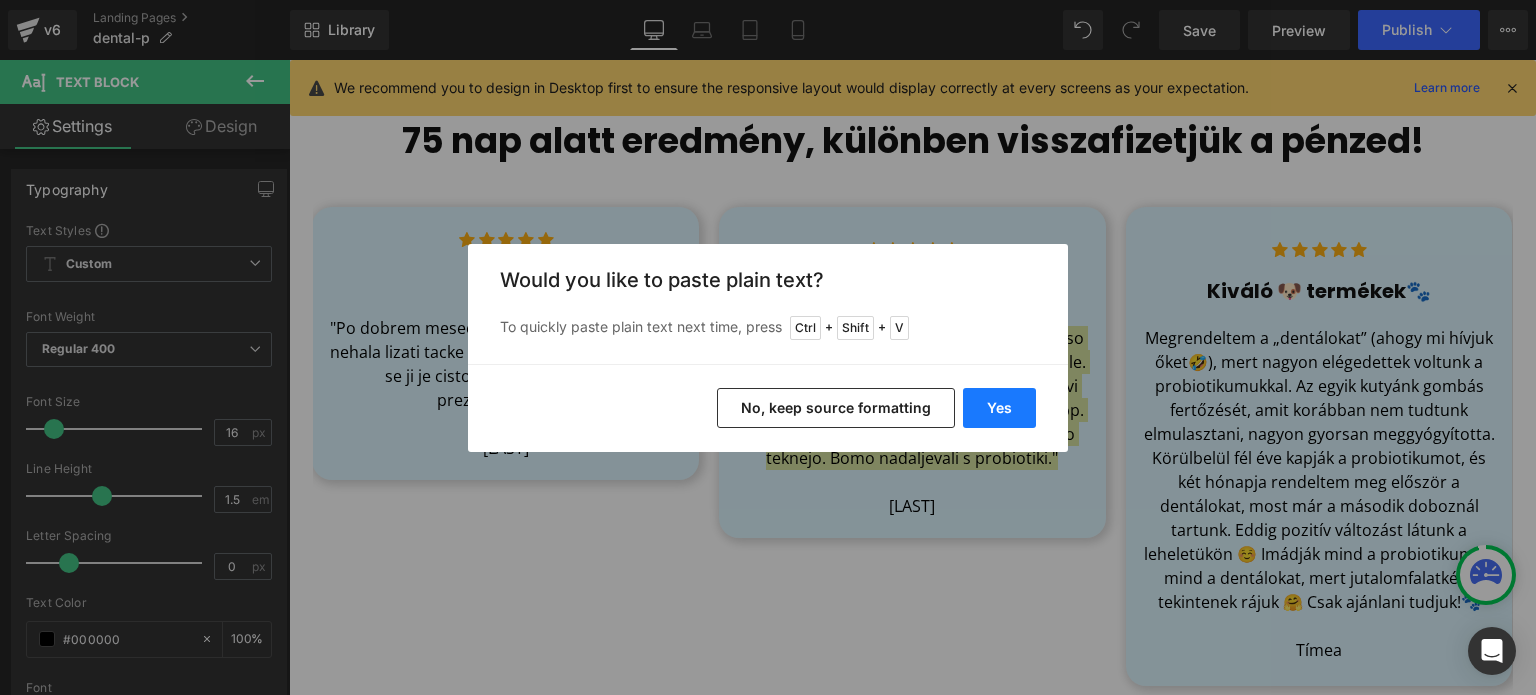 click on "Yes" at bounding box center [999, 408] 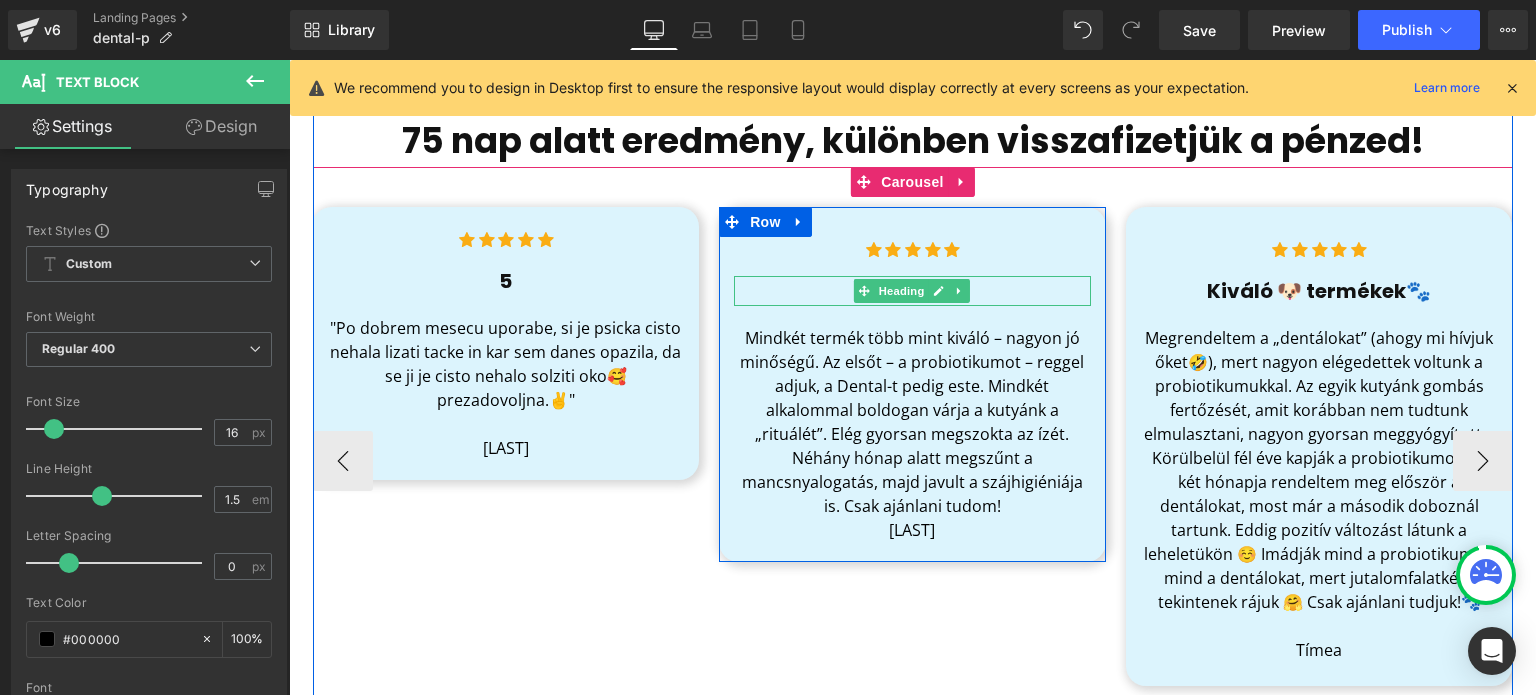 click at bounding box center [912, 278] 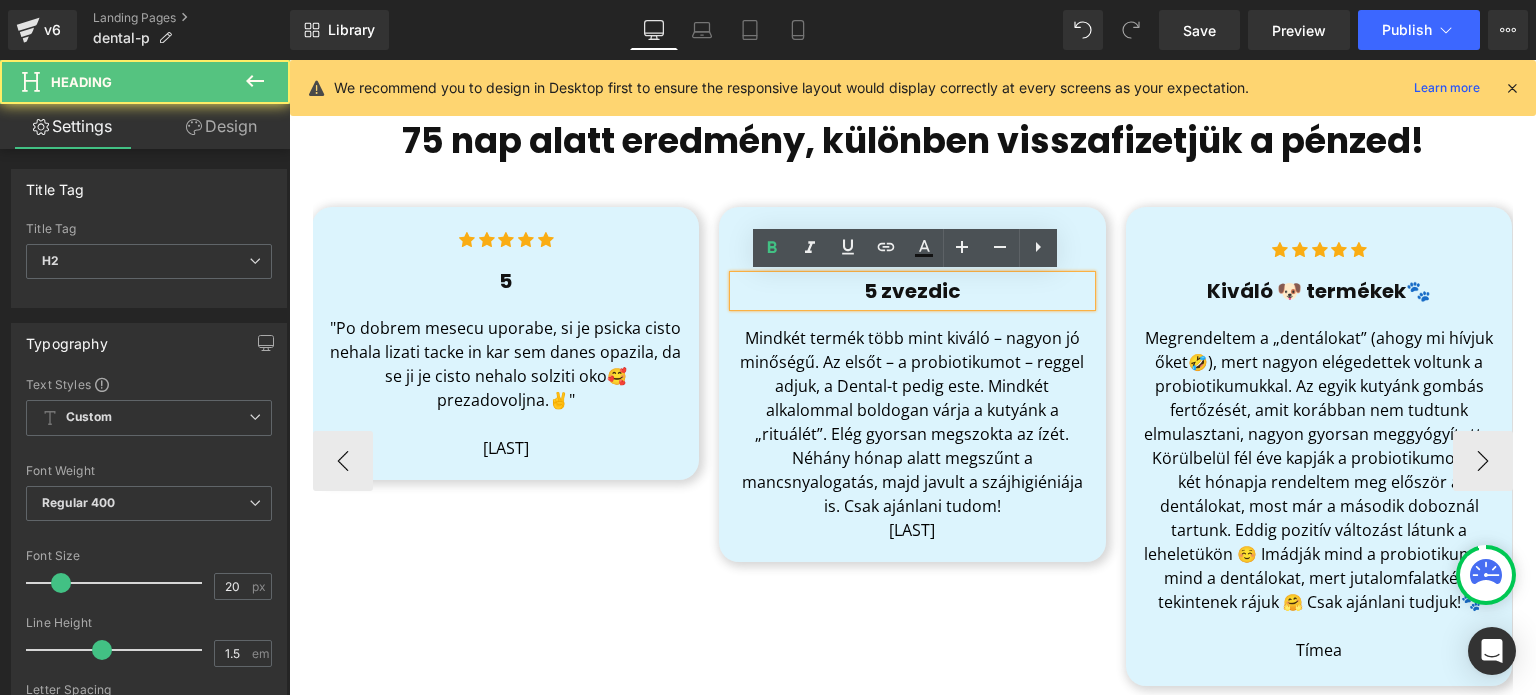 click on "5 zvezdic" at bounding box center [912, 291] 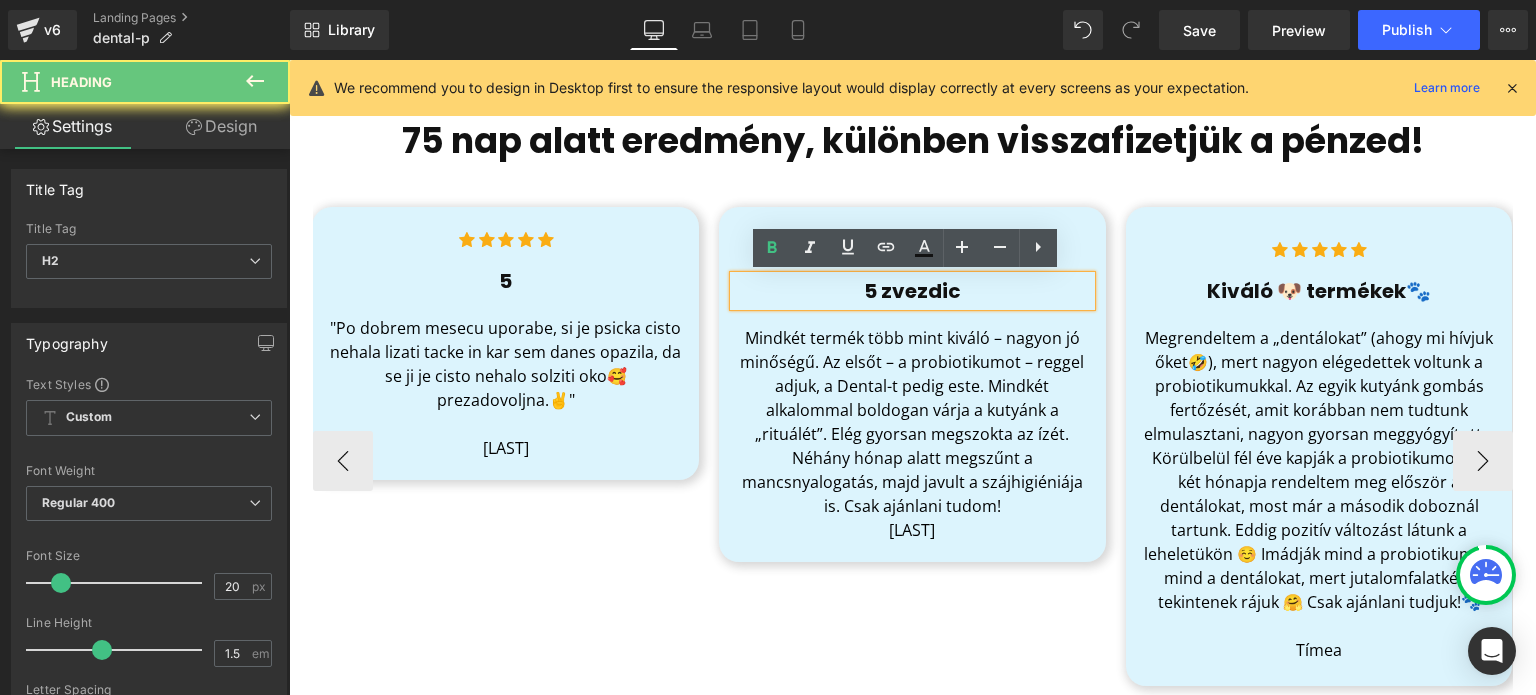 click on "5 zvezdic" at bounding box center [912, 291] 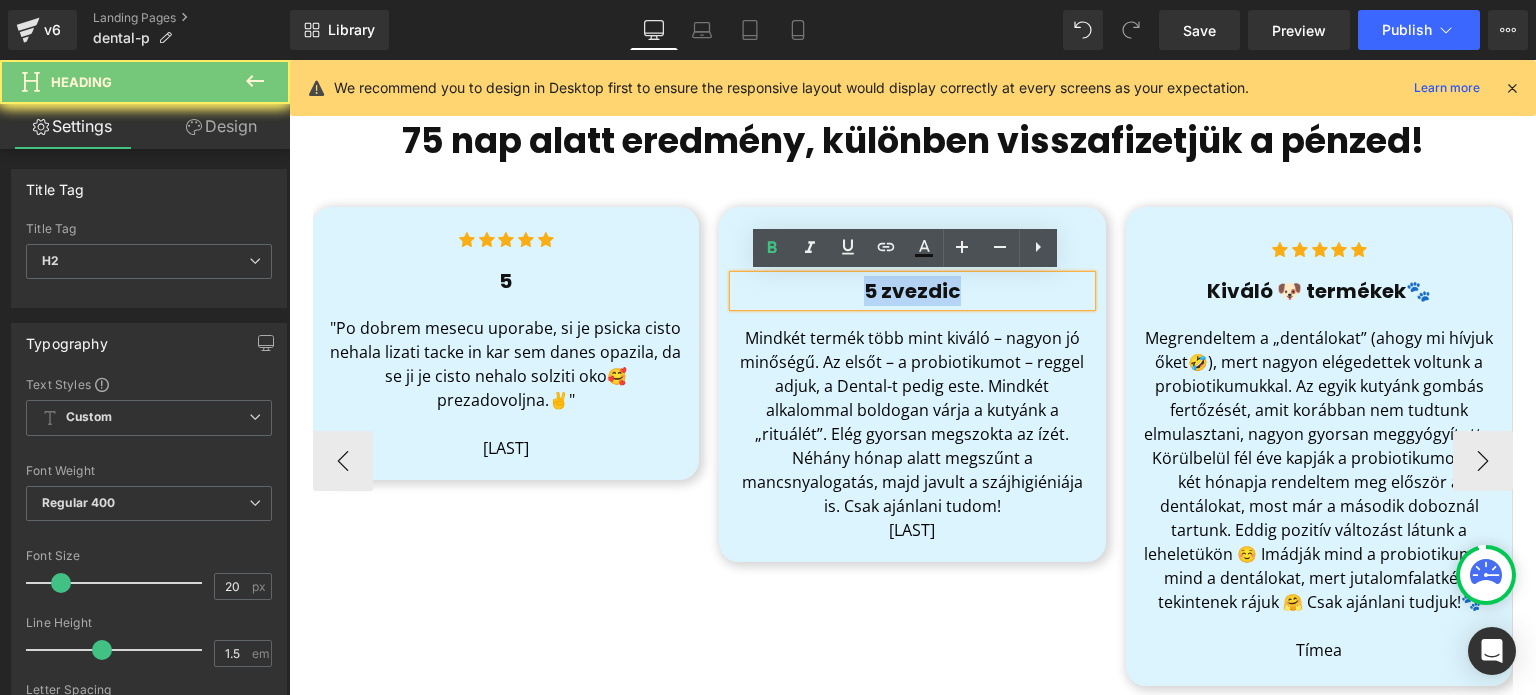 click on "5 zvezdic" at bounding box center [912, 291] 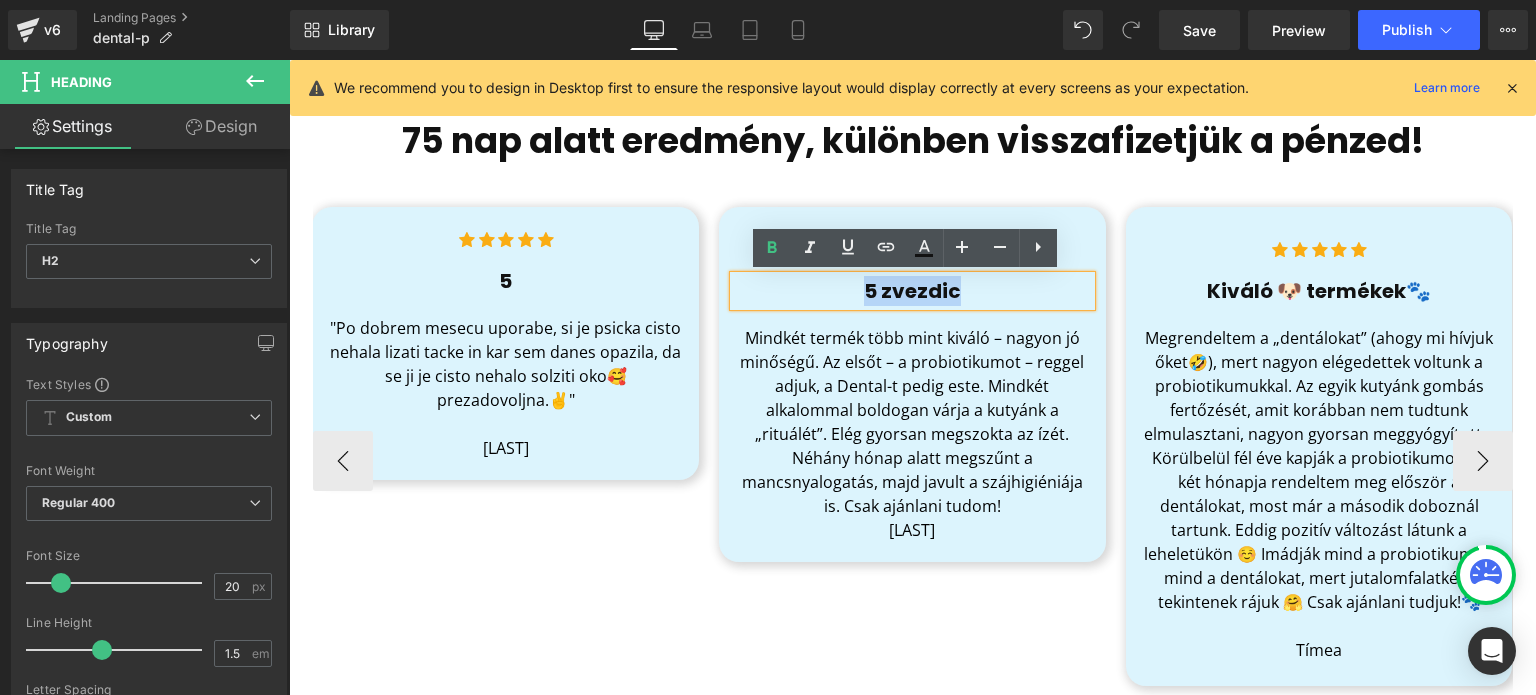 paste 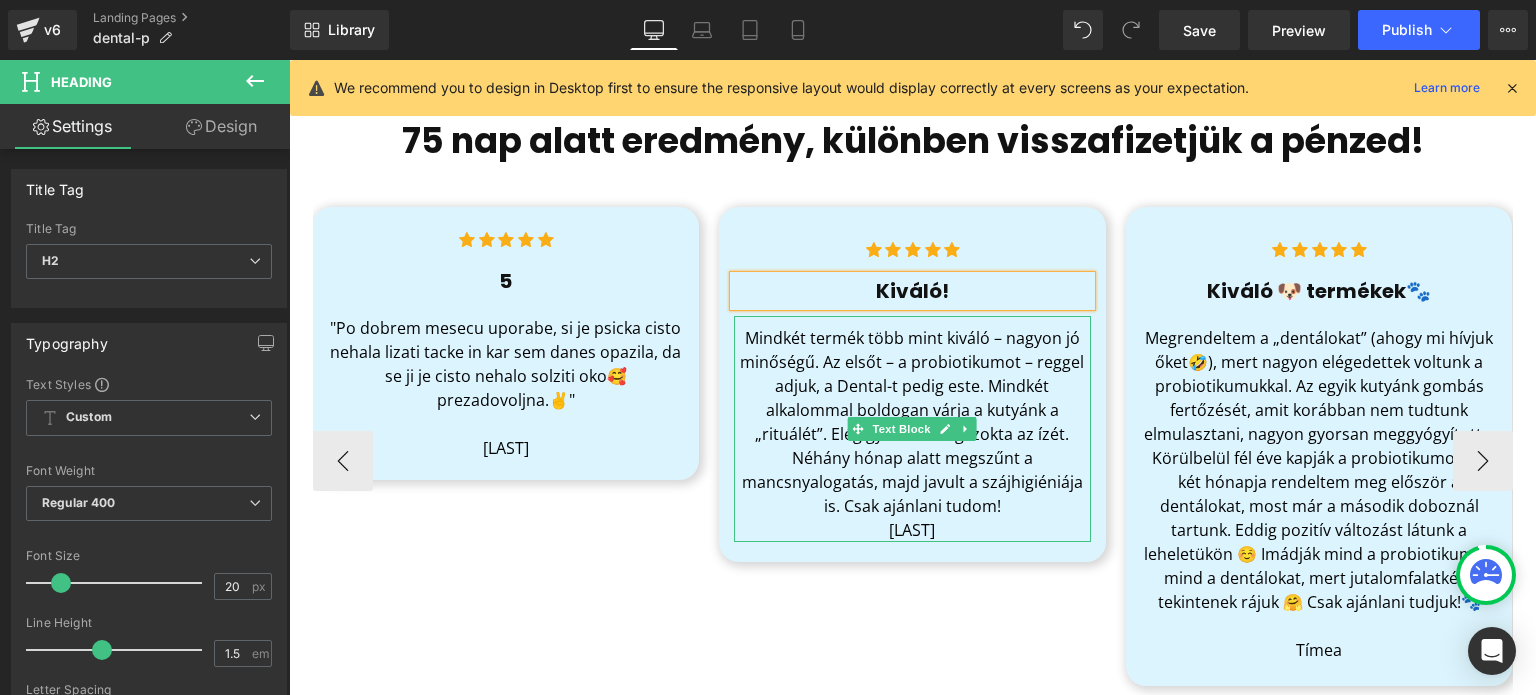 click on "Mindkét termék több mint kiváló – nagyon jó minőségű. Az elsőt – a probiotikumot – reggel adjuk, a Dental-t pedig este. Mindkét alkalommal boldogan várja a kutyánk a „rituálét”. Elég gyorsan megszokta az ízét. Néhány hónap alatt megszűnt a mancsnyalogatás, majd javult a szájhigiéniája is. Csak ajánlani tudom!" at bounding box center [912, 422] 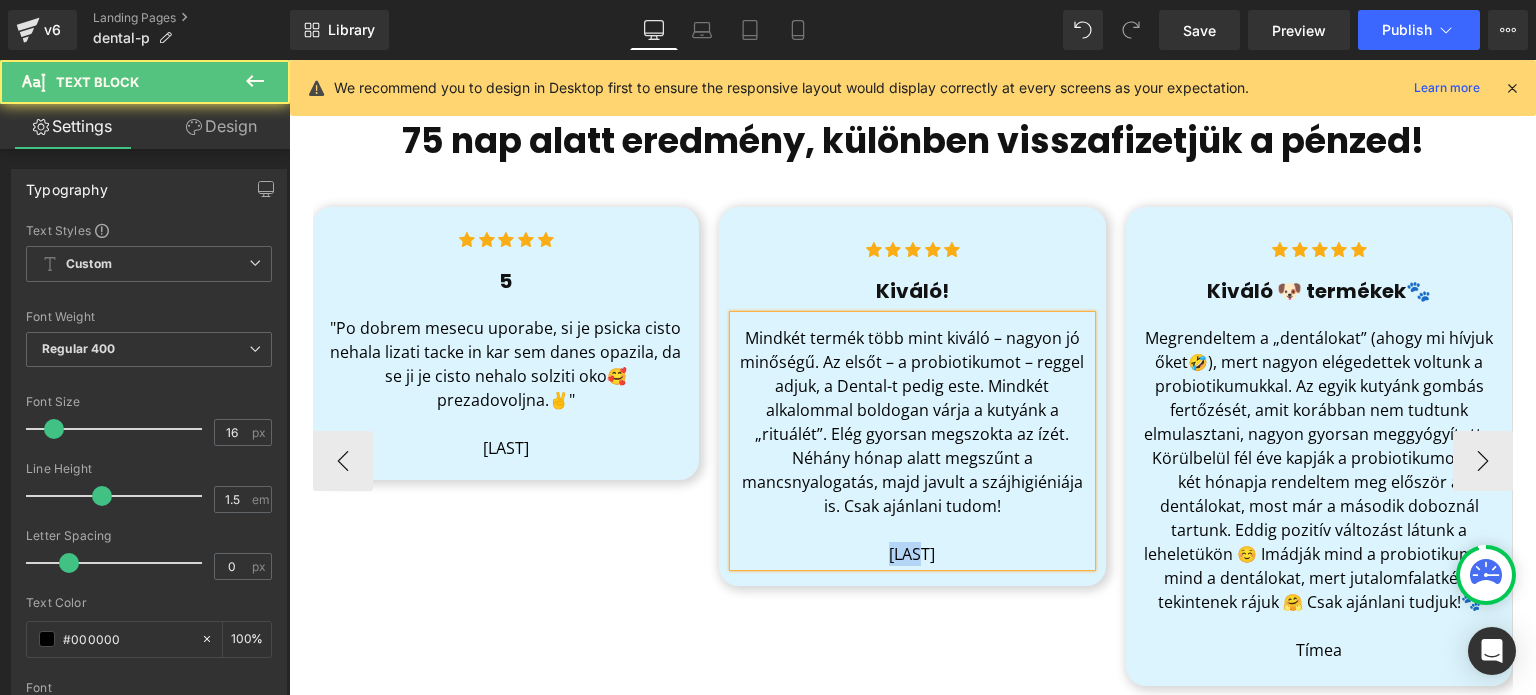 drag, startPoint x: 959, startPoint y: 554, endPoint x: 832, endPoint y: 552, distance: 127.01575 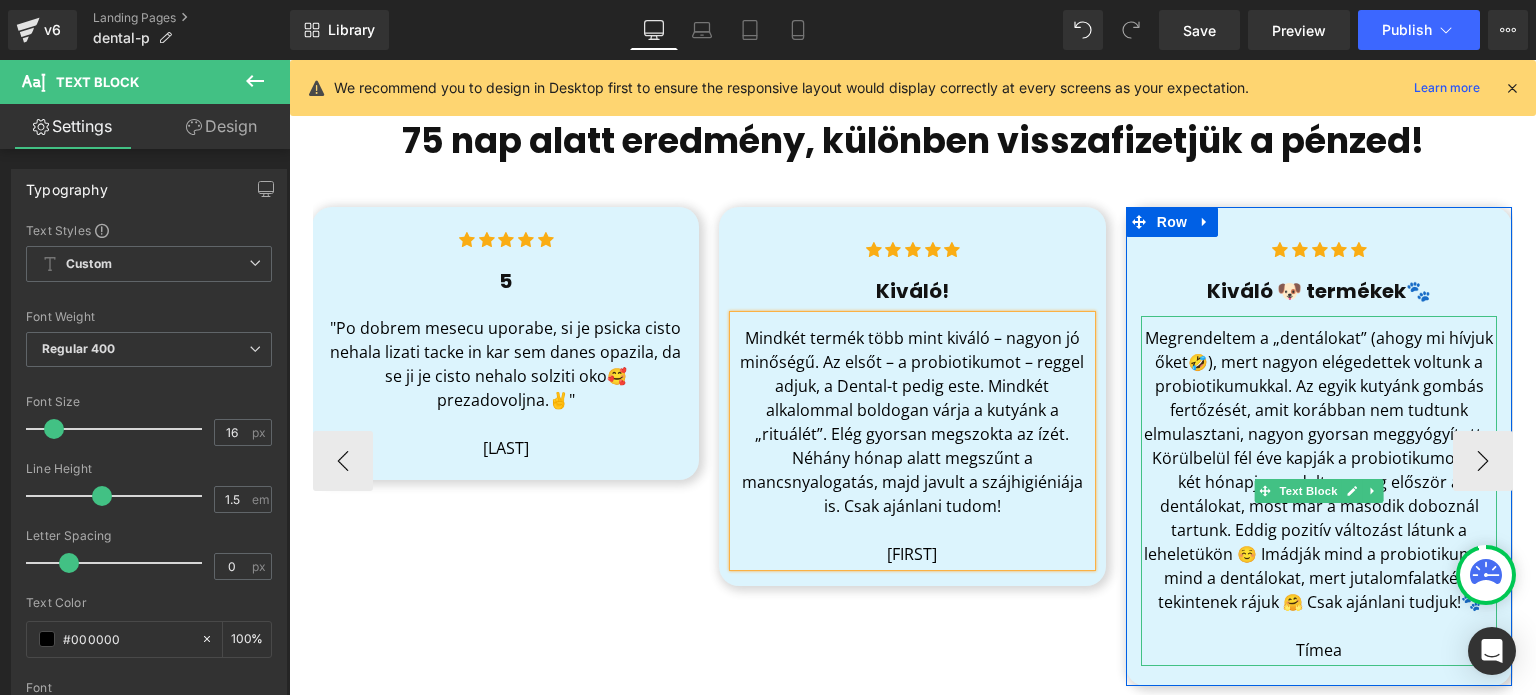 drag, startPoint x: 1250, startPoint y: 368, endPoint x: 1146, endPoint y: 337, distance: 108.52189 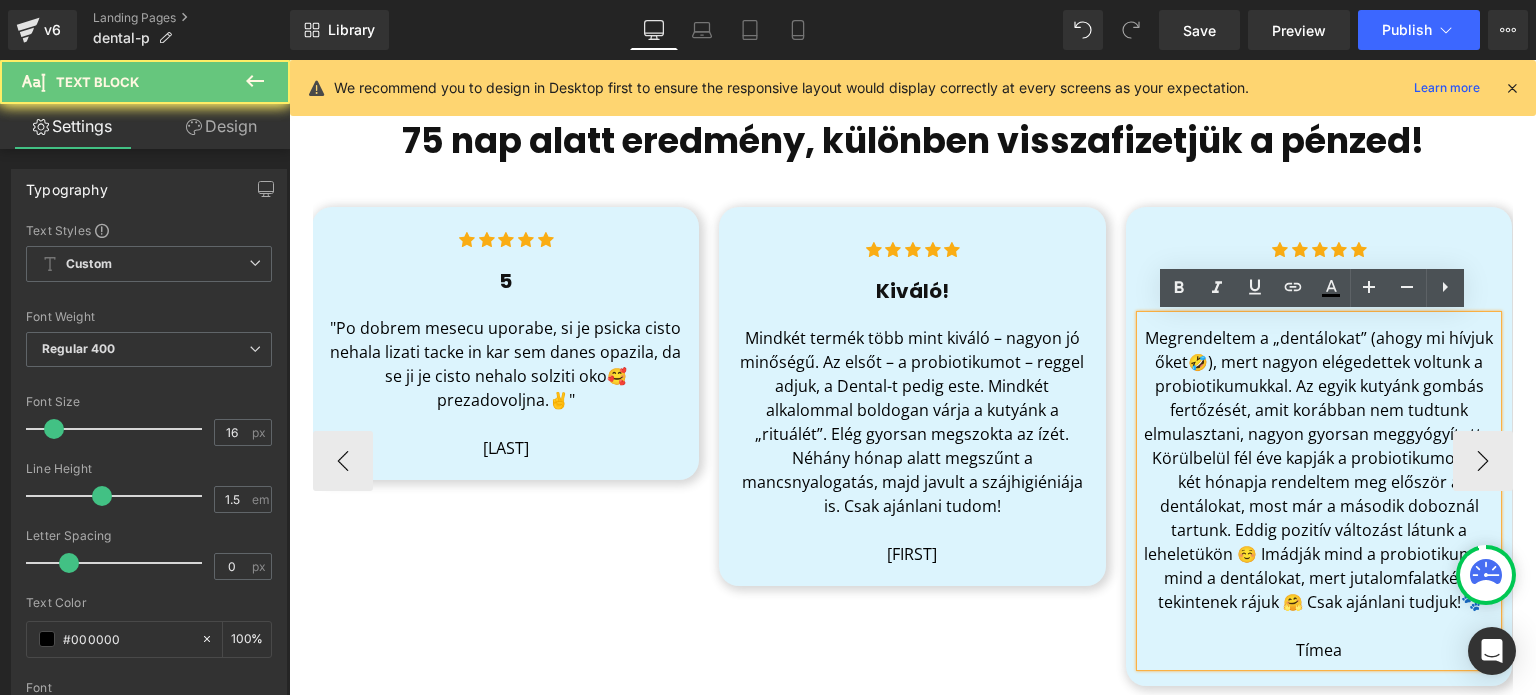 click on "Megrendeltem a „dentálokat” (ahogy mi hívjuk őket🤣), mert nagyon elégedettek voltunk a probiotikumukkal. Az egyik kutyánk gombás fertőzését, amit korábban nem tudtunk elmulasztani, nagyon gyorsan meggyógyította. Körülbelül fél éve kapják a probiotikumot, és két hónapja rendeltem meg először a dentálokat, most már a második doboznál tartunk. Eddig pozitív változást látunk a leheletükön ☺️ Imádják mind a probiotikumot, mind a dentálokat, mert jutalomfalatként tekintenek rájuk 🤗 Csak ajánlani tudjuk!🐾" at bounding box center (1319, 470) 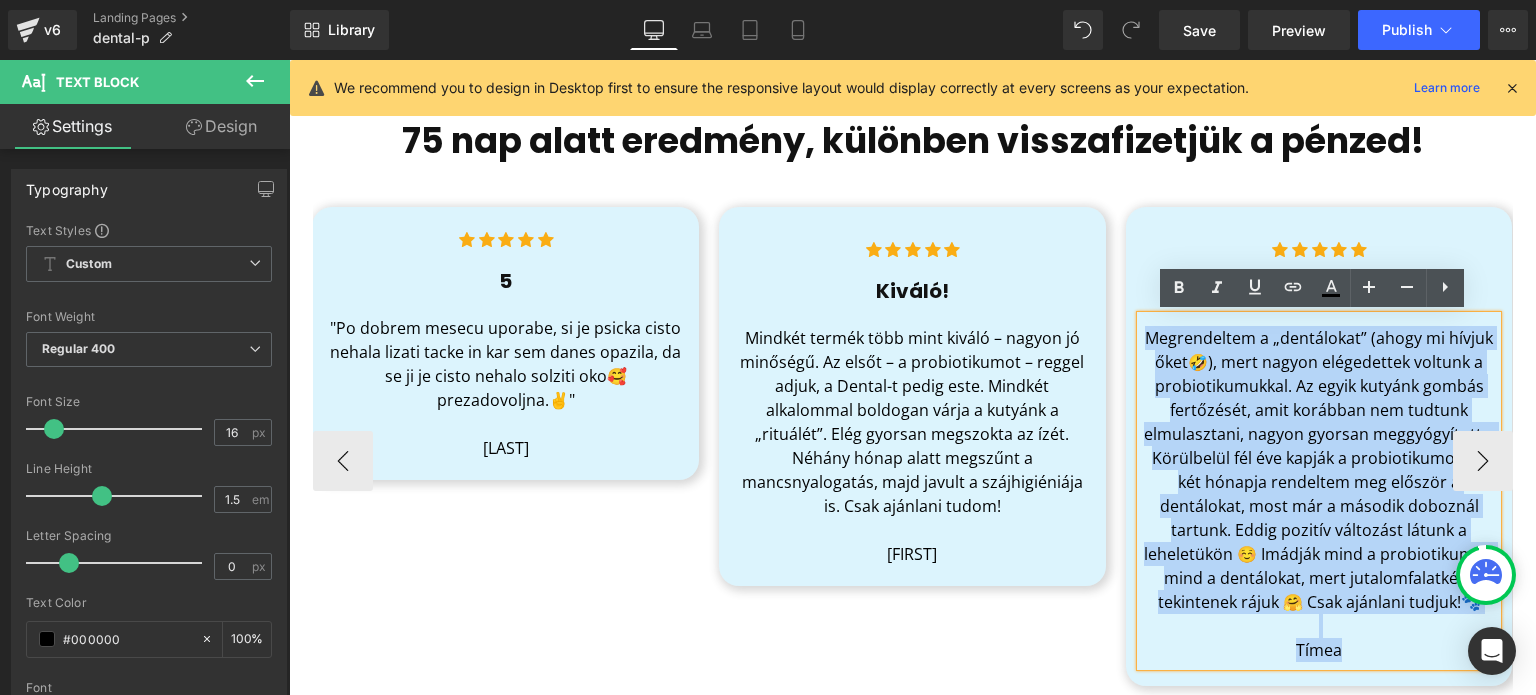 drag, startPoint x: 1144, startPoint y: 336, endPoint x: 1364, endPoint y: 651, distance: 384.22 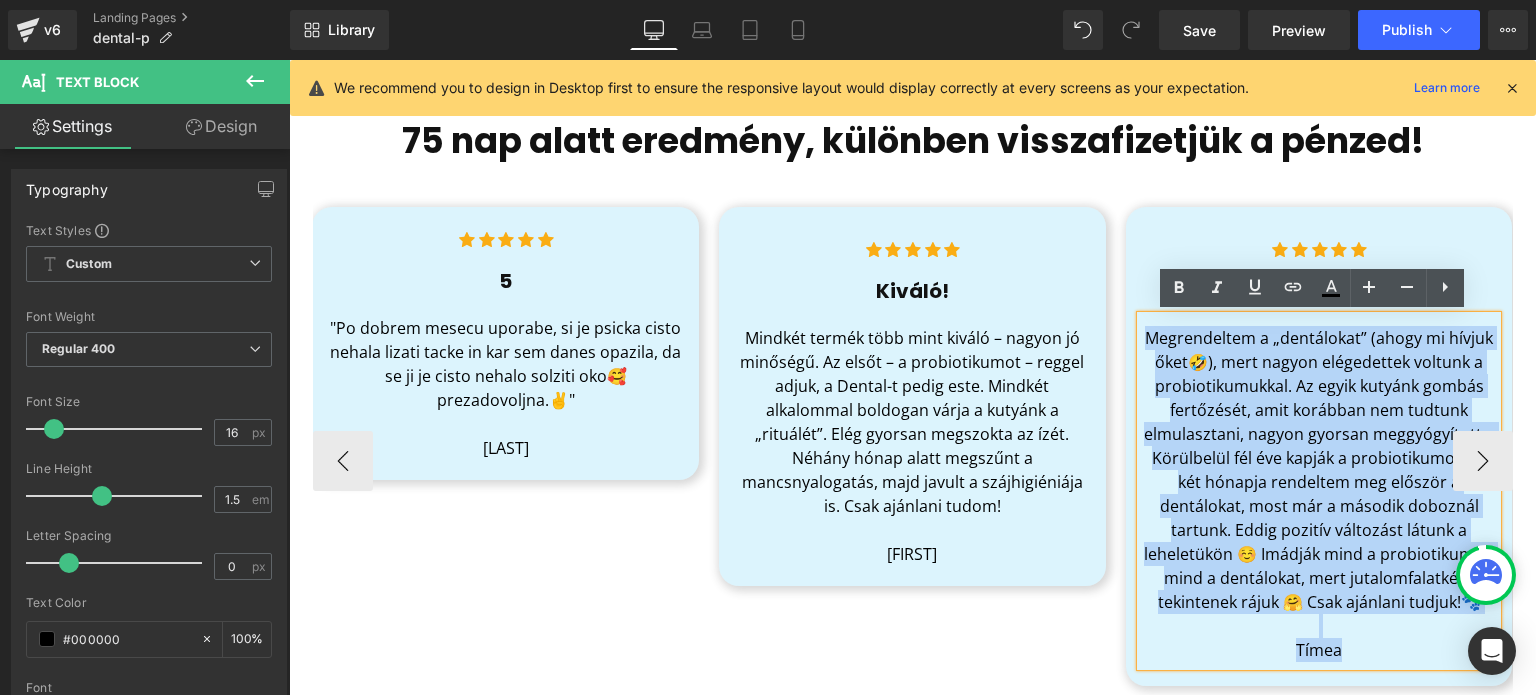 copy on "Megrendeltem a „dentálokat” (ahogy mi hívjuk őket🤣), mert nagyon elégedettek voltunk a probiotikumukkal. Az egyik kutyánk gombás fertőzését, amit korábban nem tudtunk elmulasztani, nagyon gyorsan meggyógyította. Körülbelül fél éve kapják a probiotikumot, és két hónapja rendeltem meg először a dentálokat, most már a második doboznál tartunk. Eddig pozitív változást látunk a leheletükön ☺️ Imádják mind a probiotikumot, mind a dentálokat, mert jutalomfalatként tekintenek rájuk 🤗 Csak ajánlani tudjuk!🐾 [LAST]" 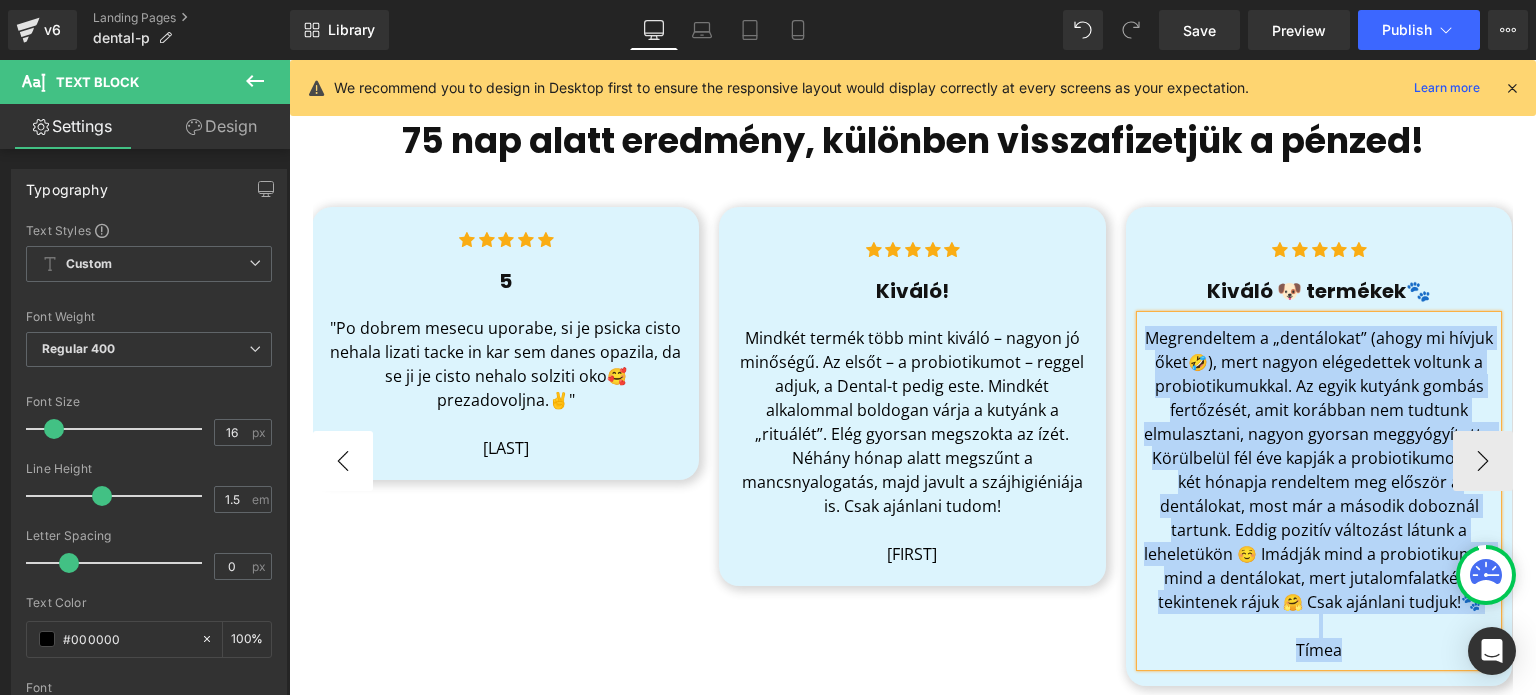click on "‹" at bounding box center [343, 461] 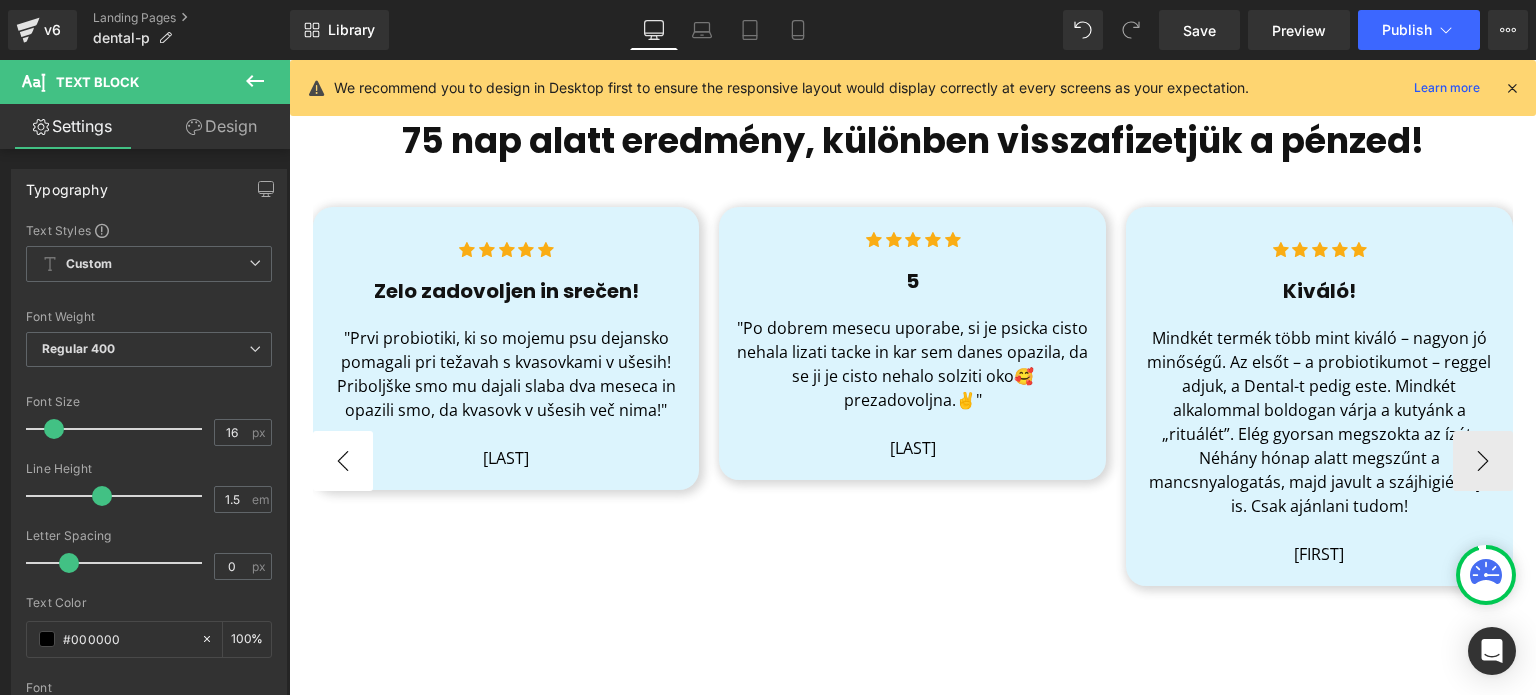 click on "‹" at bounding box center (343, 461) 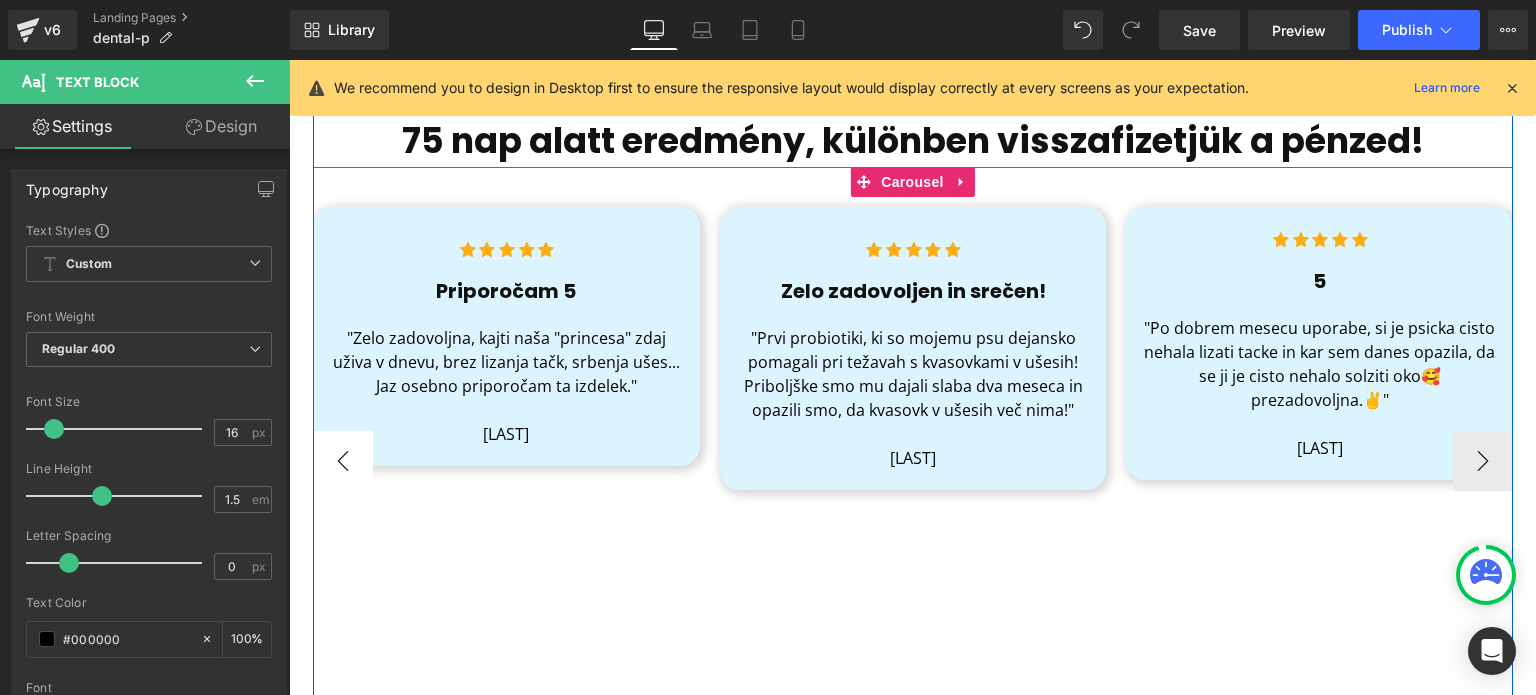 click on "‹" at bounding box center [343, 461] 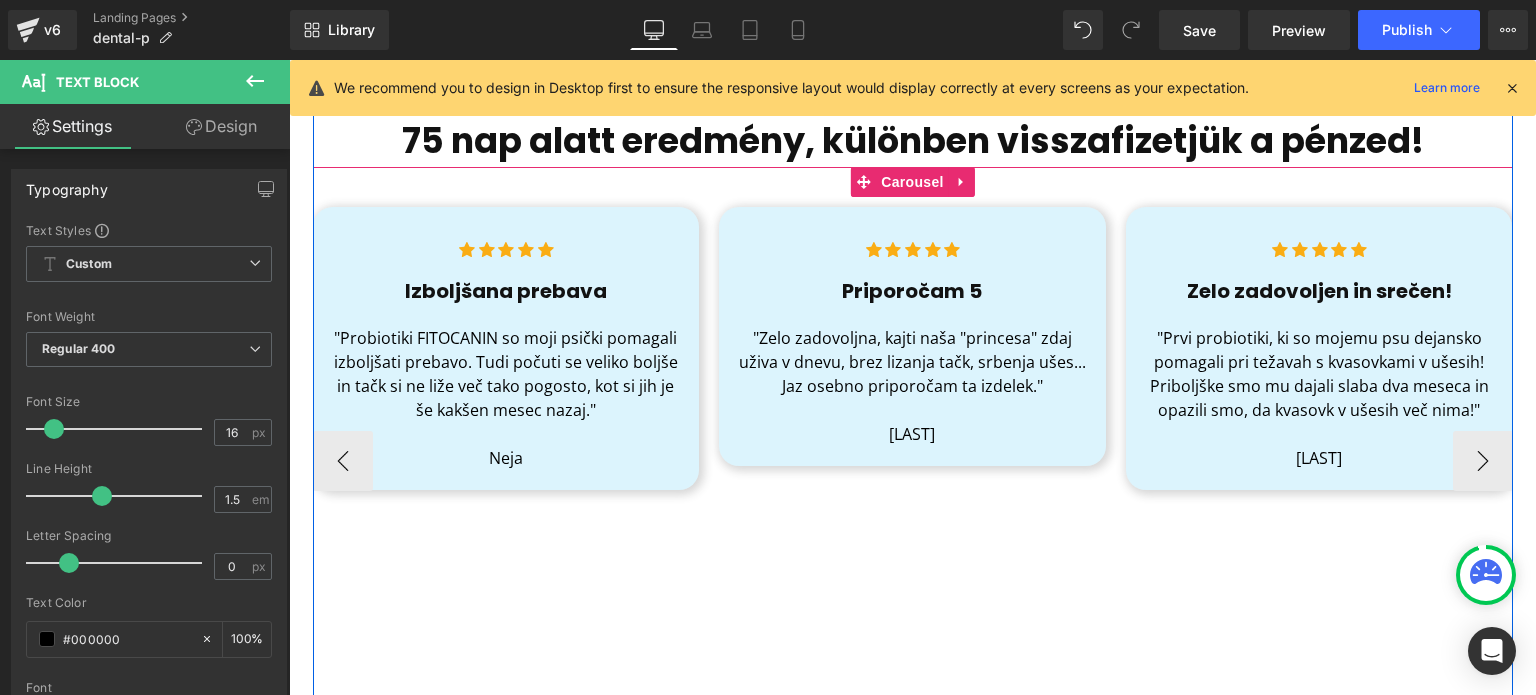 click on ""Prvi probiotiki, ki so mojemu psu dejansko pomagali pri težavah s kvasovkami v ušesih! Priboljške smo mu dajali slaba dva meseca in opazili smo, da kvasovk v ušesih več nima!"" at bounding box center [1319, 374] 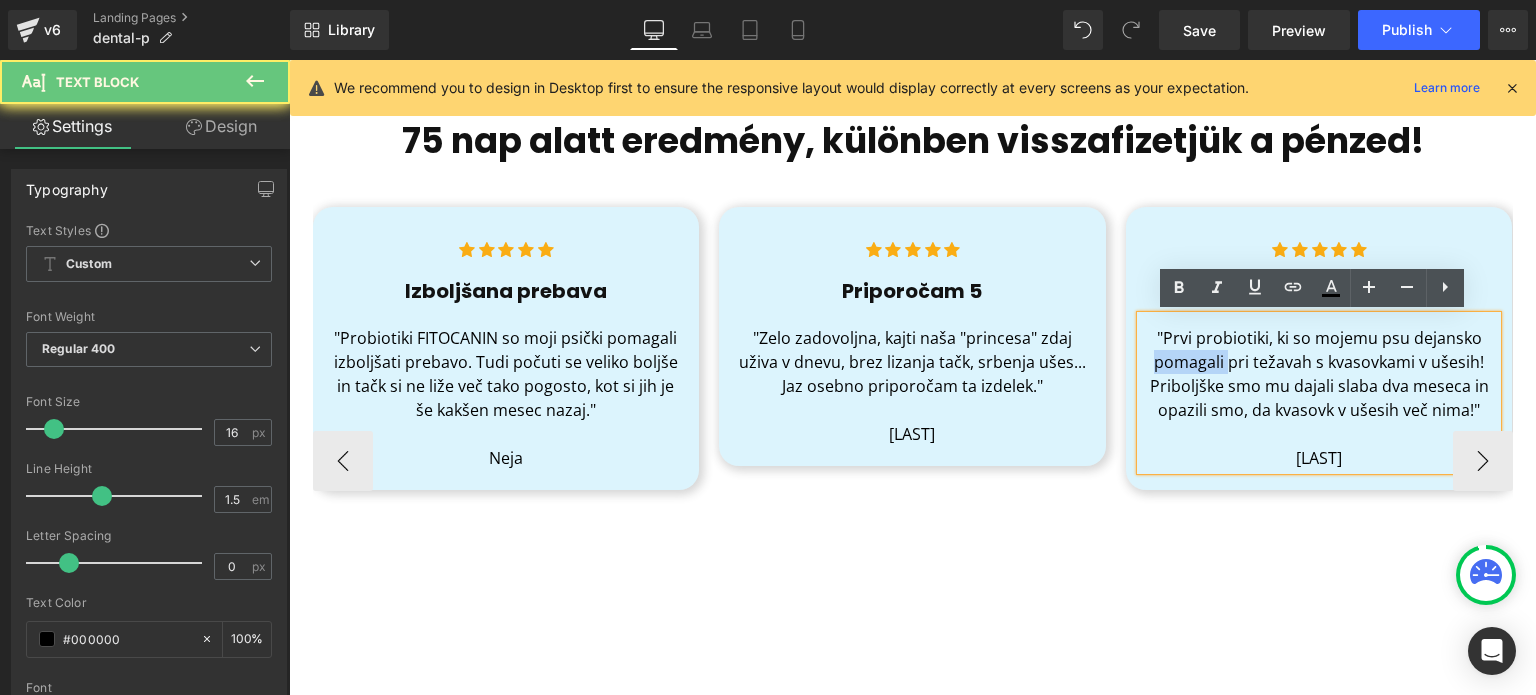 click on ""Prvi probiotiki, ki so mojemu psu dejansko pomagali pri težavah s kvasovkami v ušesih! Priboljške smo mu dajali slaba dva meseca in opazili smo, da kvasovk v ušesih več nima!"" at bounding box center [1319, 374] 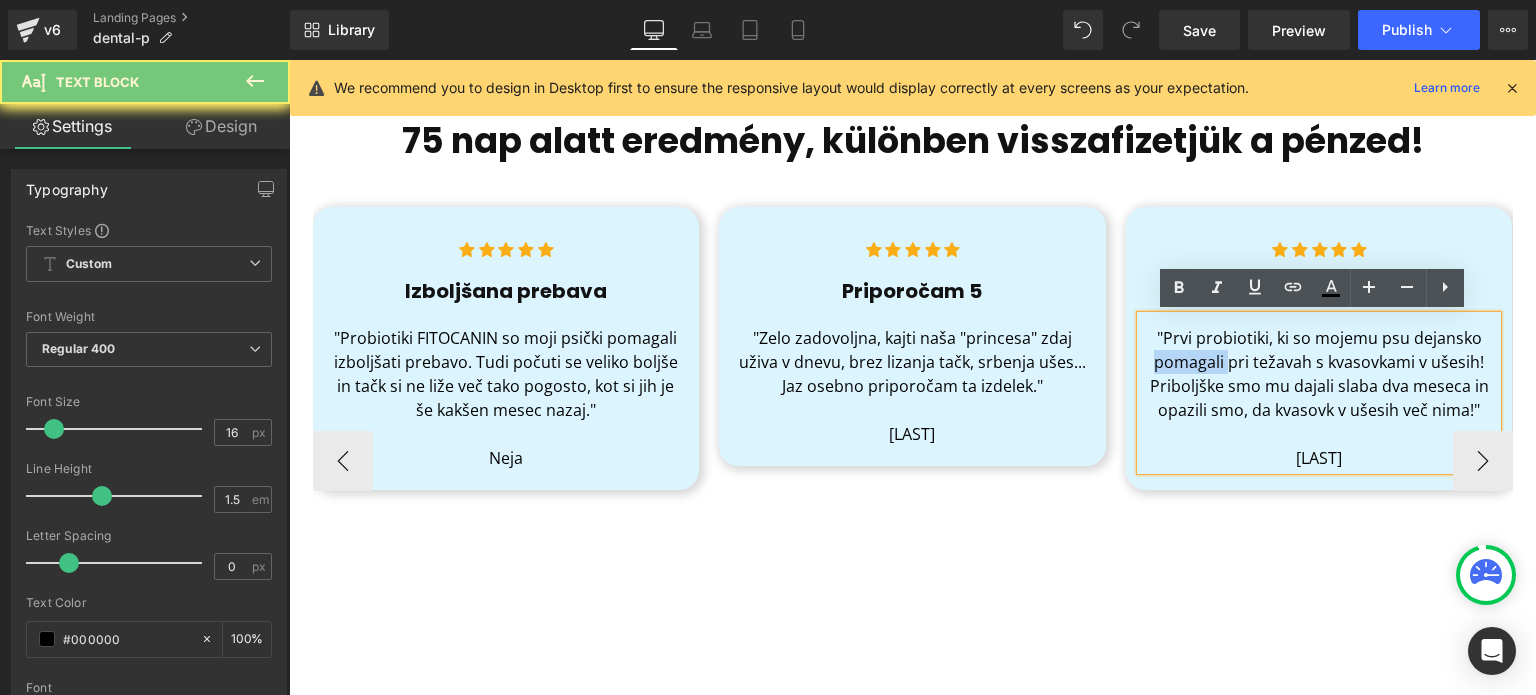 click on ""Prvi probiotiki, ki so mojemu psu dejansko pomagali pri težavah s kvasovkami v ušesih! Priboljške smo mu dajali slaba dva meseca in opazili smo, da kvasovk v ušesih več nima!"" at bounding box center [1319, 374] 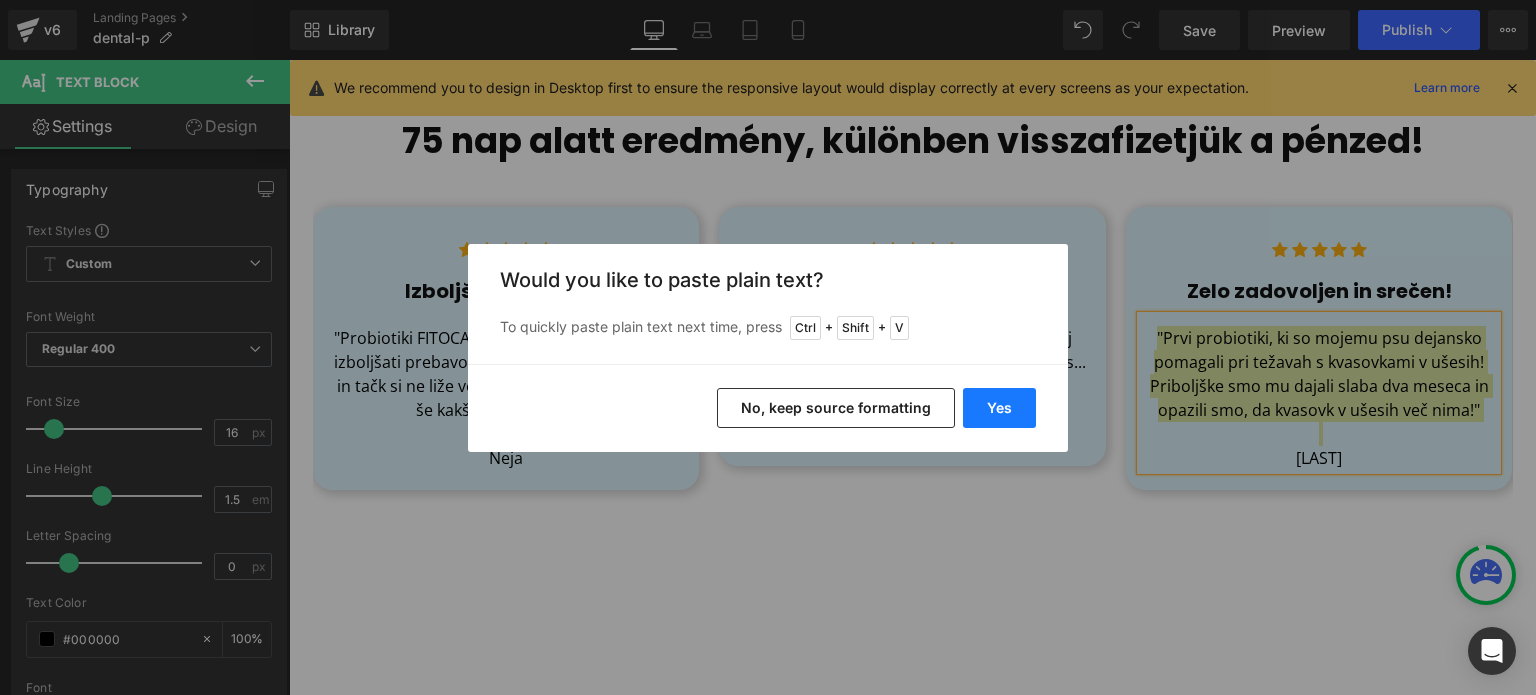 click on "Yes" at bounding box center (999, 408) 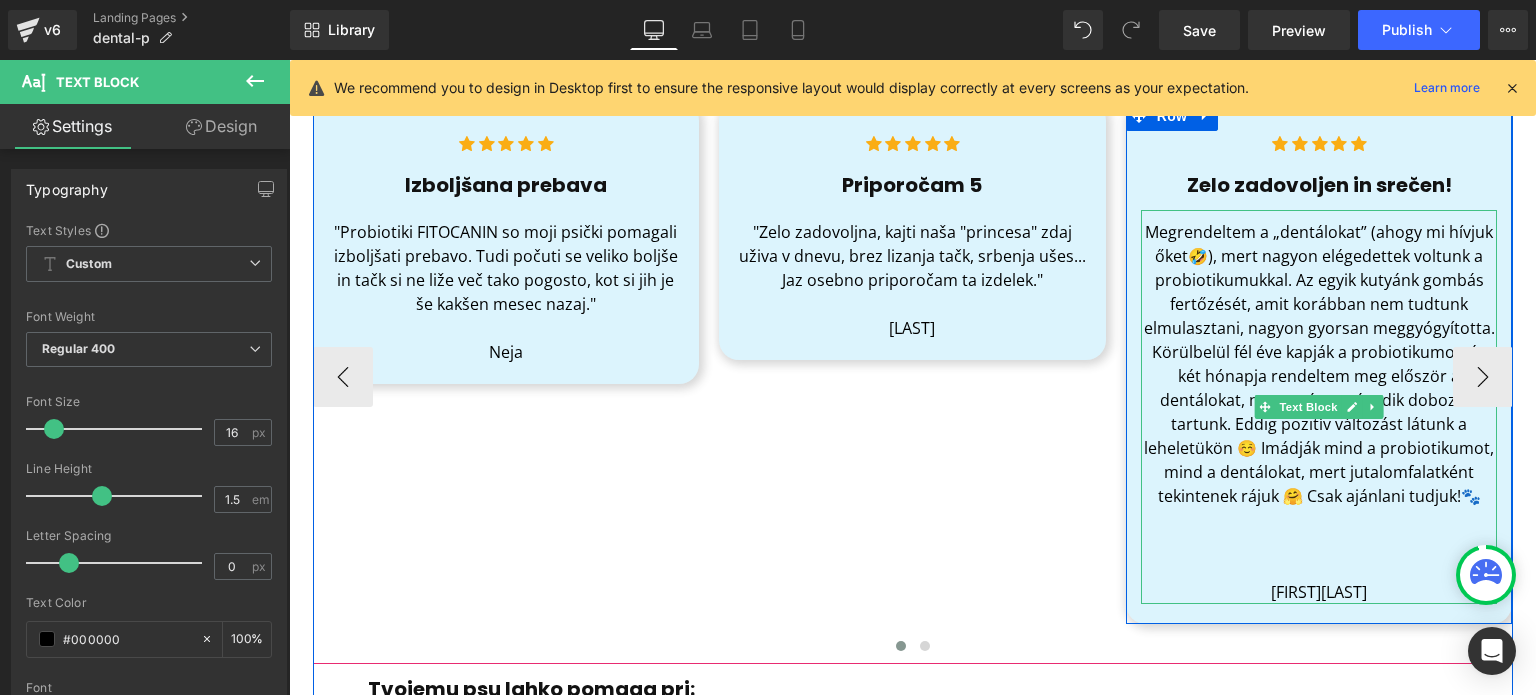scroll, scrollTop: 820, scrollLeft: 0, axis: vertical 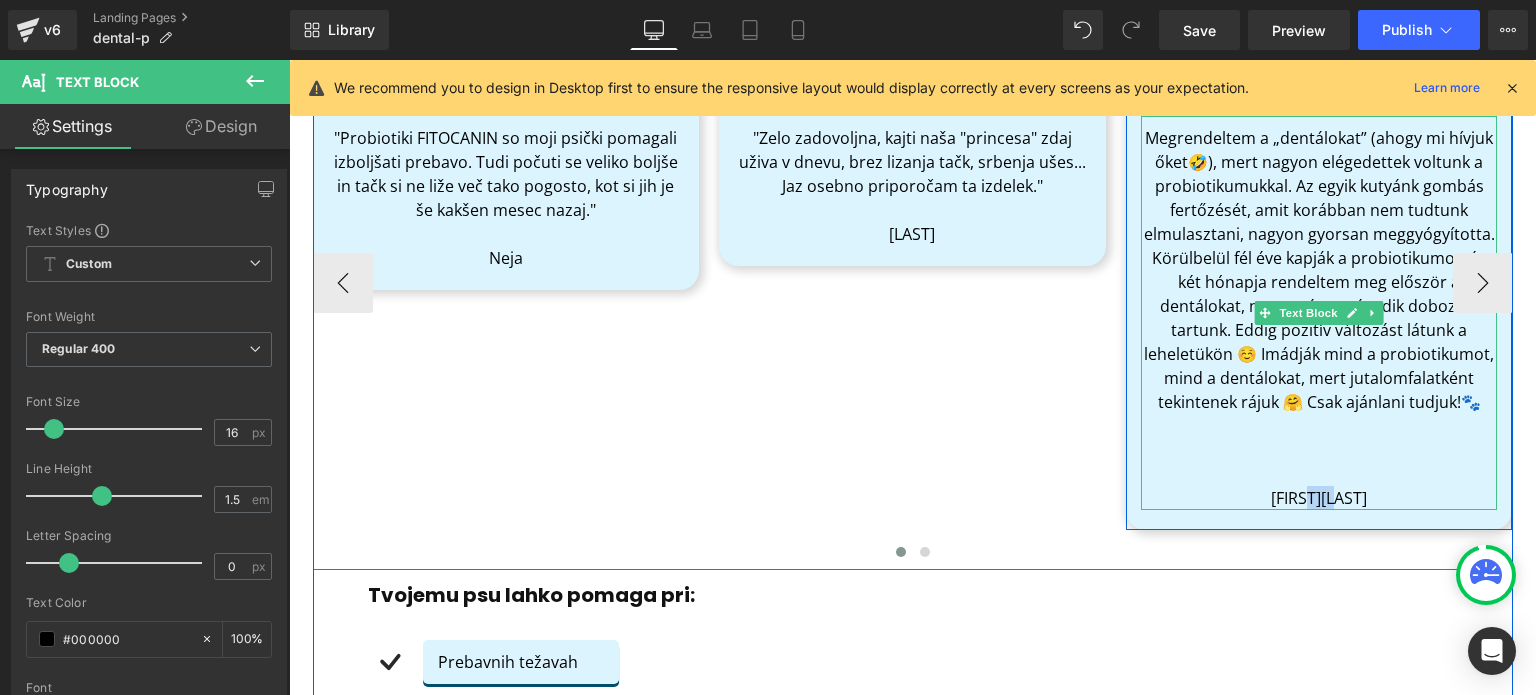 drag, startPoint x: 1352, startPoint y: 491, endPoint x: 1317, endPoint y: 491, distance: 35 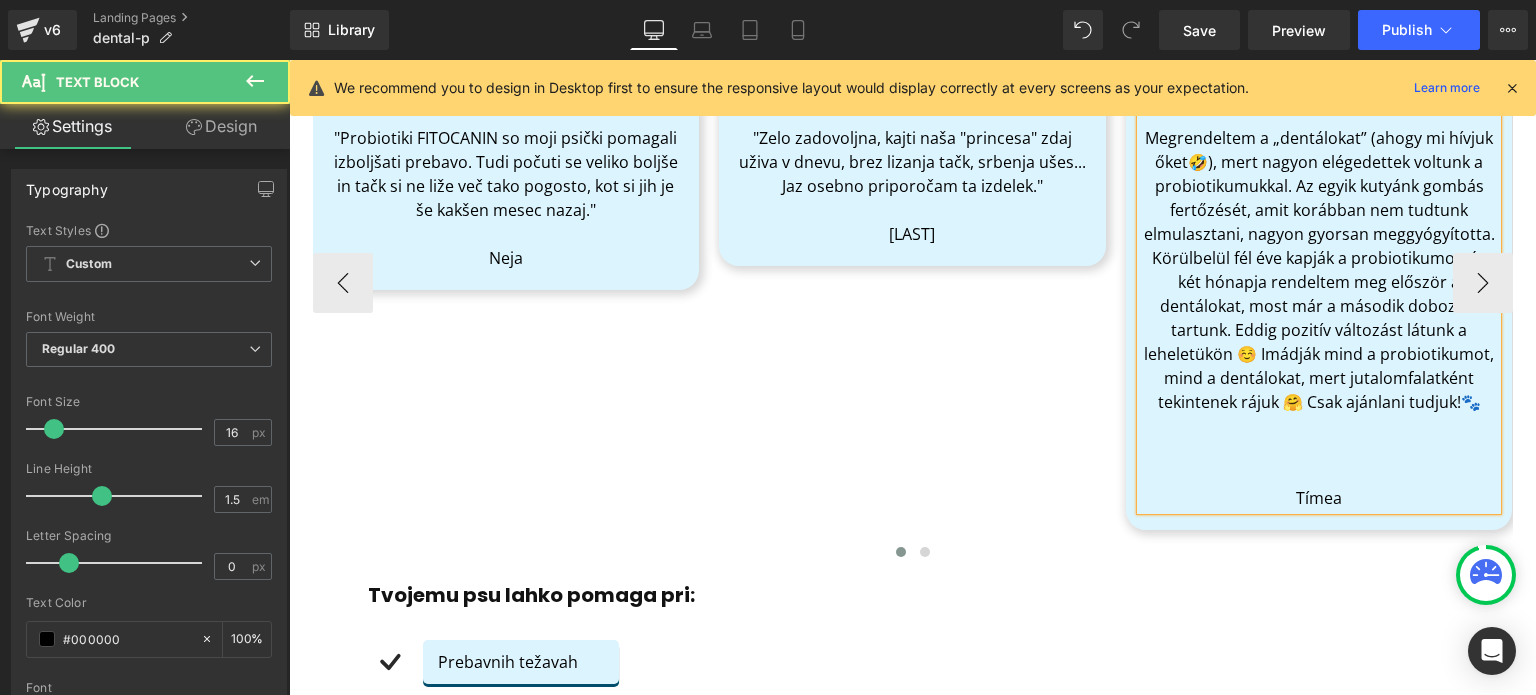 click at bounding box center [1319, 474] 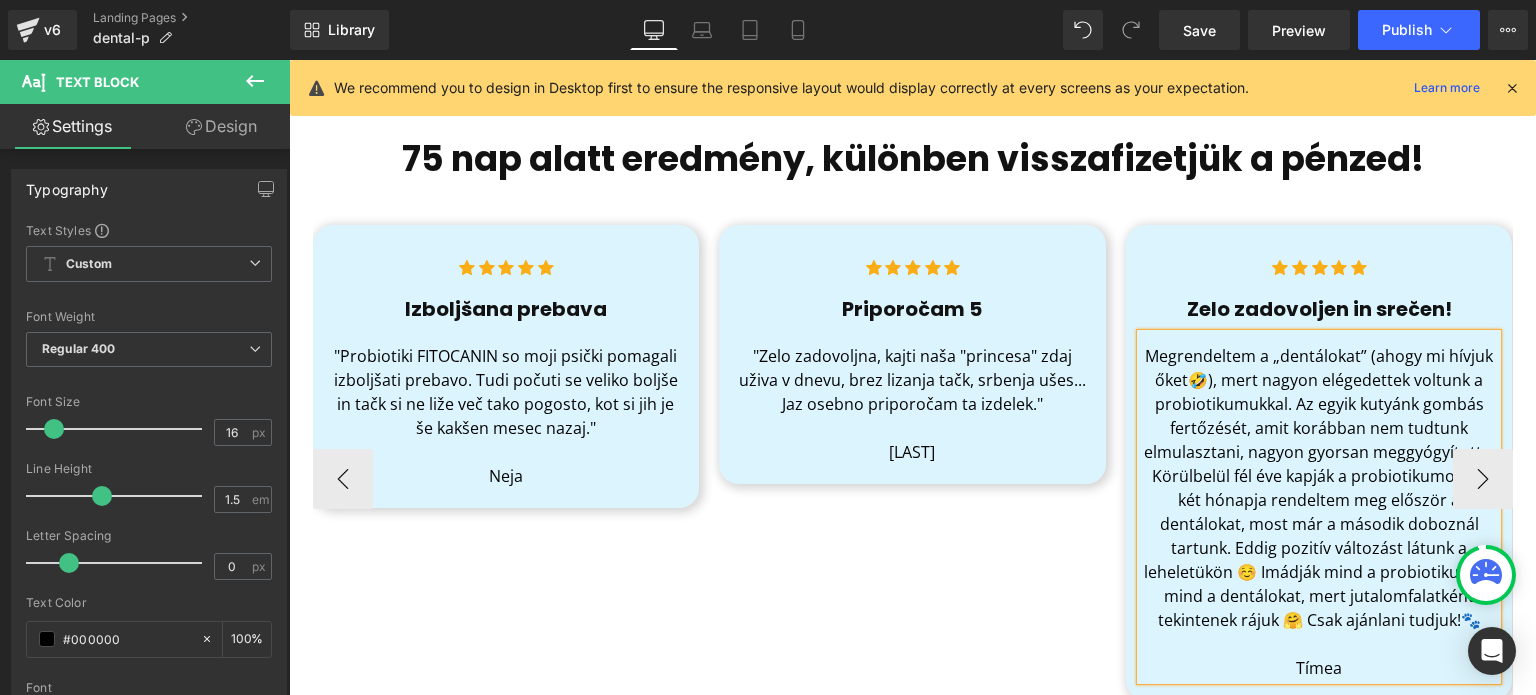 scroll, scrollTop: 600, scrollLeft: 0, axis: vertical 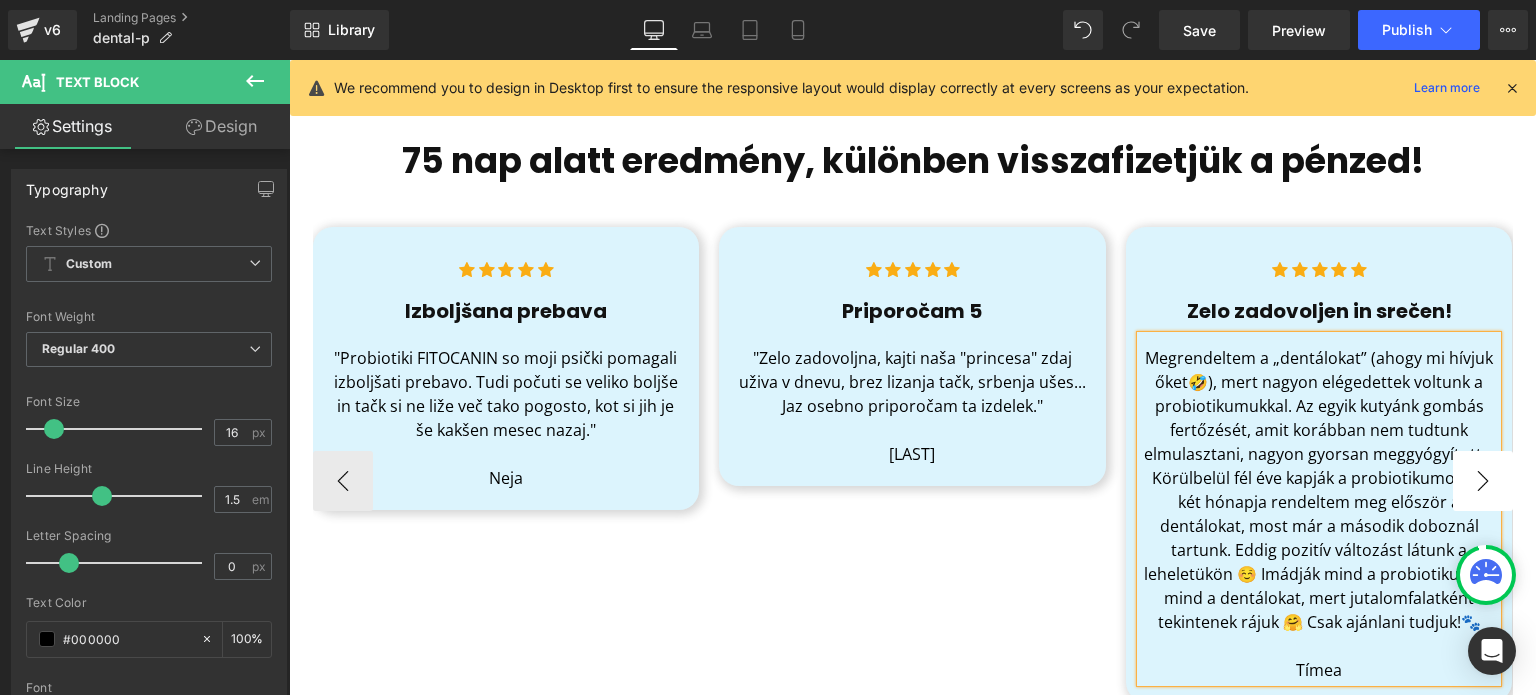 click on "›" at bounding box center [1483, 481] 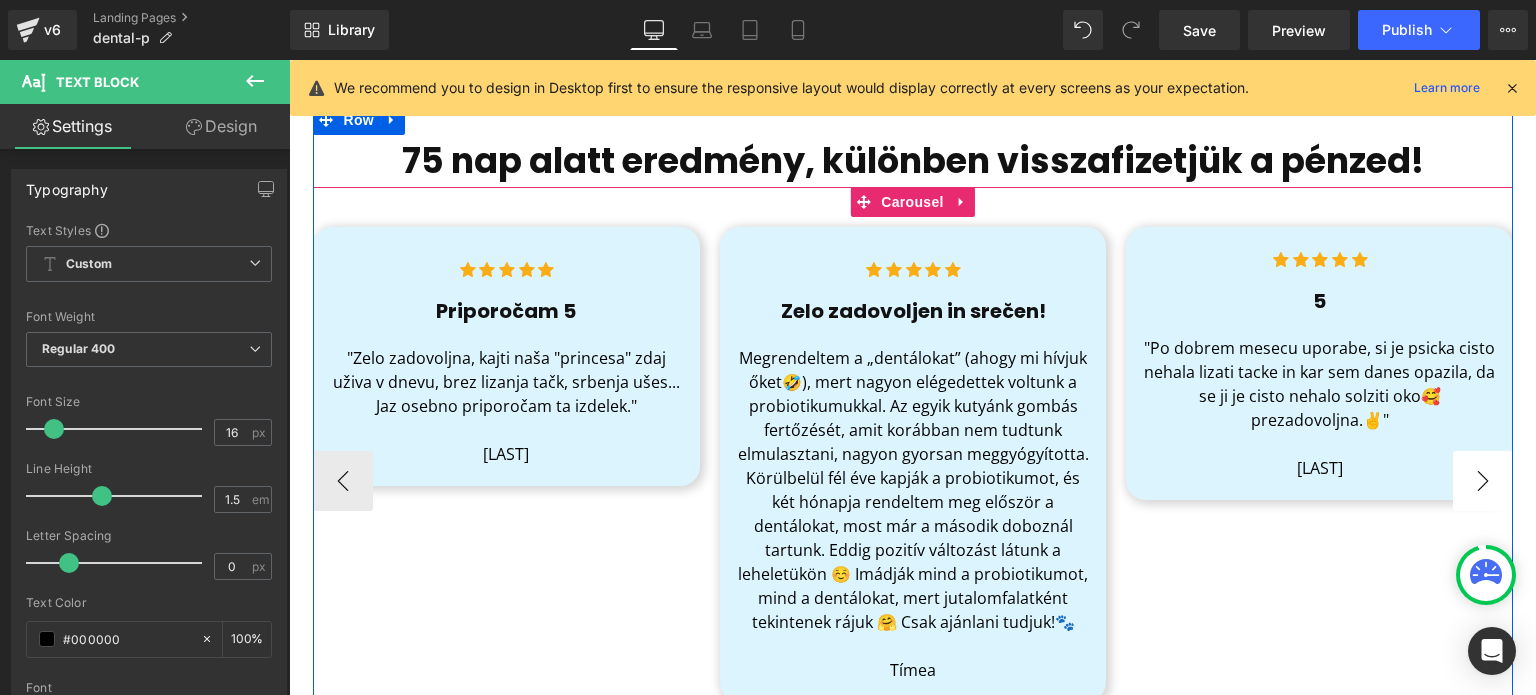 click on "›" at bounding box center [1483, 481] 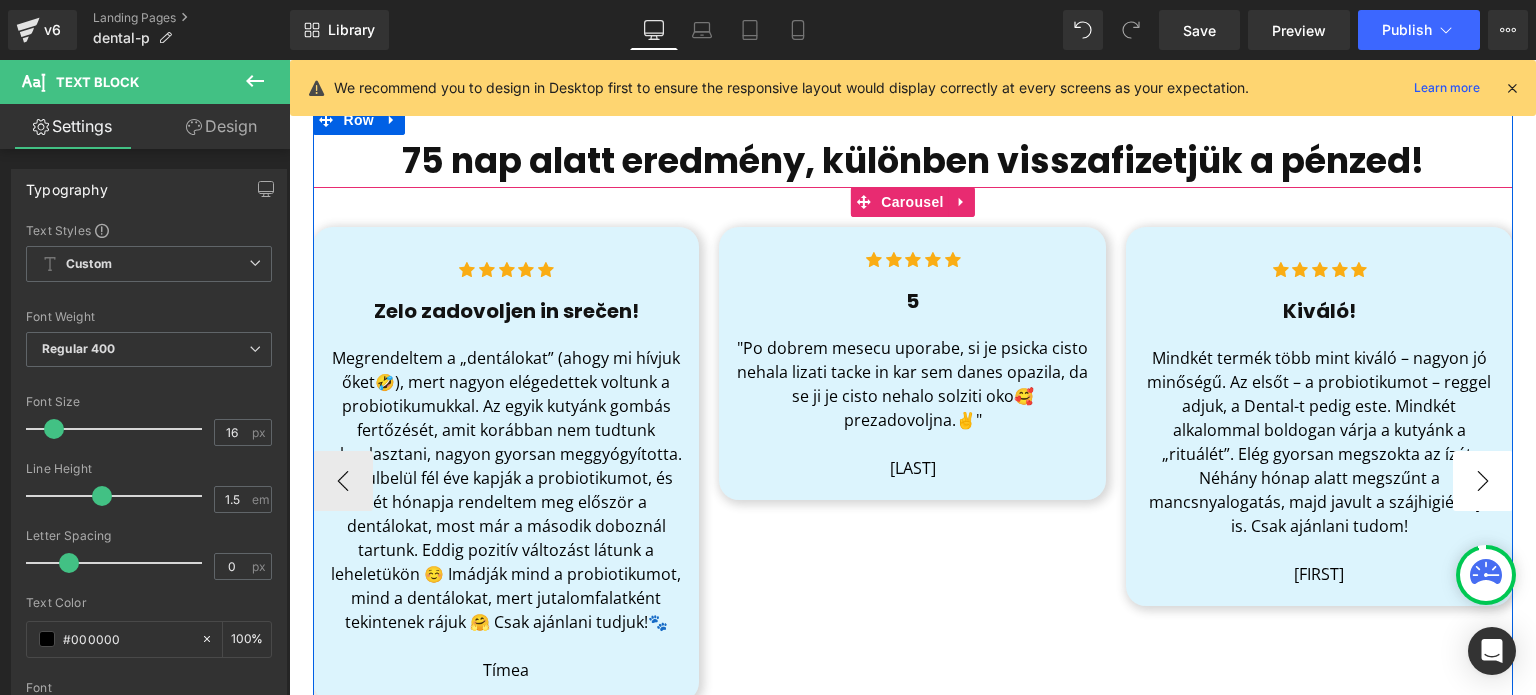 click on "›" at bounding box center (1483, 481) 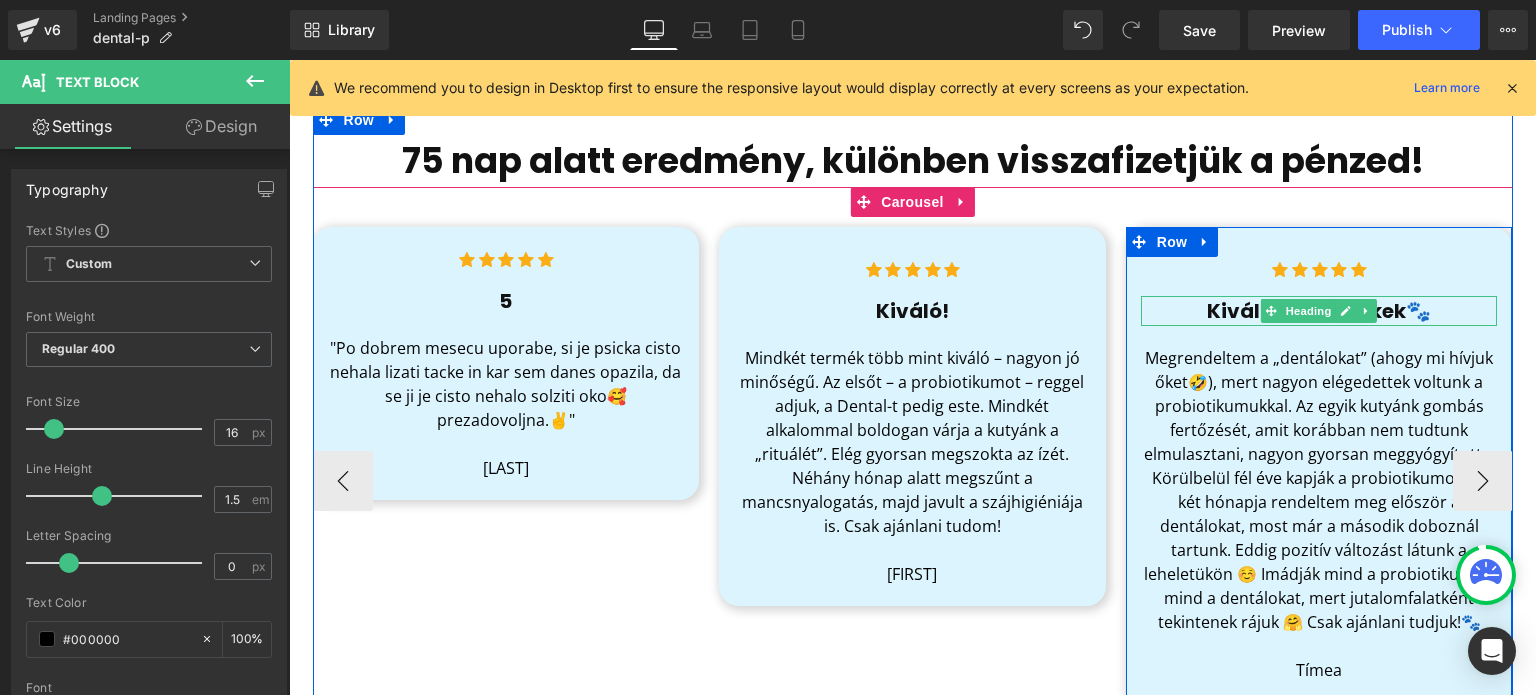 click on "Kiváló 🐶 termékek🐾" at bounding box center (1319, 311) 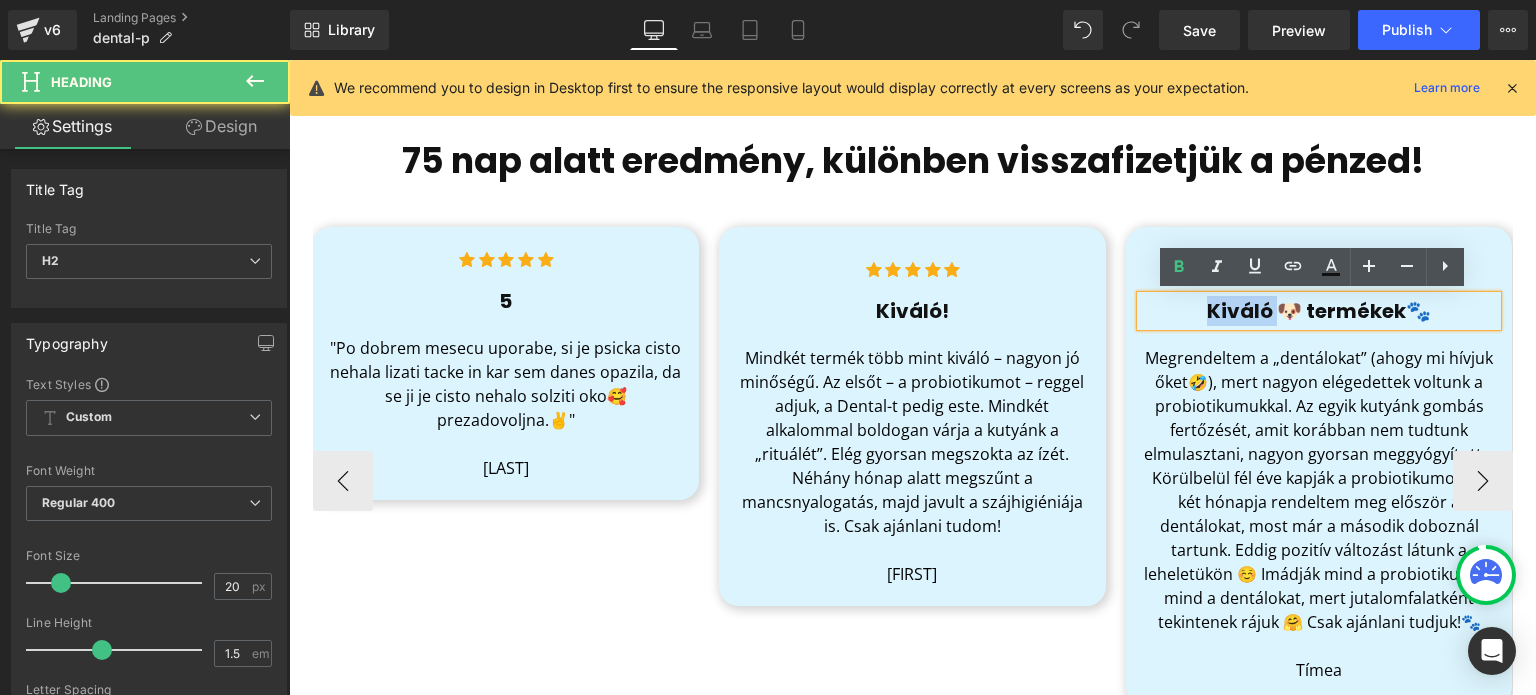 click on "Kiváló 🐶 termékek🐾" at bounding box center (1319, 311) 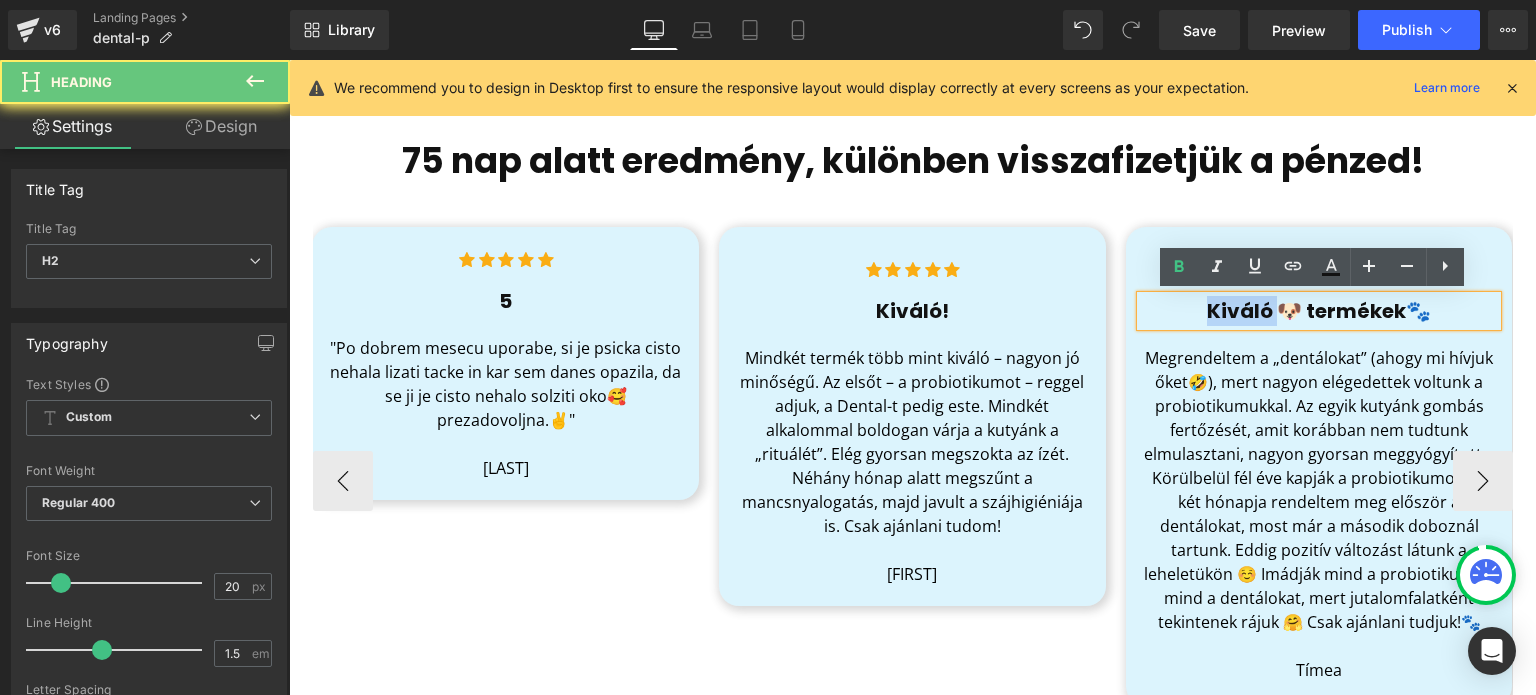 click on "Kiváló 🐶 termékek🐾" at bounding box center (1319, 311) 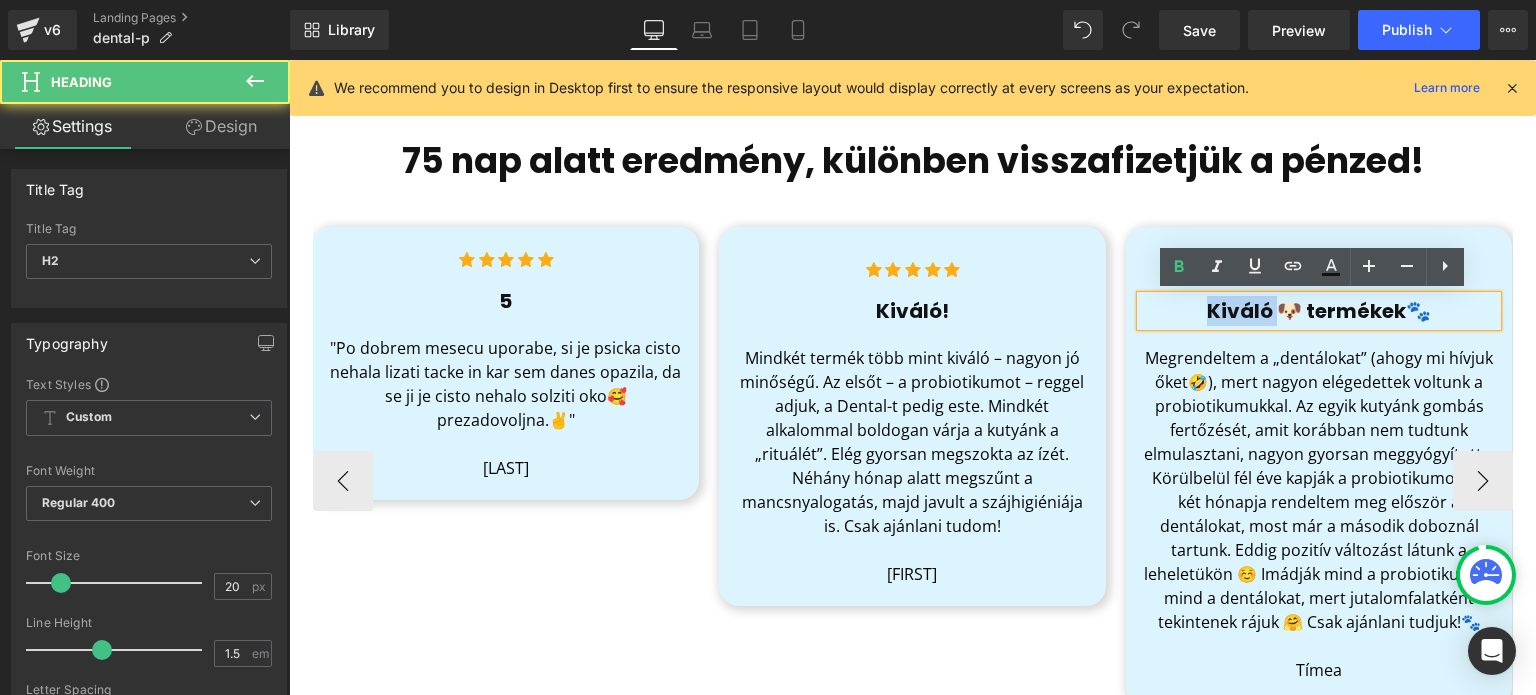 click on "Kiváló 🐶 termékek🐾" at bounding box center [1319, 311] 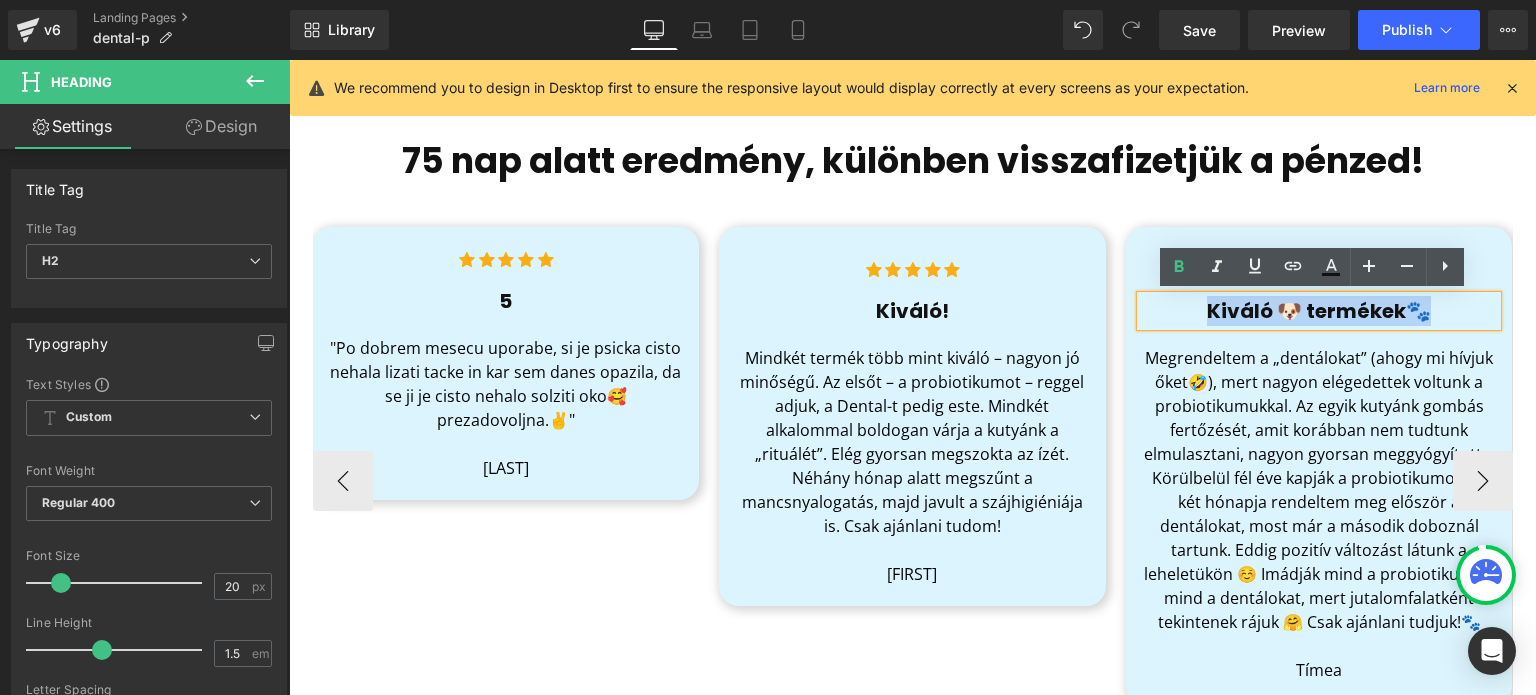 click on "Kiváló 🐶 termékek🐾" at bounding box center (1319, 311) 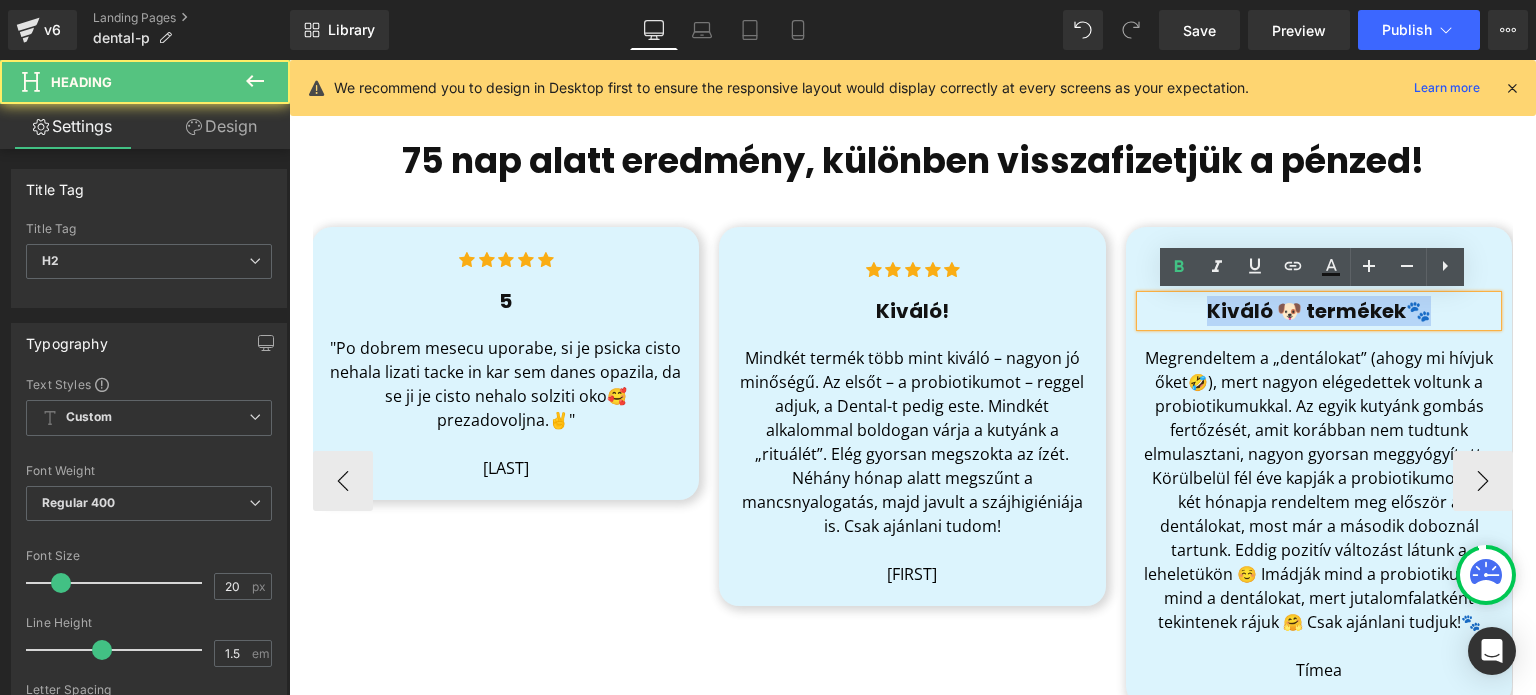 click on "Kiváló 🐶 termékek🐾" at bounding box center (1319, 311) 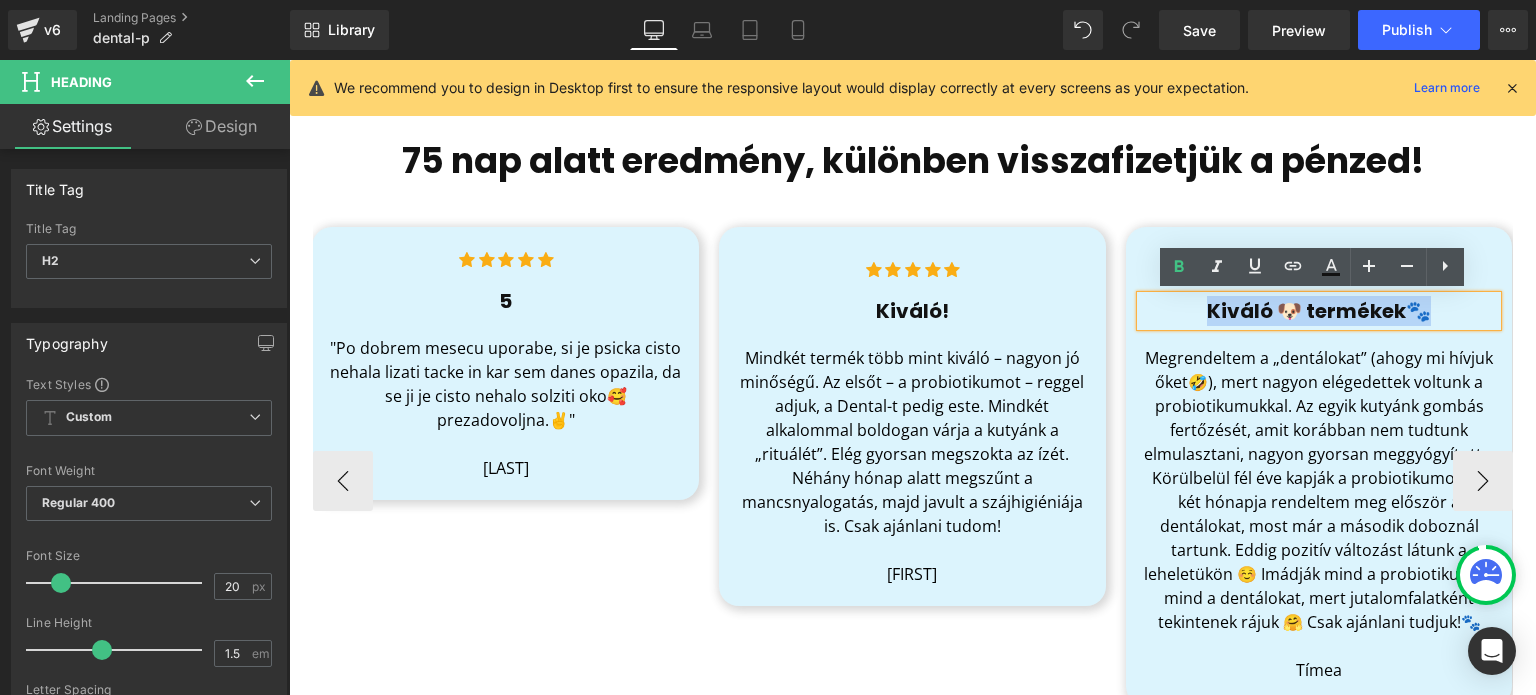 copy on "Kiváló 🐶 termékek🐾" 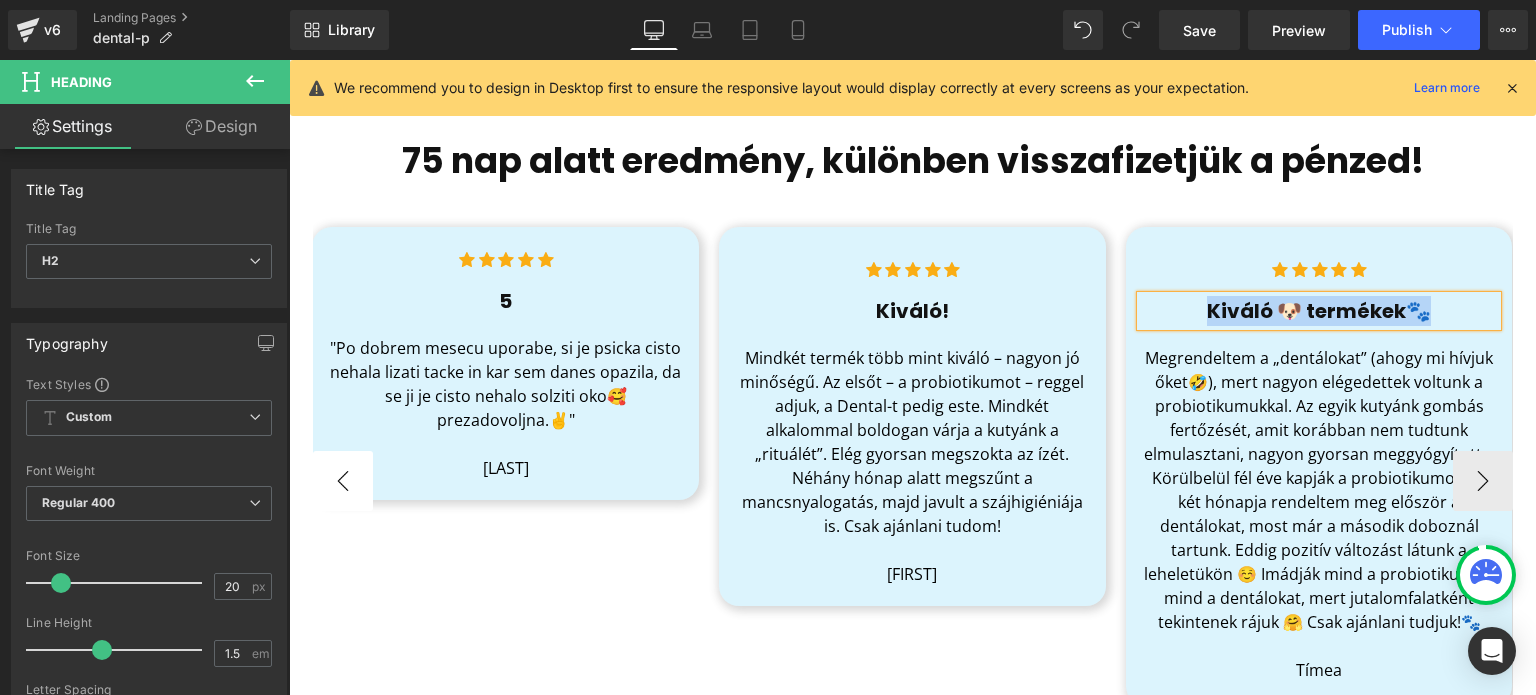 click on "‹" at bounding box center [343, 481] 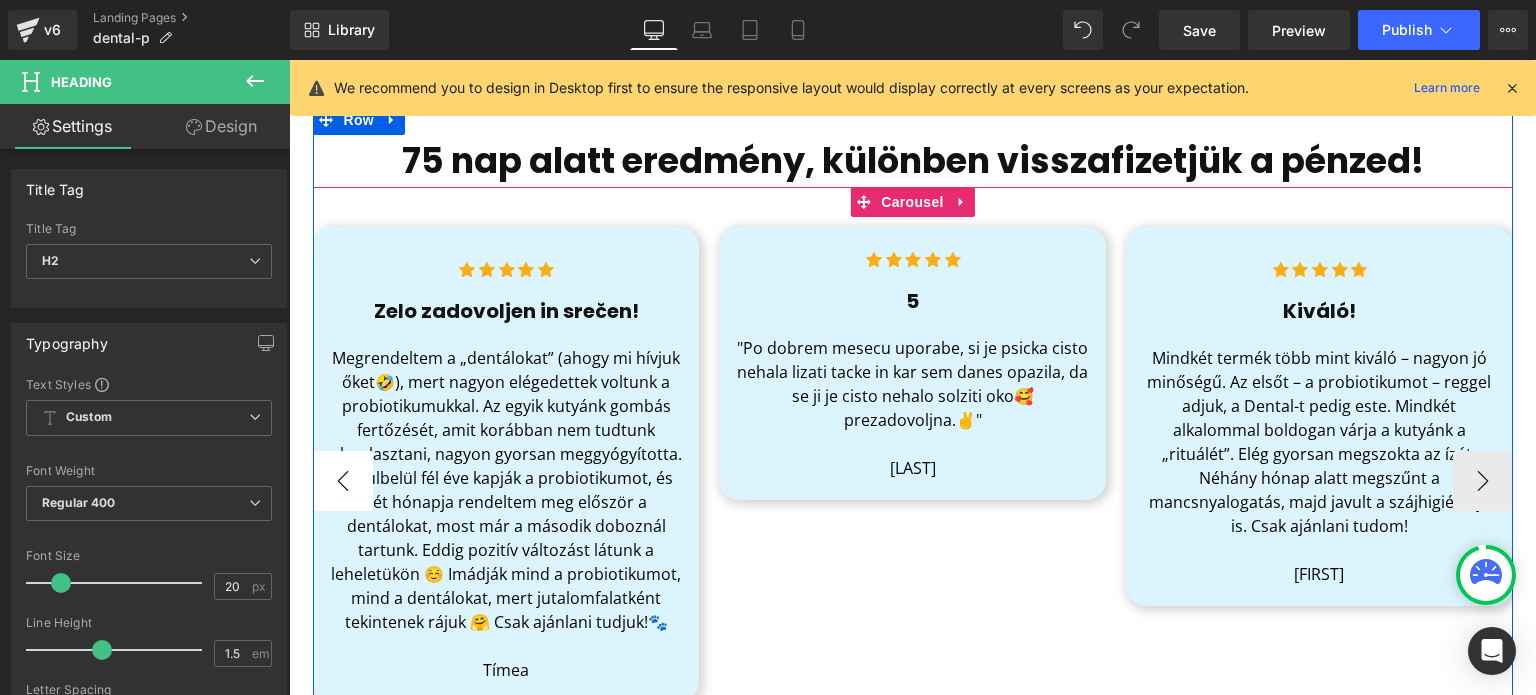 click on "‹" at bounding box center (343, 481) 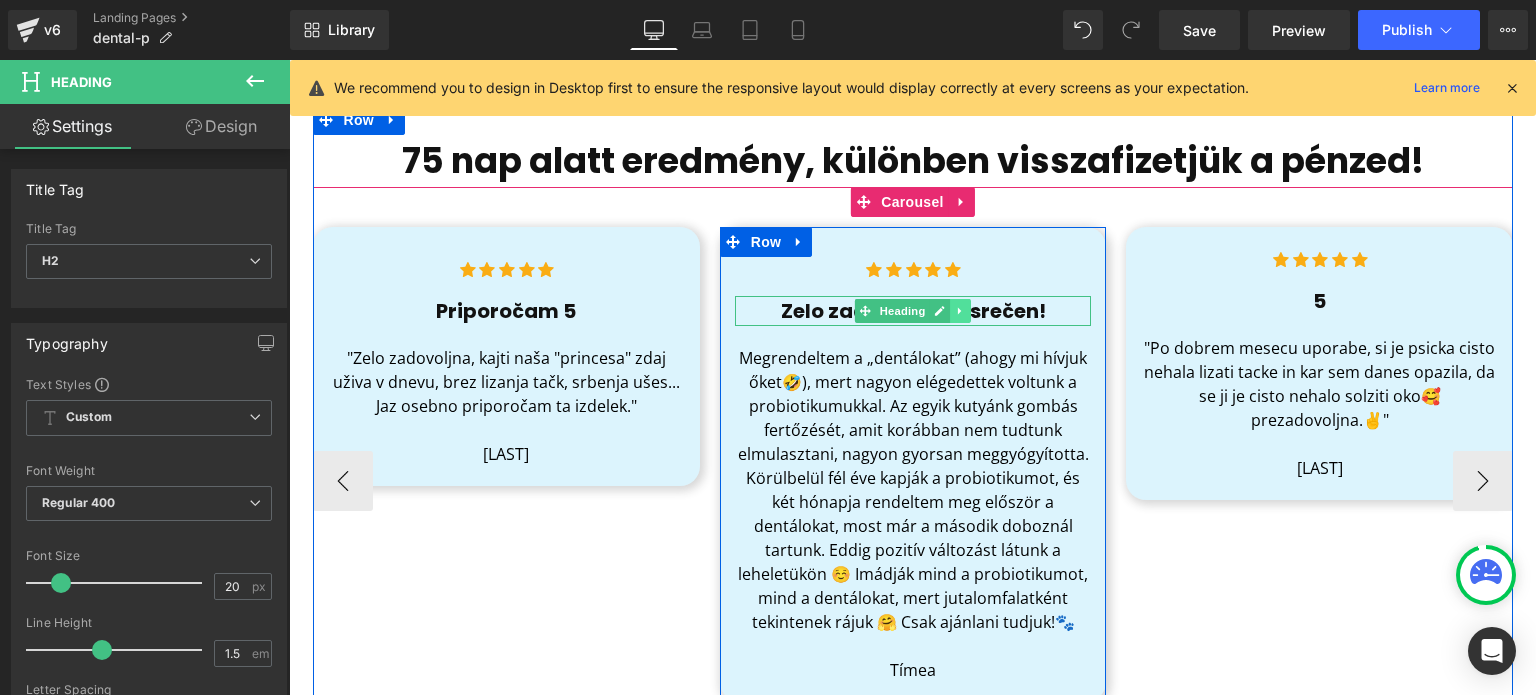 click at bounding box center (960, 311) 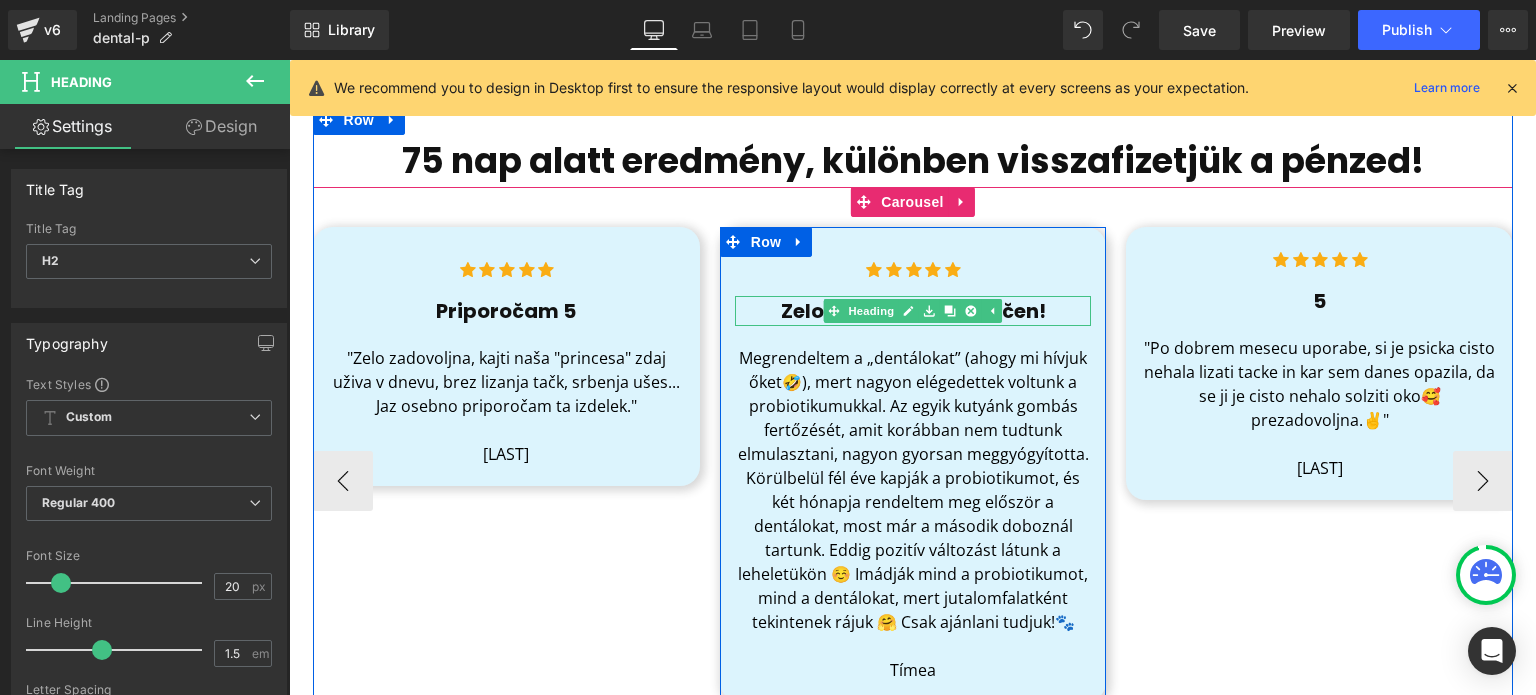 click on "Zelo zadovoljen in srečen!" at bounding box center [913, 311] 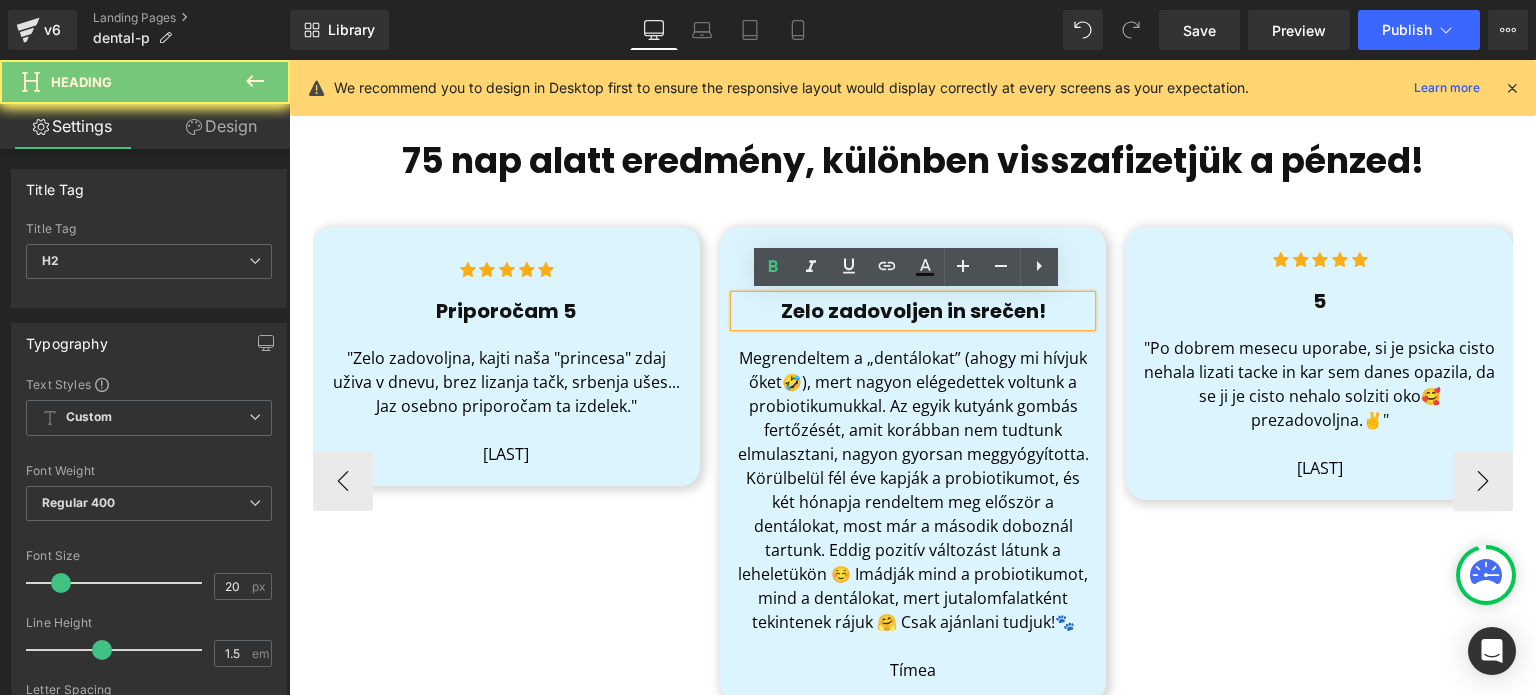 click on "Zelo zadovoljen in srečen!" at bounding box center (913, 311) 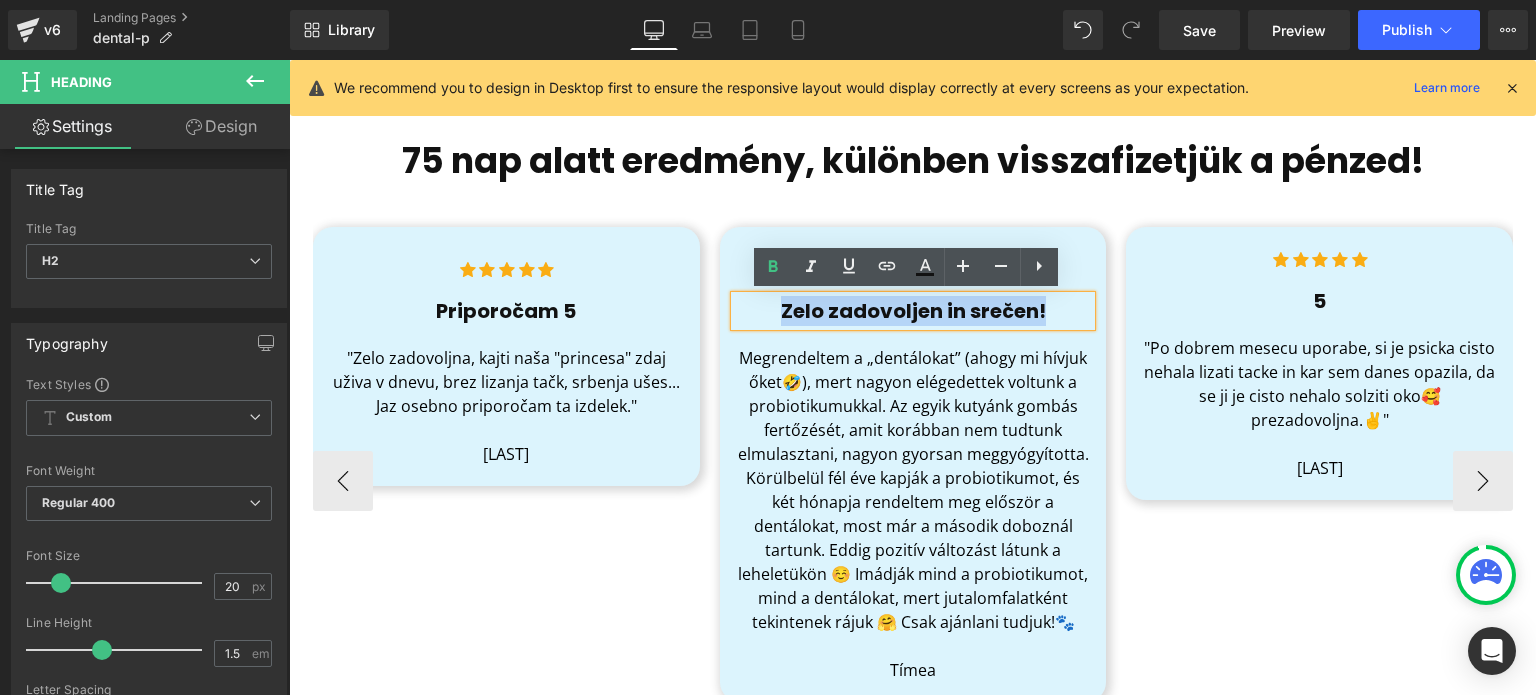 paste 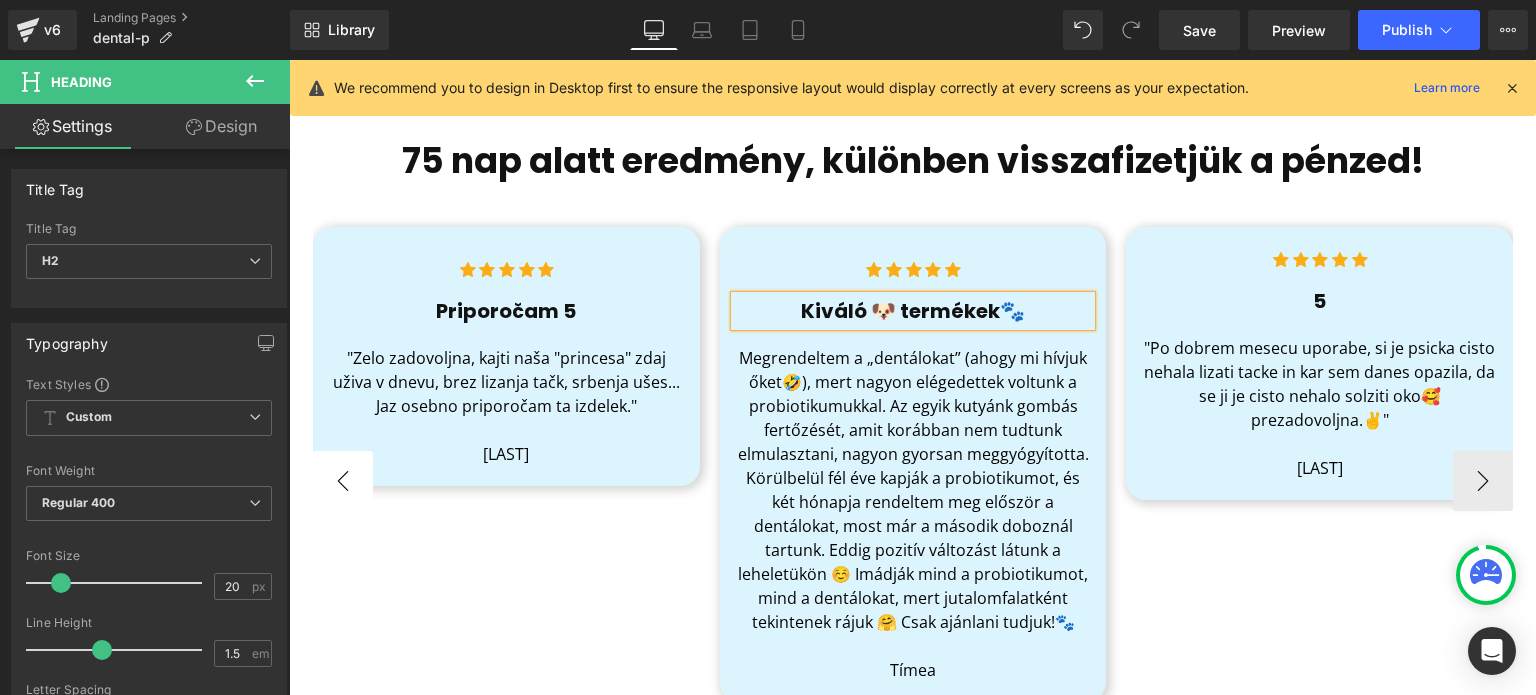 click on "‹" at bounding box center (343, 481) 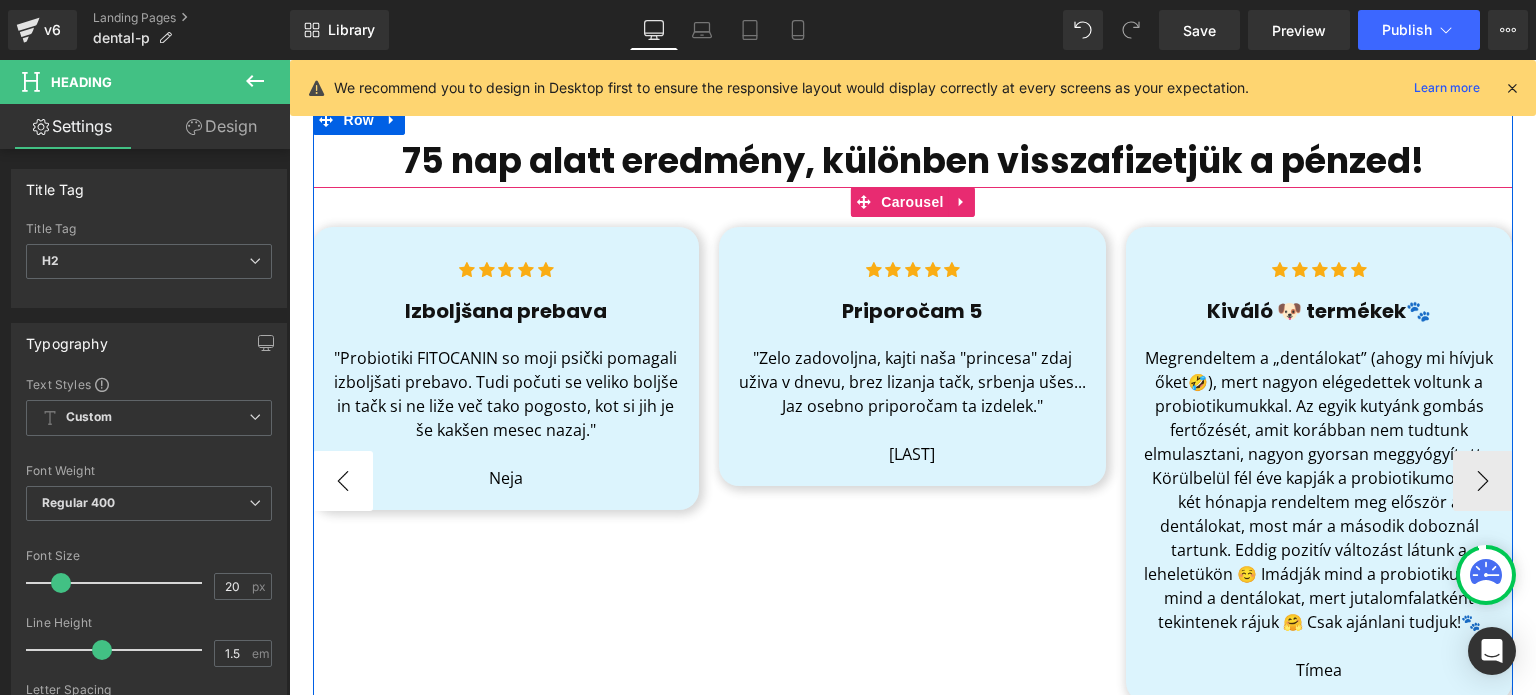 click on "‹" at bounding box center [343, 481] 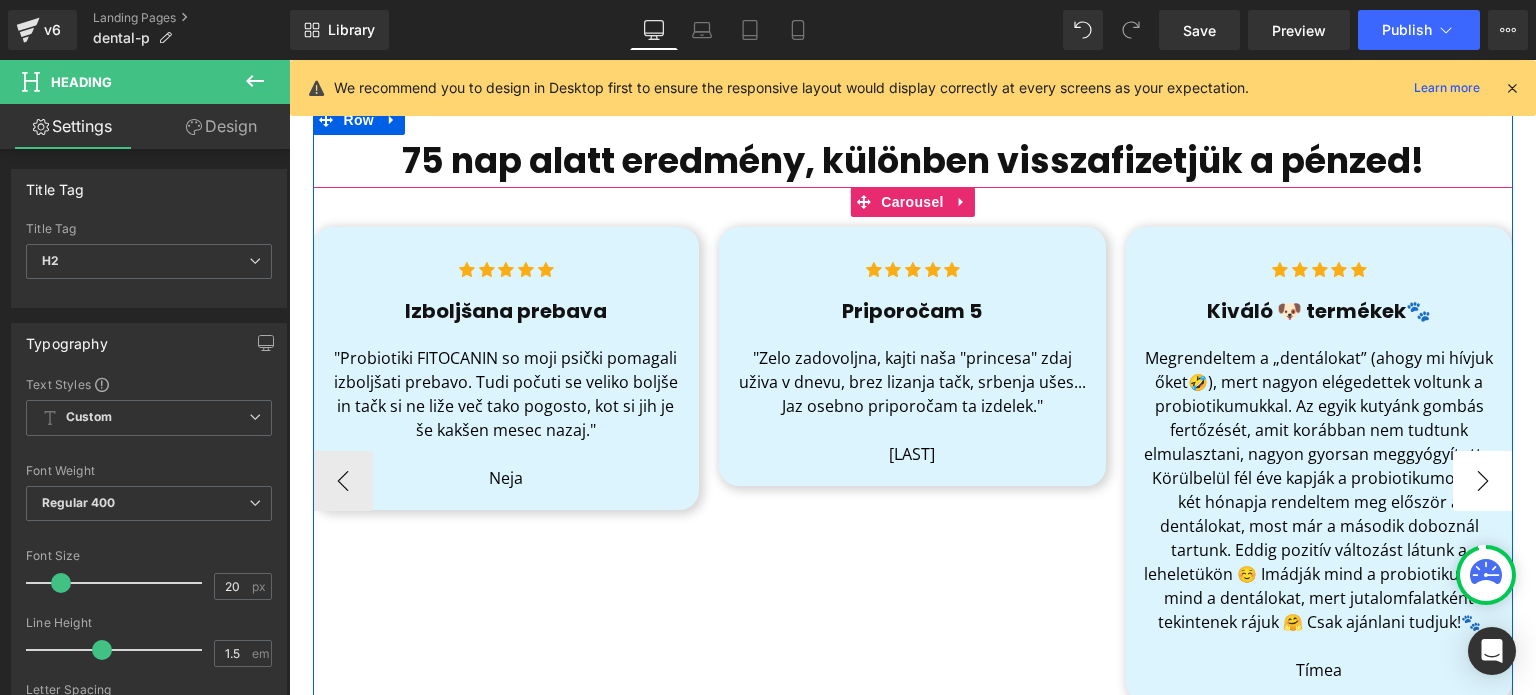 click on "›" at bounding box center [1483, 481] 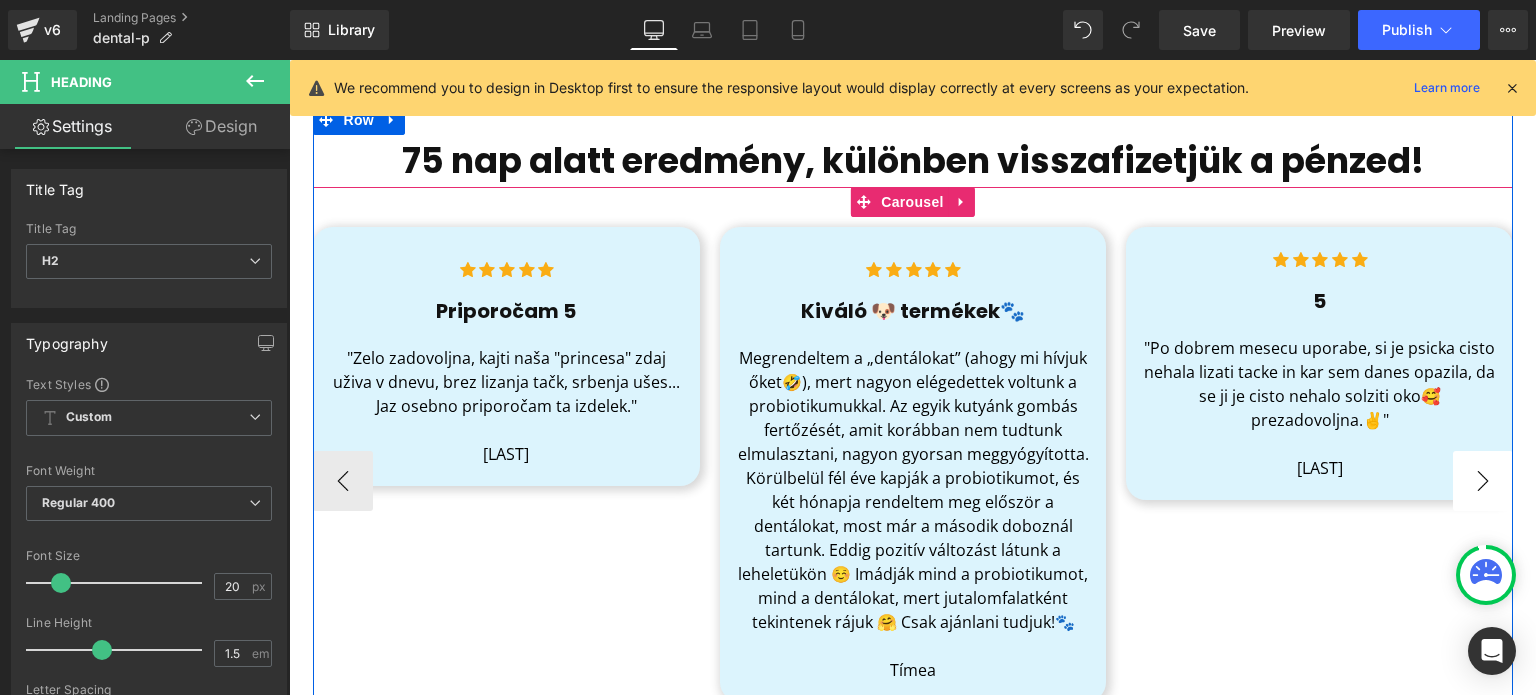 click on "›" at bounding box center [1483, 481] 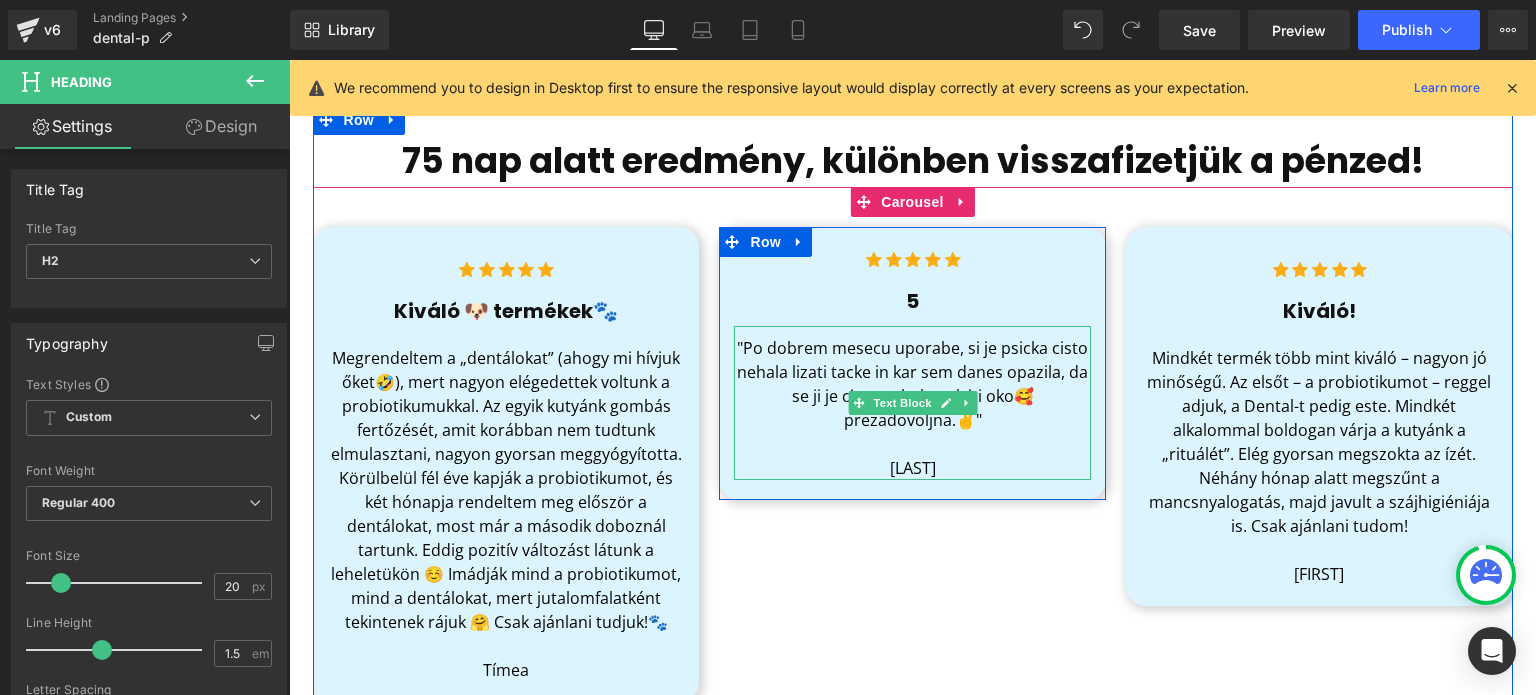 click on ""Po dobrem mesecu uporabe, si je psicka cisto nehala lizati tacke in kar sem danes opazila, da se ji je cisto nehalo solziti oko🥰 prezadovoljna.✌️"" at bounding box center [912, 384] 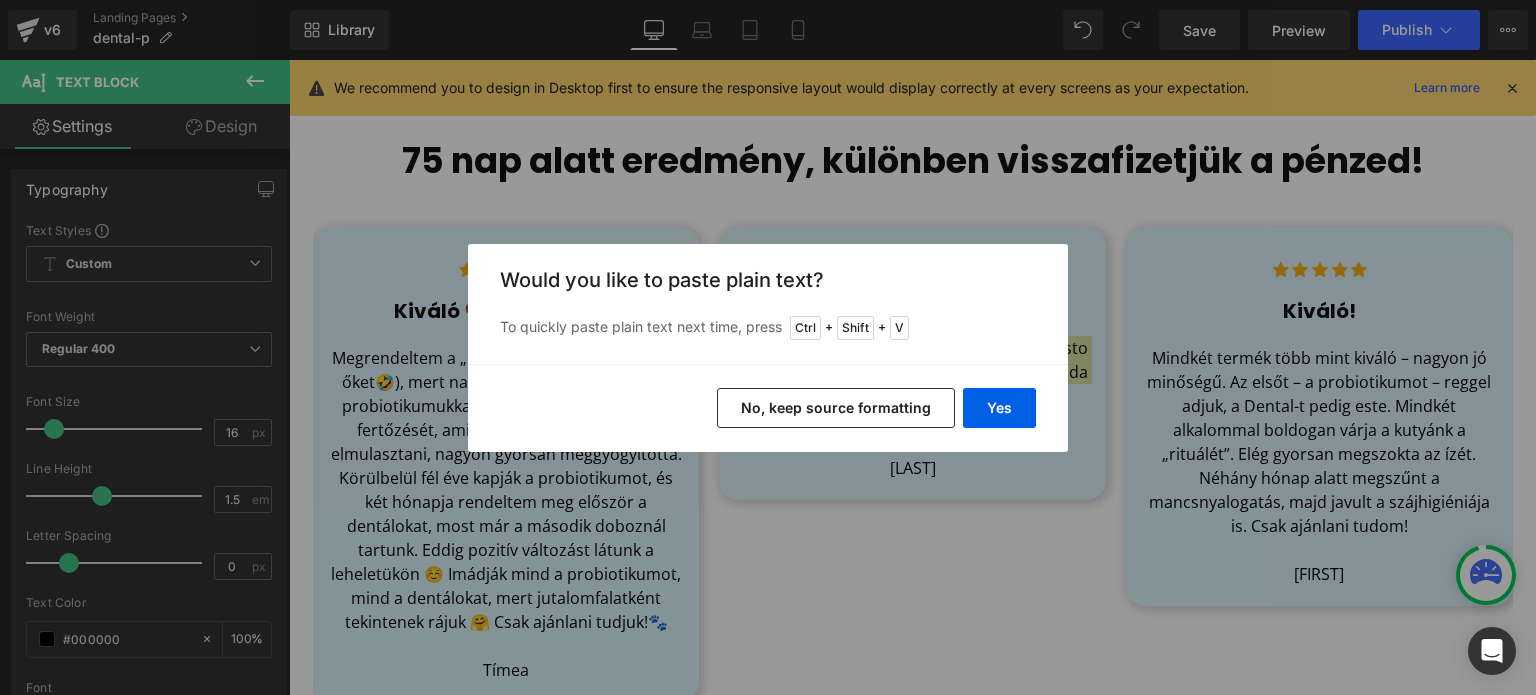 click on "Back to Library   Insert     Would you like to paste plain text? To quickly paste plain text next time, press  Ctrl   +   Shift   +   V     Yes No, keep source formatting" at bounding box center (768, 347) 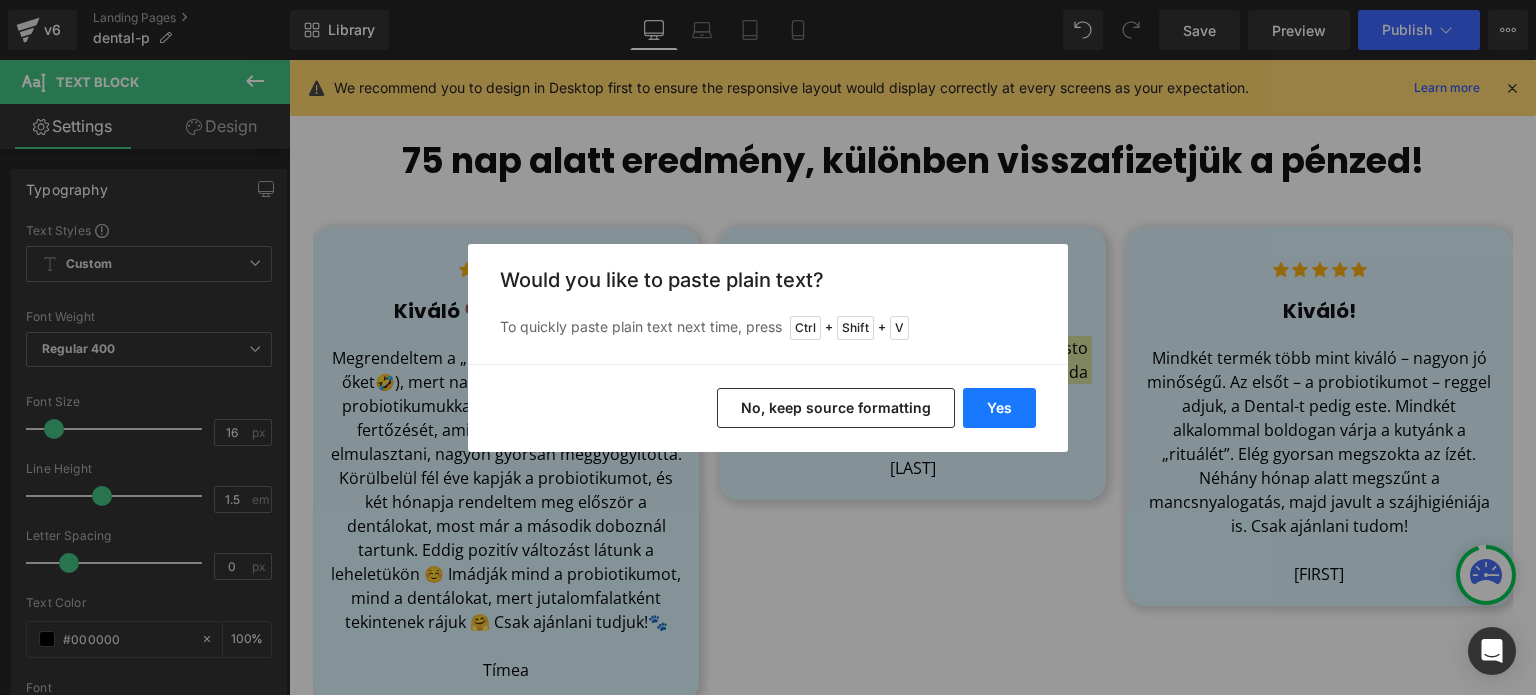 click on "Yes" at bounding box center [999, 408] 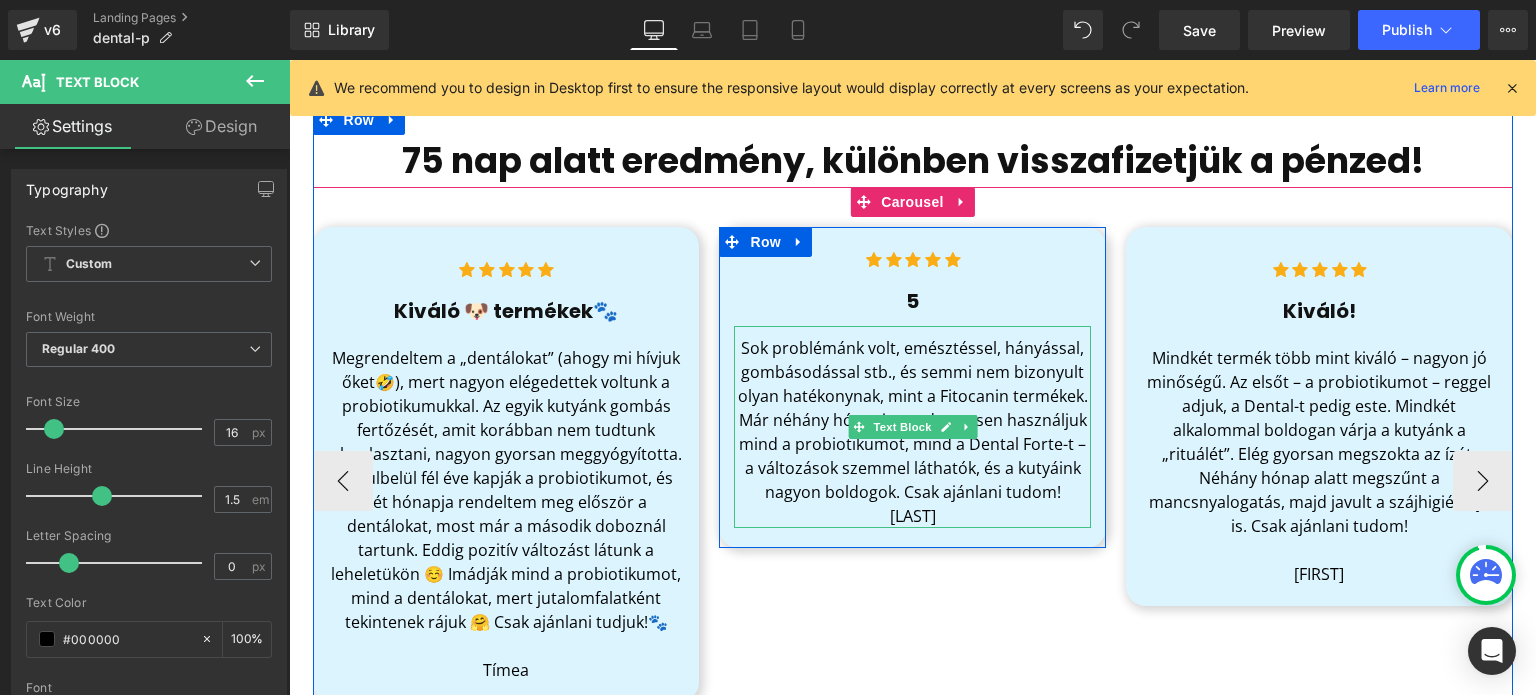 click on "Sok problémánk volt, emésztéssel, hányással, gombásodással stb., és semmi nem bizonyult olyan hatékonynak, mint a Fitocanin termékek. Már néhány hónapja rendszeresen használjuk mind a probiotikumot, mind a Dental Forte-t – a változások szemmel láthatók, és a kutyáink nagyon boldogok. Csak ajánlani tudom!" at bounding box center (912, 420) 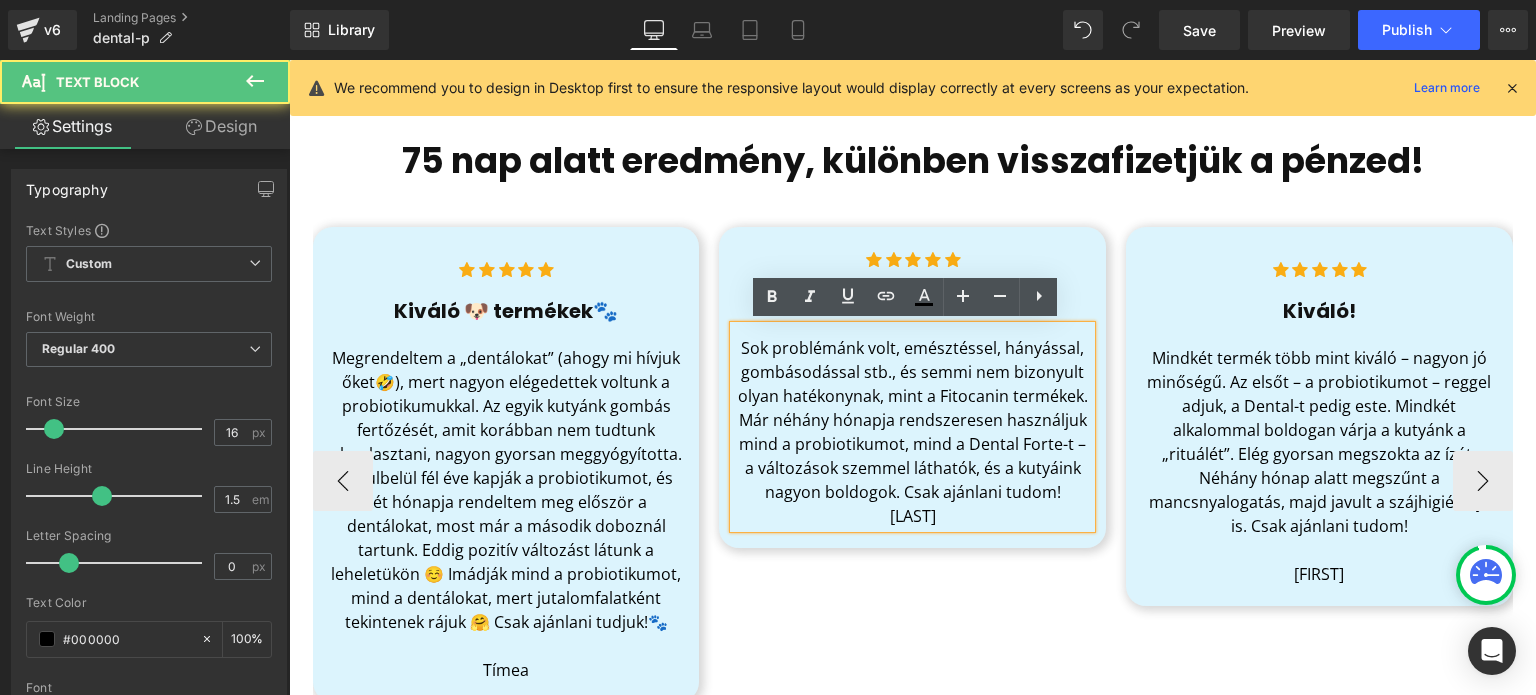 click on "Sok problémánk volt, emésztéssel, hányással, gombásodással stb., és semmi nem bizonyult olyan hatékonynak, mint a Fitocanin termékek. Már néhány hónapja rendszeresen használjuk mind a probiotikumot, mind a Dental Forte-t – a változások szemmel láthatók, és a kutyáink nagyon boldogok. Csak ajánlani tudom!" at bounding box center [913, 420] 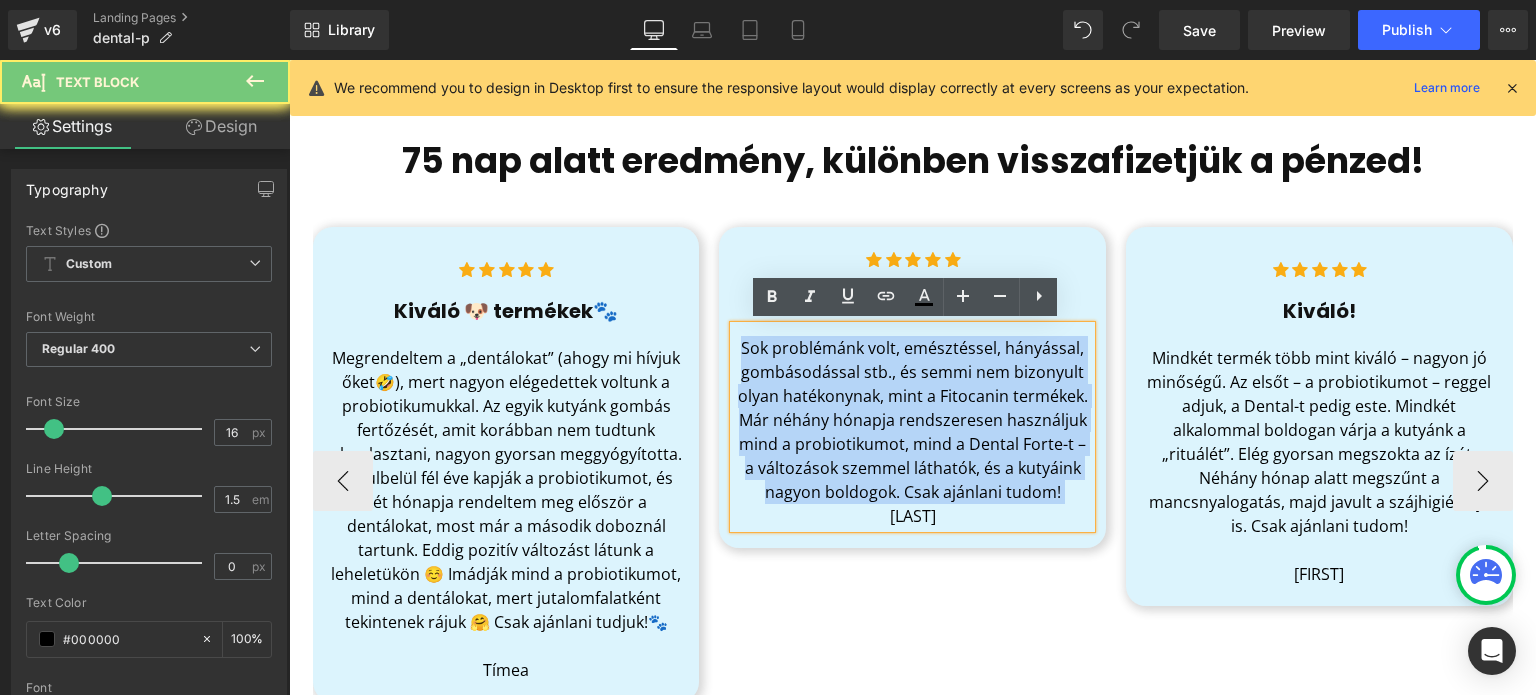 click on "Sok problémánk volt, emésztéssel, hányással, gombásodással stb., és semmi nem bizonyult olyan hatékonynak, mint a Fitocanin termékek. Már néhány hónapja rendszeresen használjuk mind a probiotikumot, mind a Dental Forte-t – a változások szemmel láthatók, és a kutyáink nagyon boldogok. Csak ajánlani tudom!" at bounding box center [913, 420] 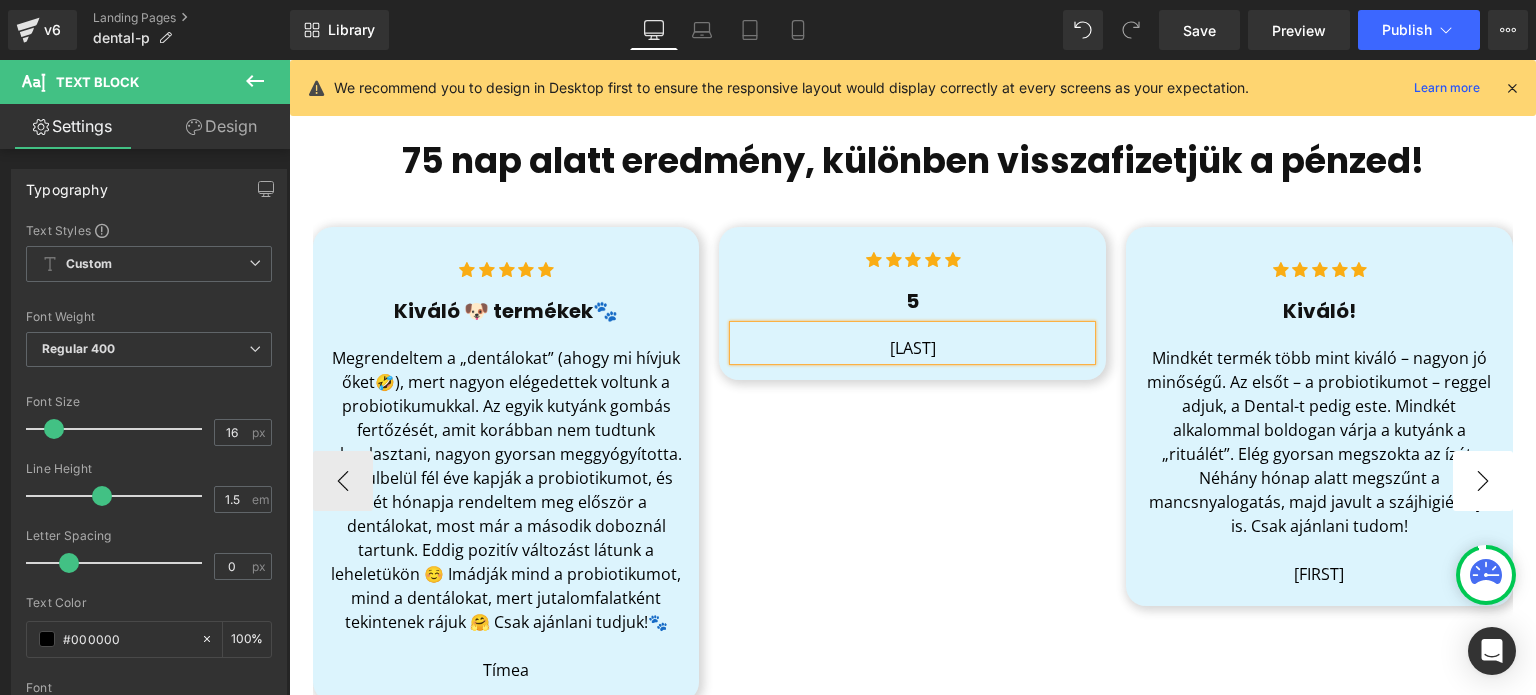 click on "›" at bounding box center (1483, 481) 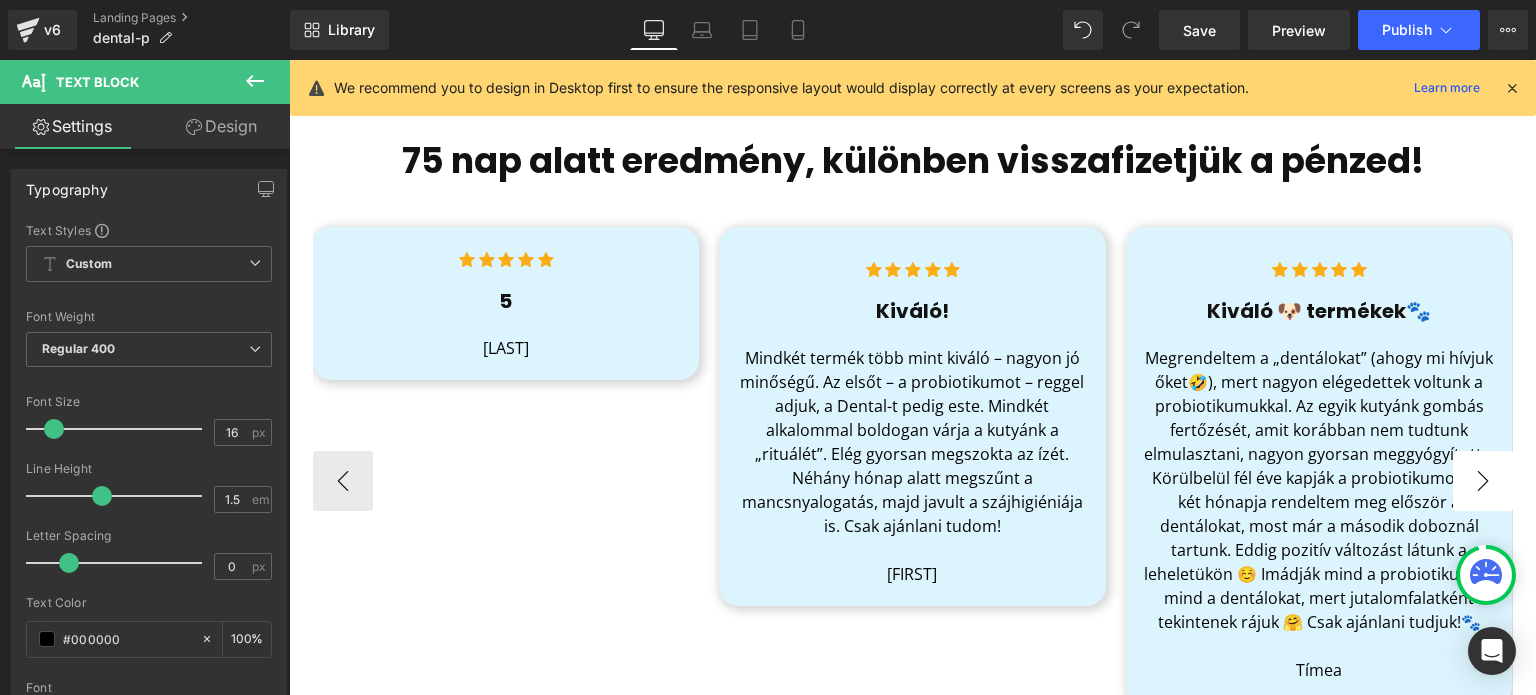 click on "›" at bounding box center (1483, 481) 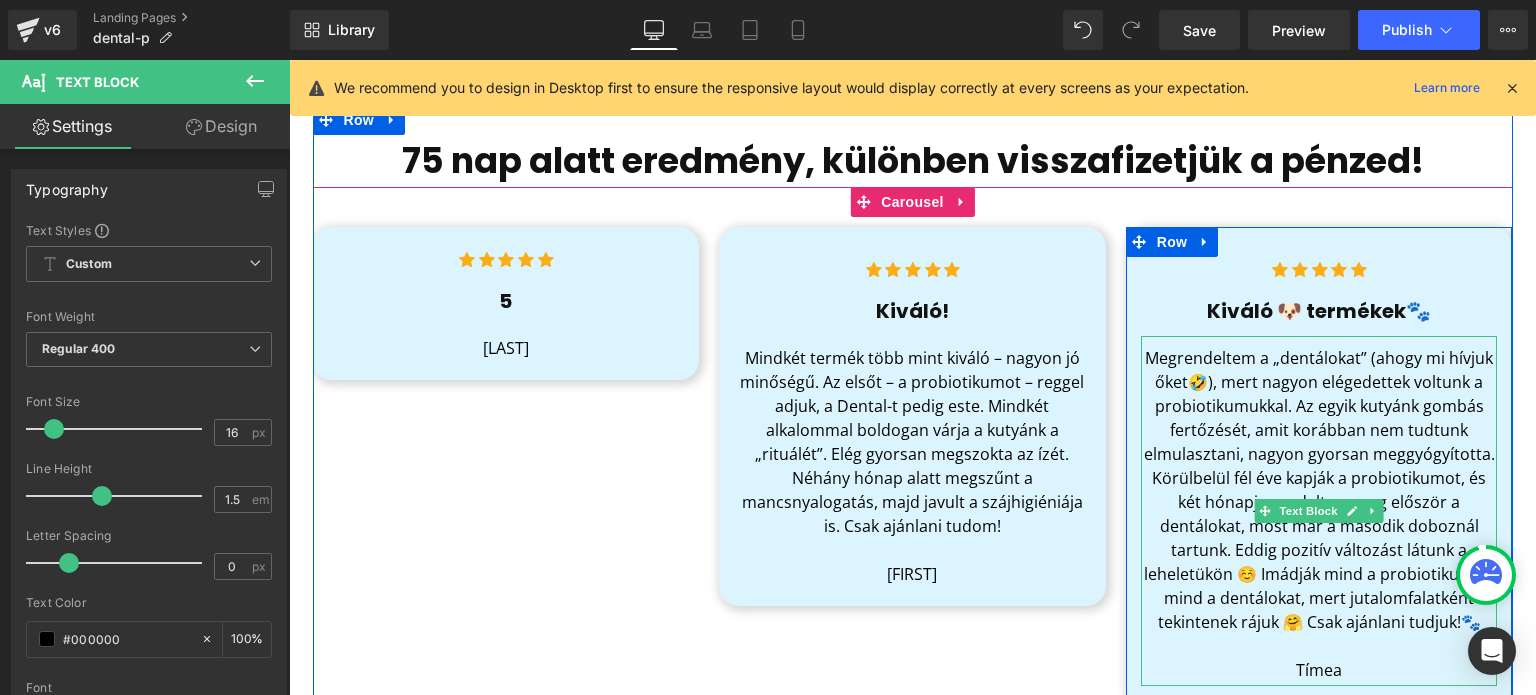 click on "Megrendeltem a „dentálokat” (ahogy mi hívjuk őket🤣), mert nagyon elégedettek voltunk a probiotikumukkal. Az egyik kutyánk gombás fertőzését, amit korábban nem tudtunk elmulasztani, nagyon gyorsan meggyógyította. Körülbelül fél éve kapják a probiotikumot, és két hónapja rendeltem meg először a dentálokat, most már a második doboznál tartunk. Eddig pozitív változást látunk a leheletükön ☺️ Imádják mind a probiotikumot, mind a dentálokat, mert jutalomfalatként tekintenek rájuk 🤗 Csak ajánlani tudjuk!🐾" at bounding box center (1319, 490) 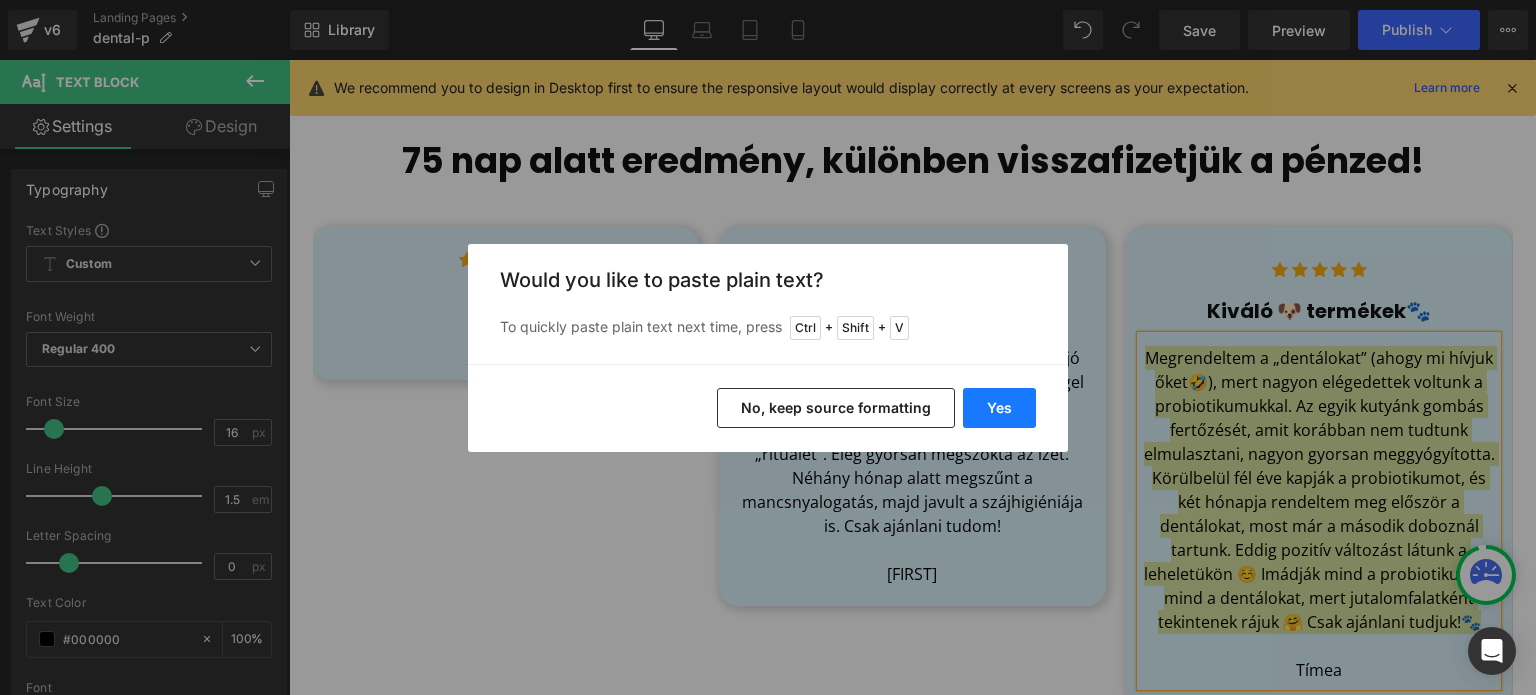 click on "Yes" at bounding box center [999, 408] 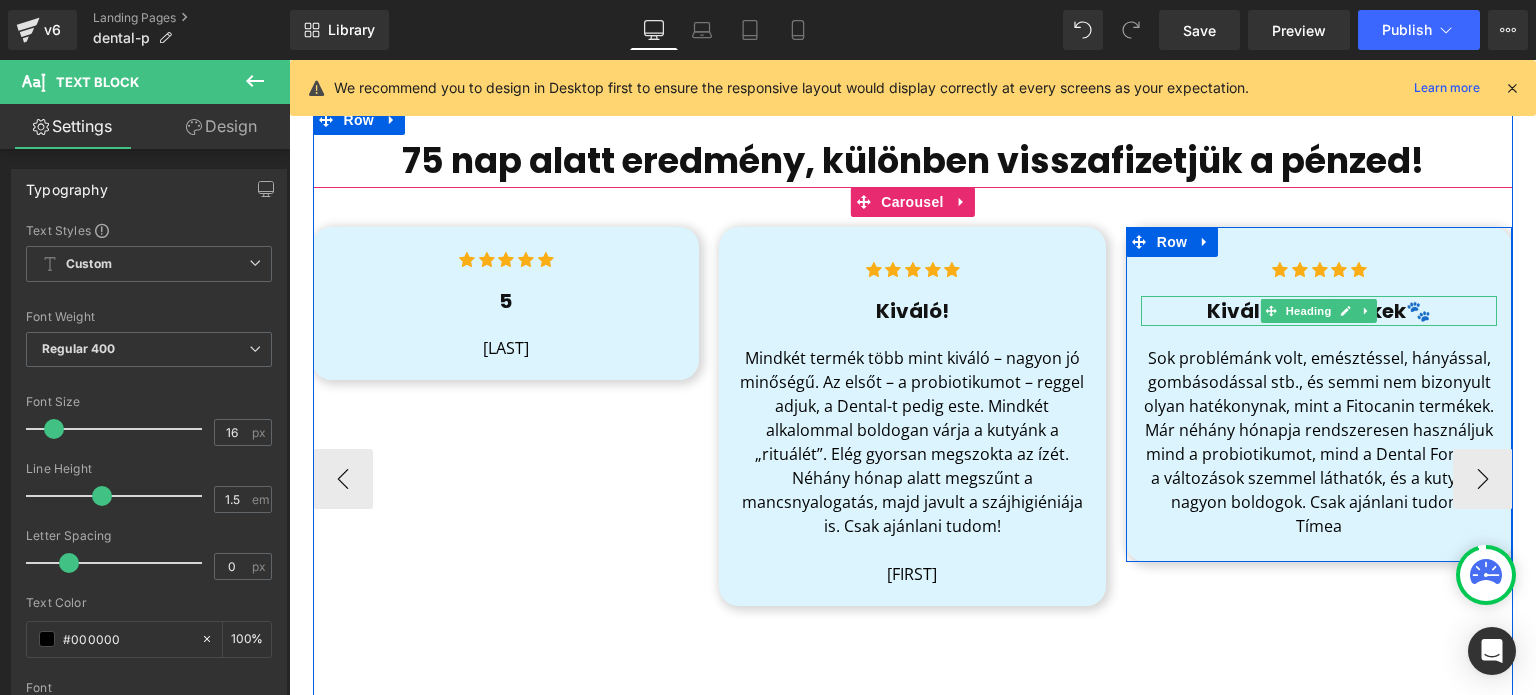 click on "Heading" at bounding box center [1309, 311] 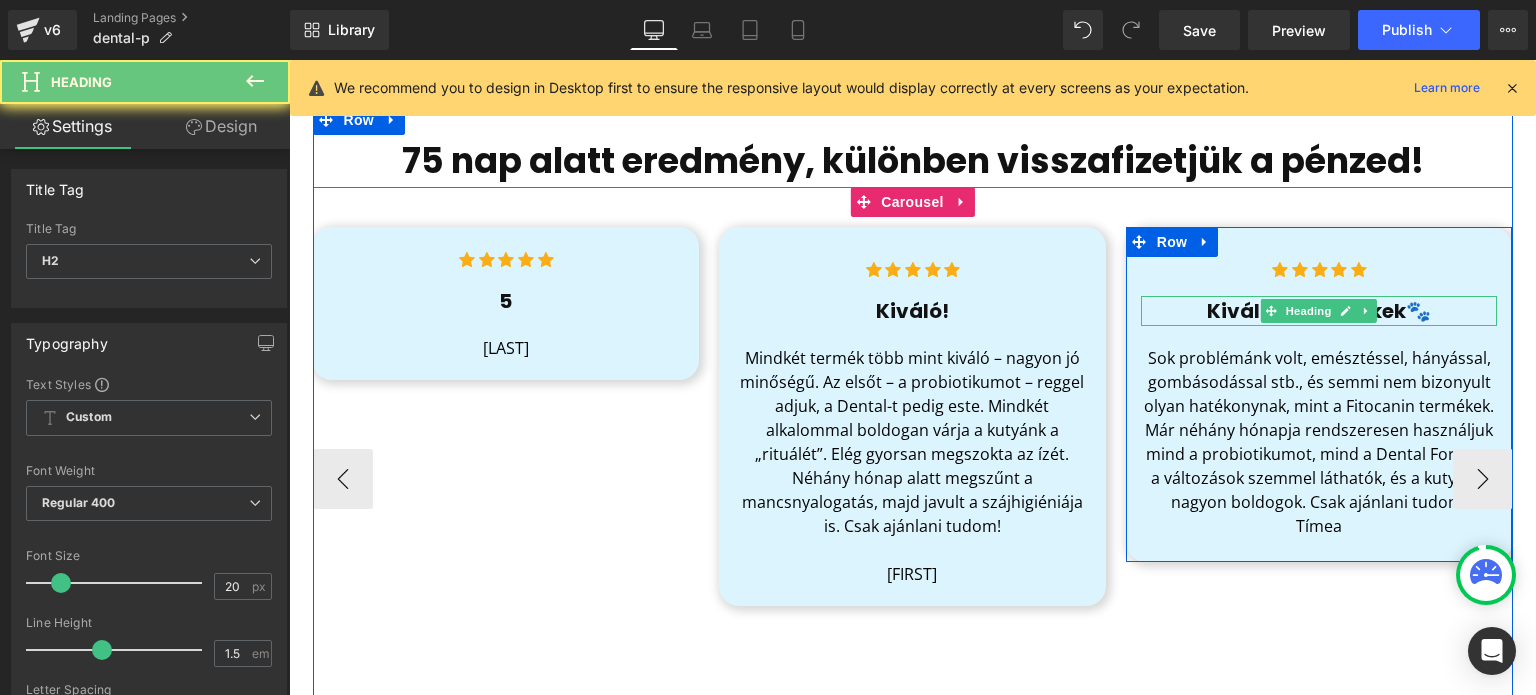 click on "Kiváló 🐶 termékek🐾" at bounding box center [1319, 311] 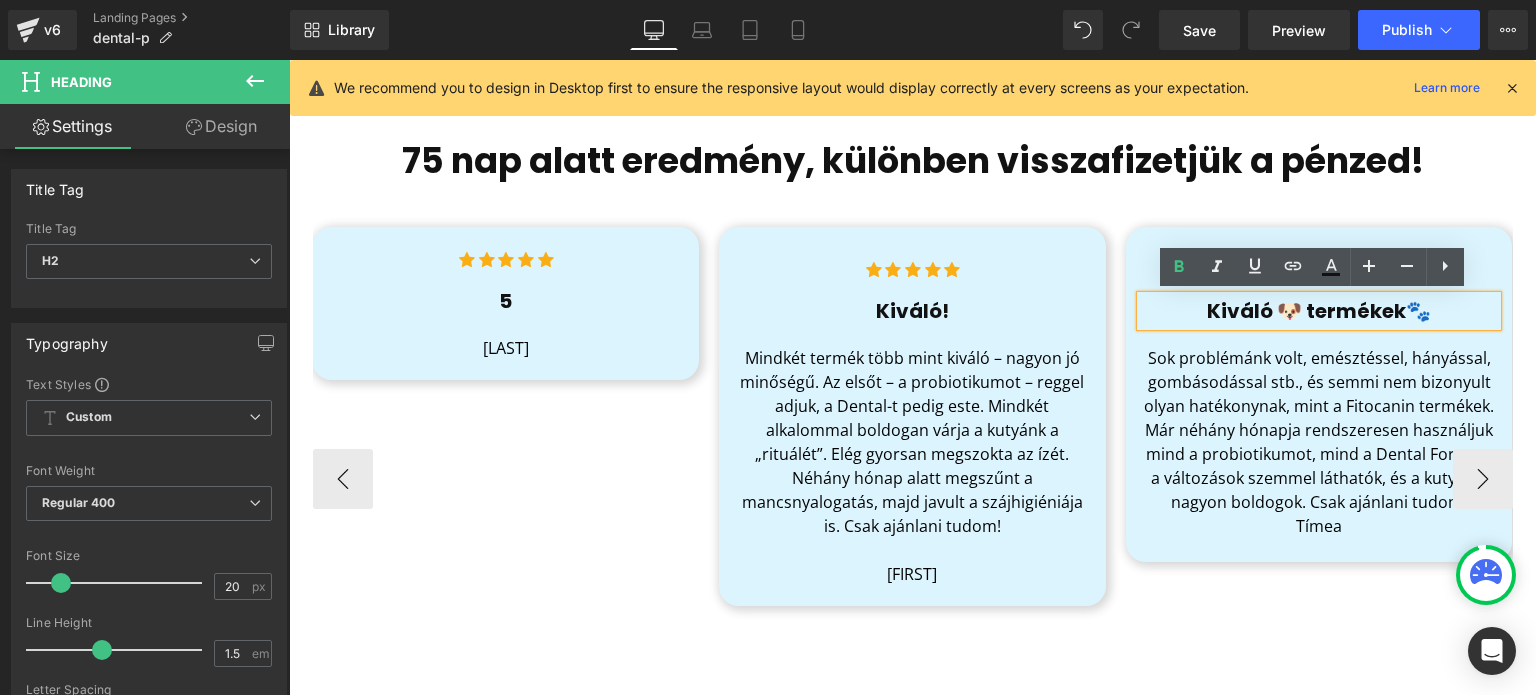 click on "Kiváló 🐶 termékek🐾" at bounding box center [1319, 311] 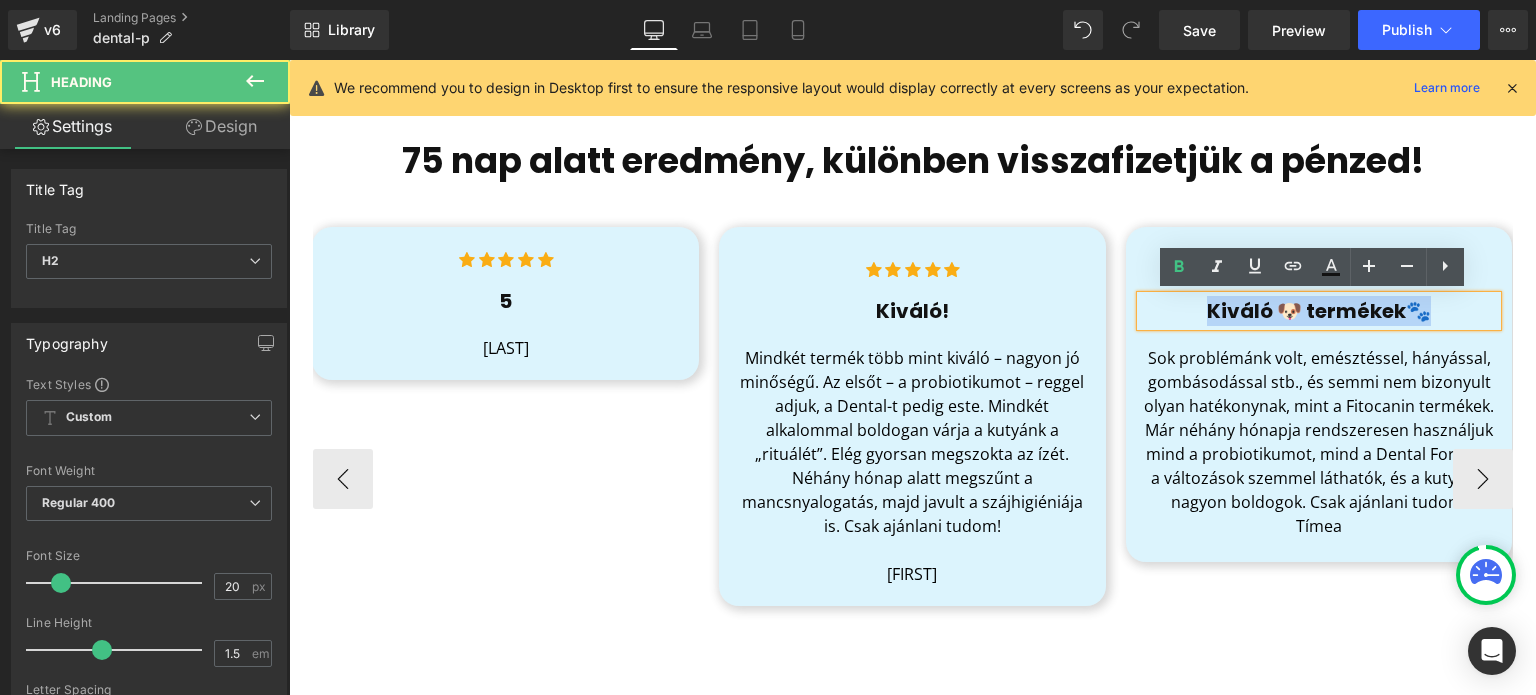 click on "Kiváló 🐶 termékek🐾" at bounding box center (1319, 311) 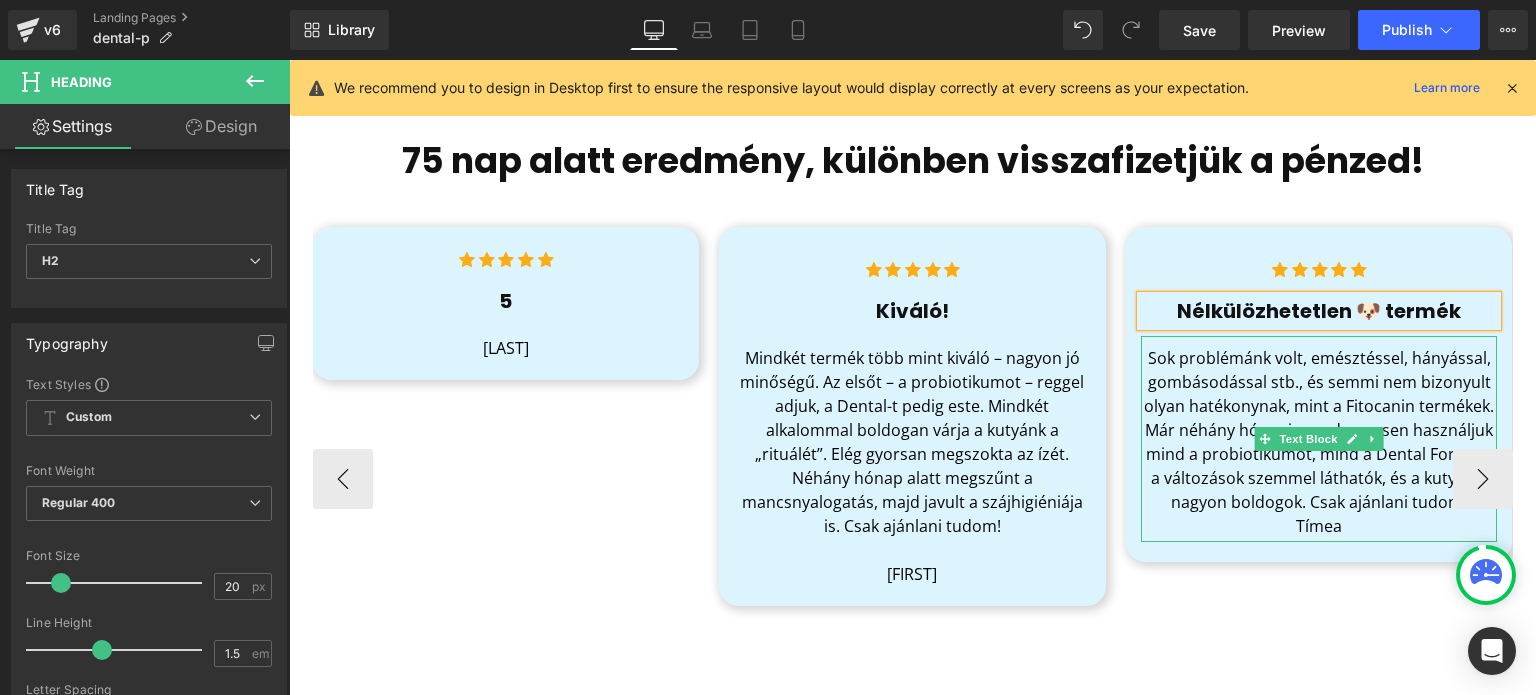click on "Tímea" at bounding box center (1319, 526) 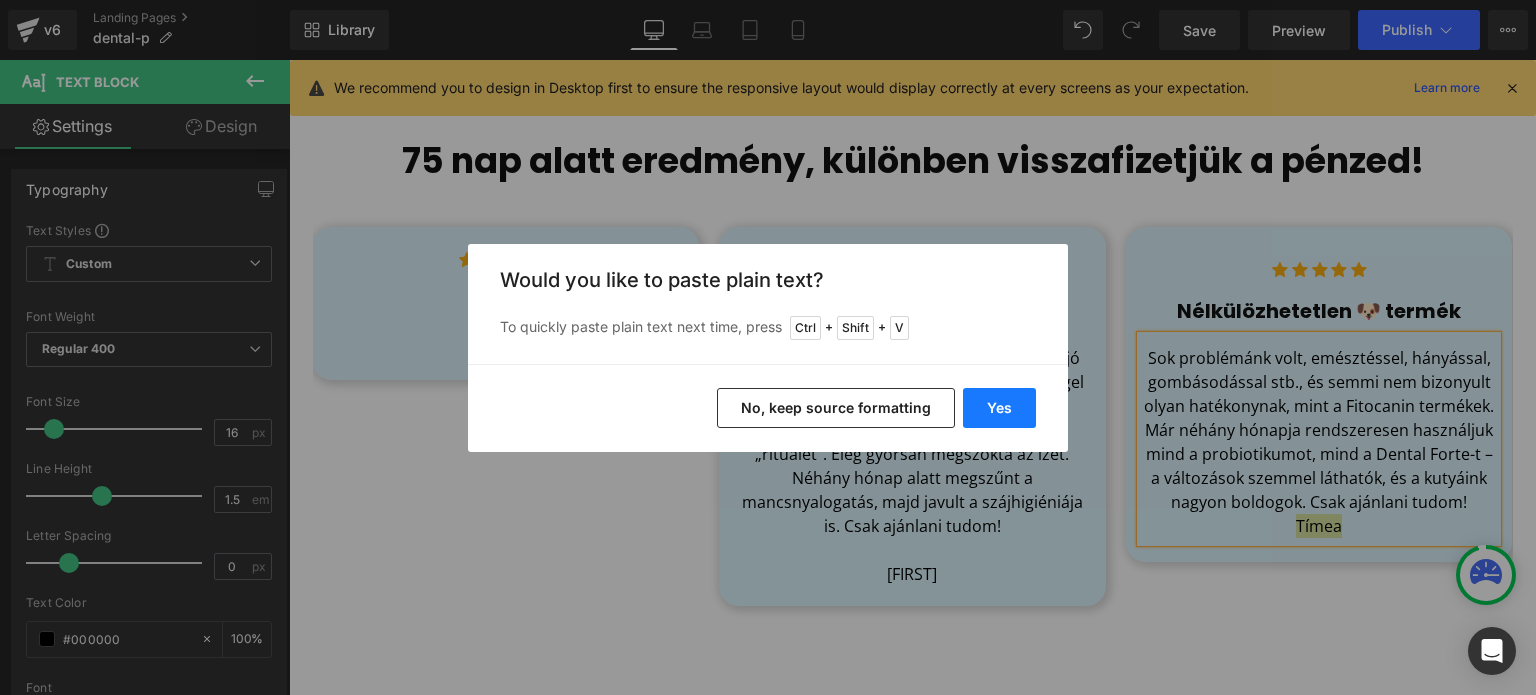 click on "Yes" at bounding box center [999, 408] 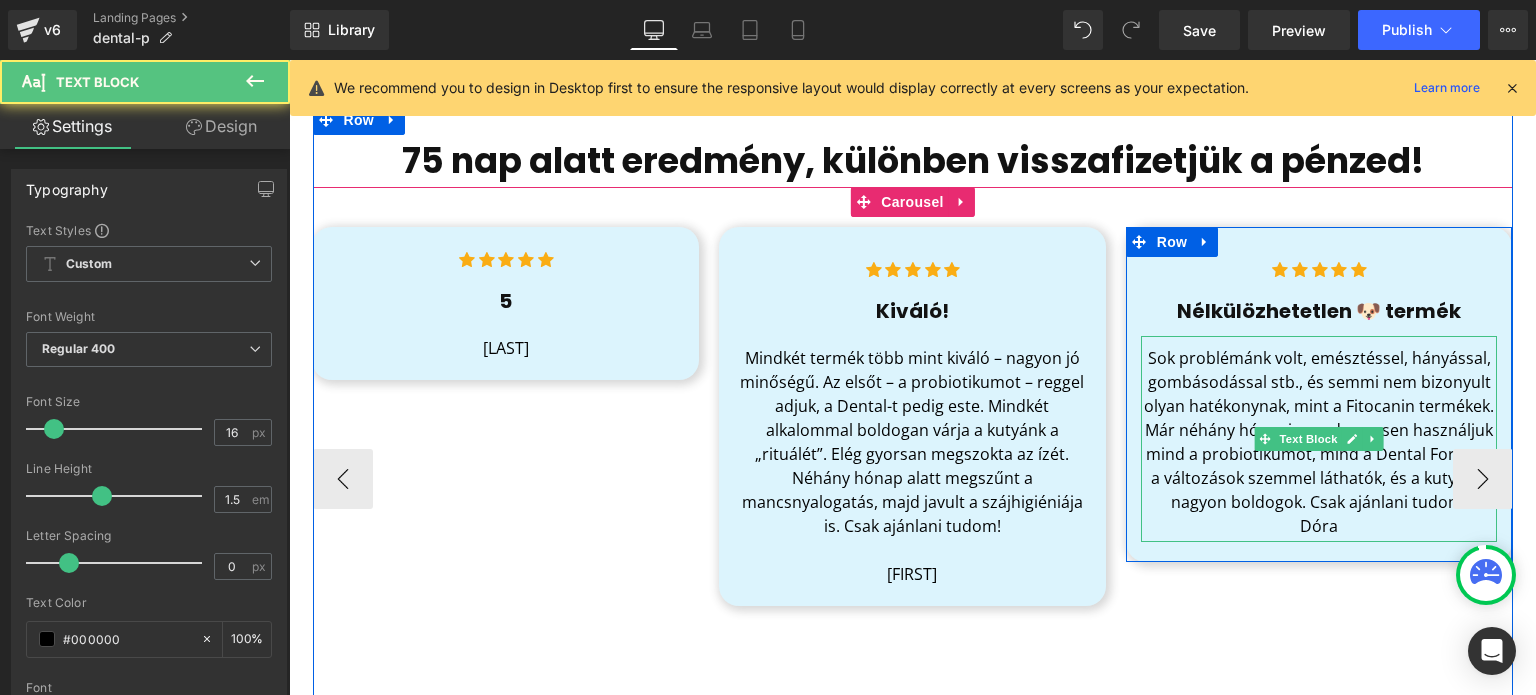 click on "Dóra" at bounding box center [1319, 526] 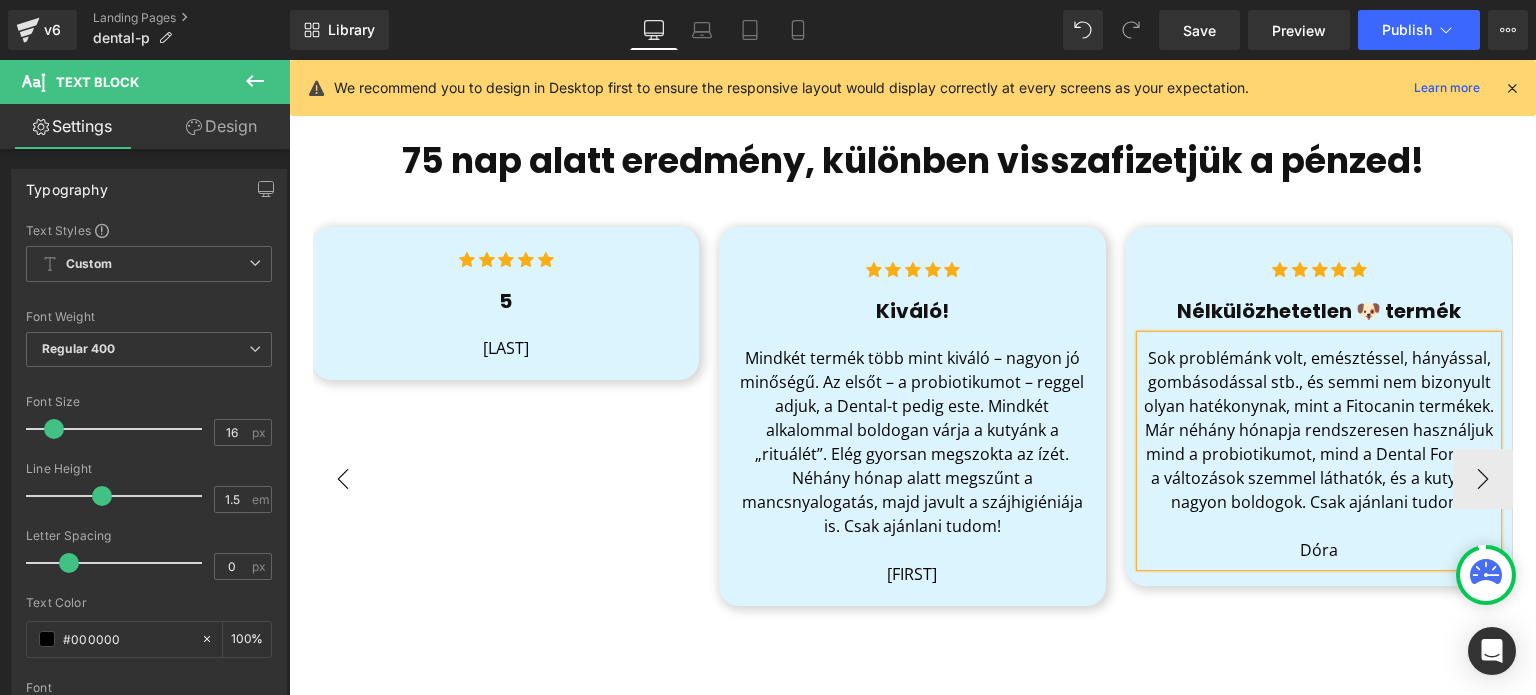 click on "‹" at bounding box center (343, 479) 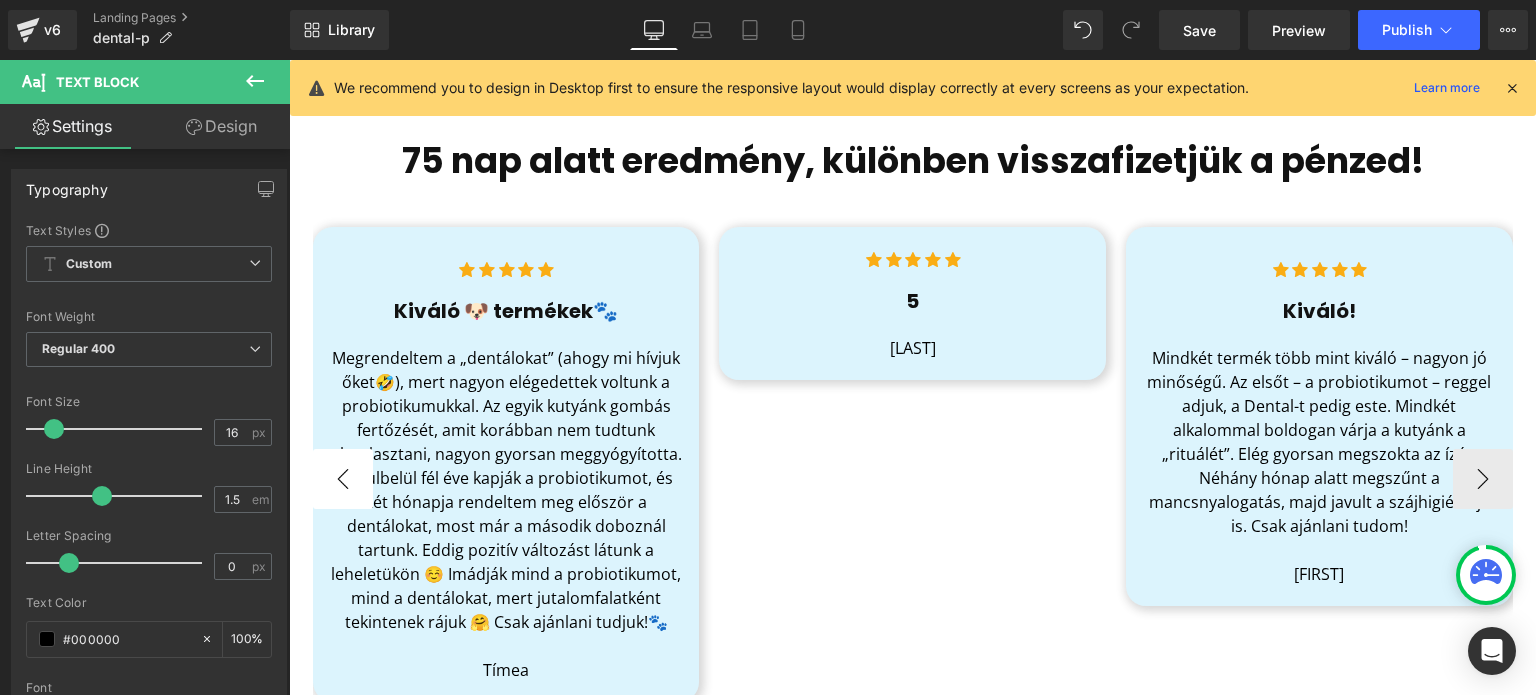 click on "‹" at bounding box center (343, 479) 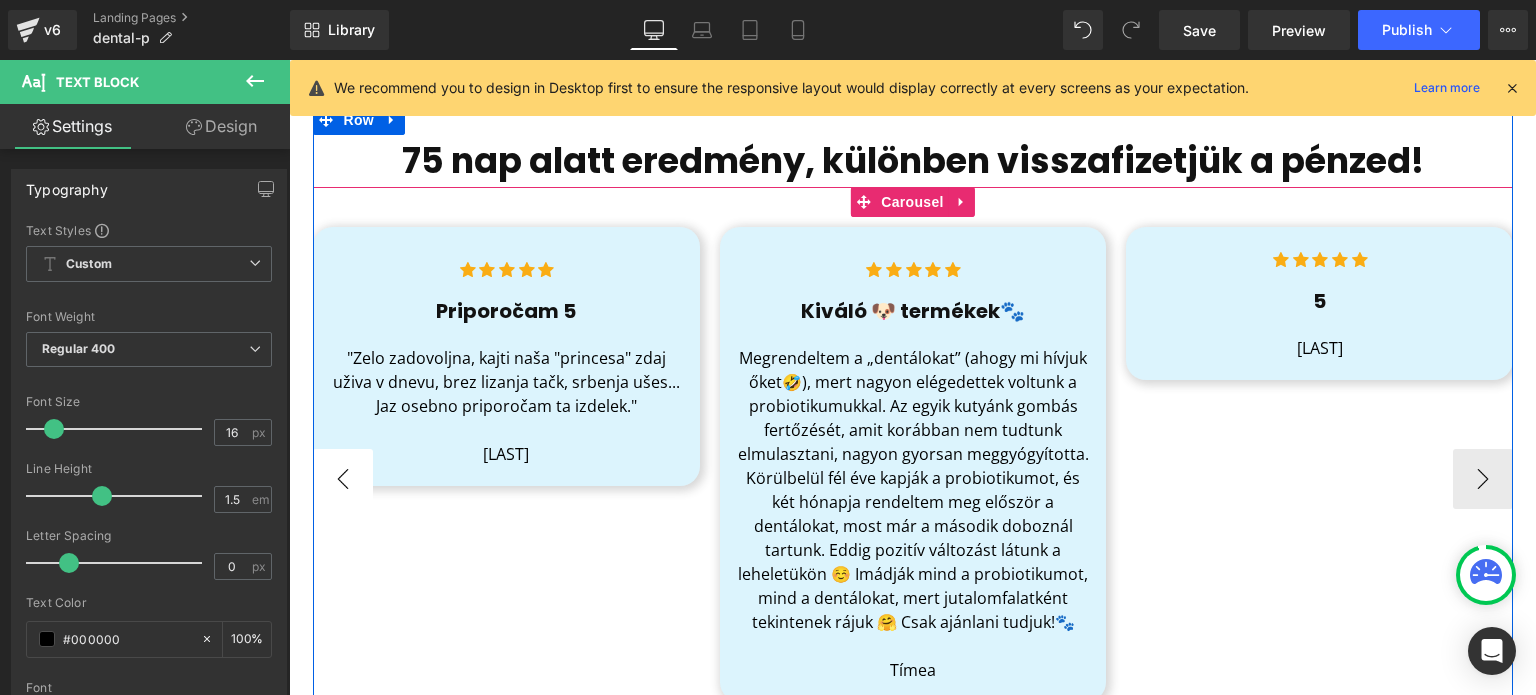 click on "‹" at bounding box center (343, 479) 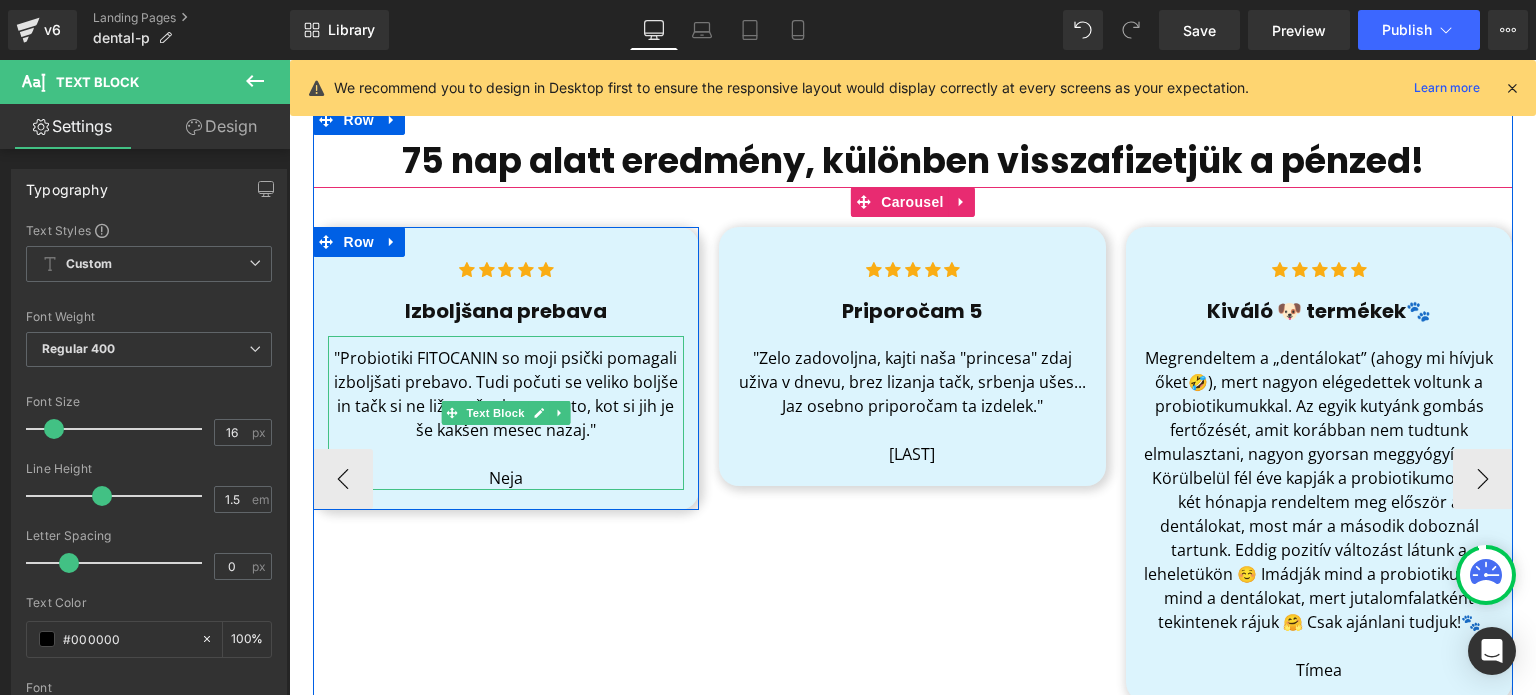 click on ""Probiotiki FITOCANIN so moji psički pomagali izboljšati prebavo. Tudi počuti se veliko boljše in tačk si ne liže več tako pogosto, kot si jih je še kakšen mesec nazaj."" at bounding box center (506, 394) 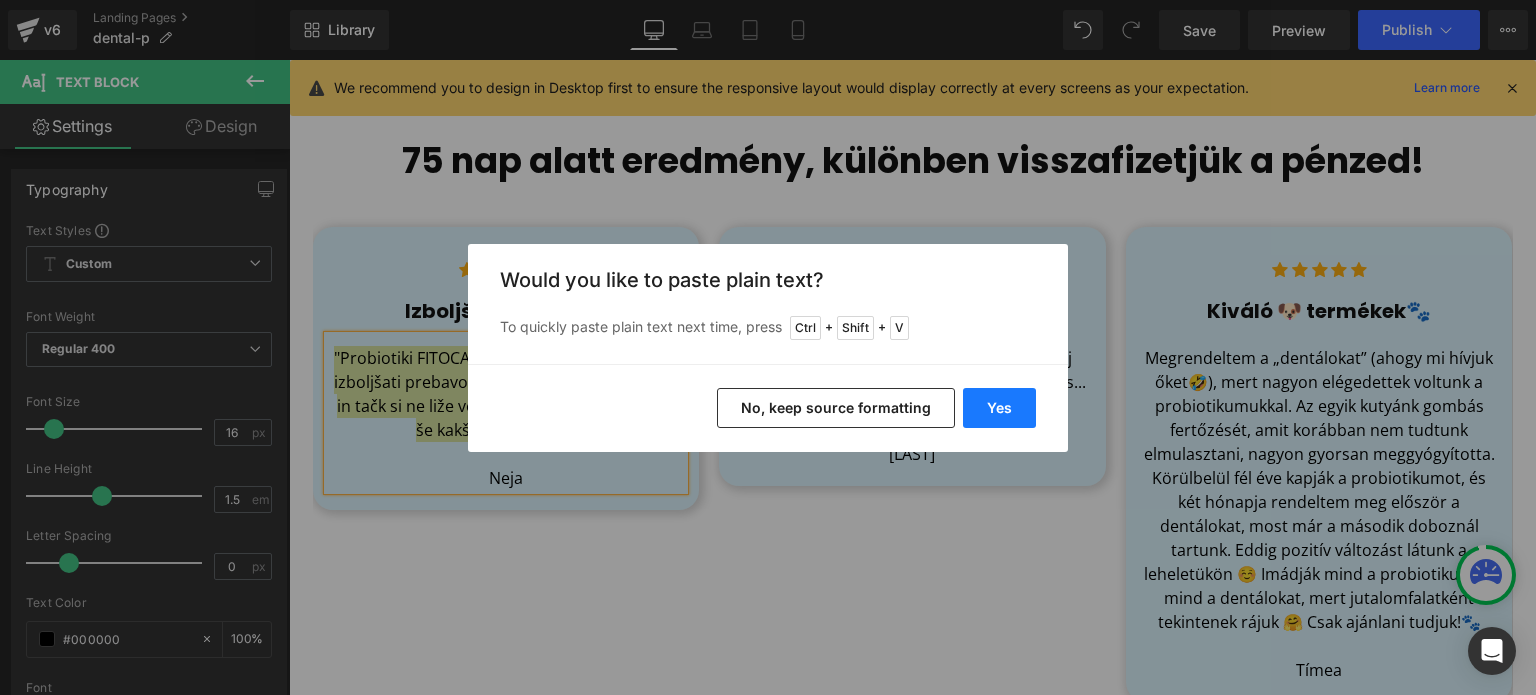 click on "Yes" at bounding box center [999, 408] 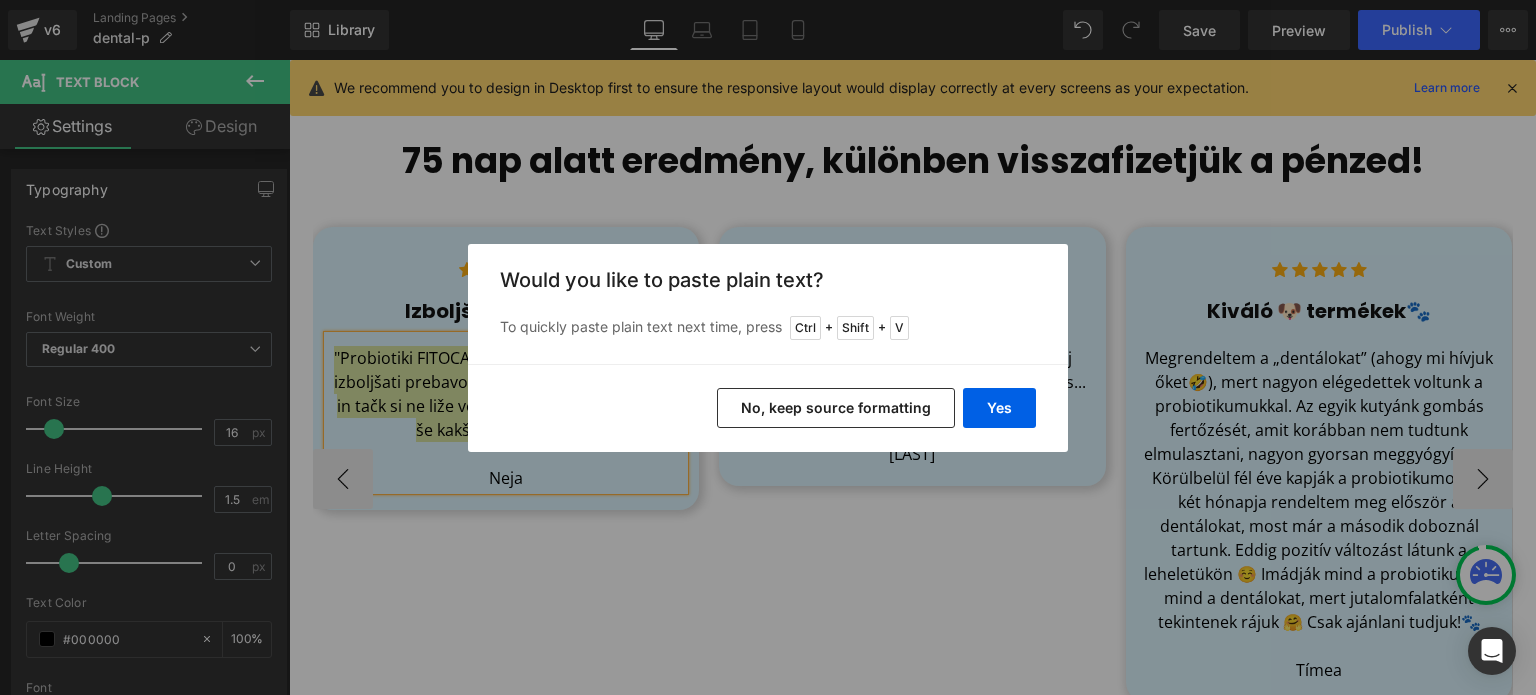 type 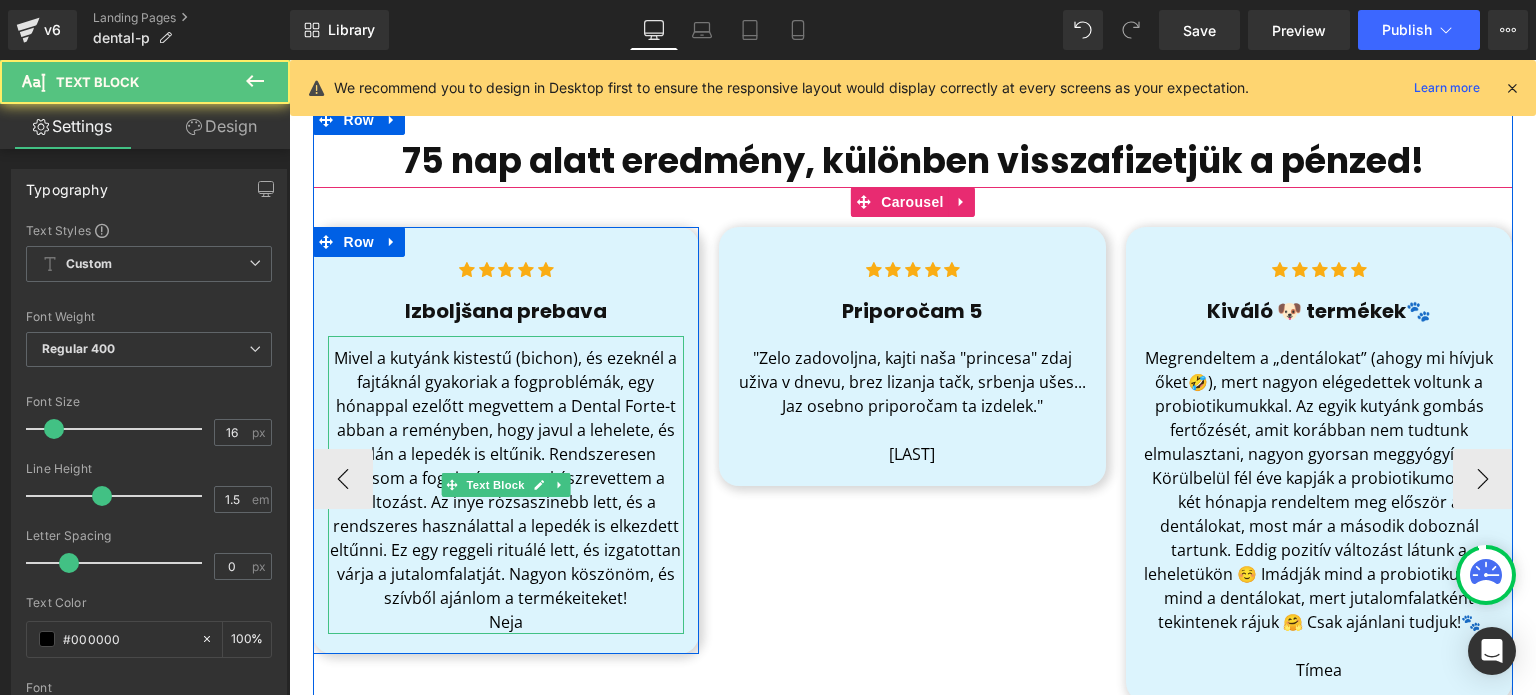 click on "Neja" at bounding box center (506, 622) 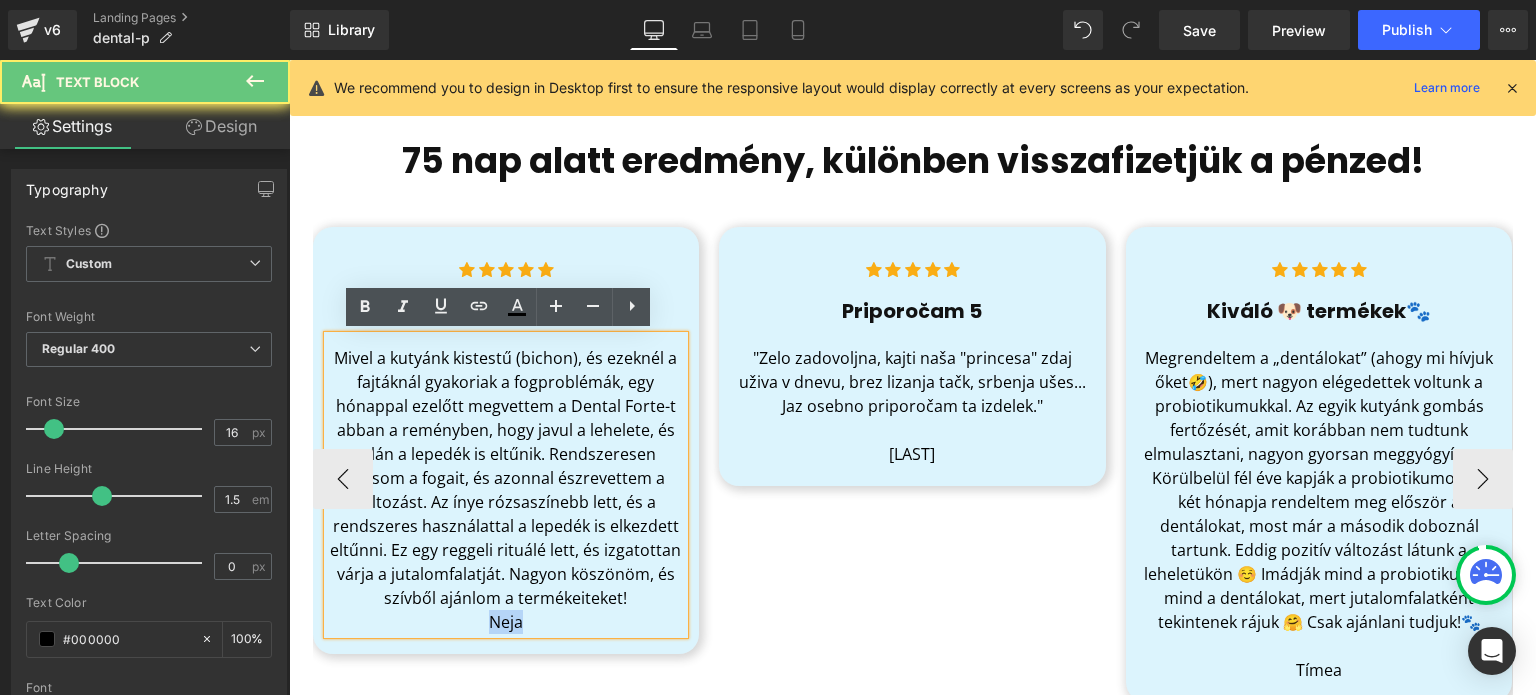 drag, startPoint x: 516, startPoint y: 615, endPoint x: 467, endPoint y: 614, distance: 49.010204 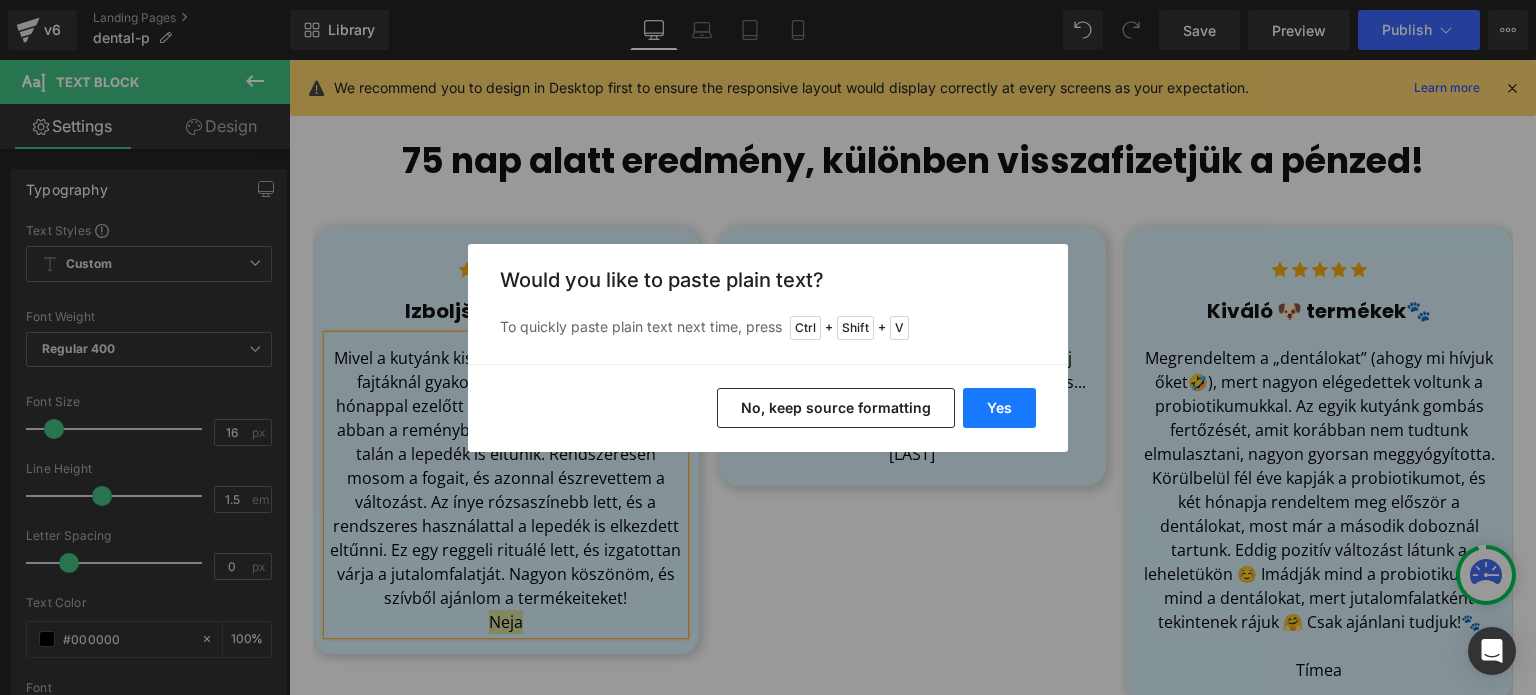 drag, startPoint x: 672, startPoint y: 379, endPoint x: 1023, endPoint y: 395, distance: 351.36447 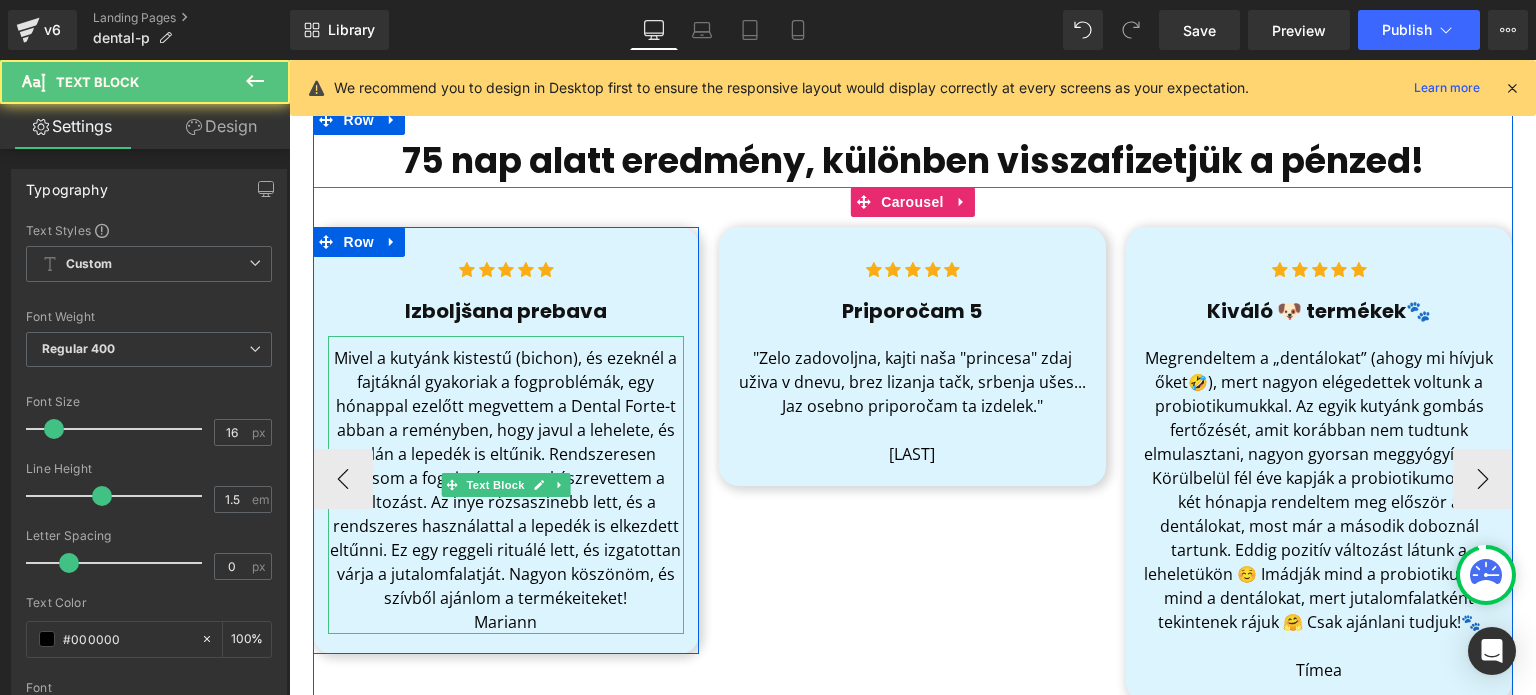 click on "Mivel a kutyánk kistestű (bichon), és ezeknél a fajtáknál gyakoriak a fogproblémák, egy hónappal ezelőtt megvettem a Dental Forte-t abban a reményben, hogy javul a lehelete, és talán a lepedék is eltűnik. Rendszeresen mosom a fogait, és azonnal észrevettem a változást. Az ínye rózsaszínebb lett, és a rendszeres használattal a lepedék is elkezdett eltűnni. Ez egy reggeli rituálé lett, és izgatottan várja a jutalomfalatját. Nagyon köszönöm, és szívből ajánlom a termékeiteket!" at bounding box center [506, 478] 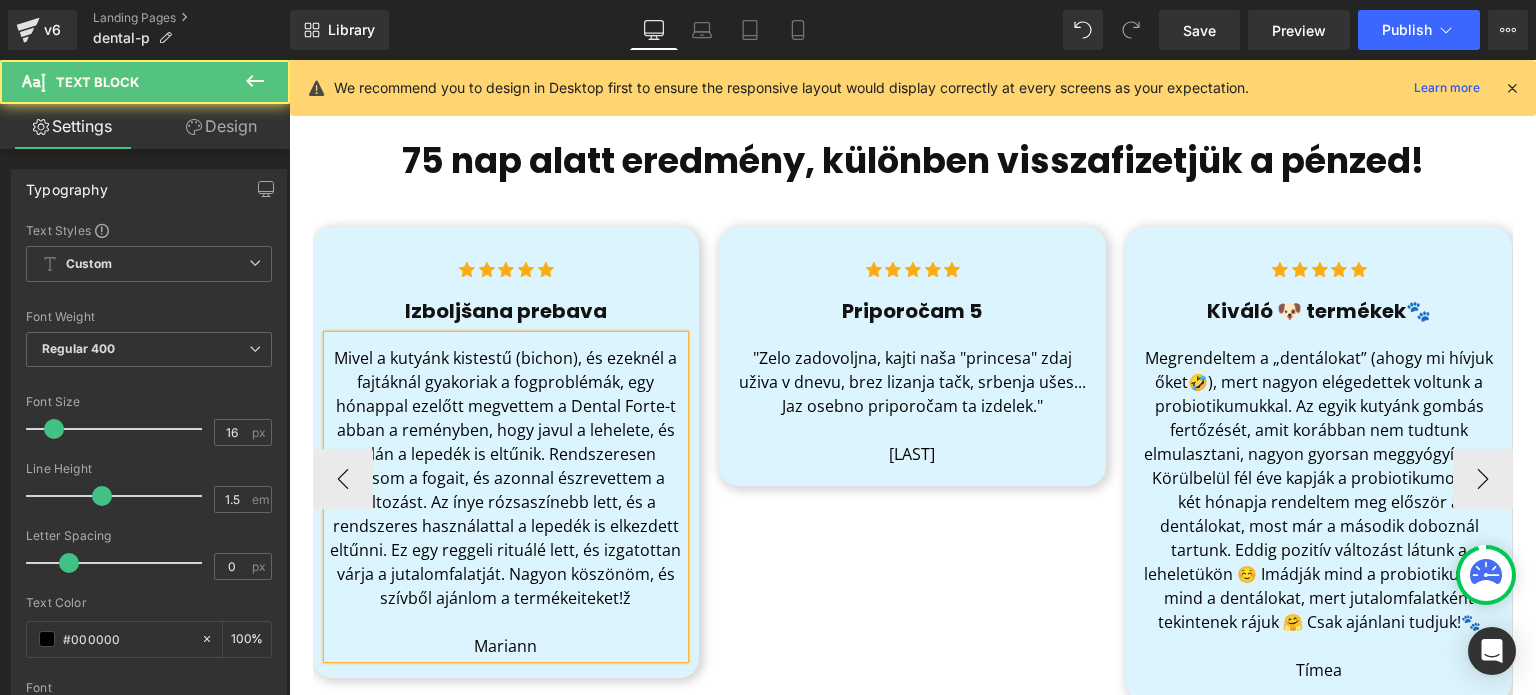 click on "Mivel a kutyánk kistestű (bichon), és ezeknél a fajtáknál gyakoriak a fogproblémák, egy hónappal ezelőtt megvettem a Dental Forte-t abban a reményben, hogy javul a lehelete, és talán a lepedék is eltűnik. Rendszeresen mosom a fogait, és azonnal észrevettem a változást. Az ínye rózsaszínebb lett, és a rendszeres használattal a lepedék is elkezdett eltűnni. Ez egy reggeli rituálé lett, és izgatottan várja a jutalomfalatját. Nagyon köszönöm, és szívből ajánlom a termékeiteket!ž" at bounding box center [506, 478] 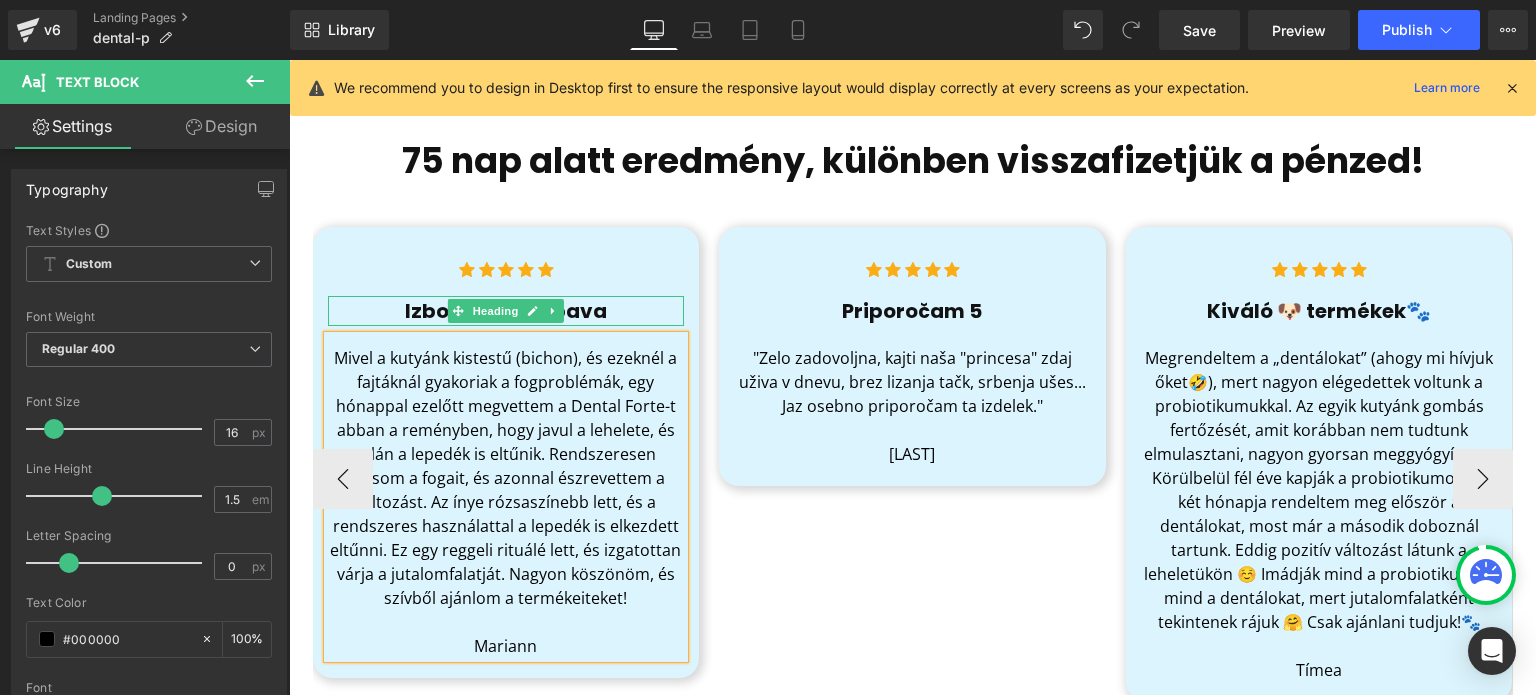 click on "Izboljšana prebava" at bounding box center [506, 311] 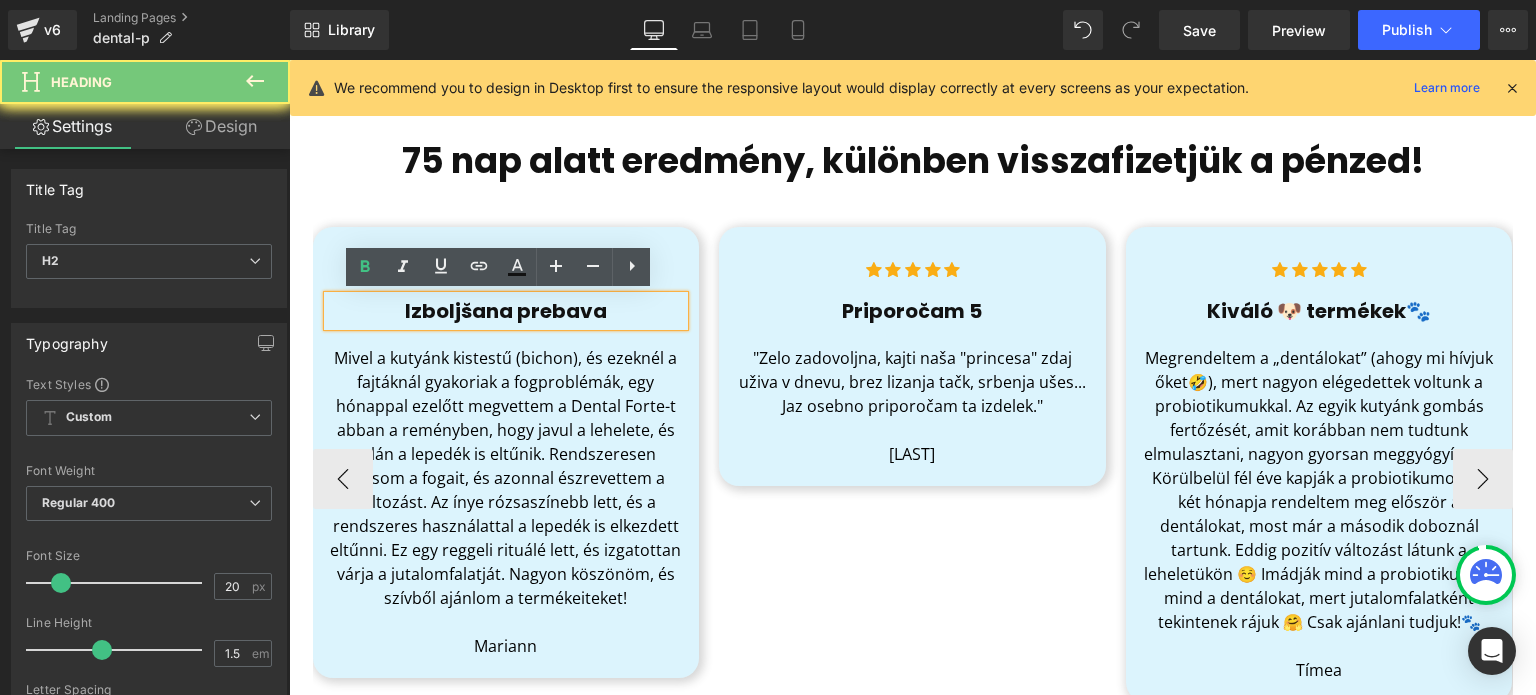 click on "Izboljšana prebava" at bounding box center [506, 311] 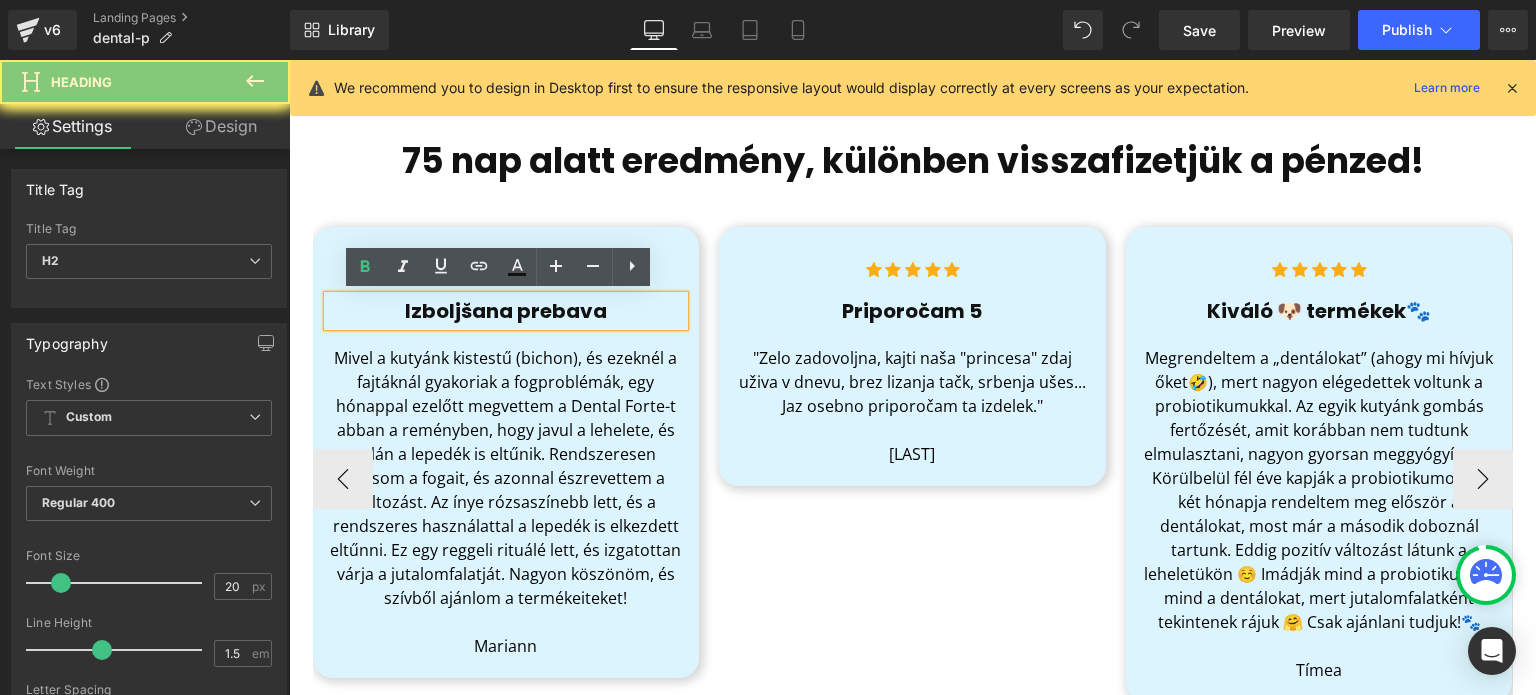 click on "Izboljšana prebava" at bounding box center (506, 311) 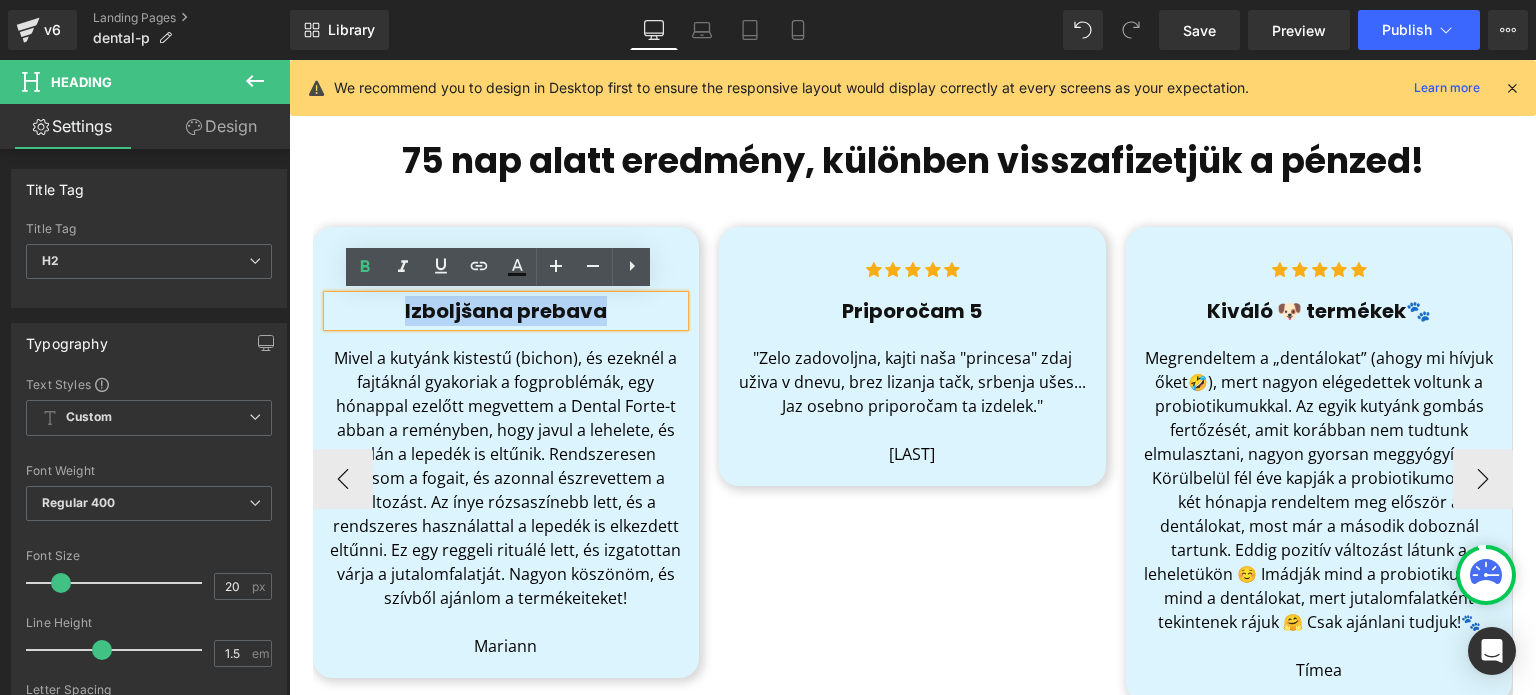 click on "Izboljšana prebava" at bounding box center [506, 311] 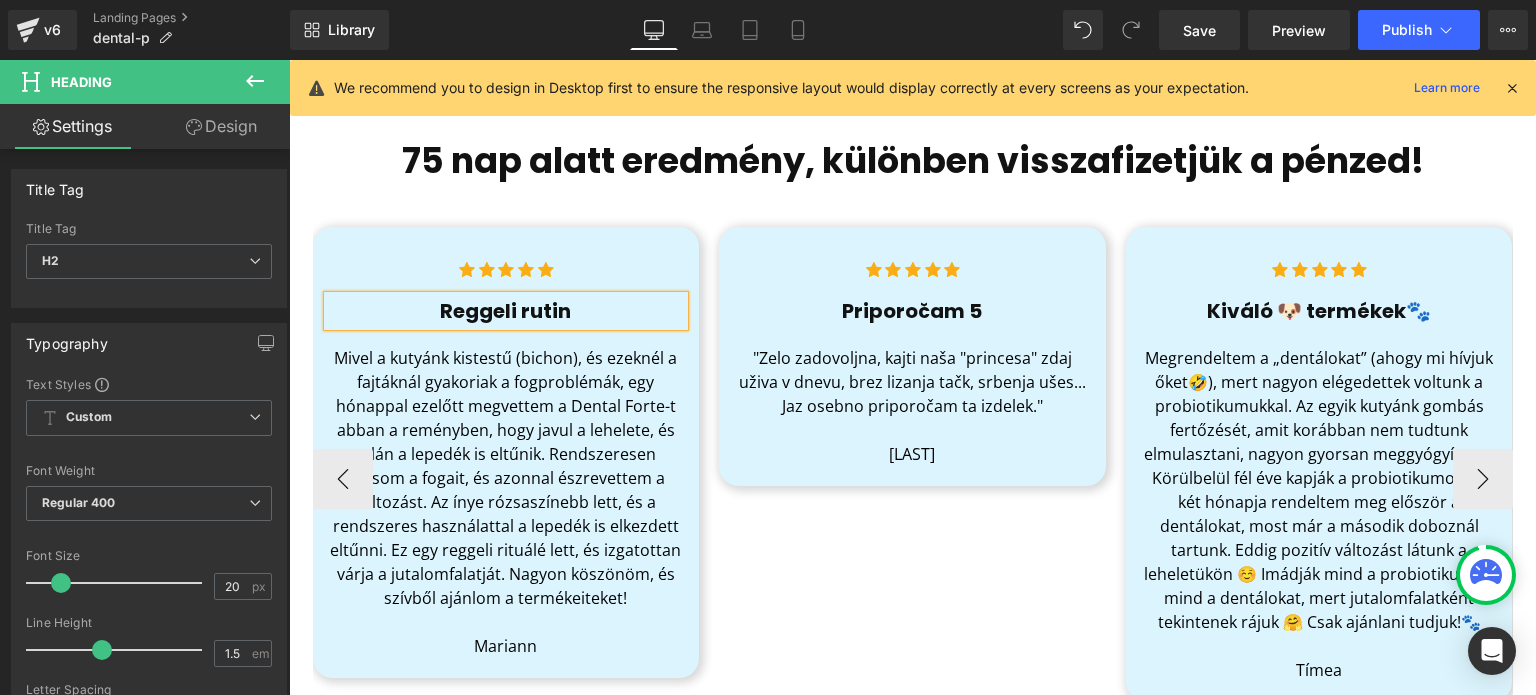 drag, startPoint x: 863, startPoint y: 391, endPoint x: 842, endPoint y: 358, distance: 39.115215 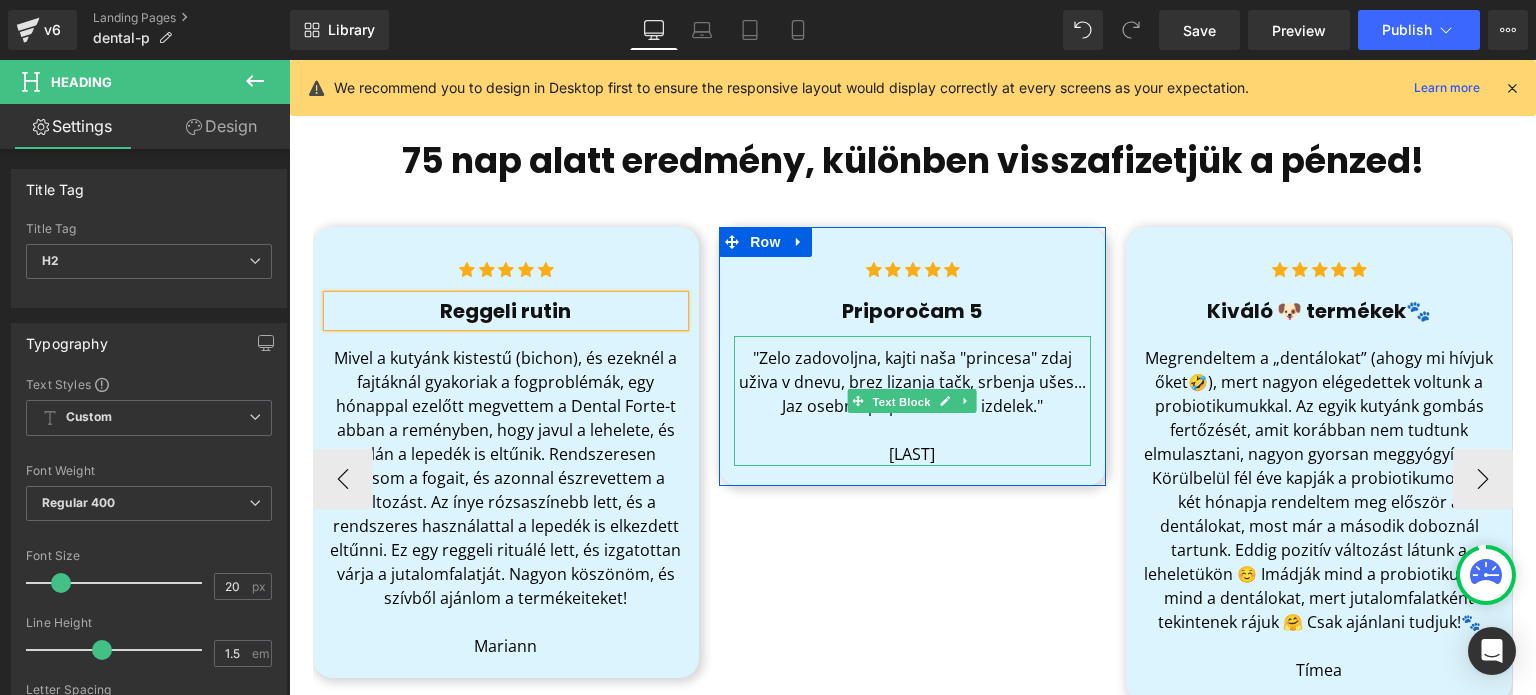 click on ""Zelo zadovoljna, kajti naša "princesa" zdaj uživa v dnevu, brez lizanja tačk, srbenja ušes... Jaz osebno priporočam ta izdelek."" at bounding box center (912, 382) 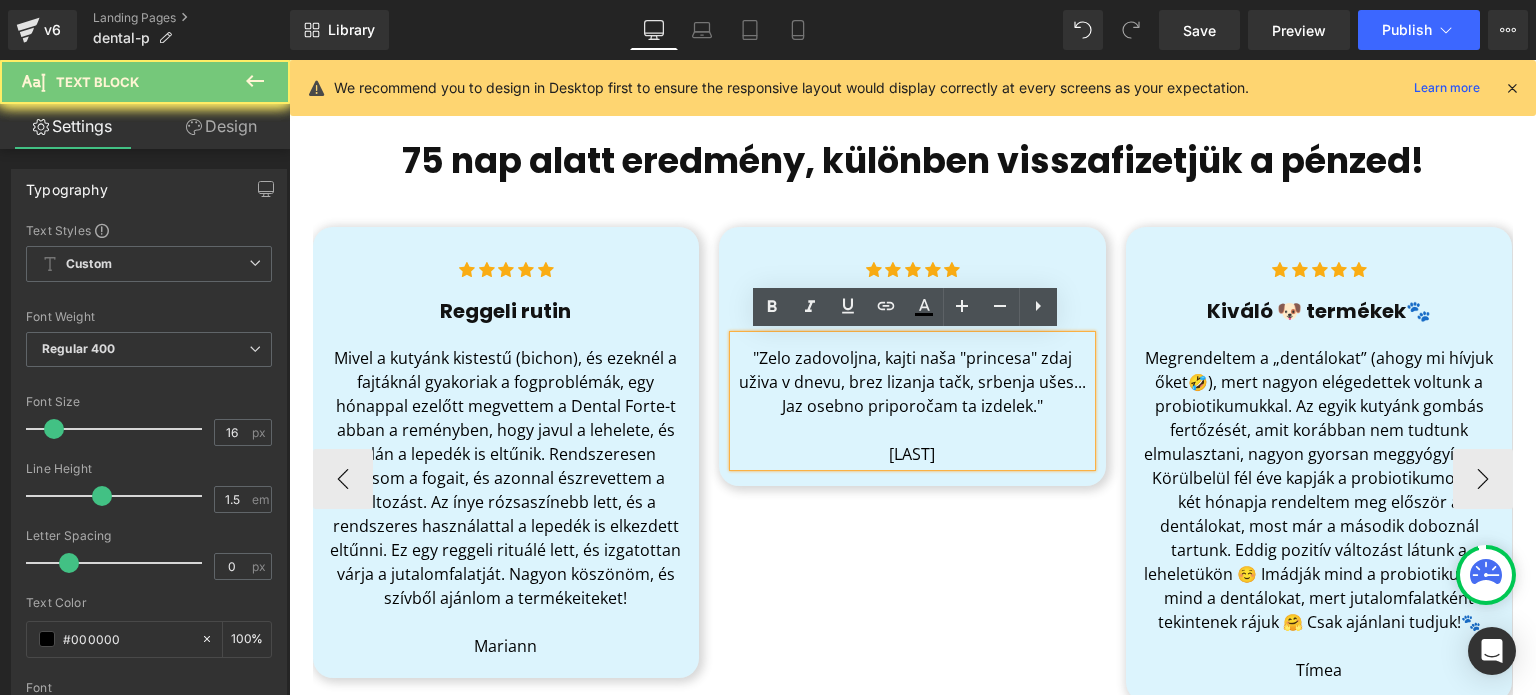 click on ""Zelo zadovoljna, kajti naša "princesa" zdaj uživa v dnevu, brez lizanja tačk, srbenja ušes... Jaz osebno priporočam ta izdelek."" at bounding box center (912, 382) 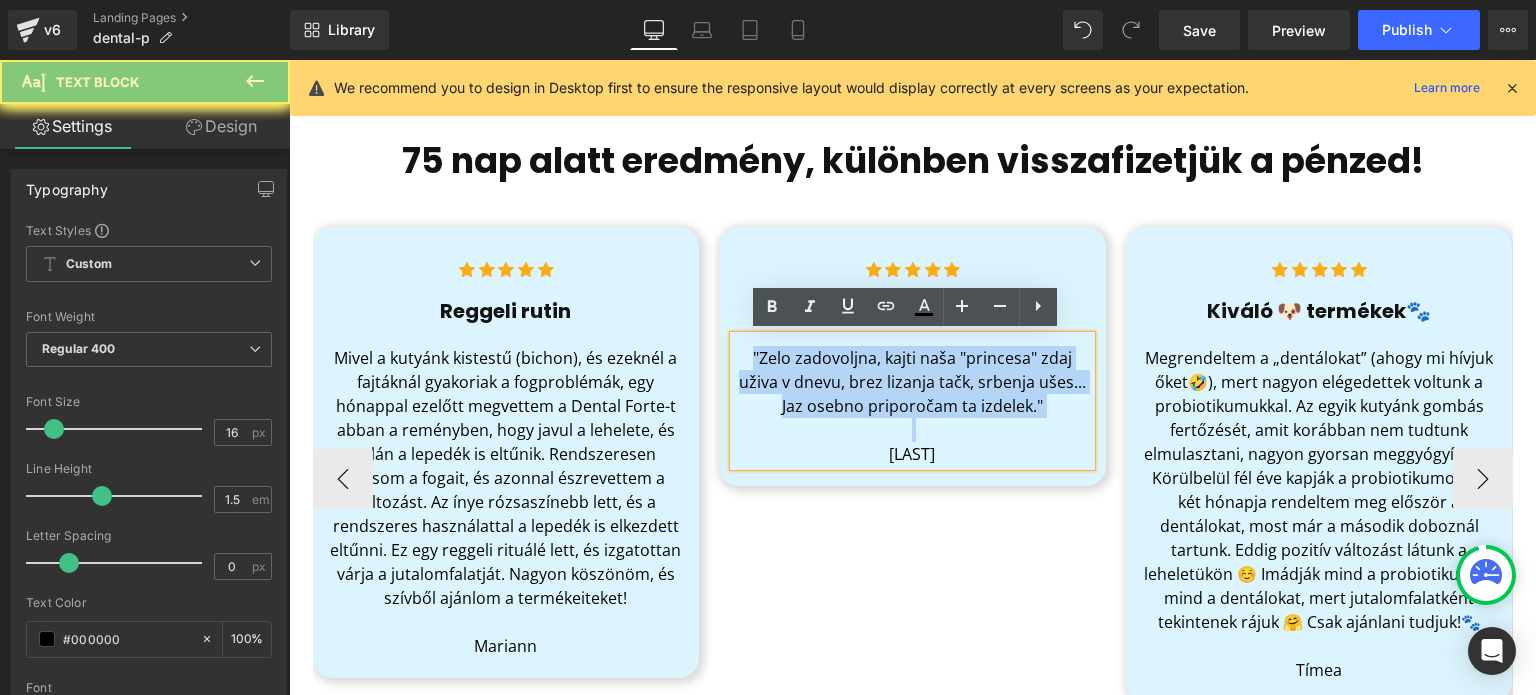 click on ""Zelo zadovoljna, kajti naša "princesa" zdaj uživa v dnevu, brez lizanja tačk, srbenja ušes... Jaz osebno priporočam ta izdelek."" at bounding box center [912, 382] 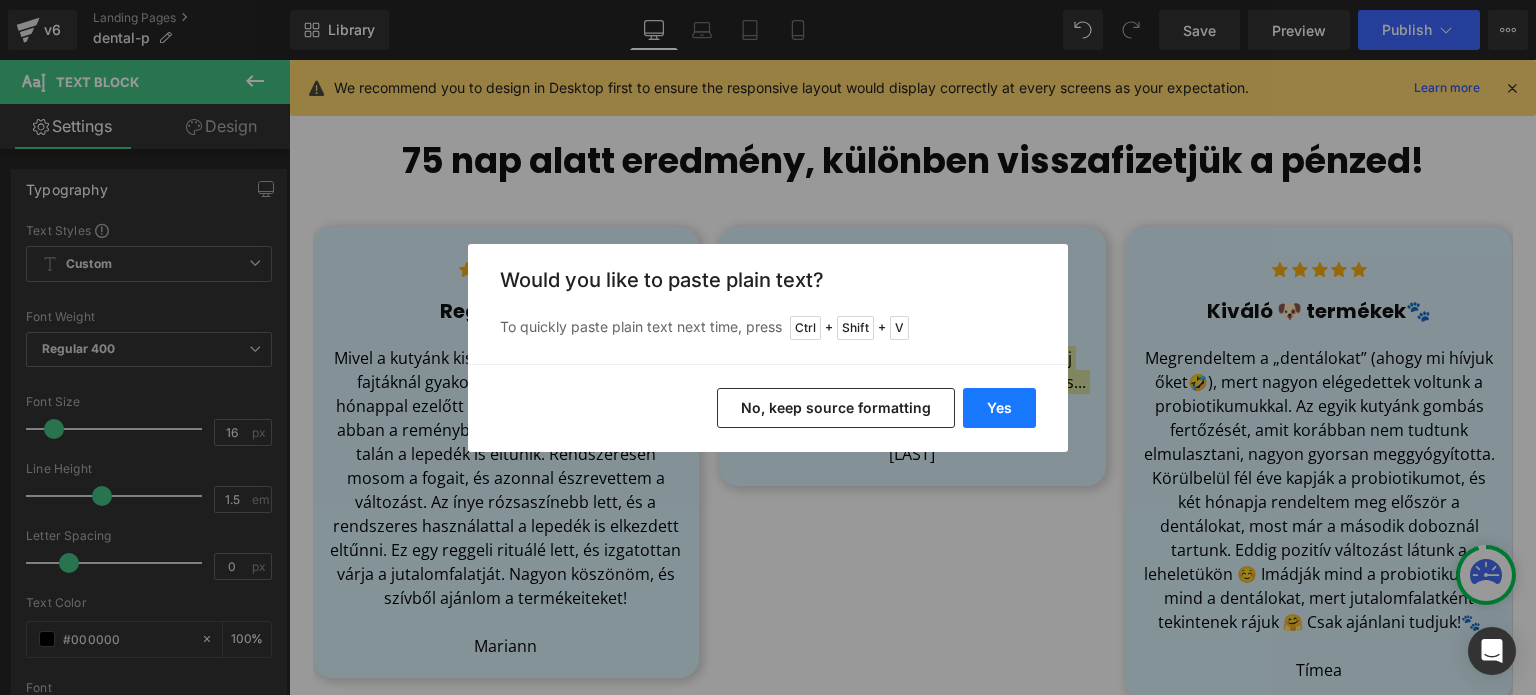 drag, startPoint x: 986, startPoint y: 399, endPoint x: 687, endPoint y: 77, distance: 439.4144 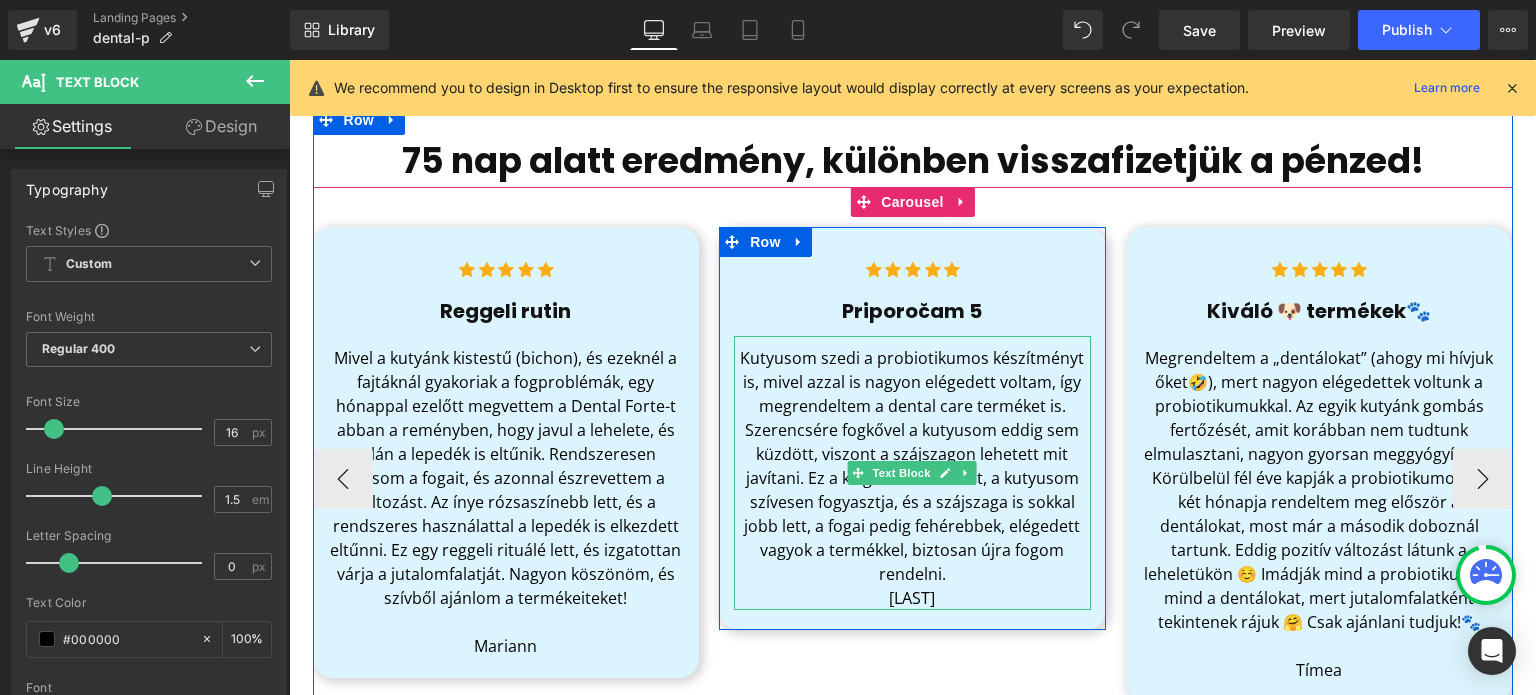 click on "[LAST]" at bounding box center (912, 598) 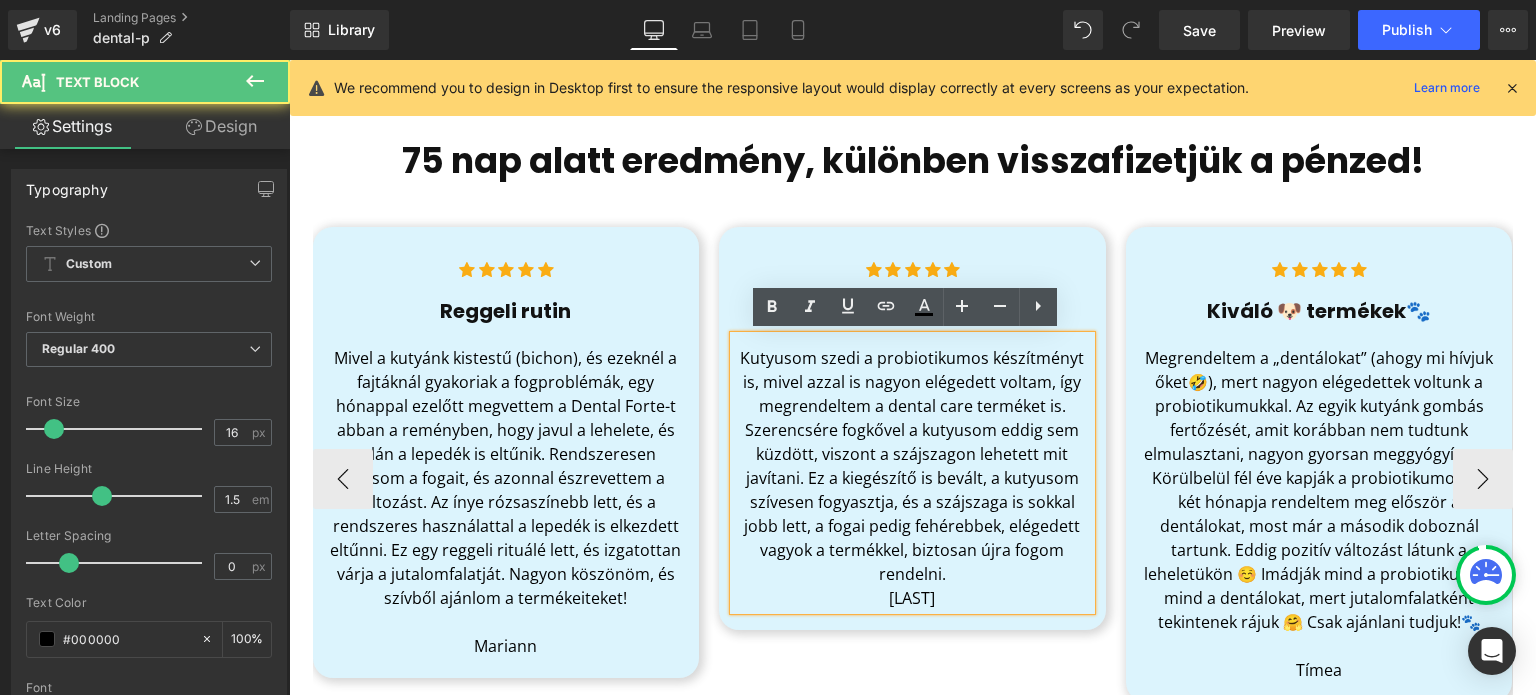 click on "[LAST]" at bounding box center [912, 598] 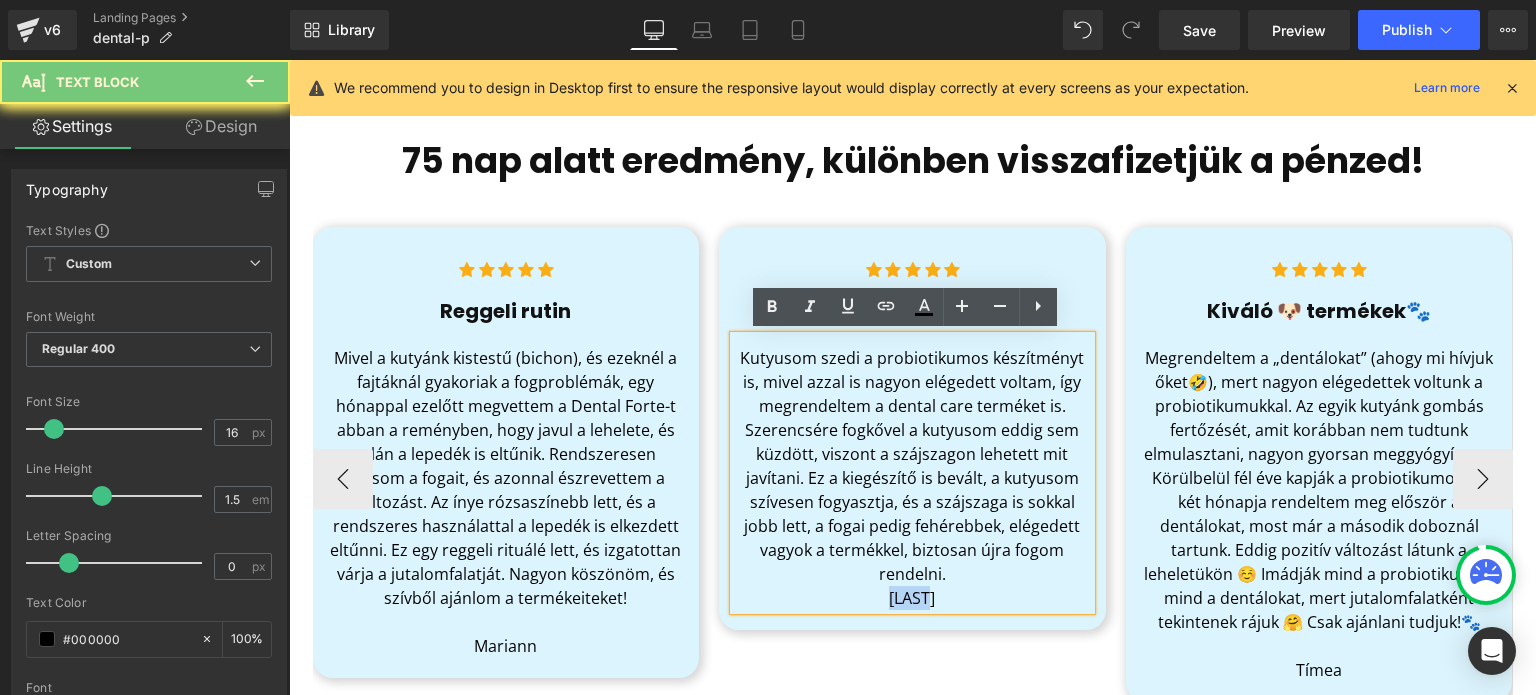 click on "[LAST]" at bounding box center (912, 598) 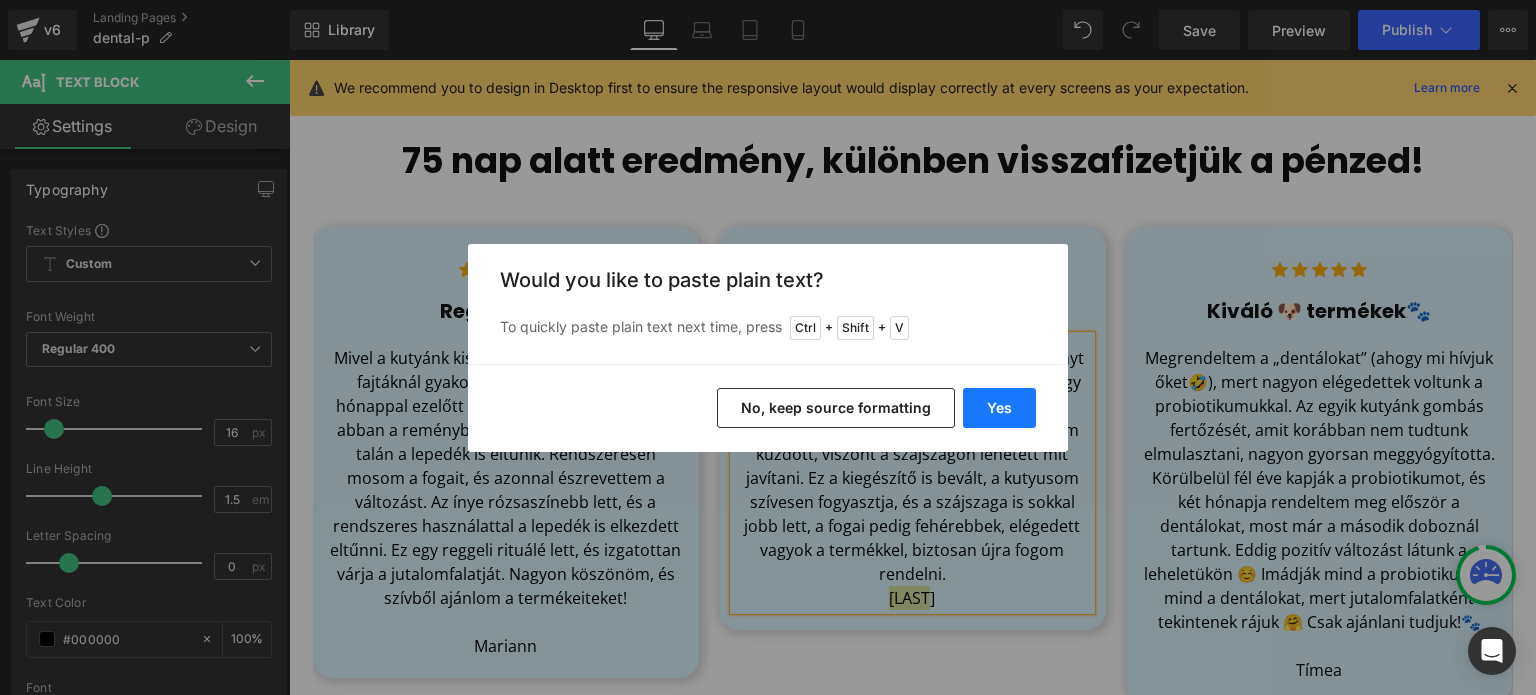 click on "Yes" at bounding box center (999, 408) 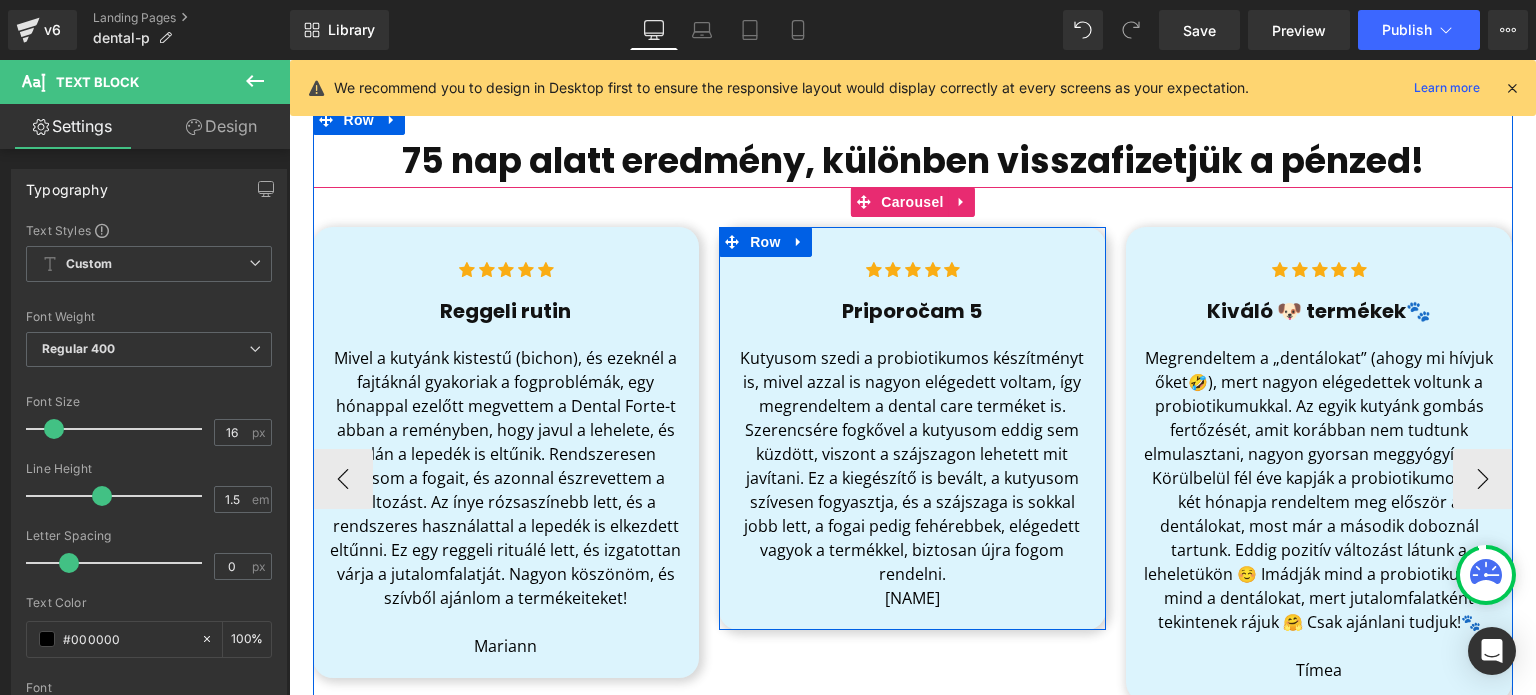click on "Kutyusom szedi a probiotikumos  készítményt is, mivel azzal is nagyon elégedett voltam, így megrendeltem a dental care terméket is. Szerencsére fogkővel a kutyusom eddig sem küzdött, viszont a szájszagon lehetett mit javítani. Ez a kiegészítő is bevált, a kutyusom szívesen fogyasztja, és a szájszaga is sokkal jobb lett, a fogai pedig fehérebbek,  elégedett vagyok a termékkel, biztosan újra fogom rendelni." at bounding box center (912, 466) 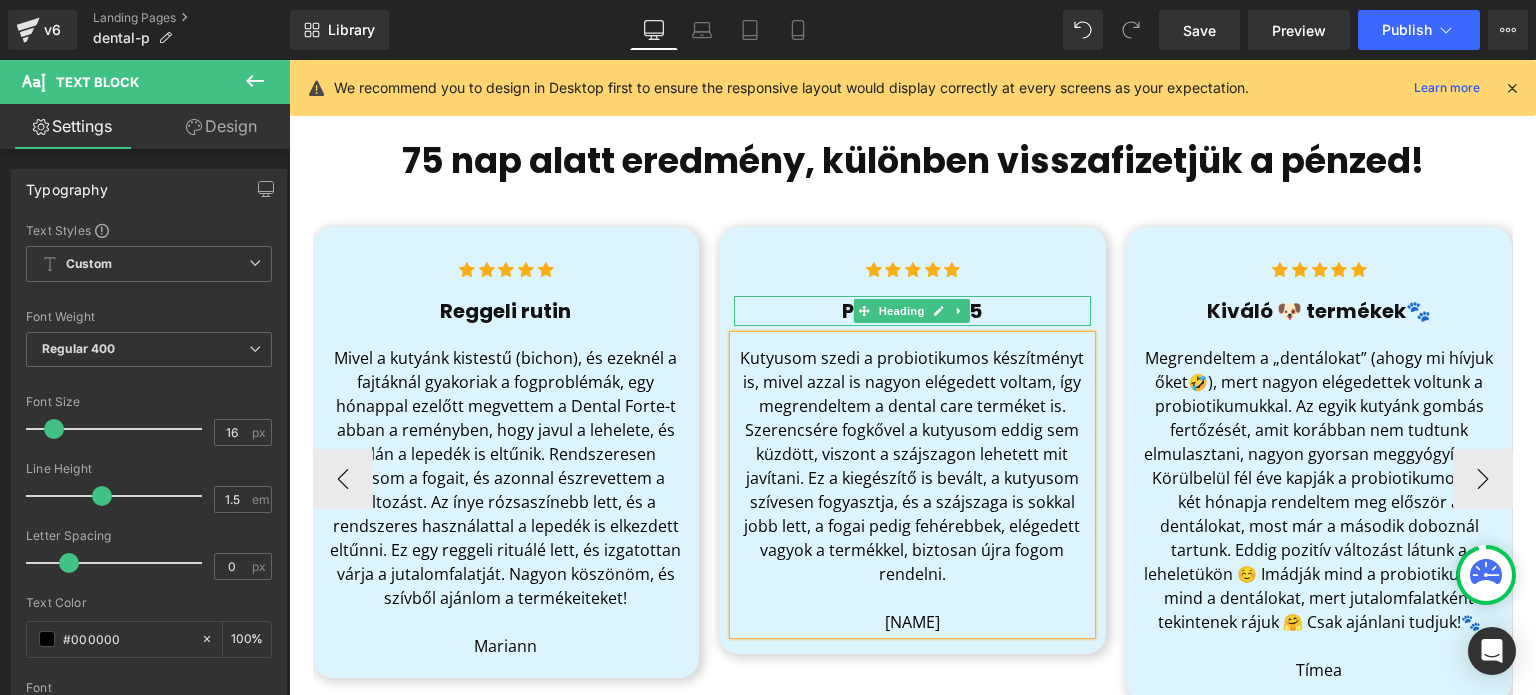 click on "Priporočam 5" at bounding box center [912, 311] 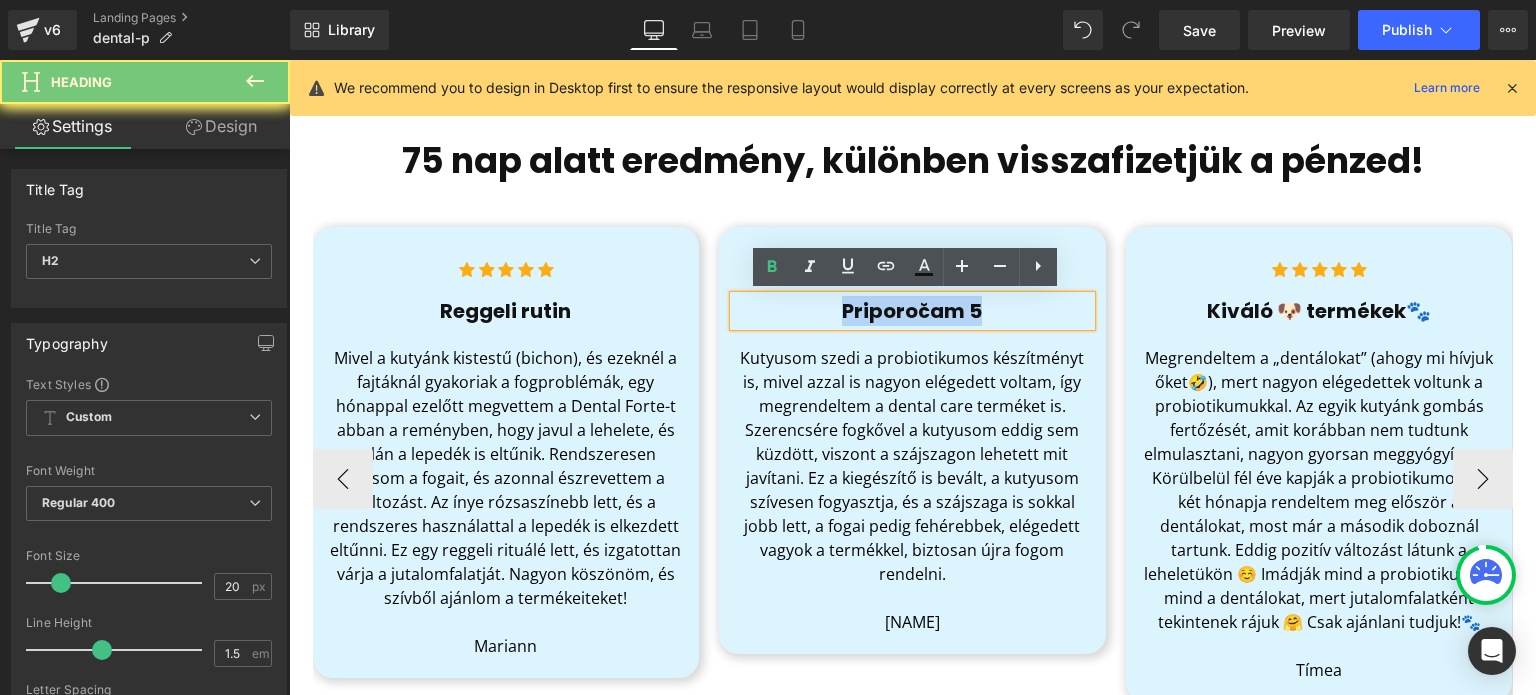 click on "Priporočam 5" at bounding box center (912, 311) 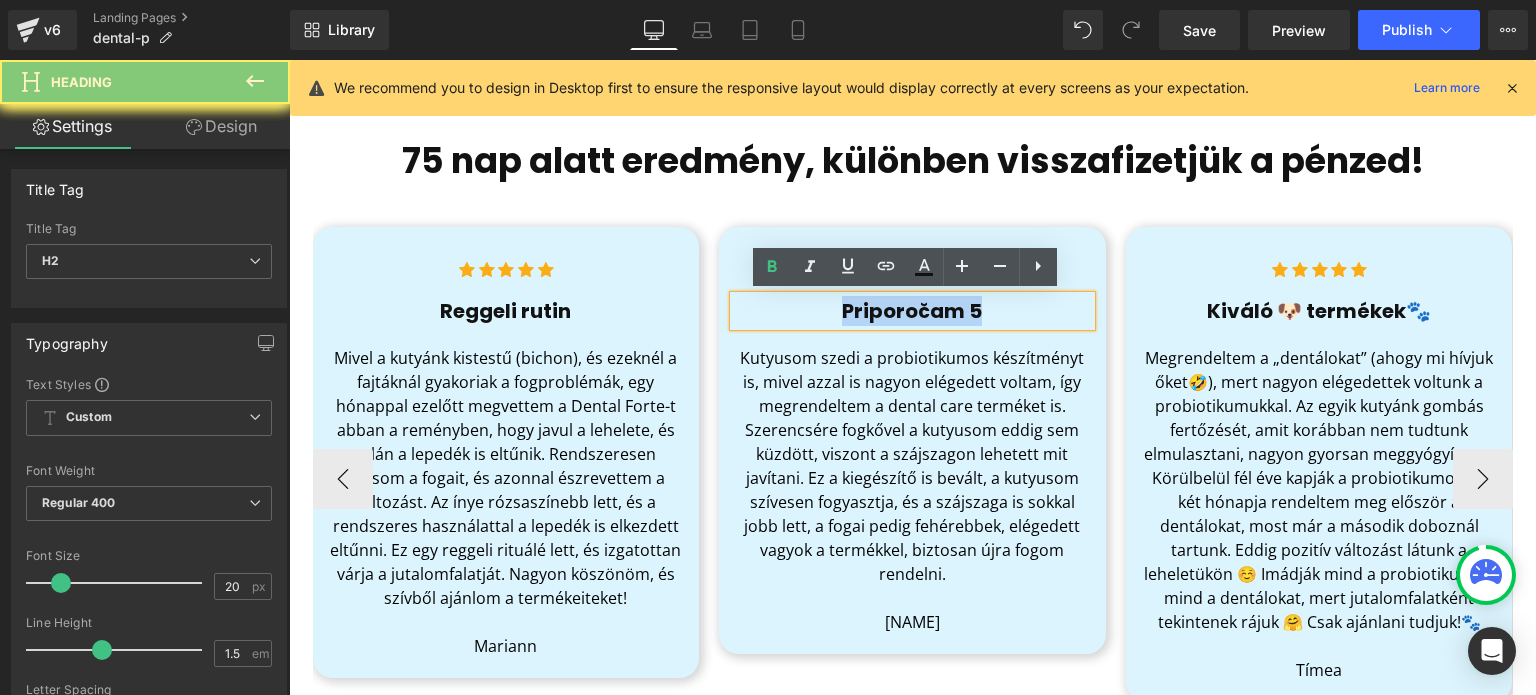 click on "Priporočam 5" at bounding box center (912, 311) 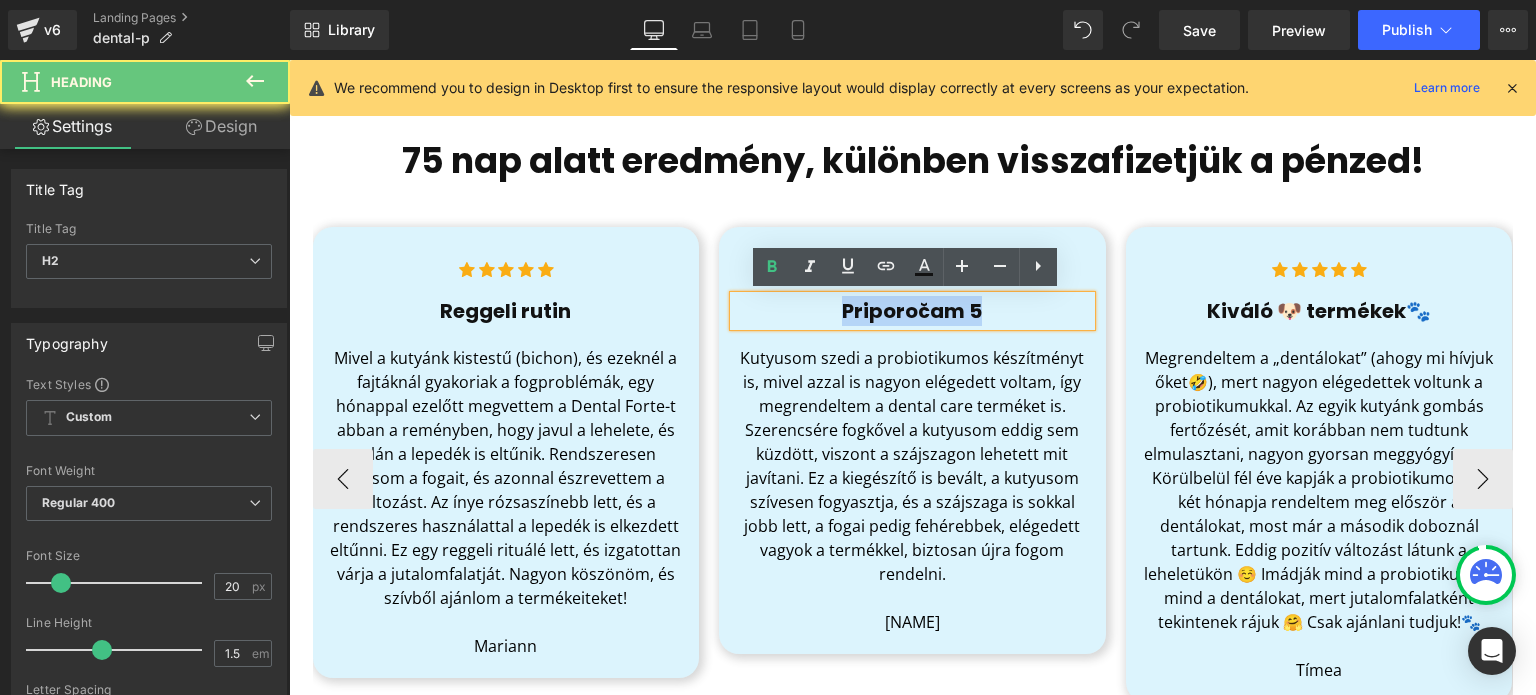 click on "Priporočam 5" at bounding box center (912, 311) 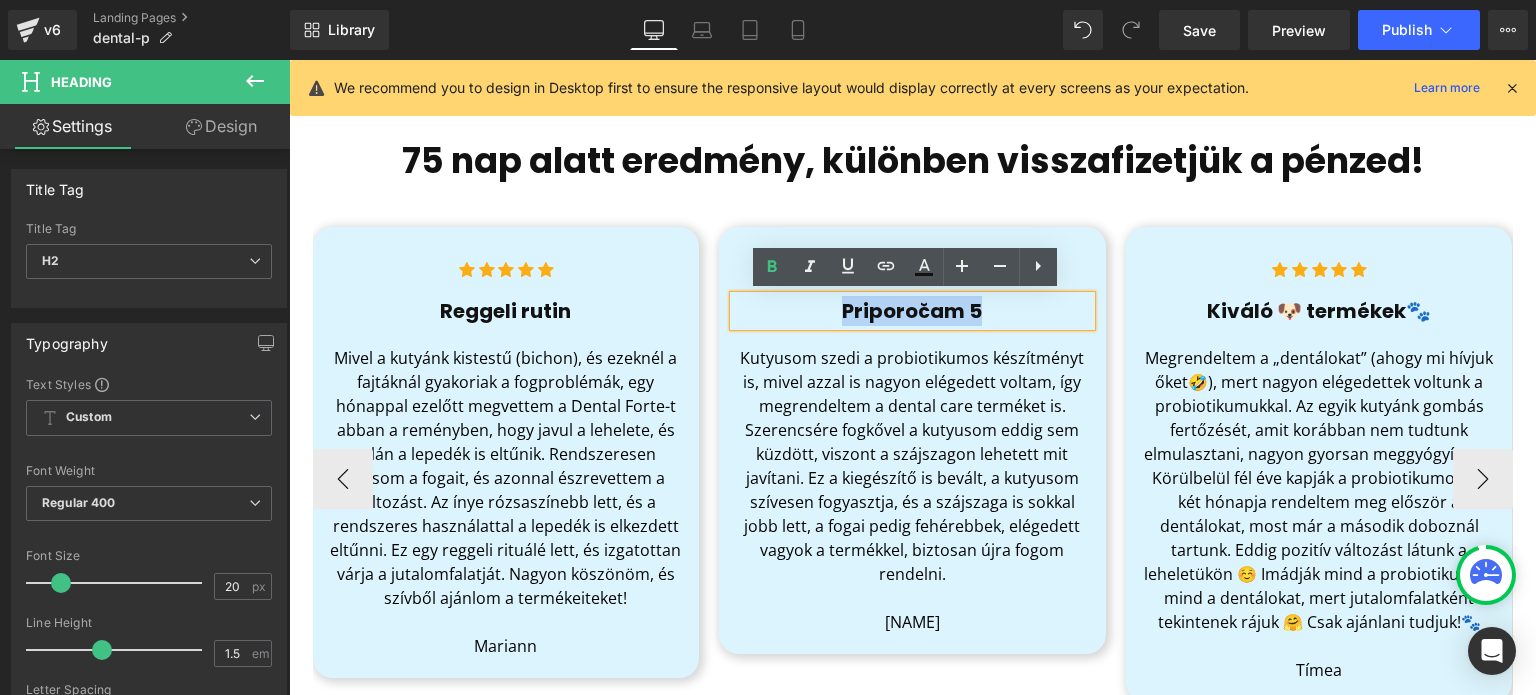 paste 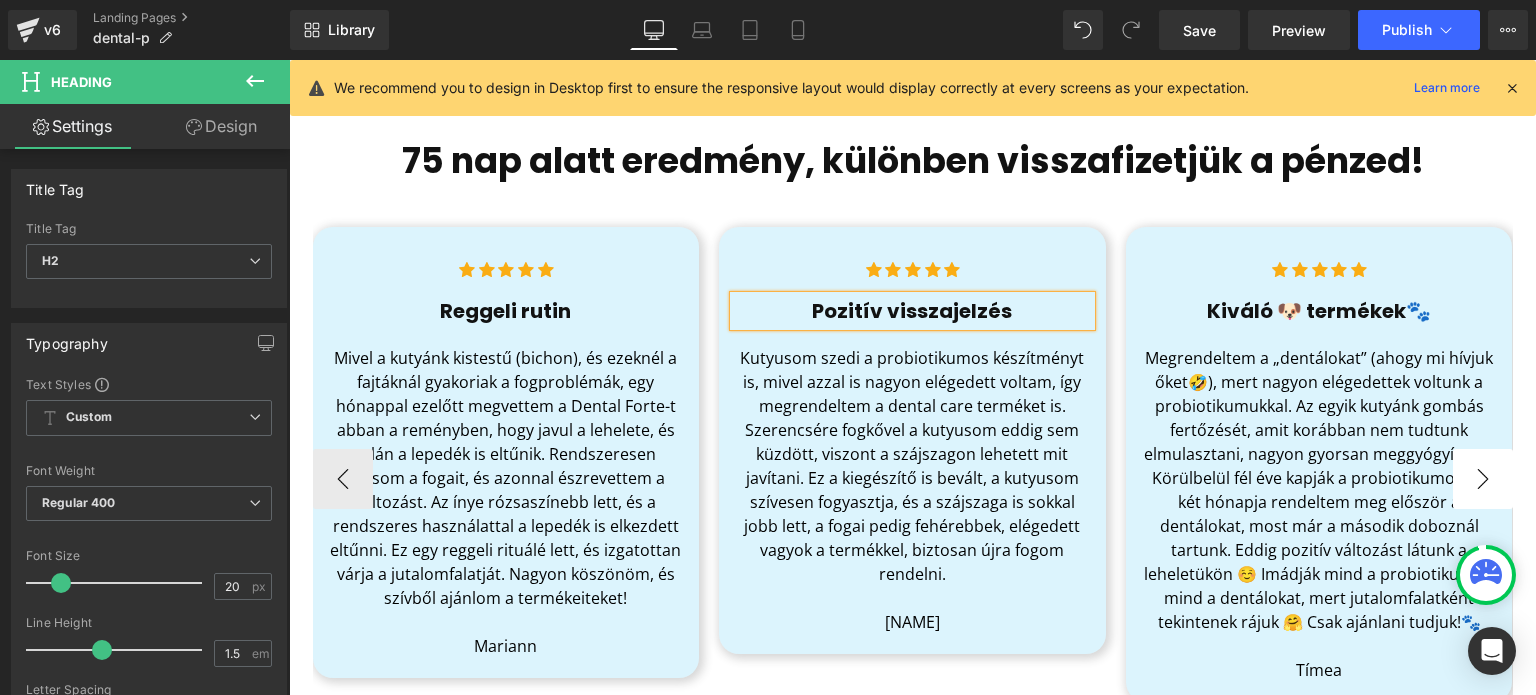 click on "›" at bounding box center (1483, 479) 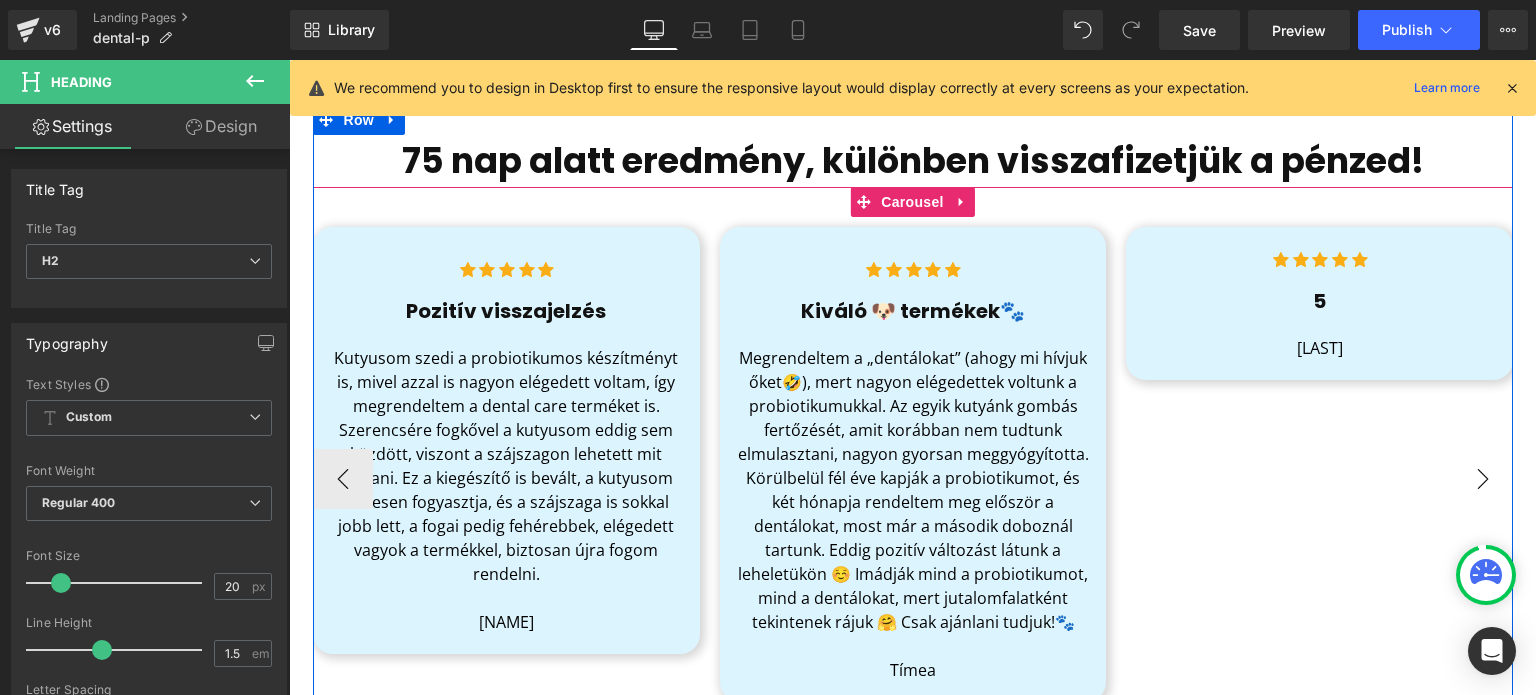 click on "›" at bounding box center (1483, 479) 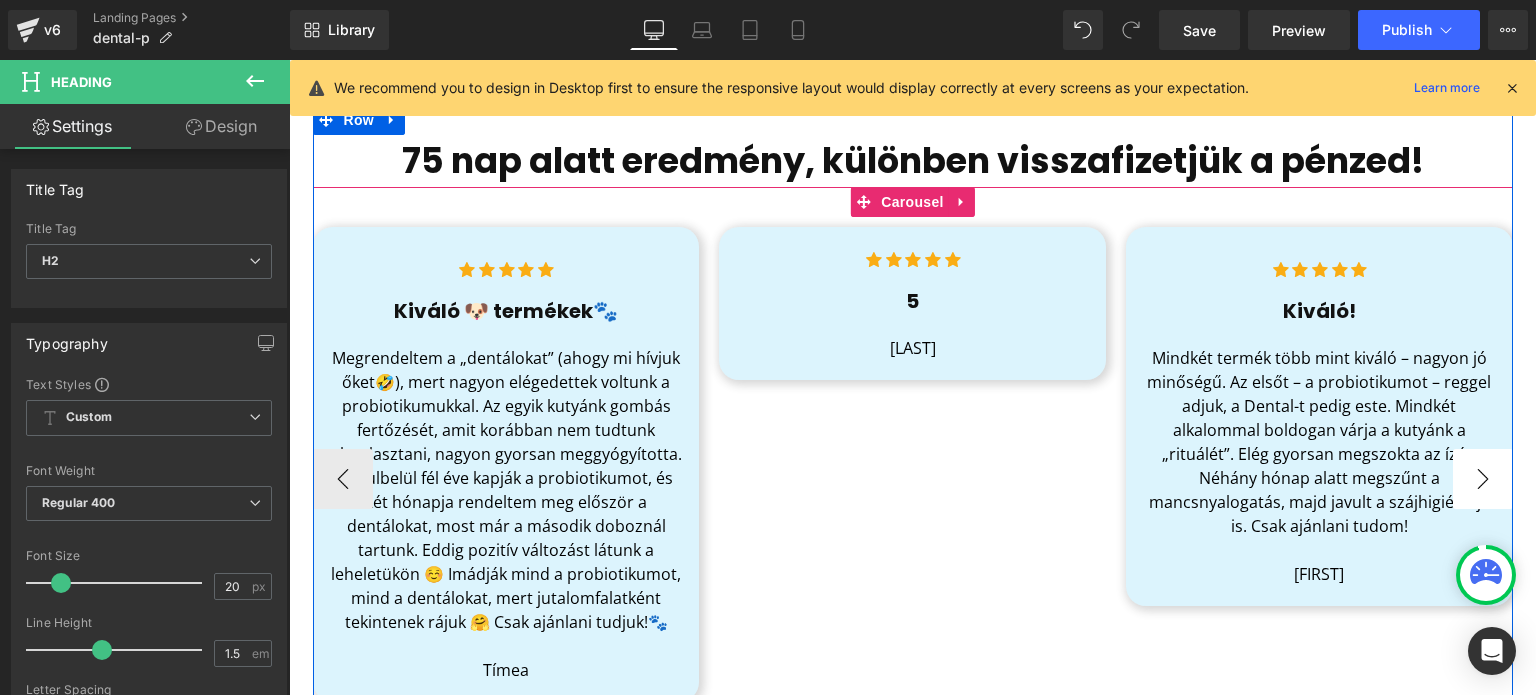 click on "›" at bounding box center [1483, 479] 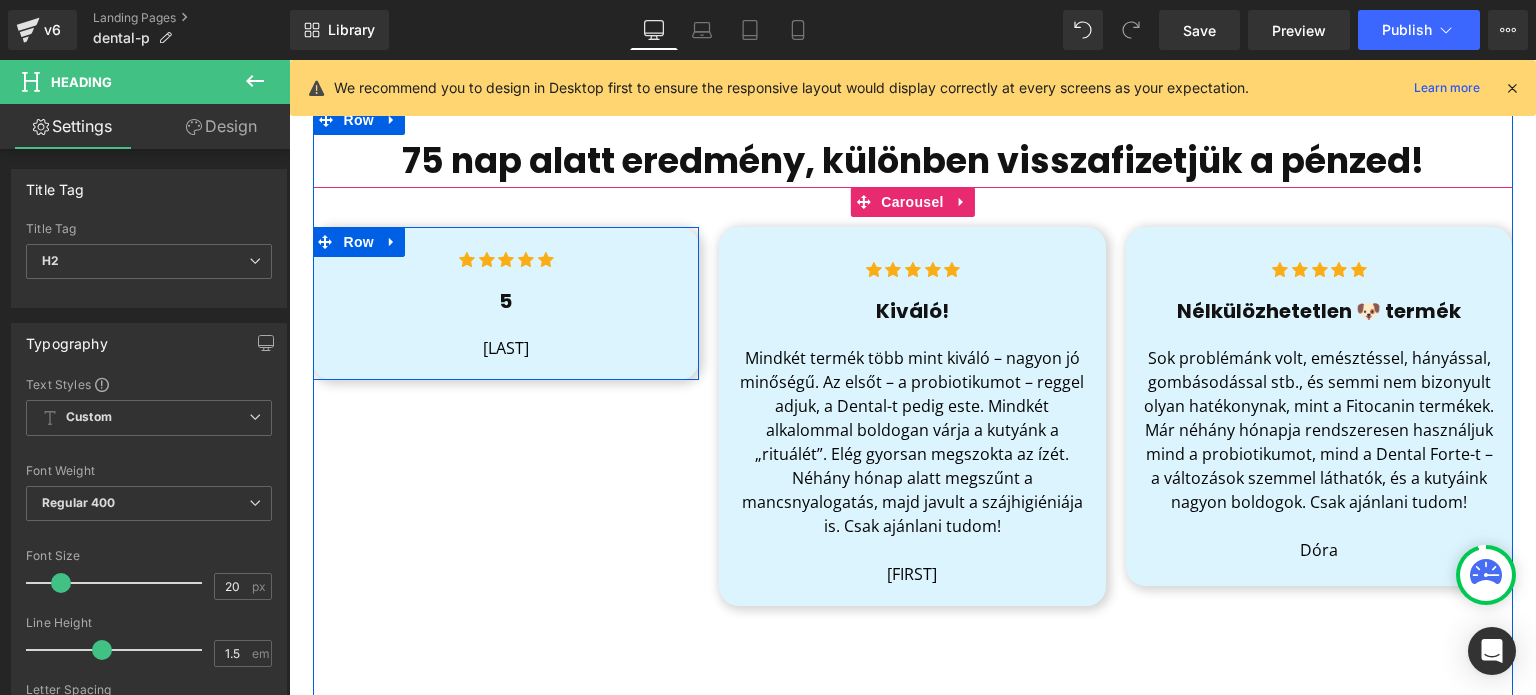 click on "Icon
Icon
Icon
Icon
Icon
Icon List Hoz         5 Heading         [LAST] Text Block" at bounding box center (505, 308) 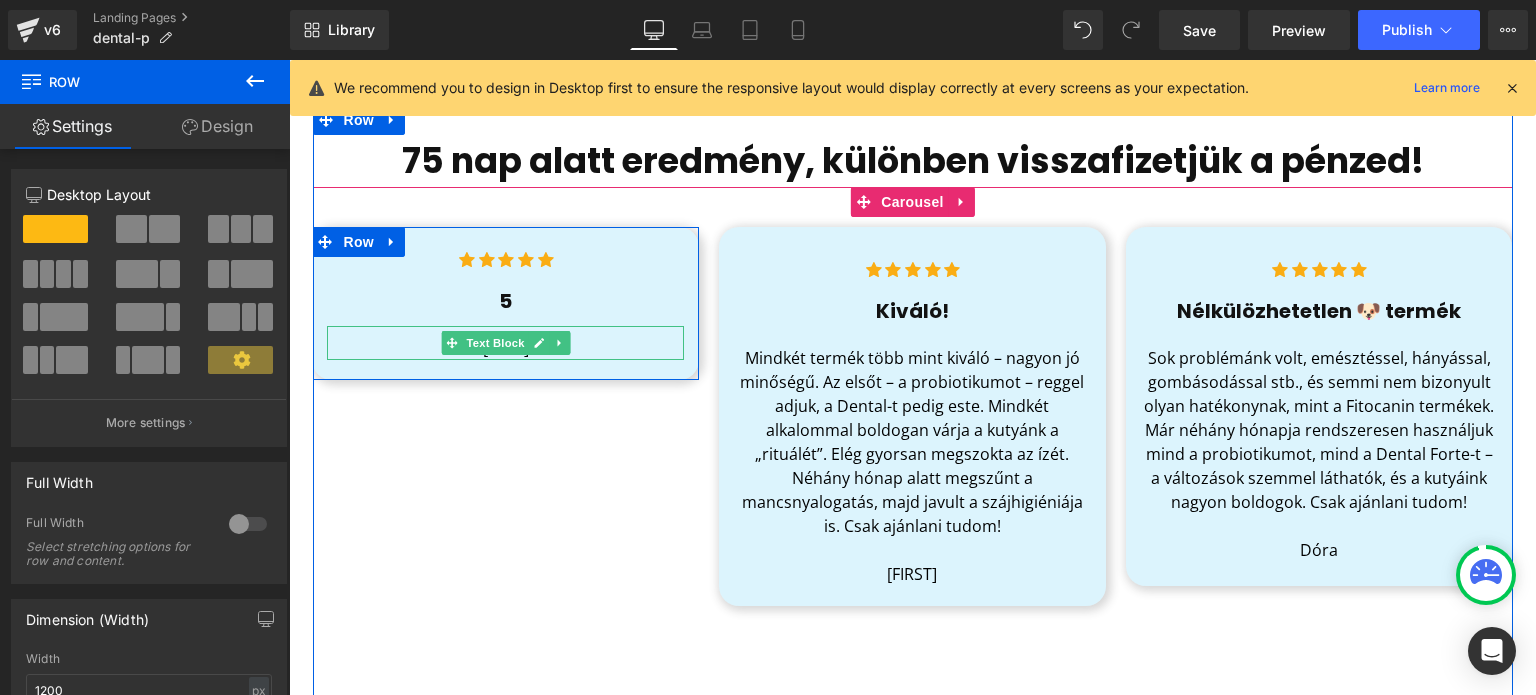 click on "[LAST]" at bounding box center (505, 348) 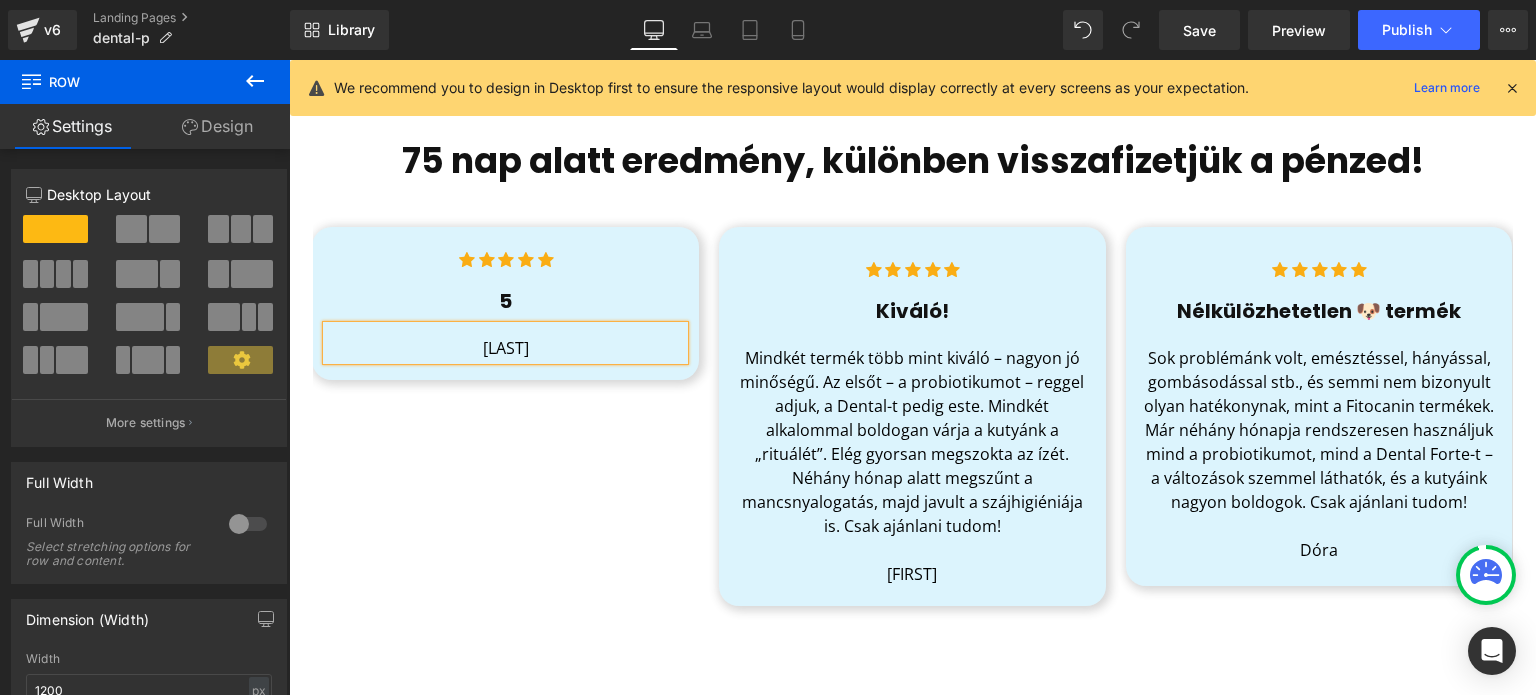 click on "[LAST]" at bounding box center (505, 348) 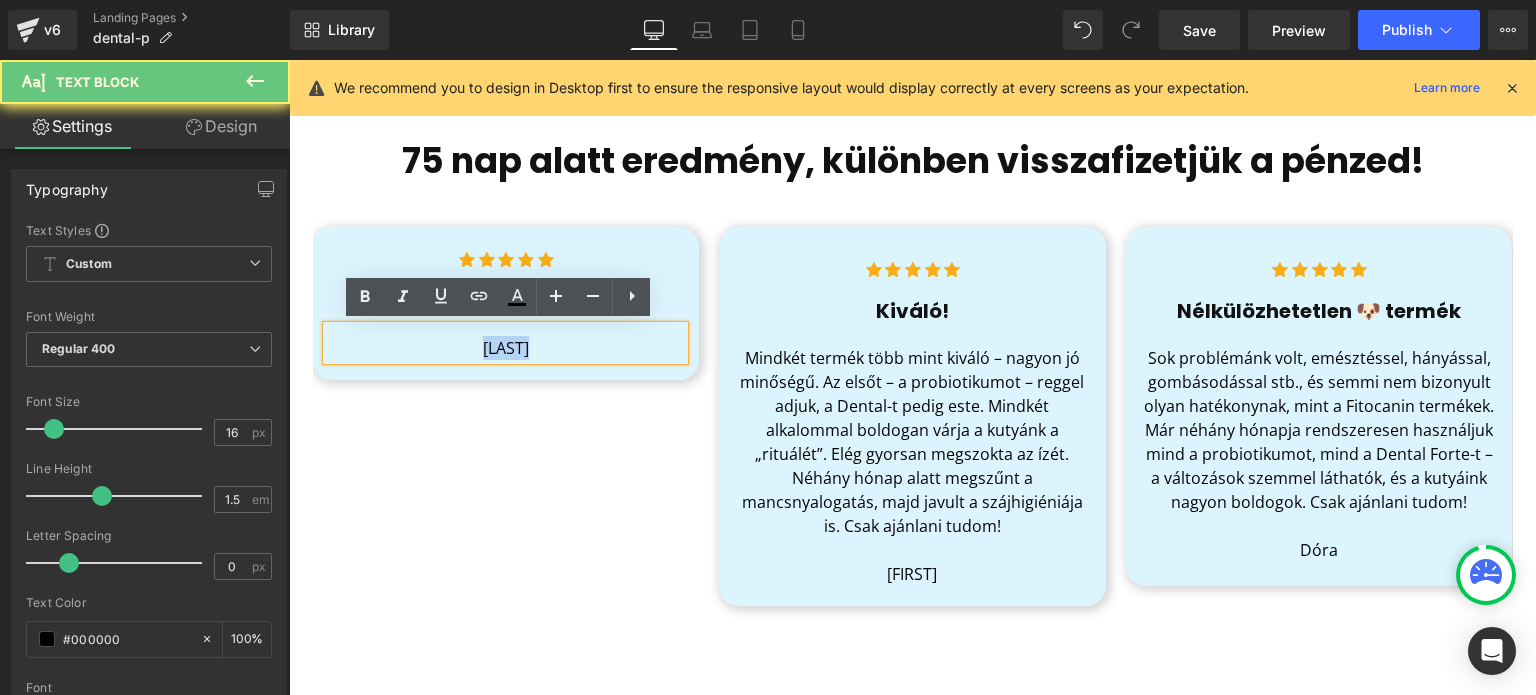 click on "[LAST]" at bounding box center (505, 348) 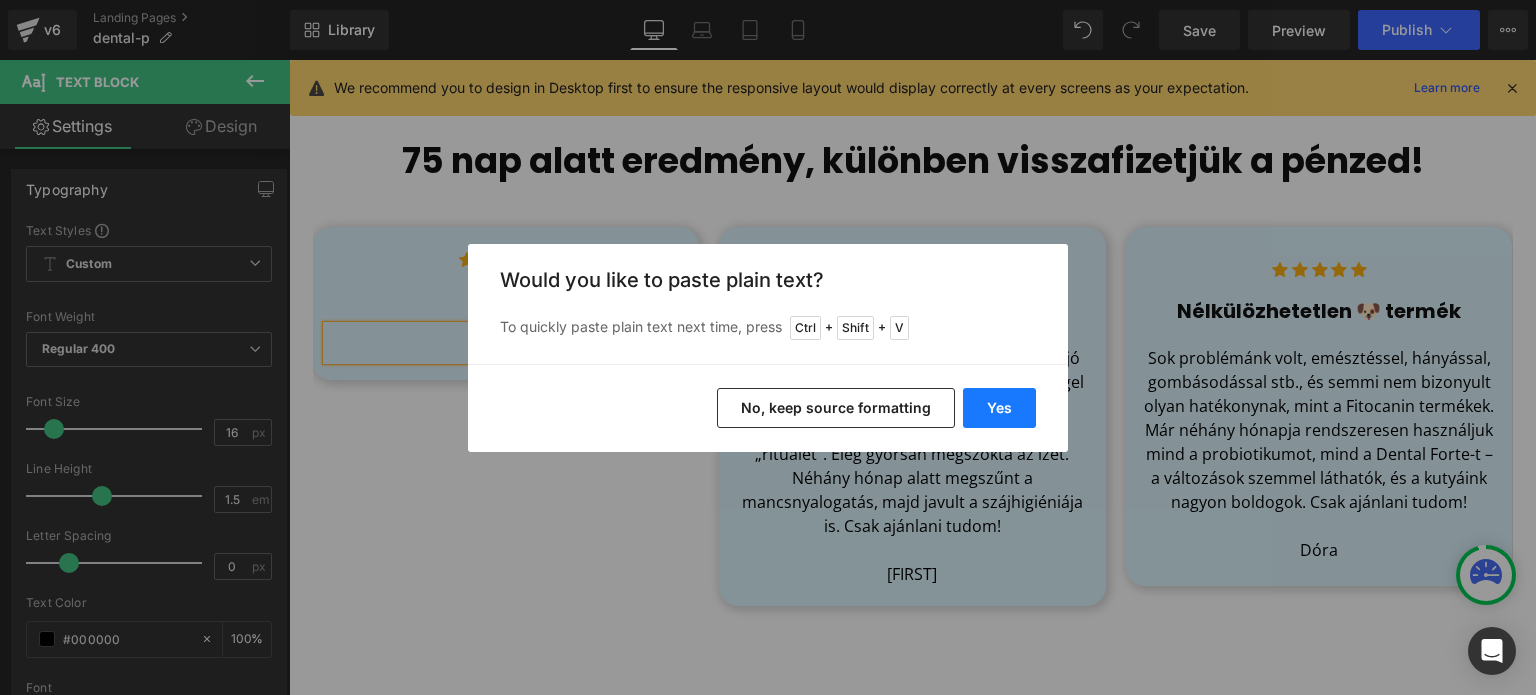 click on "Yes" at bounding box center [999, 408] 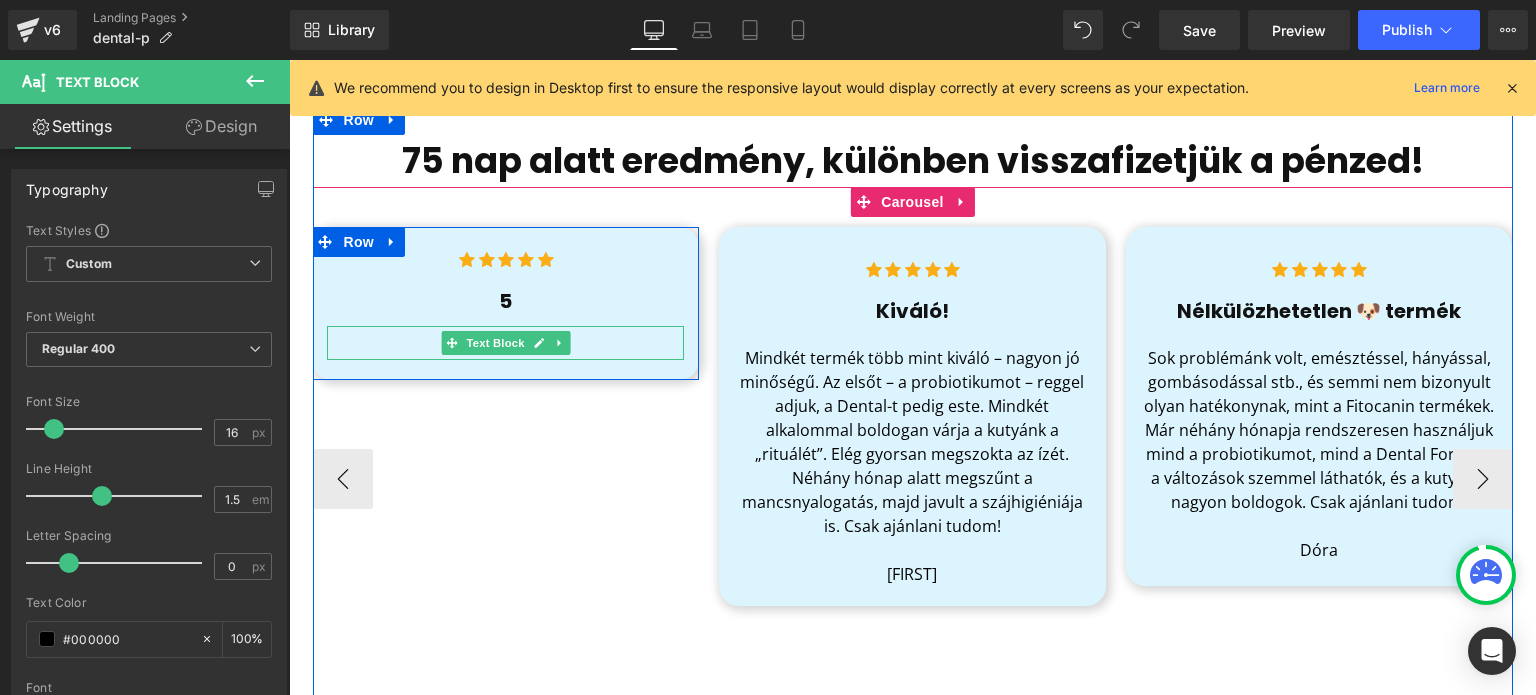 click on "Sziasztok!" at bounding box center [505, 348] 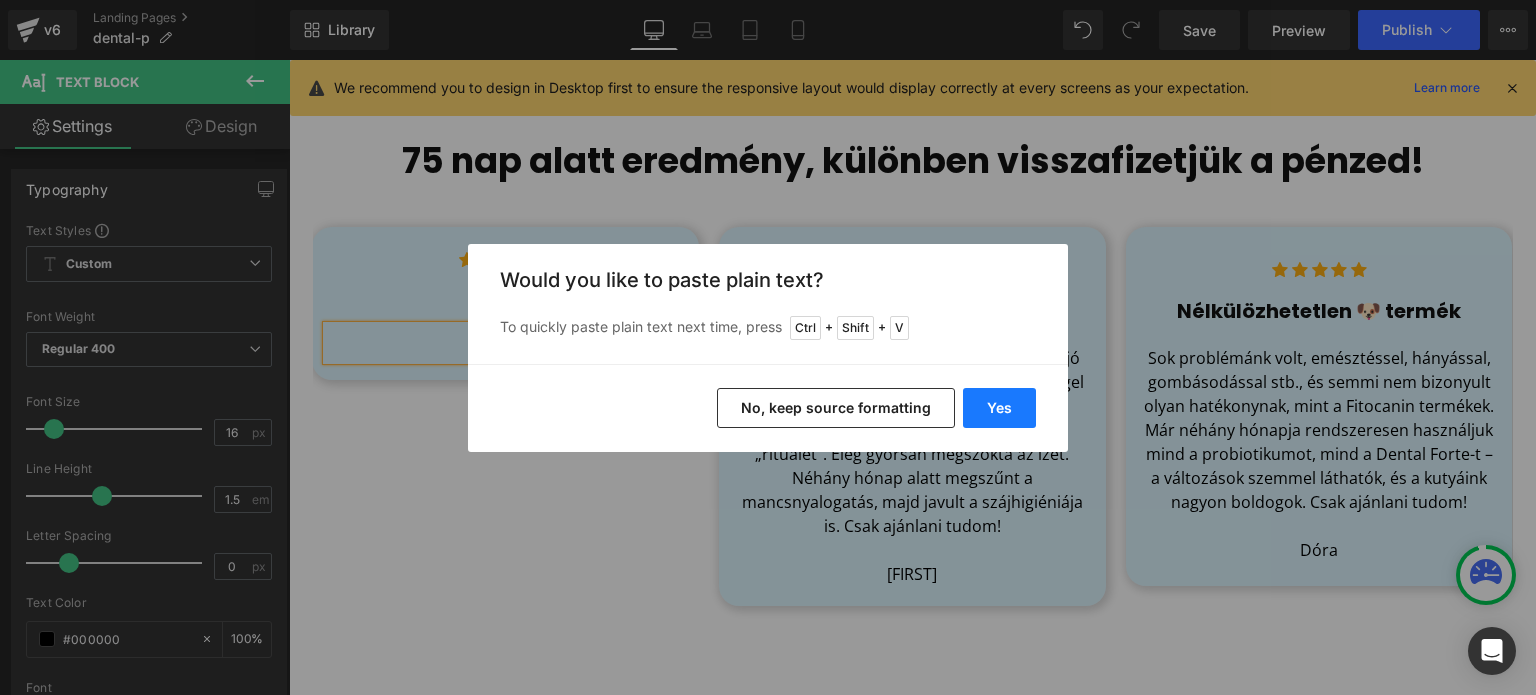 drag, startPoint x: 1002, startPoint y: 398, endPoint x: 710, endPoint y: 325, distance: 300.98672 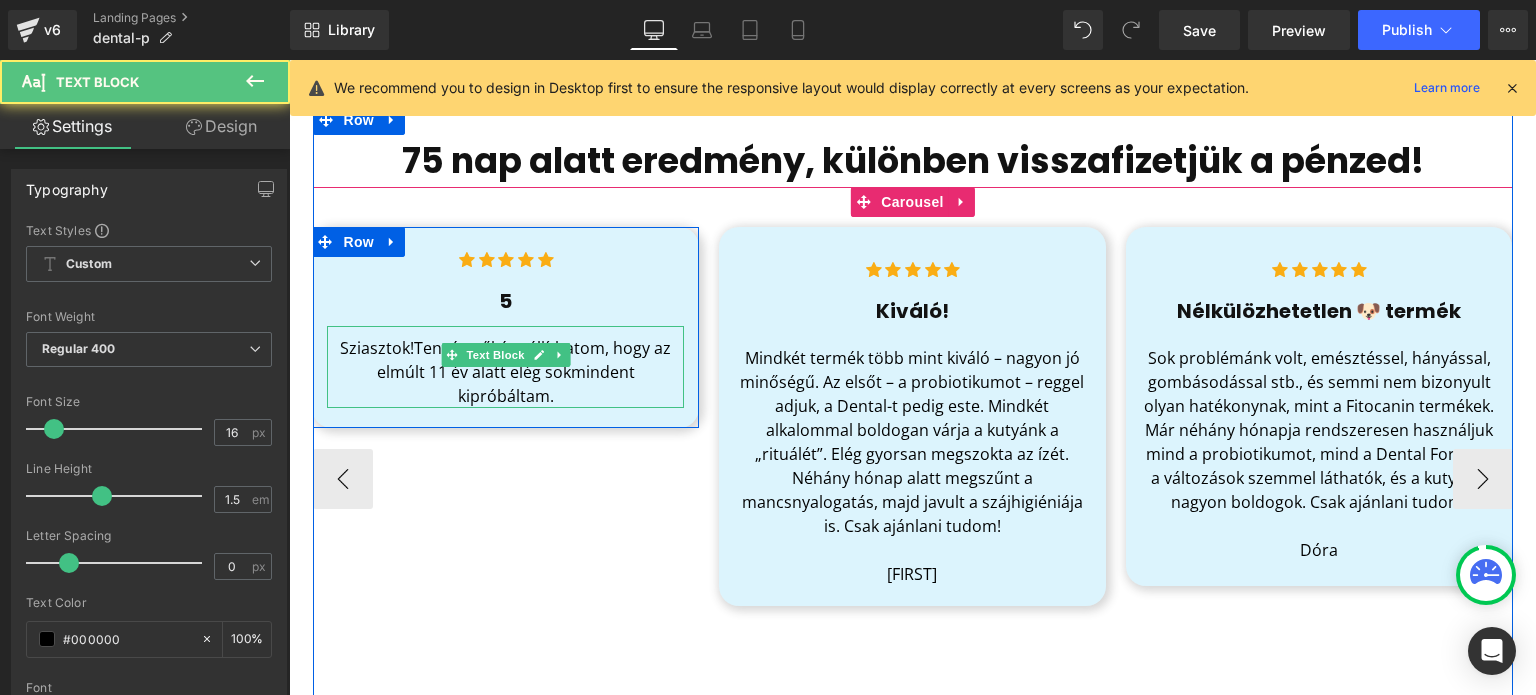 click on "Sziasztok!Tenyésztőként állíthatom, hogy az elmúlt 11 év alatt elég sokmindent kipróbáltam." at bounding box center (505, 372) 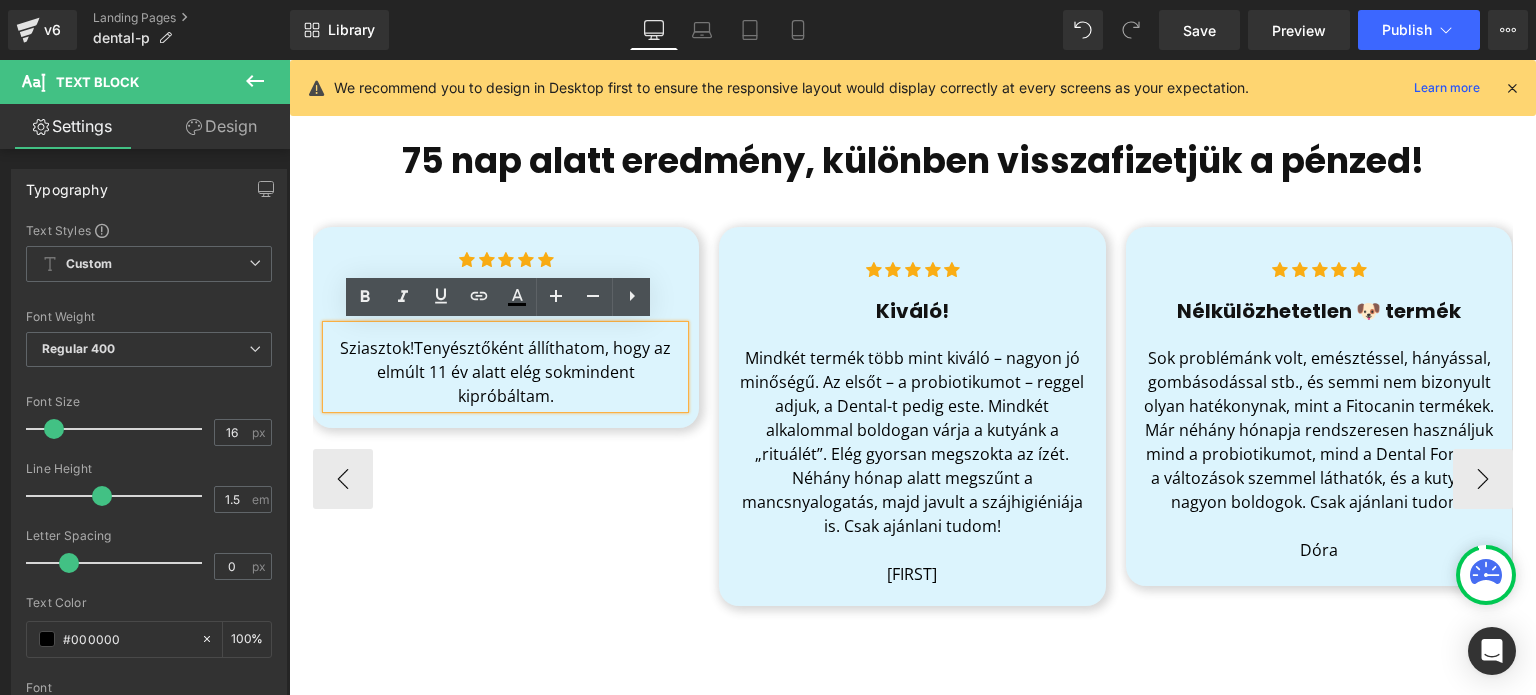click on "Sziasztok!Tenyésztőként állíthatom, hogy az elmúlt 11 év alatt elég sokmindent kipróbáltam." at bounding box center (505, 372) 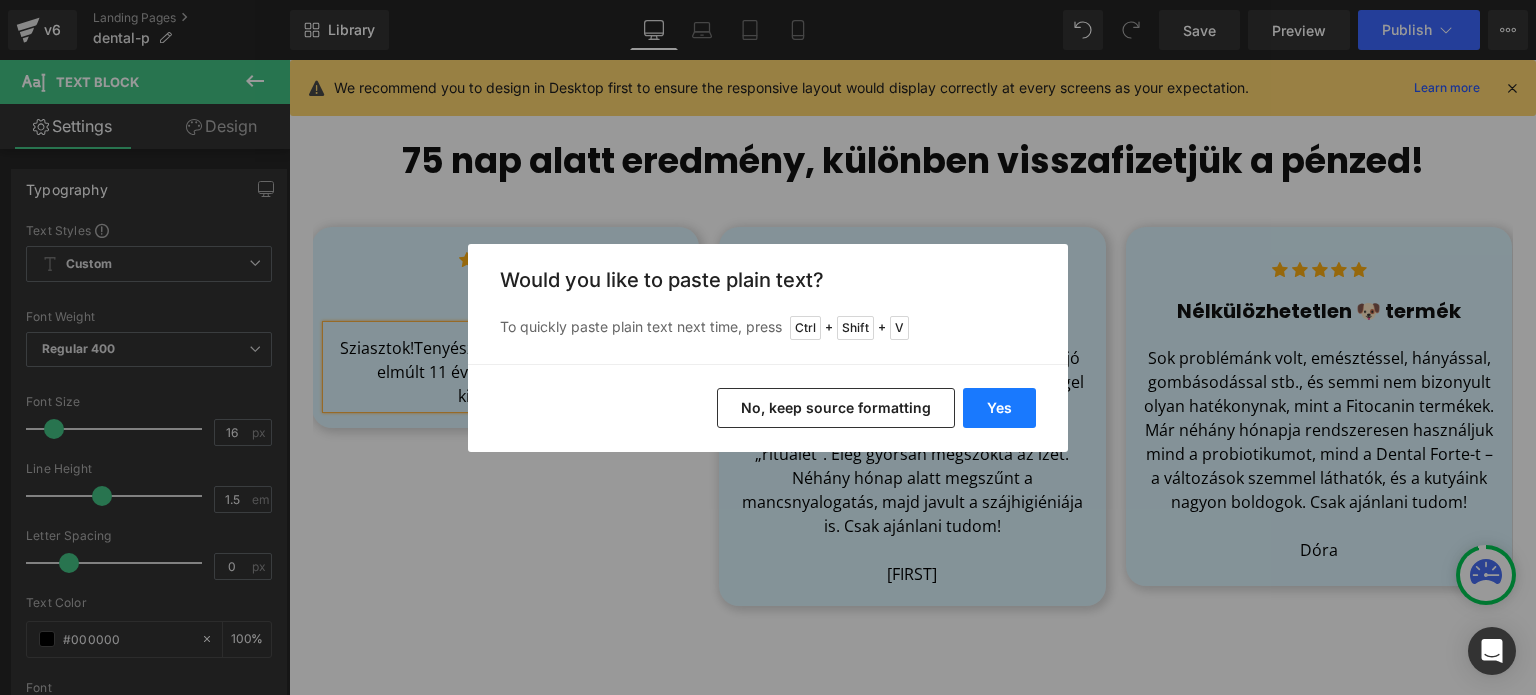 drag, startPoint x: 1004, startPoint y: 413, endPoint x: 714, endPoint y: 346, distance: 297.63904 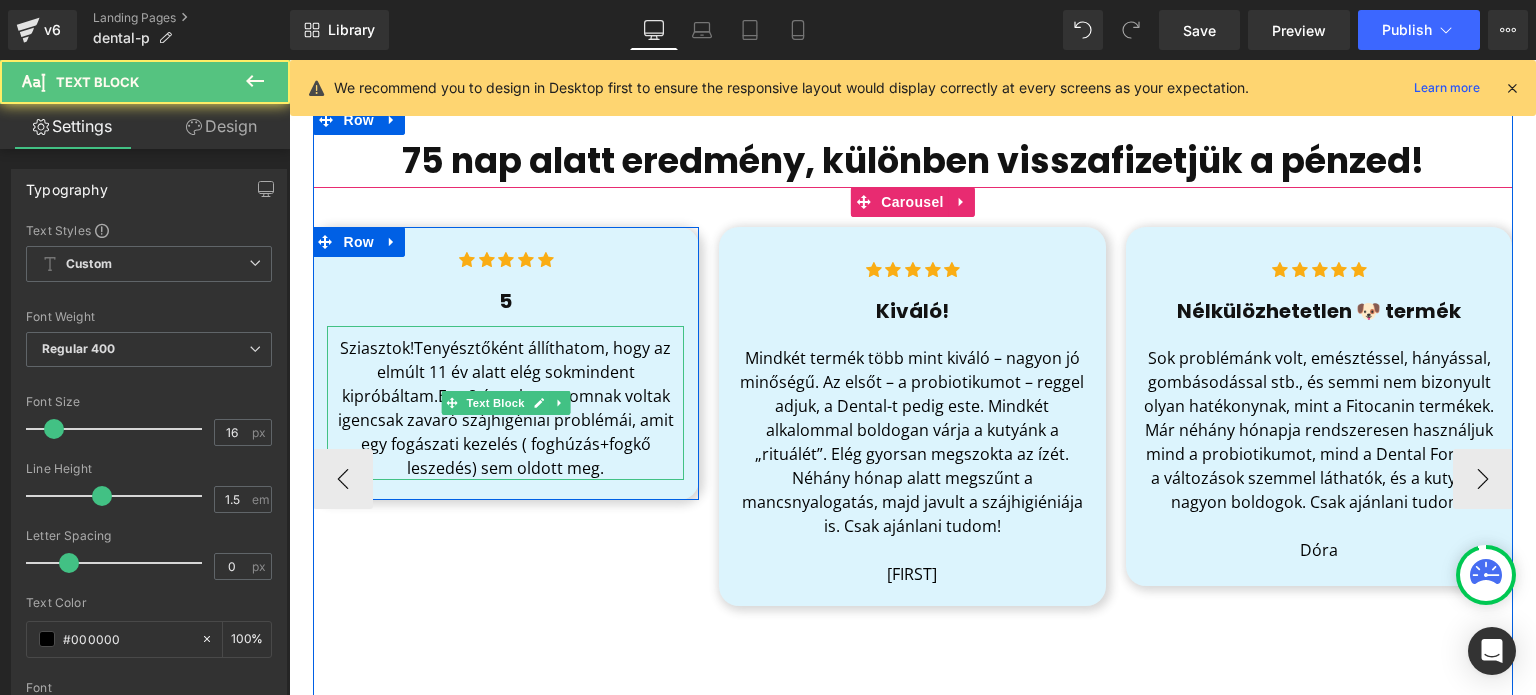 click on "Sziasztok!Tenyésztőként állíthatom, hogy az elmúlt 11 év alatt elég sokmindent kipróbáltam.Egy 8 éves kutyusomnak voltak igencsak zavaró szájhigéniai problémái, amit egy fogászati kezelés ( foghúzás+fogkő leszedés) sem oldott meg." at bounding box center (505, 408) 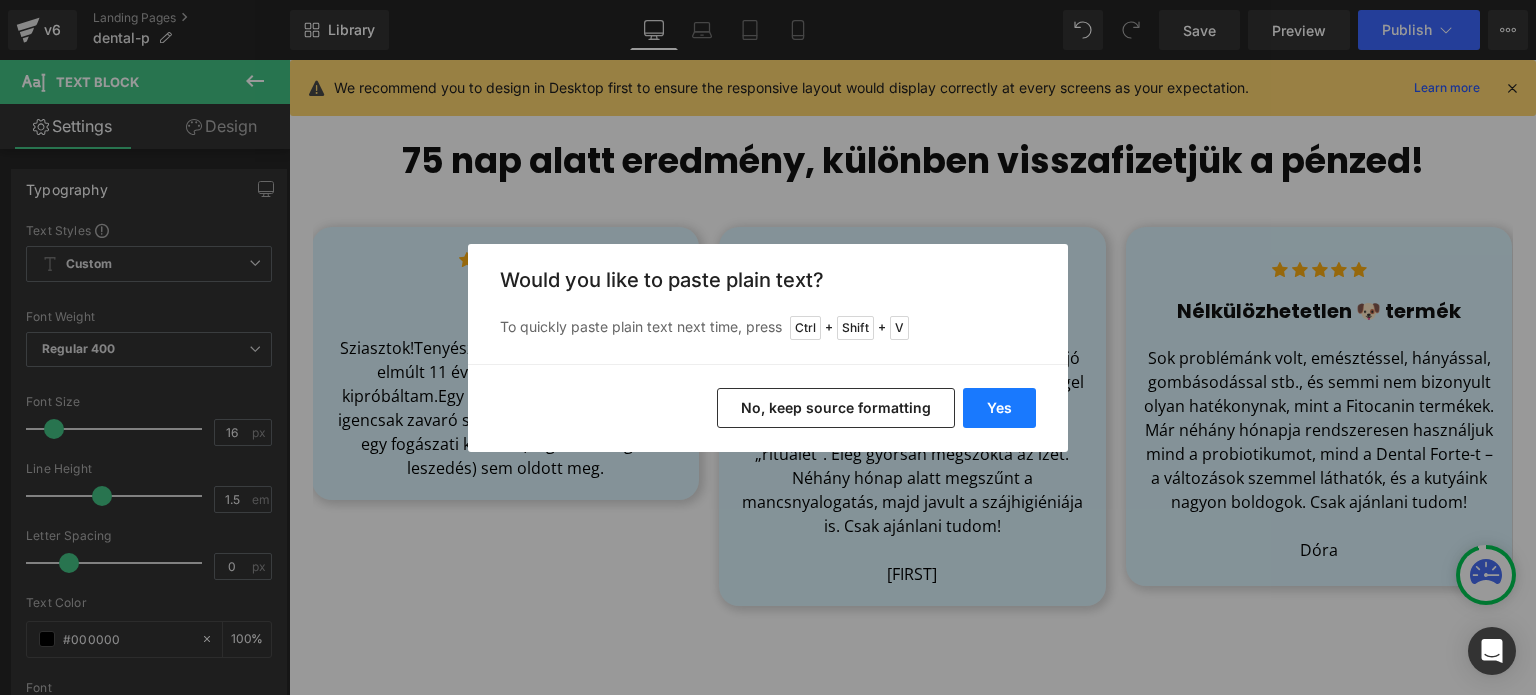 click on "Yes" at bounding box center [999, 408] 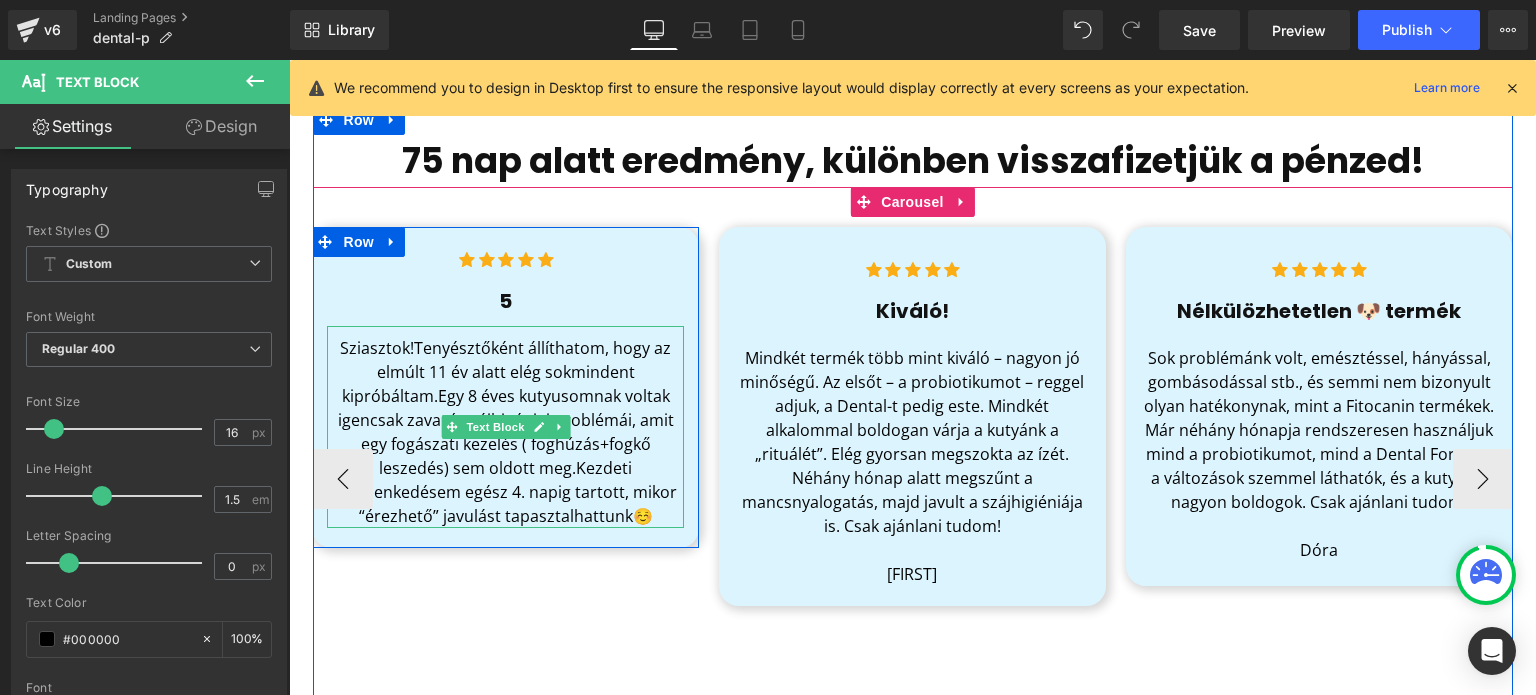 click on "Sziasztok!Tenyésztőként állíthatom, hogy az elmúlt 11 év alatt elég sokmindent kipróbáltam.Egy 8 éves kutyusomnak voltak igencsak zavaró szájhigéniai problémái, amit egy fogászati kezelés ( foghúzás+fogkő leszedés) sem oldott meg.Kezdeti hitetlenkedésem egész 4. napig tartott, mikor “érezhető” javulást tapasztalhattunk☺️" at bounding box center [505, 432] 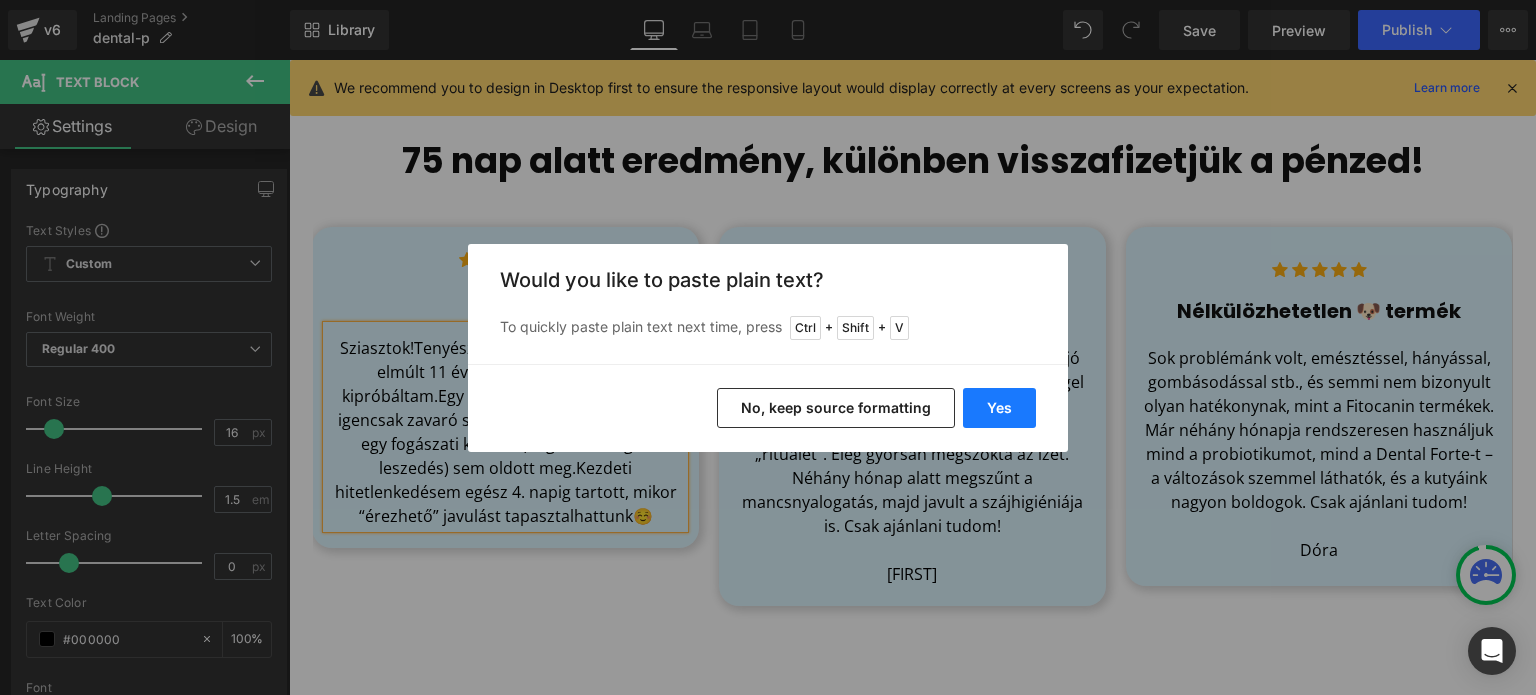 click on "Yes" at bounding box center [999, 408] 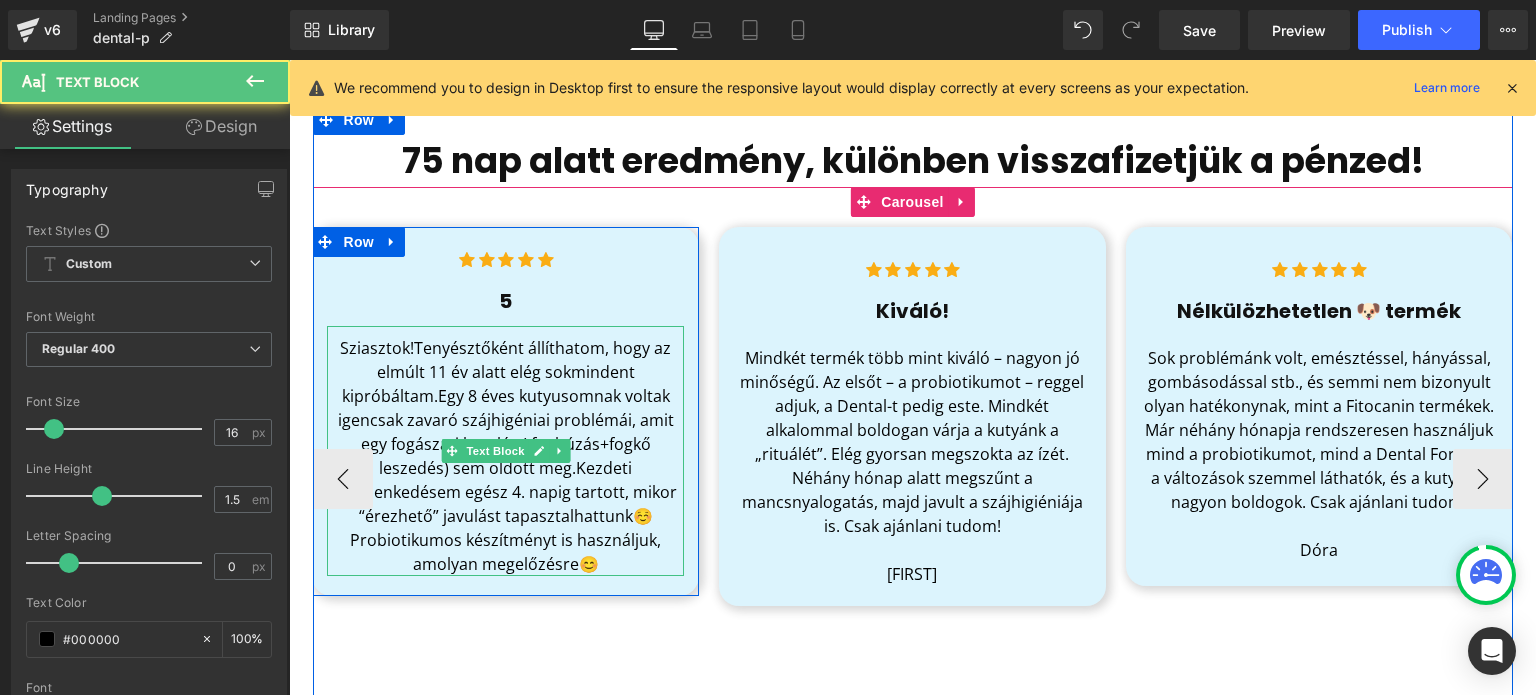 click on "Sziasztok!Tenyésztőként állíthatom, hogy az elmúlt 11 év alatt elég sokmindent kipróbáltam.Egy 8 éves kutyusomnak voltak igencsak zavaró szájhigéniai problémái, amit egy fogászati kezelés ( foghúzás+fogkő leszedés) sem oldott meg.Kezdeti hitetlenkedésem egész 4. napig tartott, mikor “érezhető” javulást tapasztalhattunk☺️Probiotikumos készítményt is használjuk, amolyan megelőzésre😊" at bounding box center [505, 456] 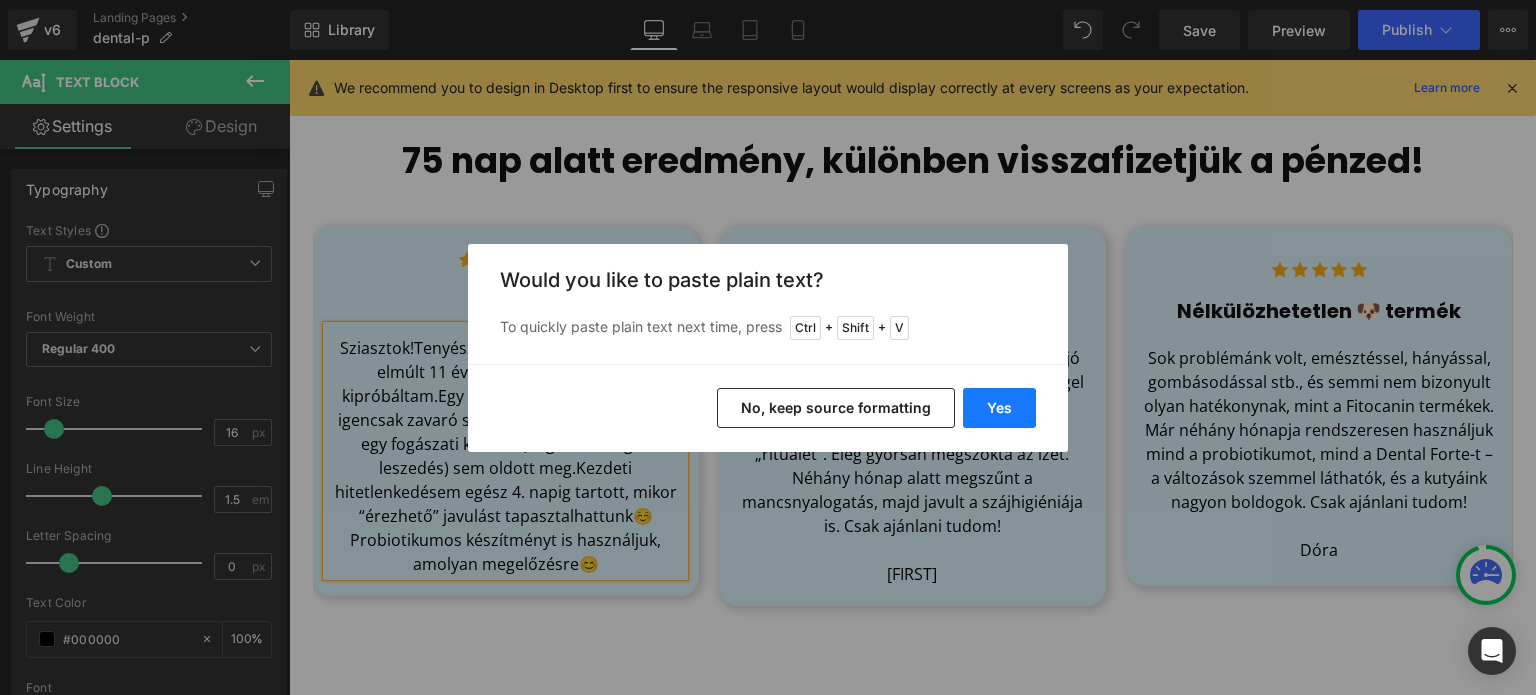 click on "Yes" at bounding box center [999, 408] 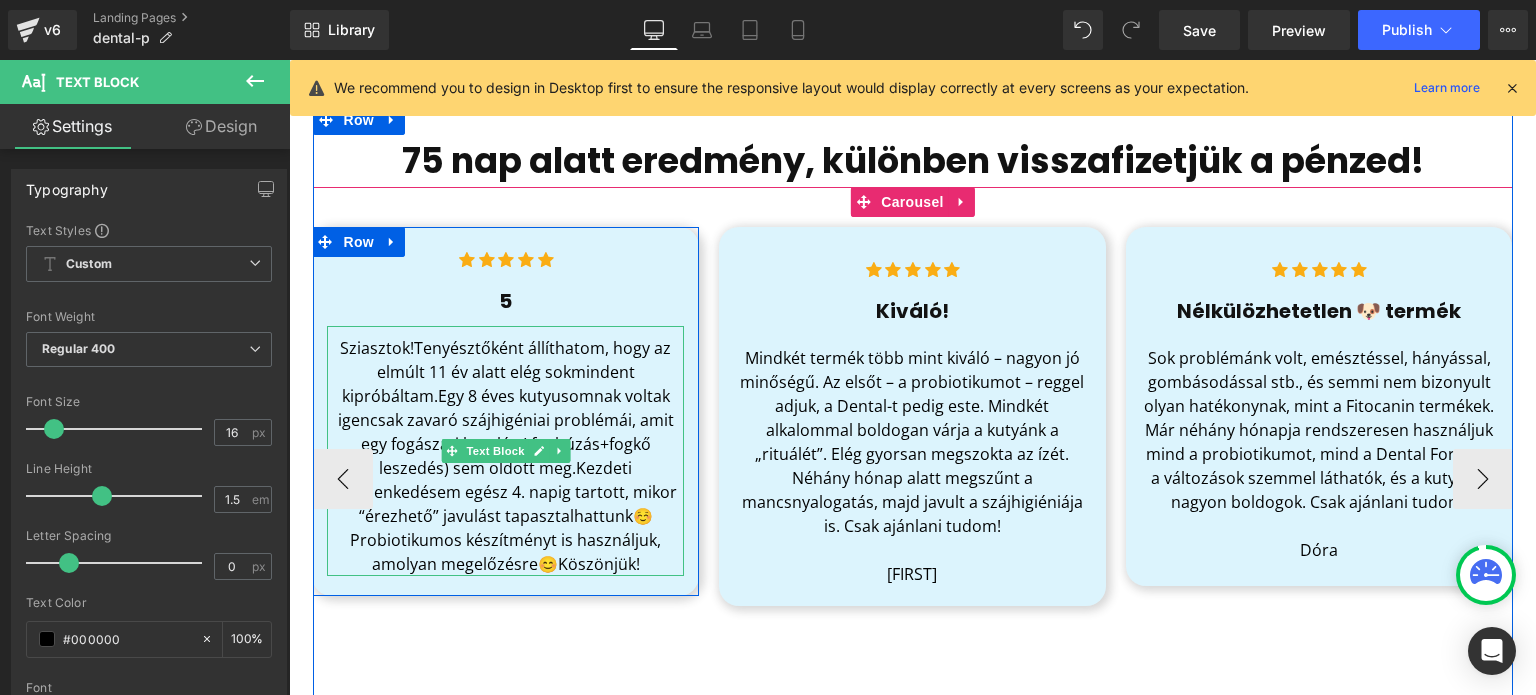 click on "Sziasztok!Tenyésztőként állíthatom, hogy az elmúlt 11 év alatt elég sokmindent kipróbáltam.Egy 8 éves kutyusomnak voltak igencsak zavaró szájhigéniai problémái, amit egy fogászati kezelés ( foghúzás+fogkő leszedés) sem oldott meg.Kezdeti hitetlenkedésem egész 4. napig tartott, mikor “érezhető” javulást tapasztalhattunk☺️Probiotikumos készítményt is használjuk, amolyan megelőzésre😊Köszönjük!" at bounding box center (505, 456) 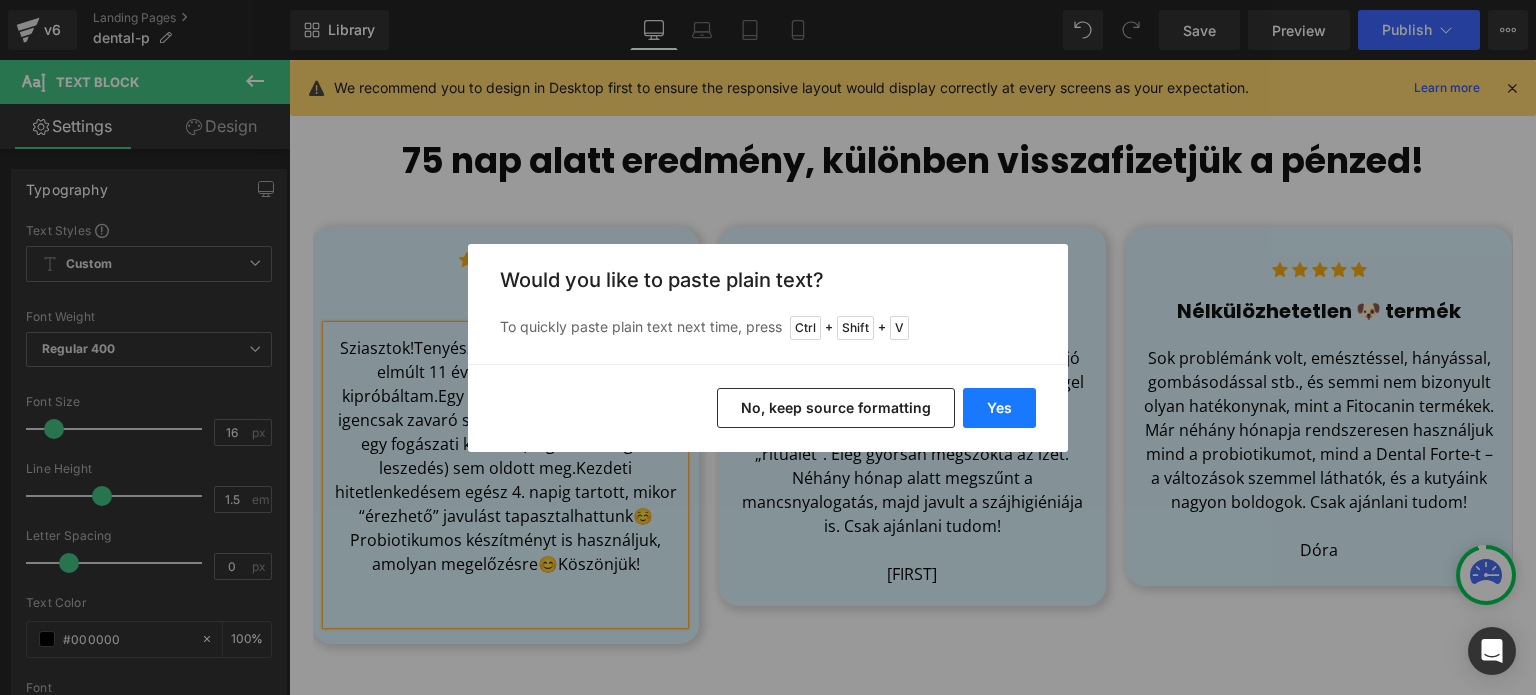 click on "Yes" at bounding box center (999, 408) 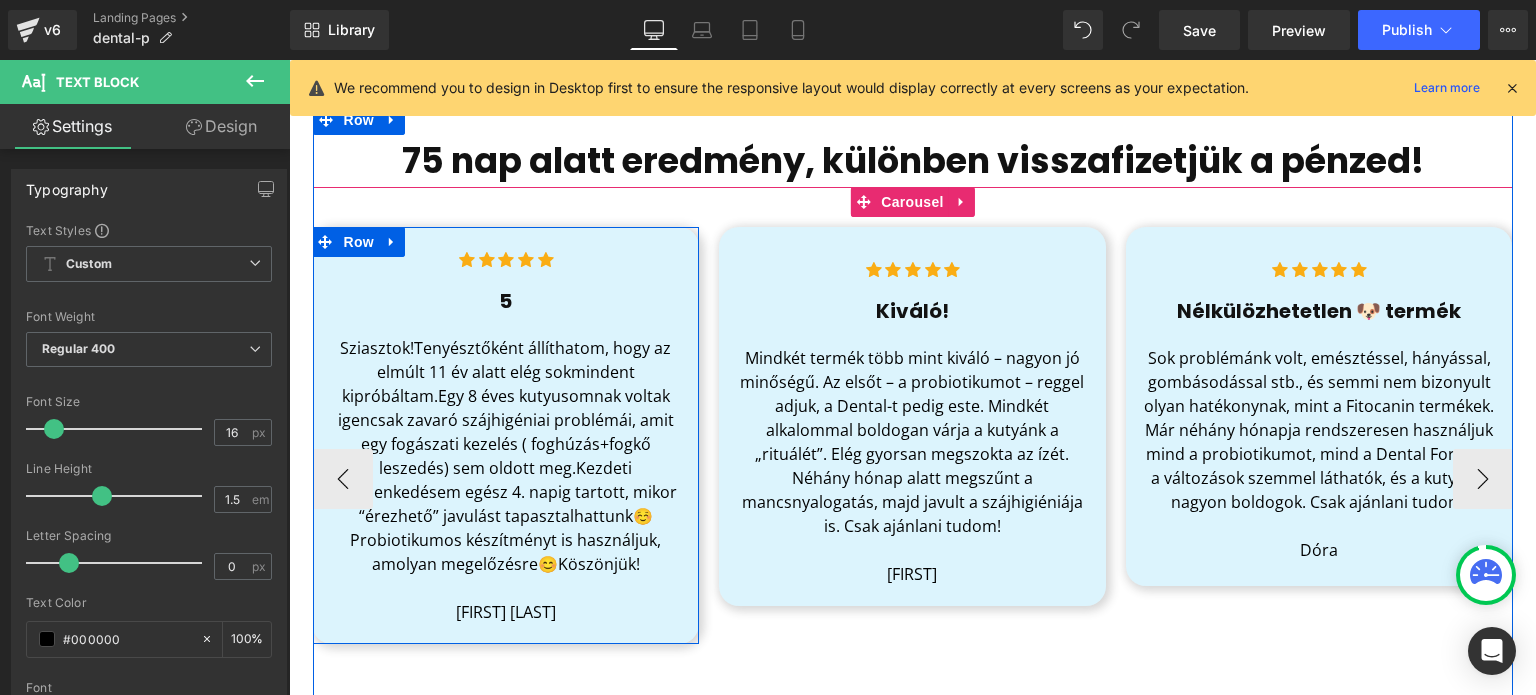 click on "5" at bounding box center (505, 301) 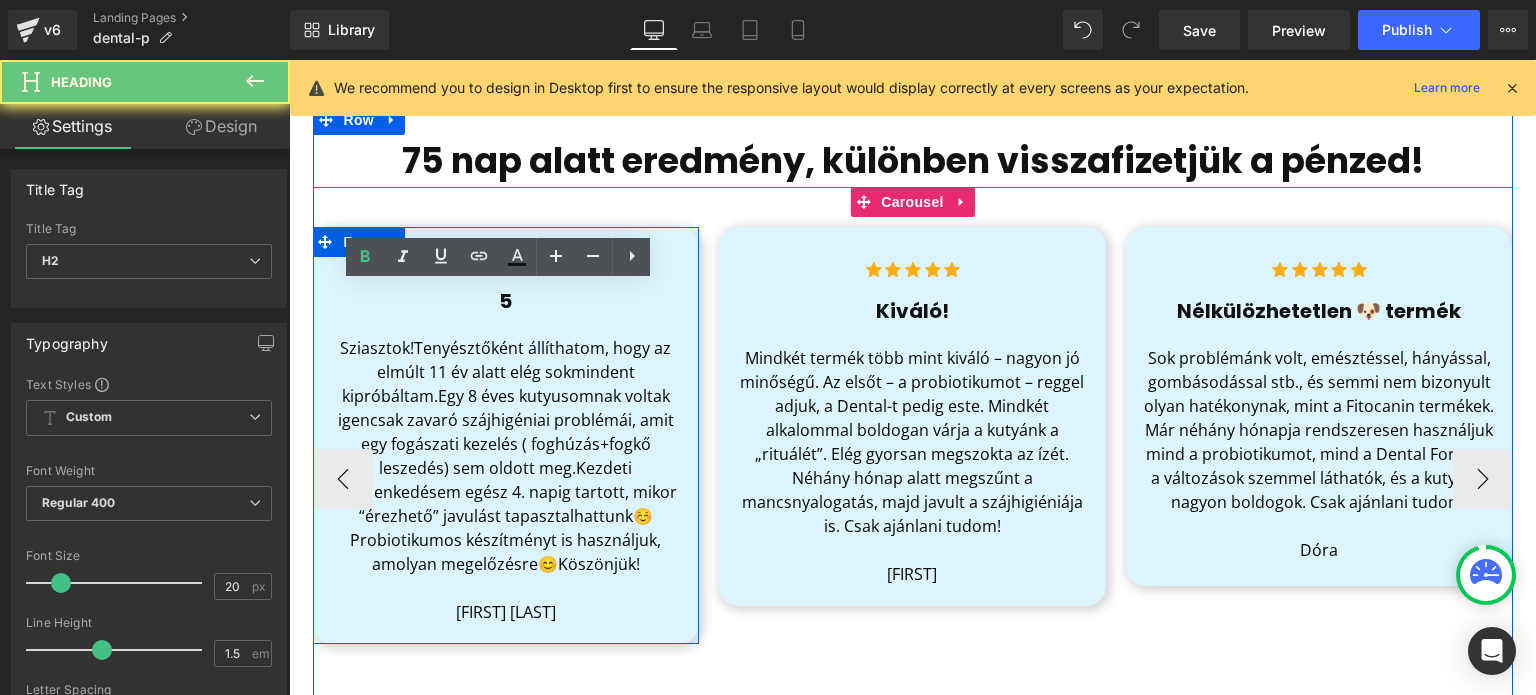 click on "5" at bounding box center [505, 301] 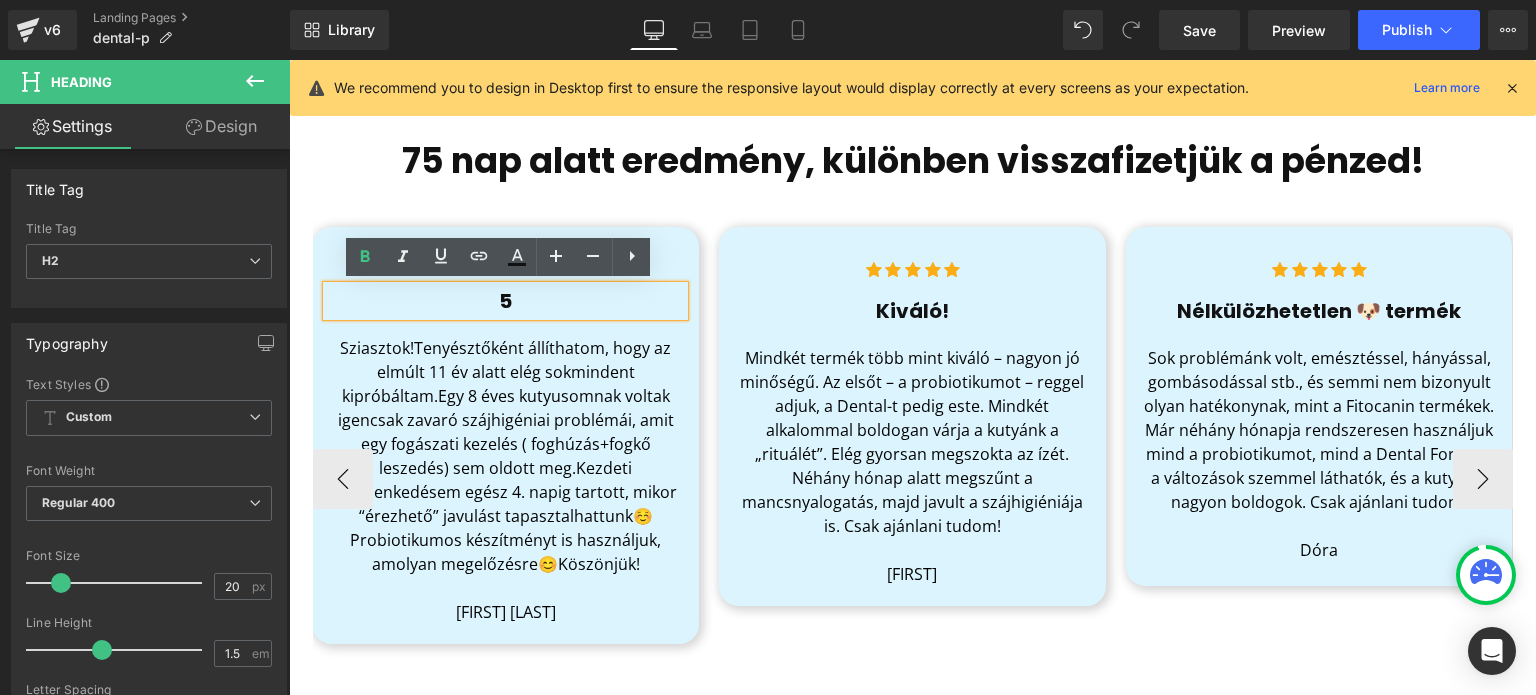 click on "5" at bounding box center [505, 301] 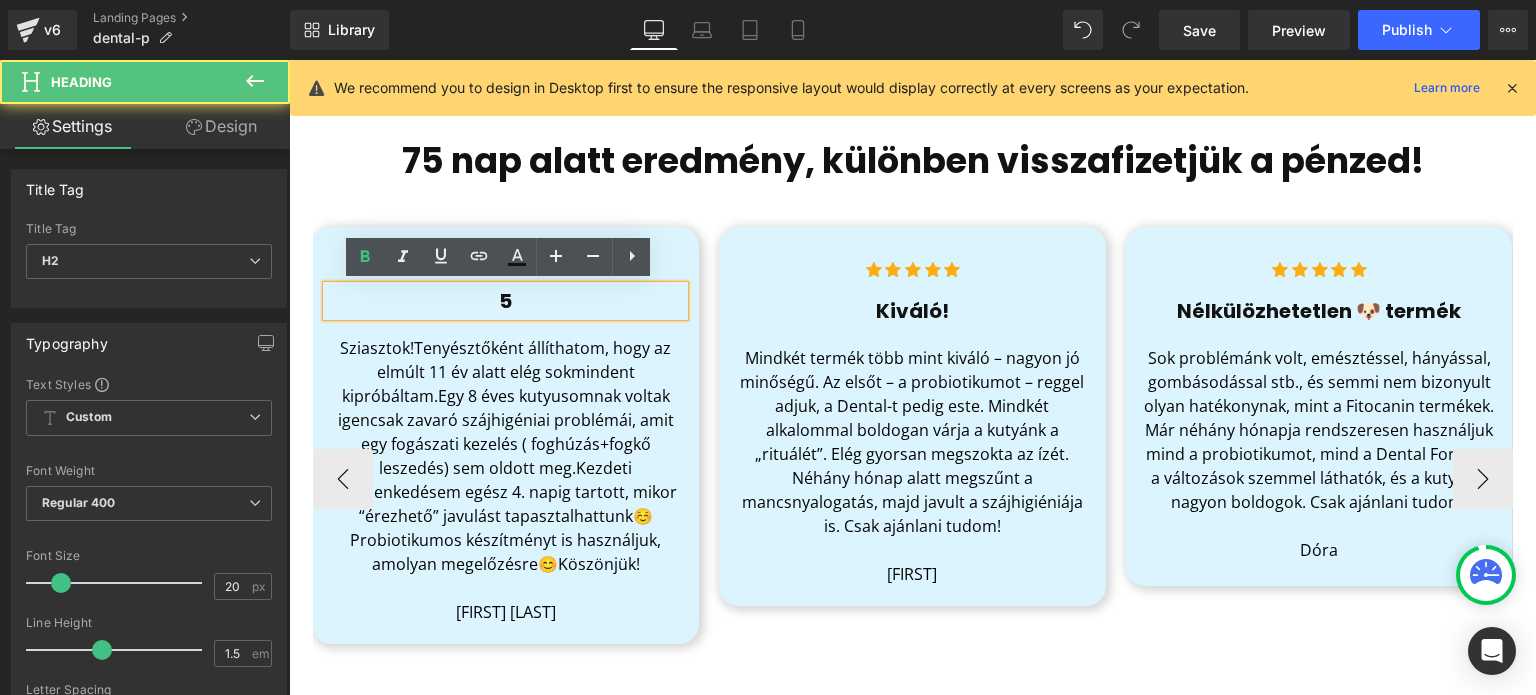 click on "5" at bounding box center (505, 301) 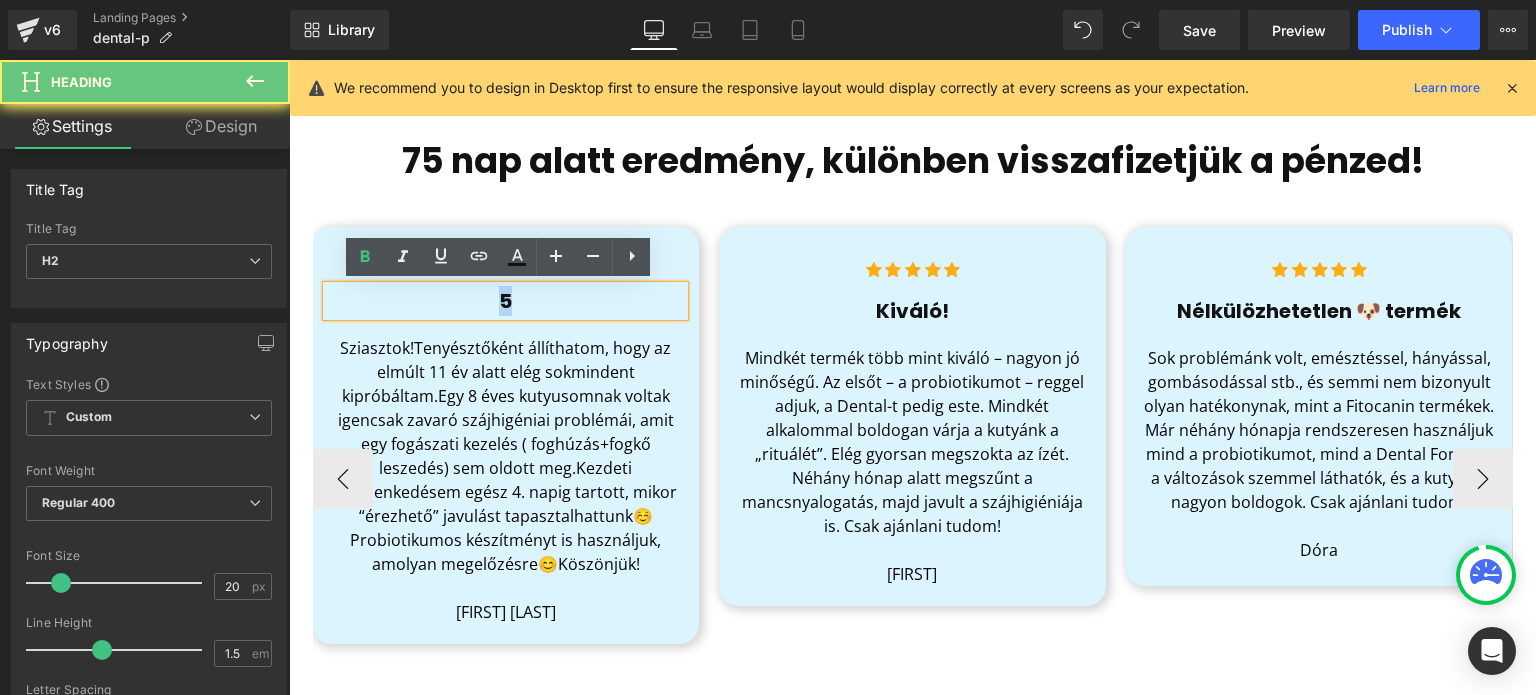 click on "5" at bounding box center (505, 301) 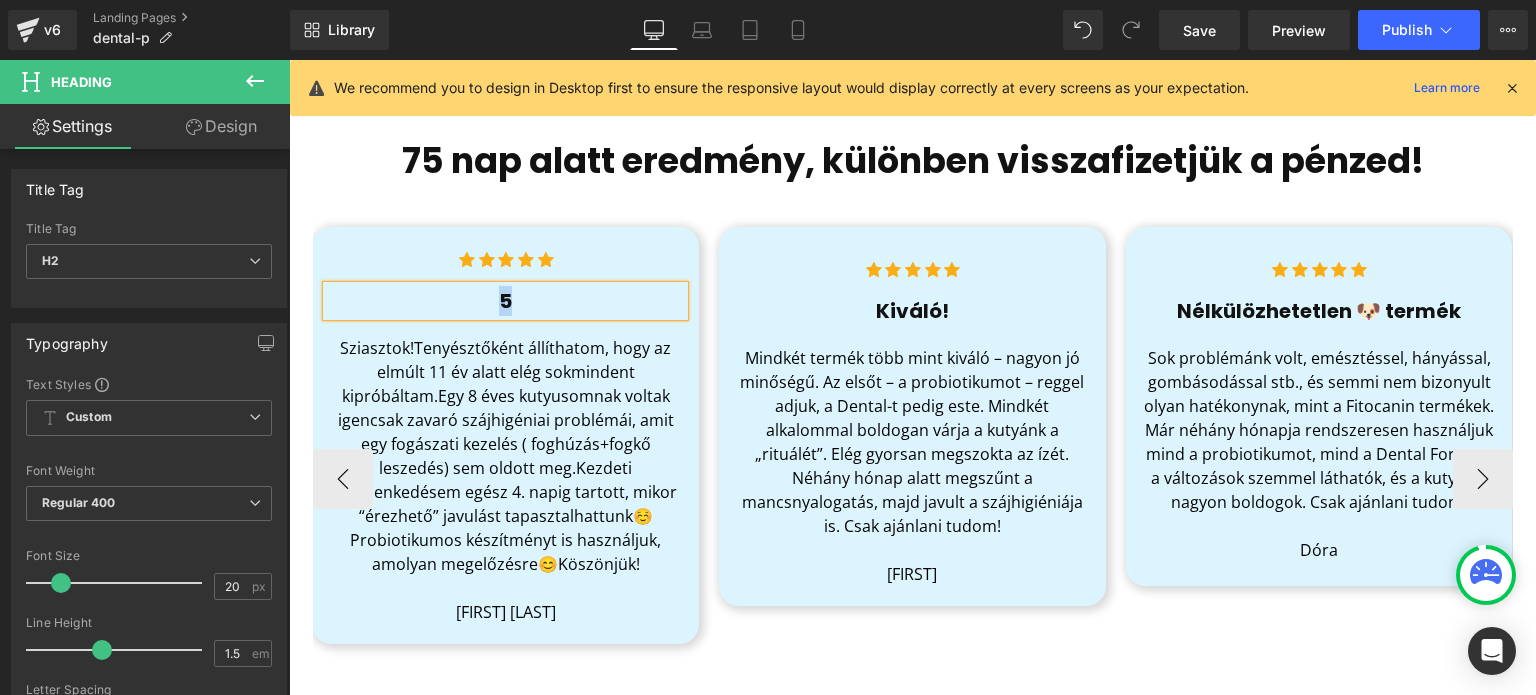 type 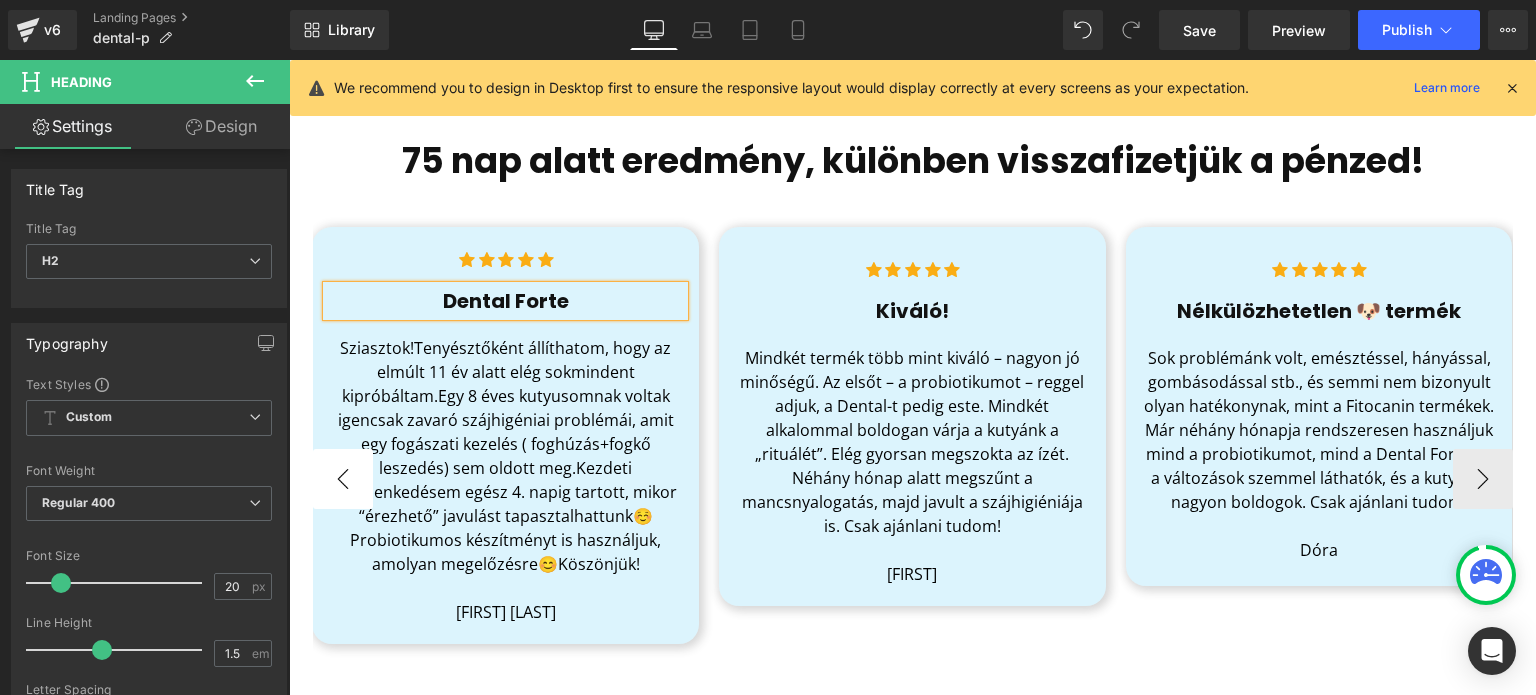 drag, startPoint x: 348, startPoint y: 454, endPoint x: 336, endPoint y: 459, distance: 13 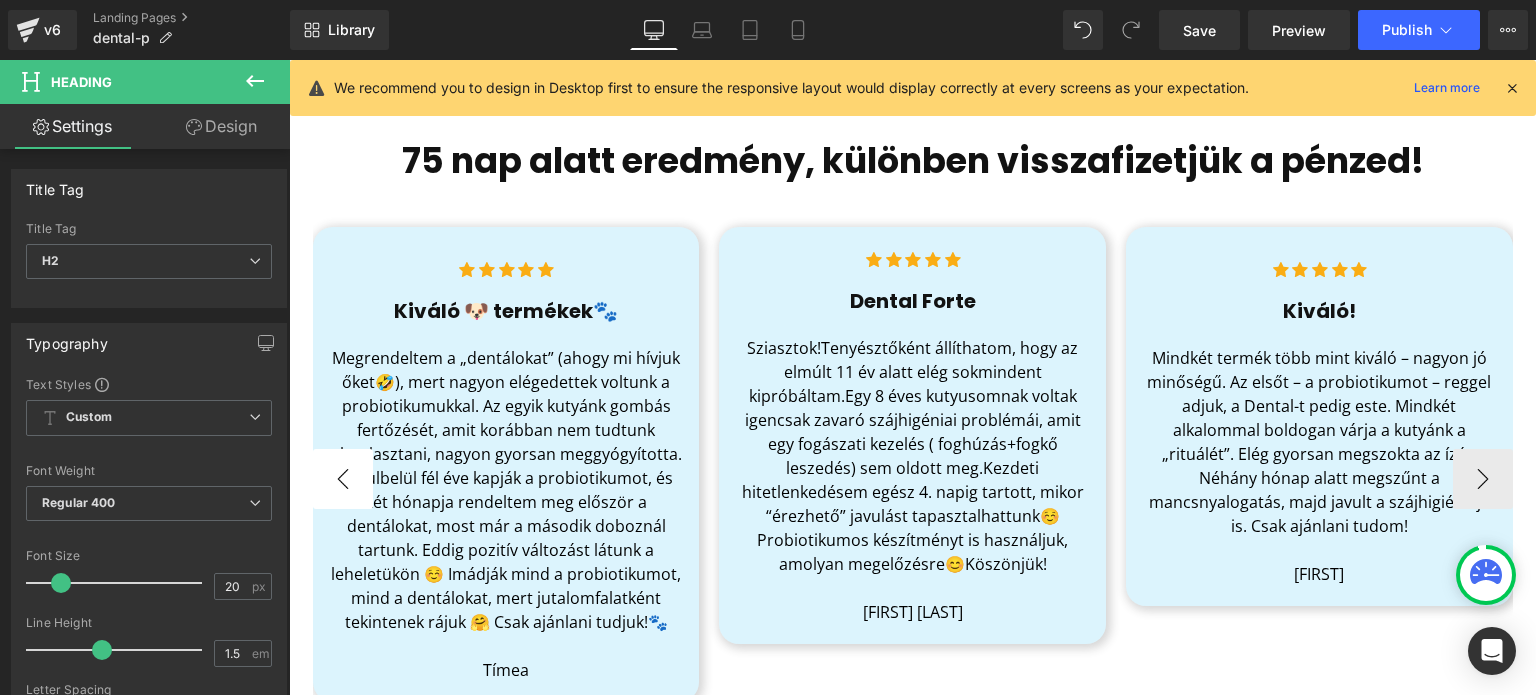 click on "‹" at bounding box center (343, 479) 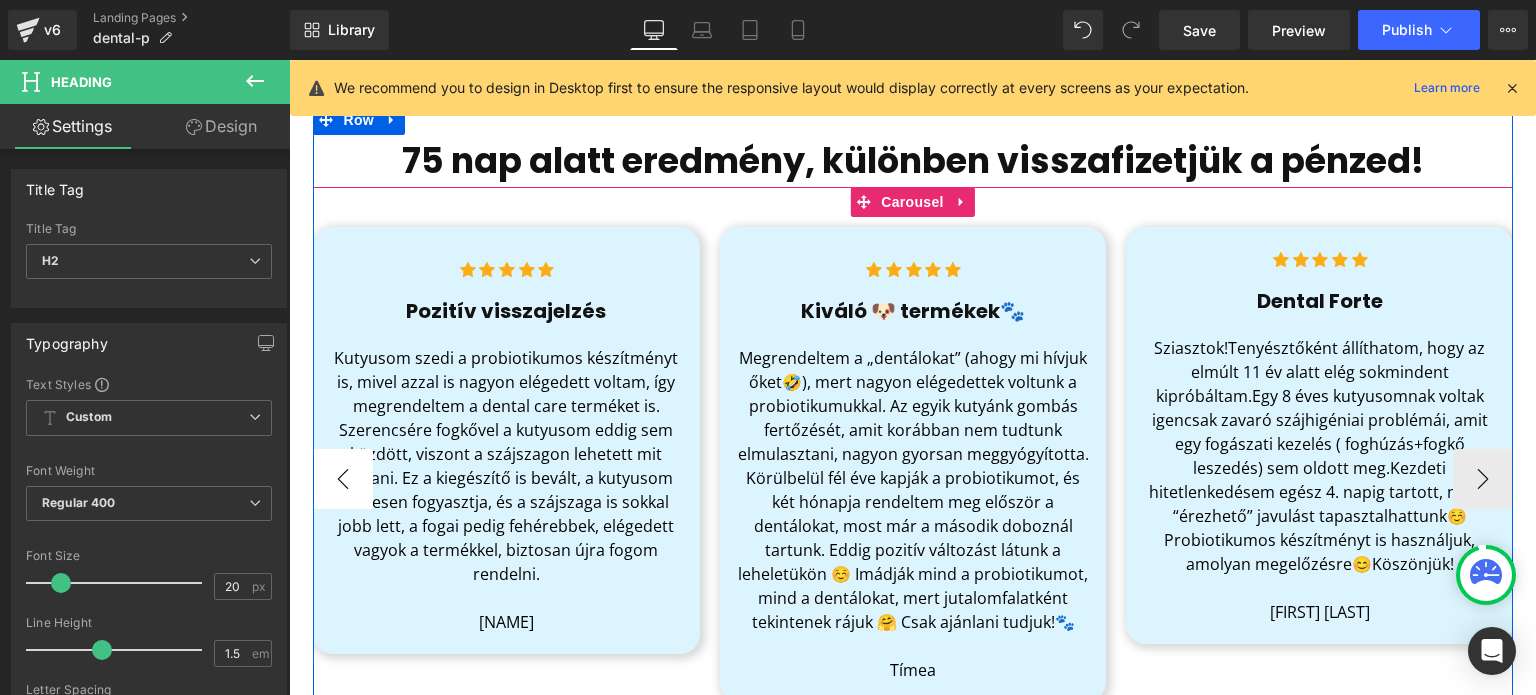 click on "‹" at bounding box center [343, 479] 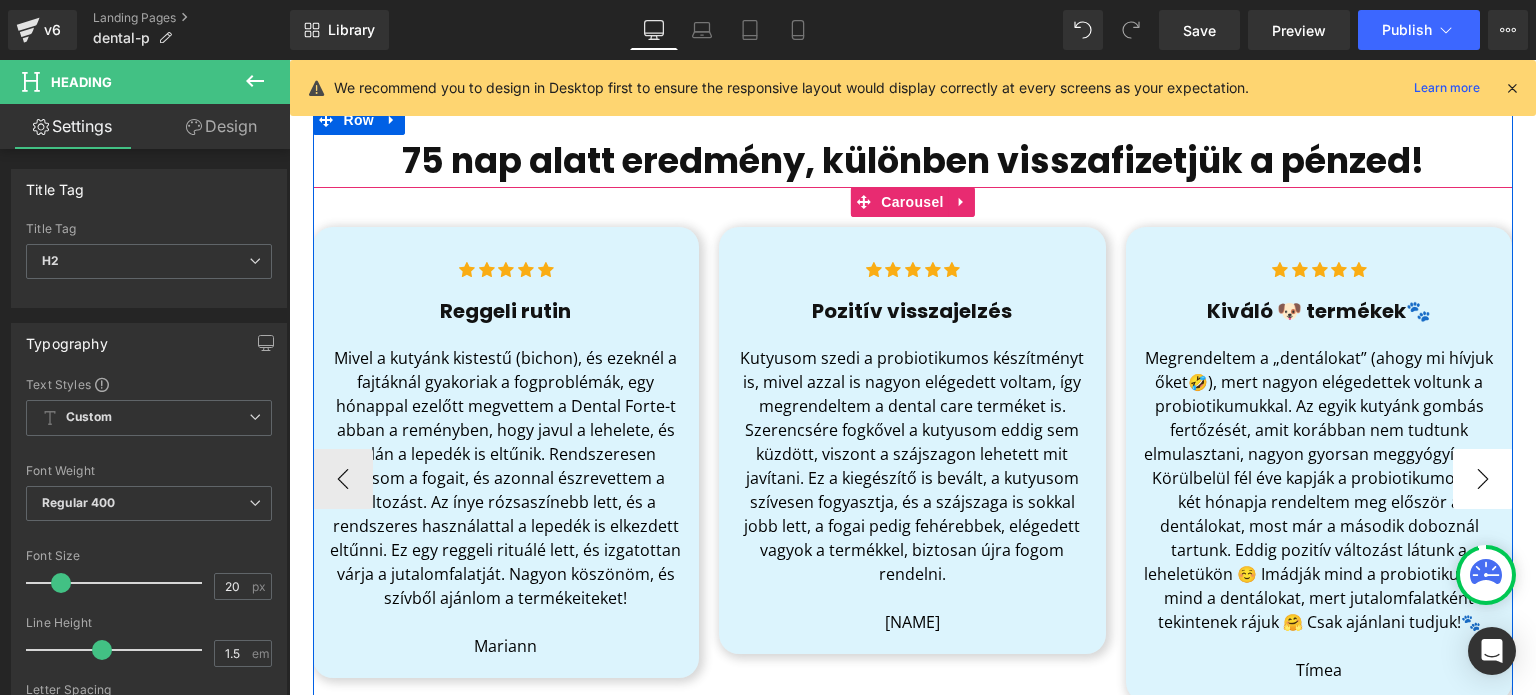 click on "›" at bounding box center (1483, 479) 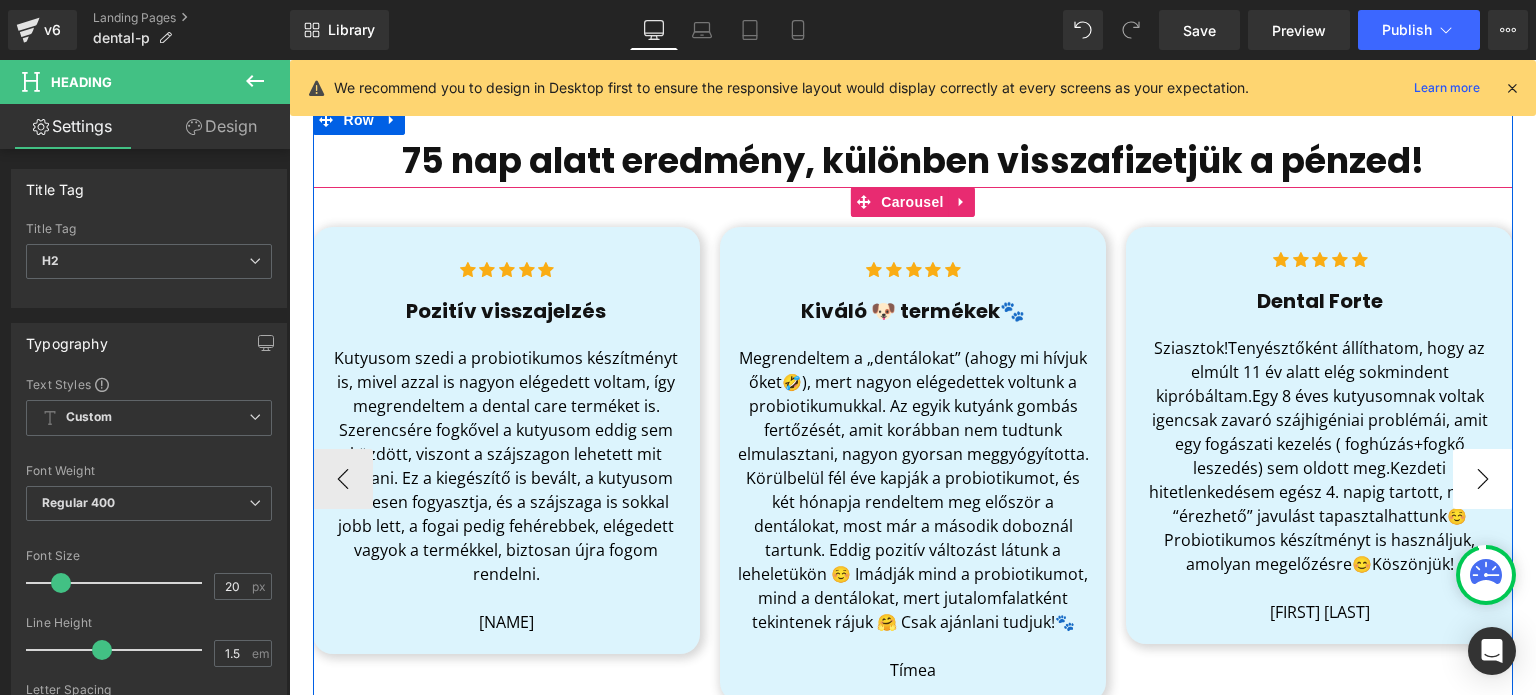 click on "›" at bounding box center [1483, 479] 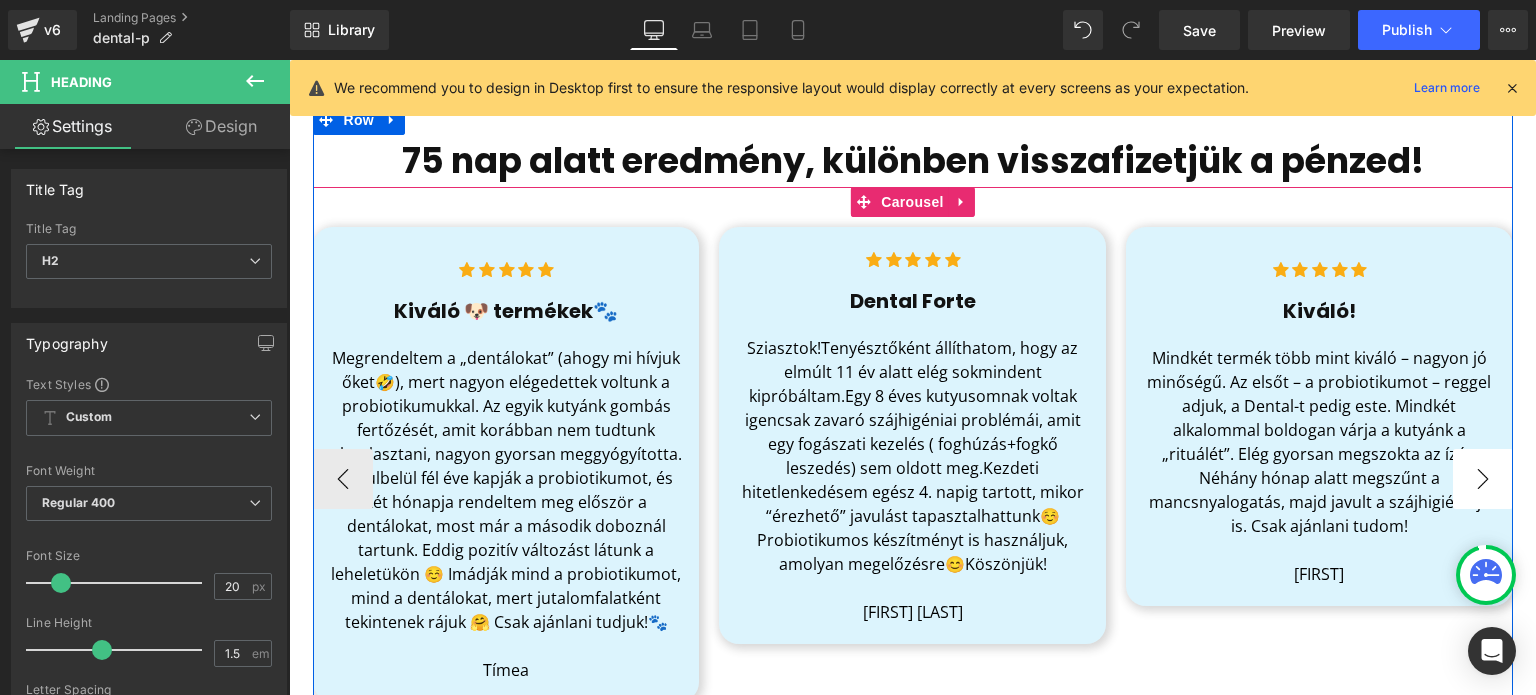 click on "›" at bounding box center (1483, 479) 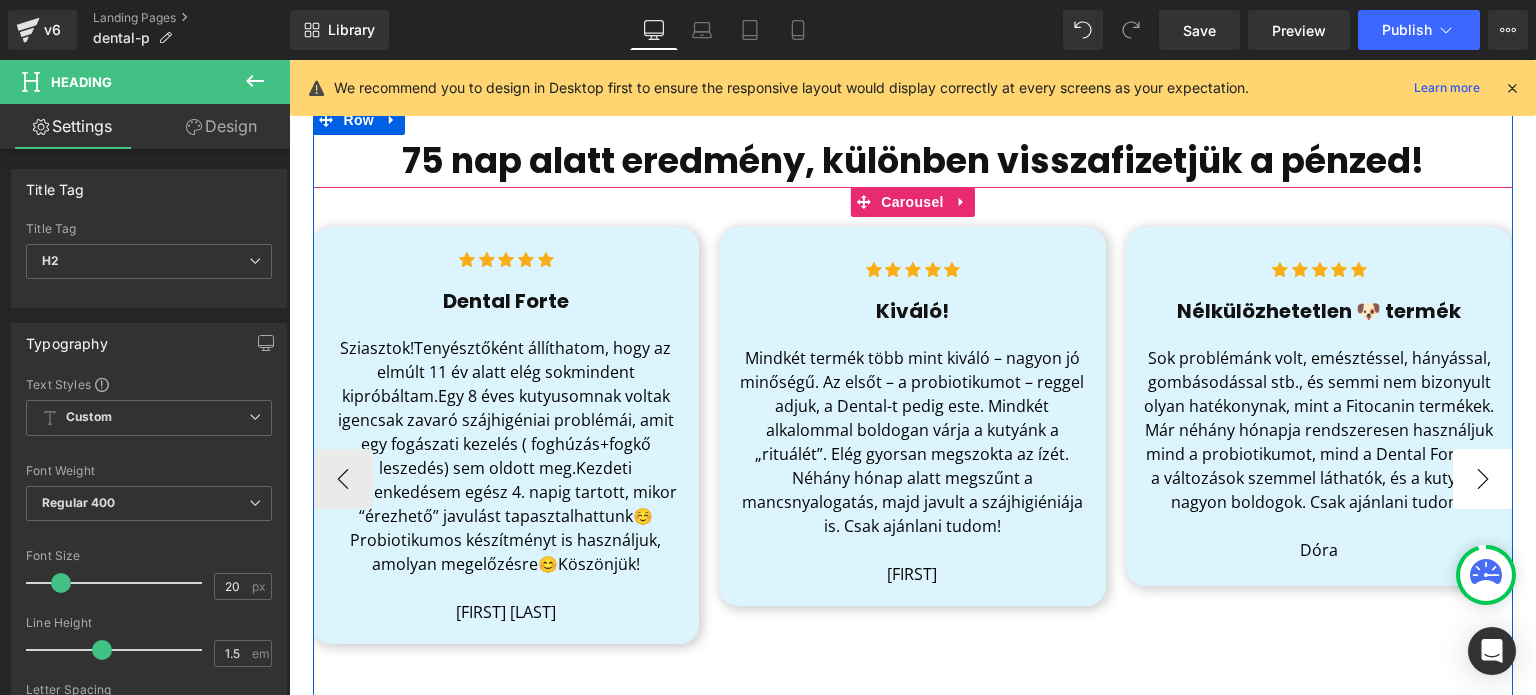 click on "›" at bounding box center [1483, 479] 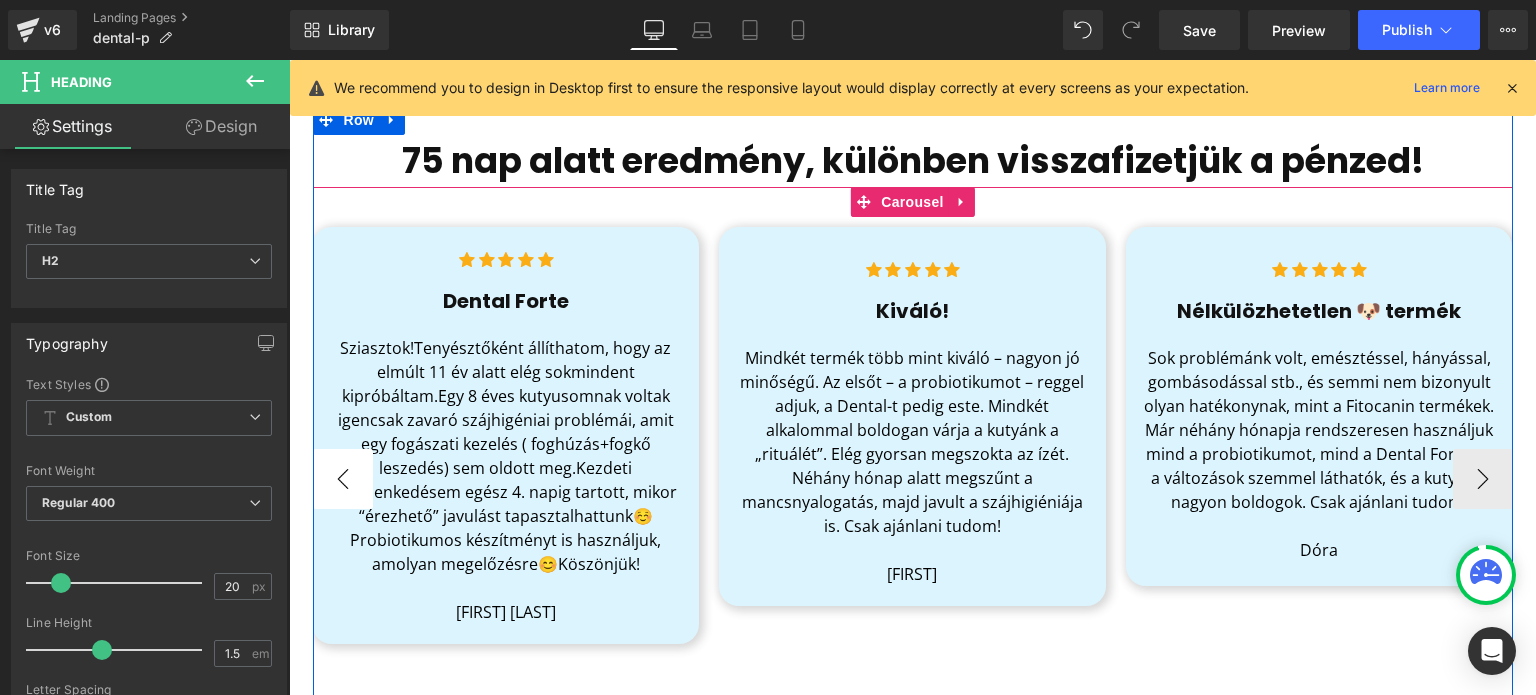 click on "‹" at bounding box center (343, 479) 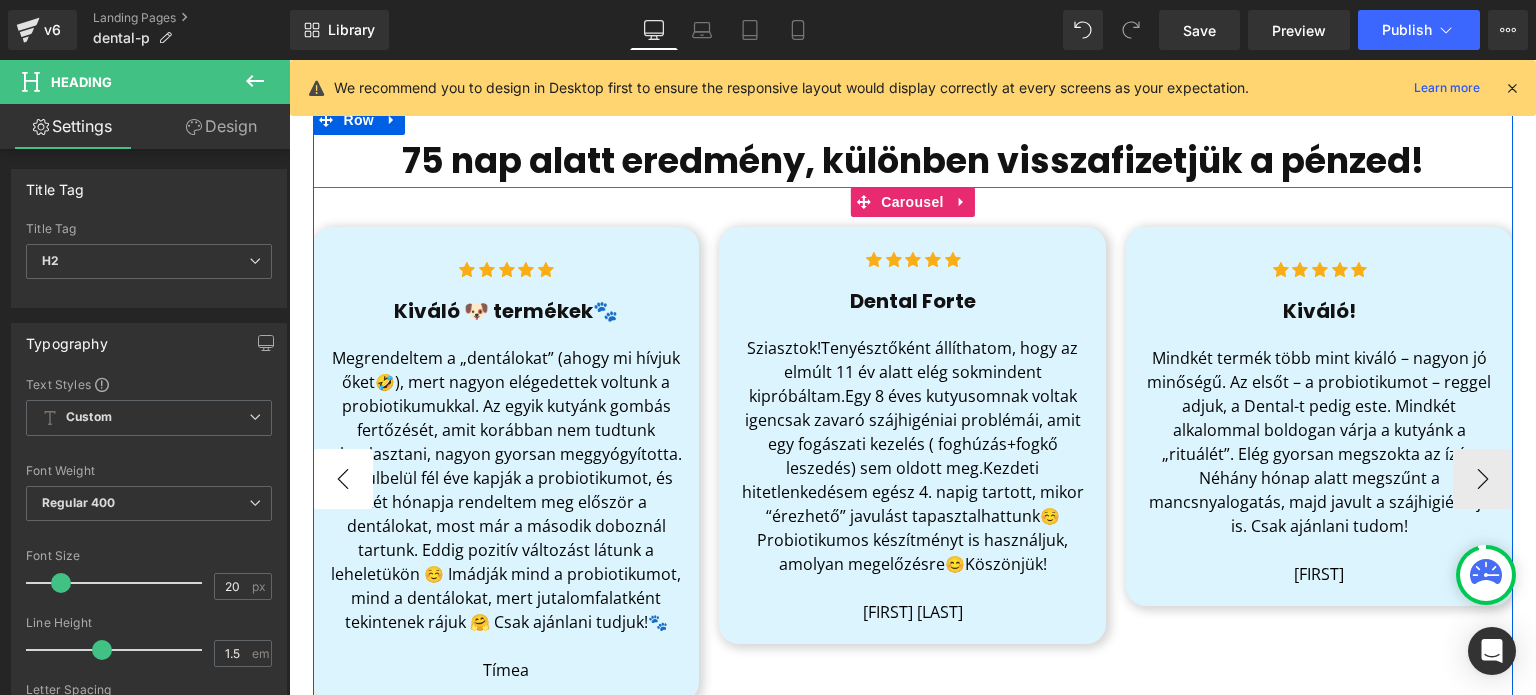click on "‹" at bounding box center [343, 479] 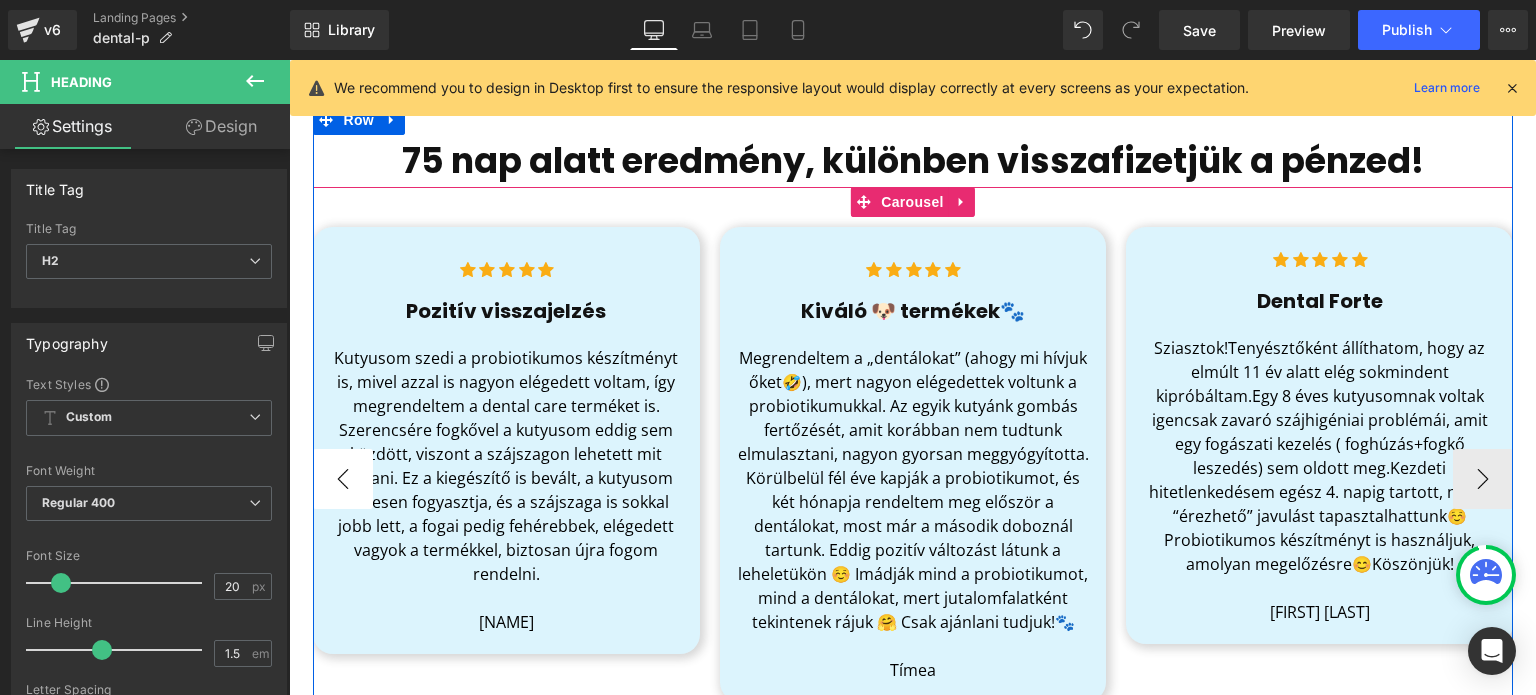 click on "‹" at bounding box center [343, 479] 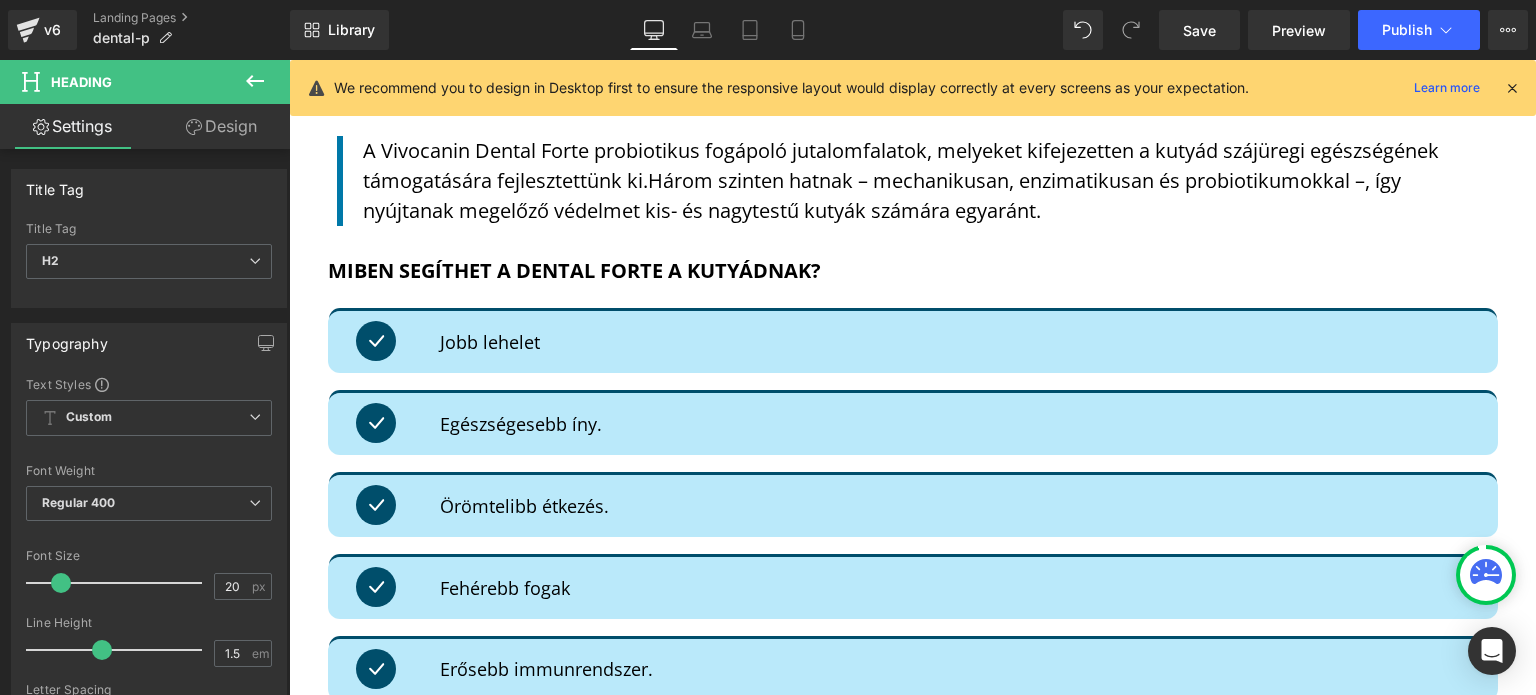 scroll, scrollTop: 2124, scrollLeft: 0, axis: vertical 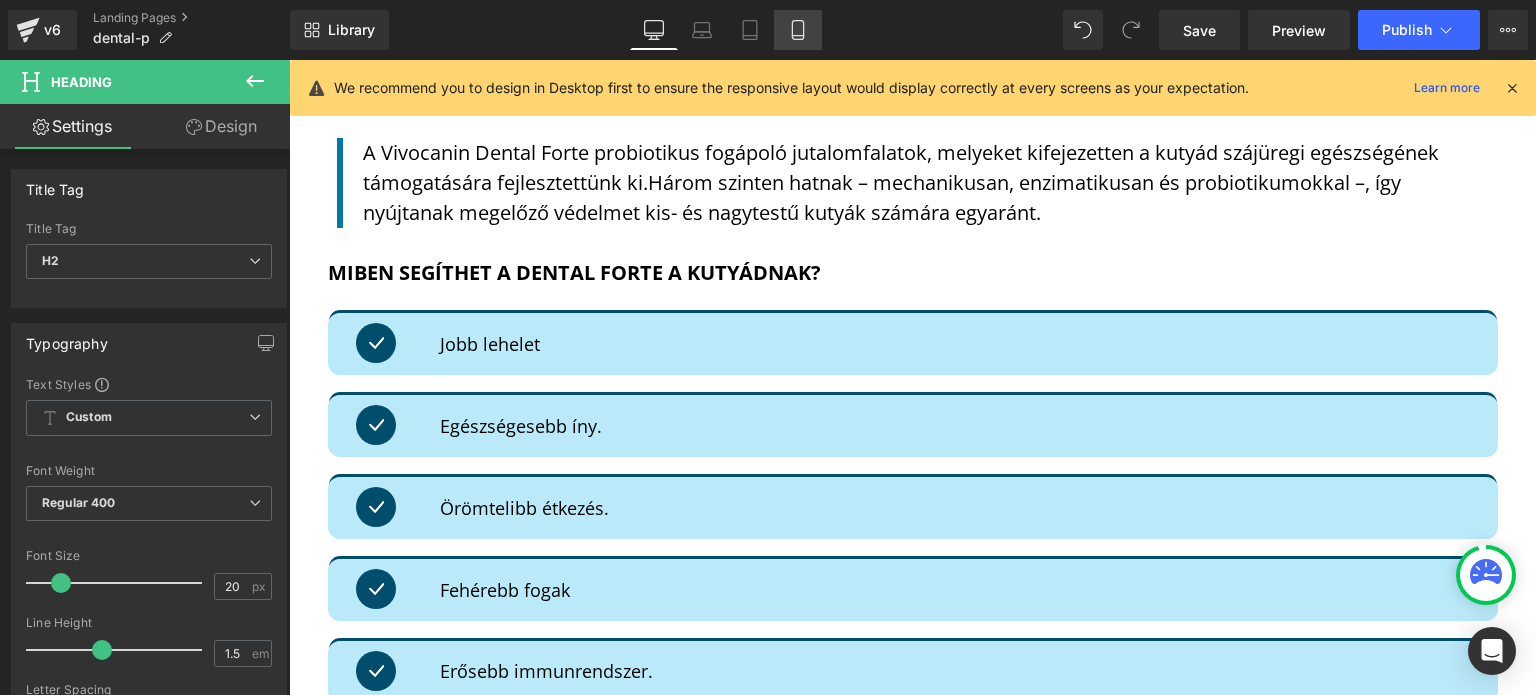drag, startPoint x: 804, startPoint y: 28, endPoint x: 158, endPoint y: 483, distance: 790.1525 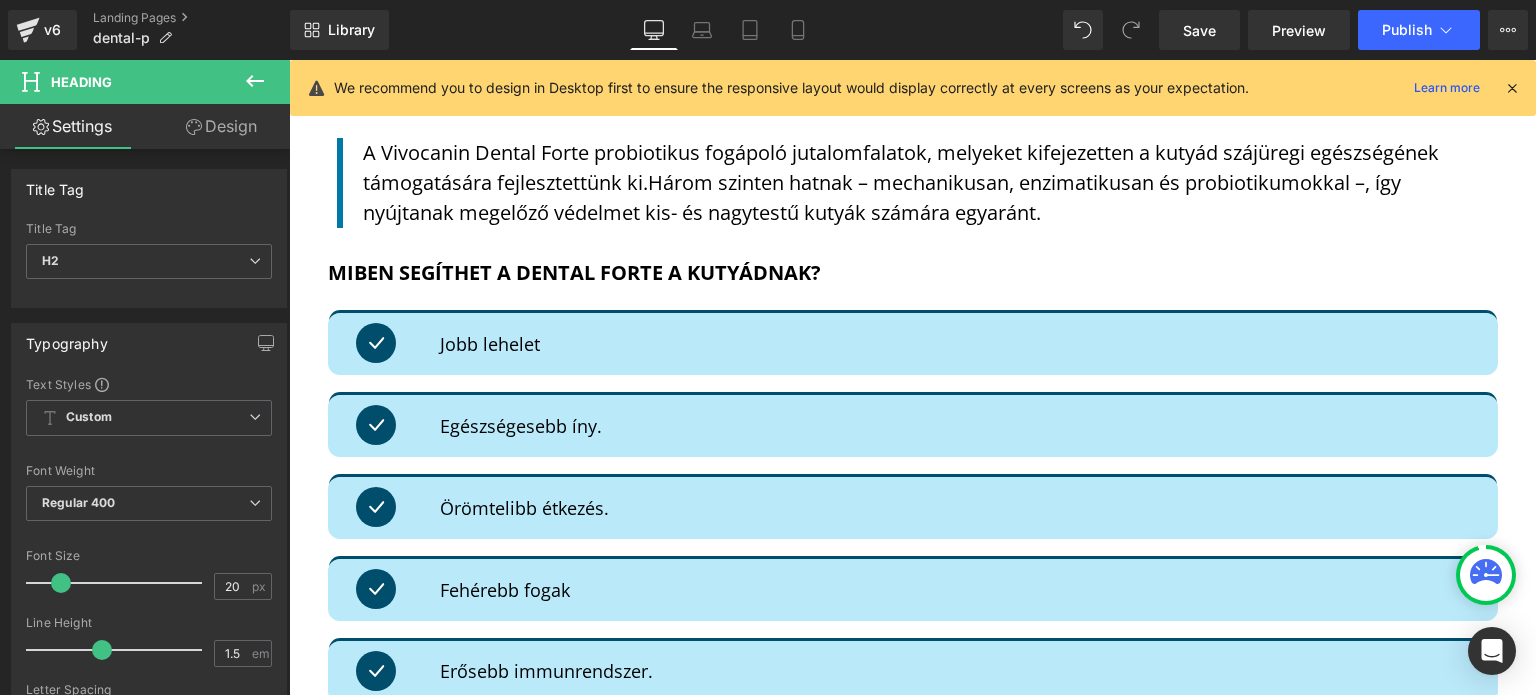 type on "100" 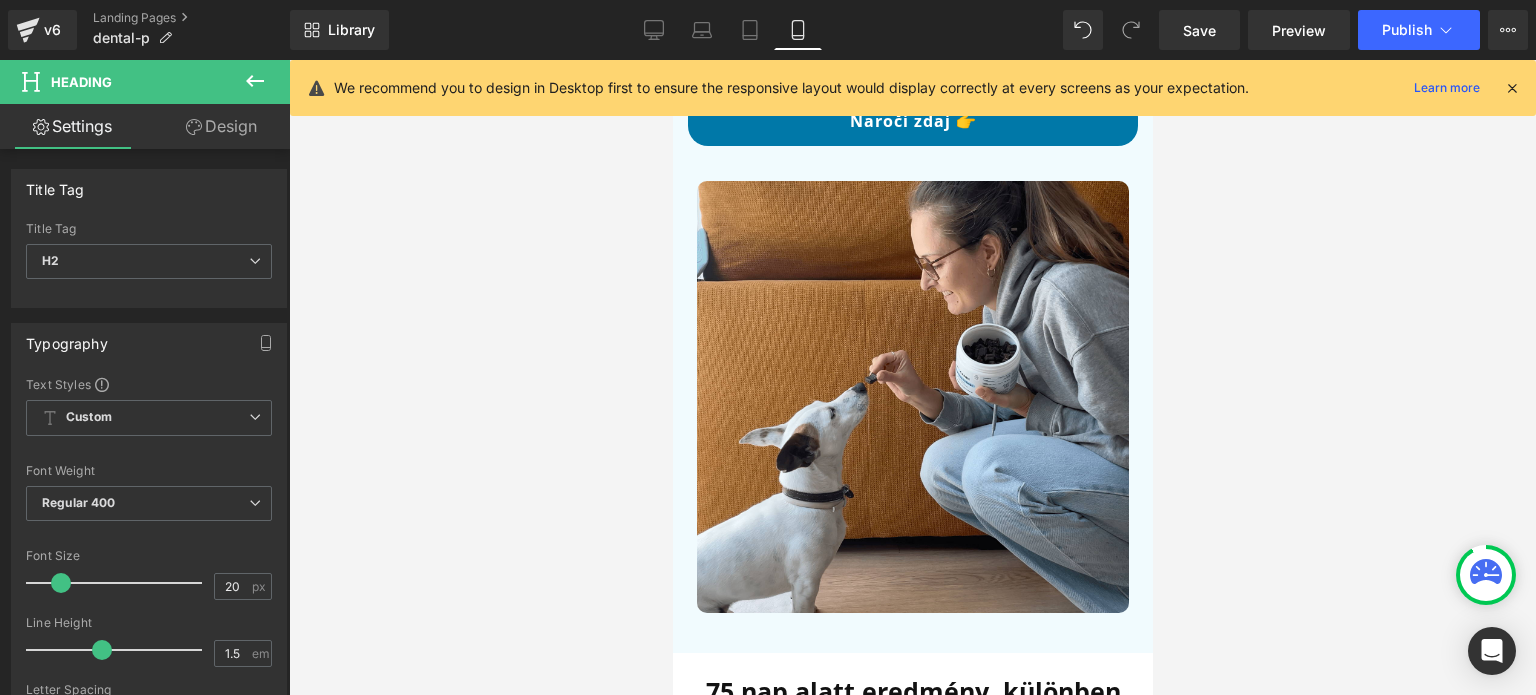 scroll, scrollTop: 0, scrollLeft: 0, axis: both 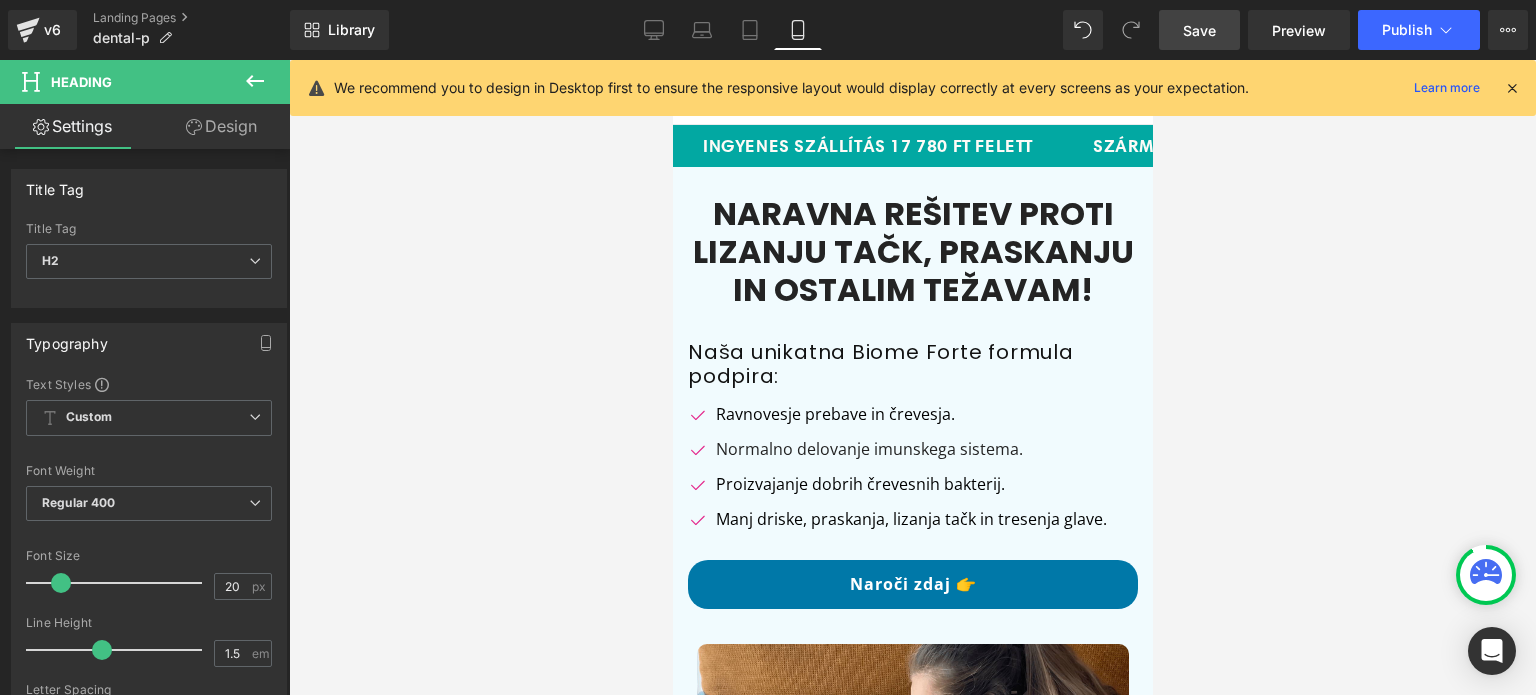 drag, startPoint x: 1204, startPoint y: 10, endPoint x: 25, endPoint y: 242, distance: 1201.6094 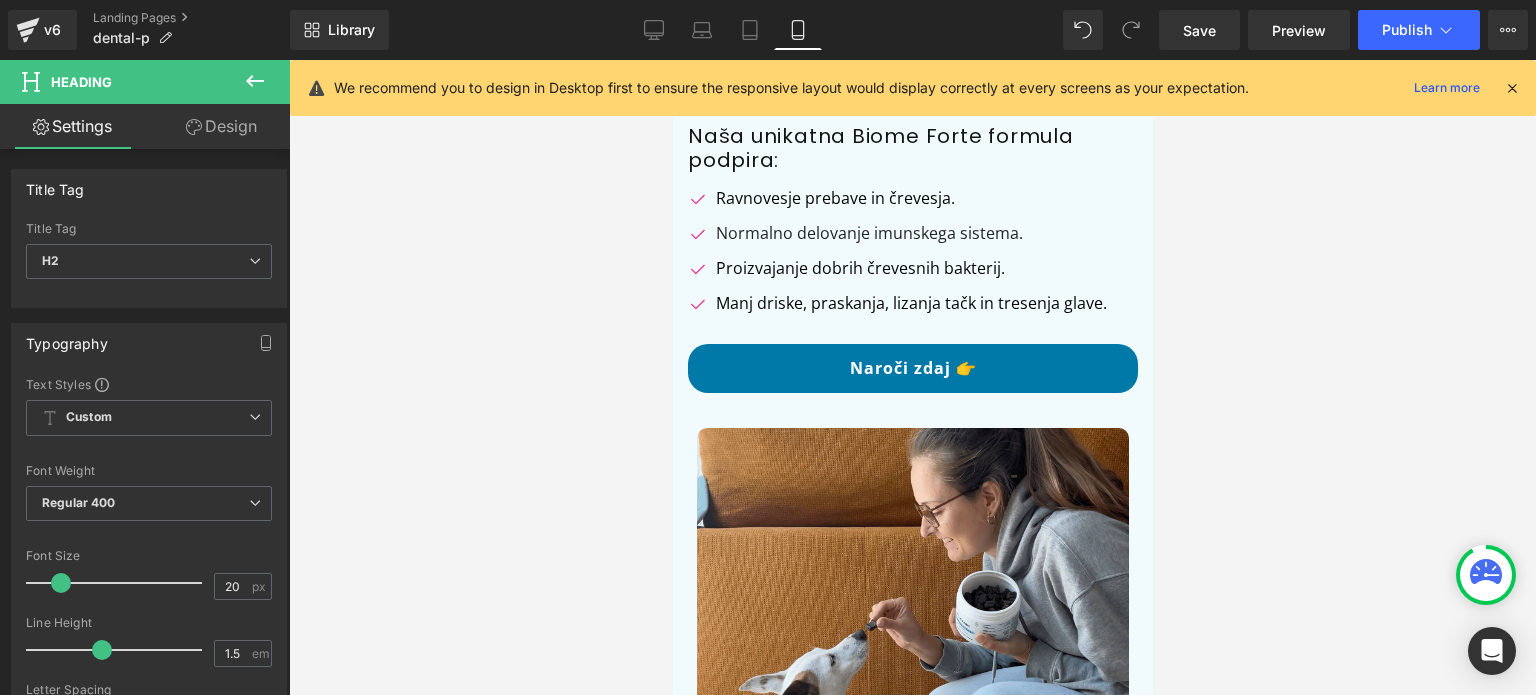 scroll, scrollTop: 0, scrollLeft: 0, axis: both 